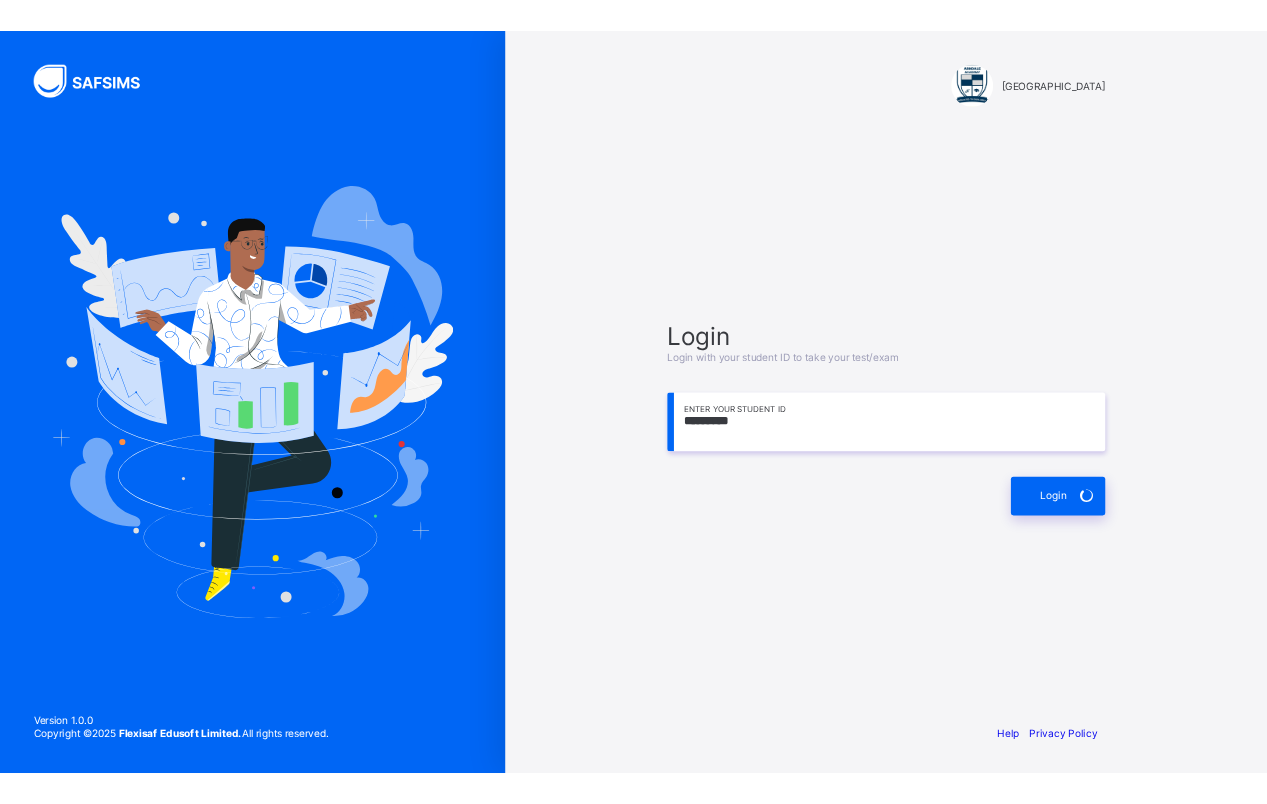 scroll, scrollTop: 0, scrollLeft: 0, axis: both 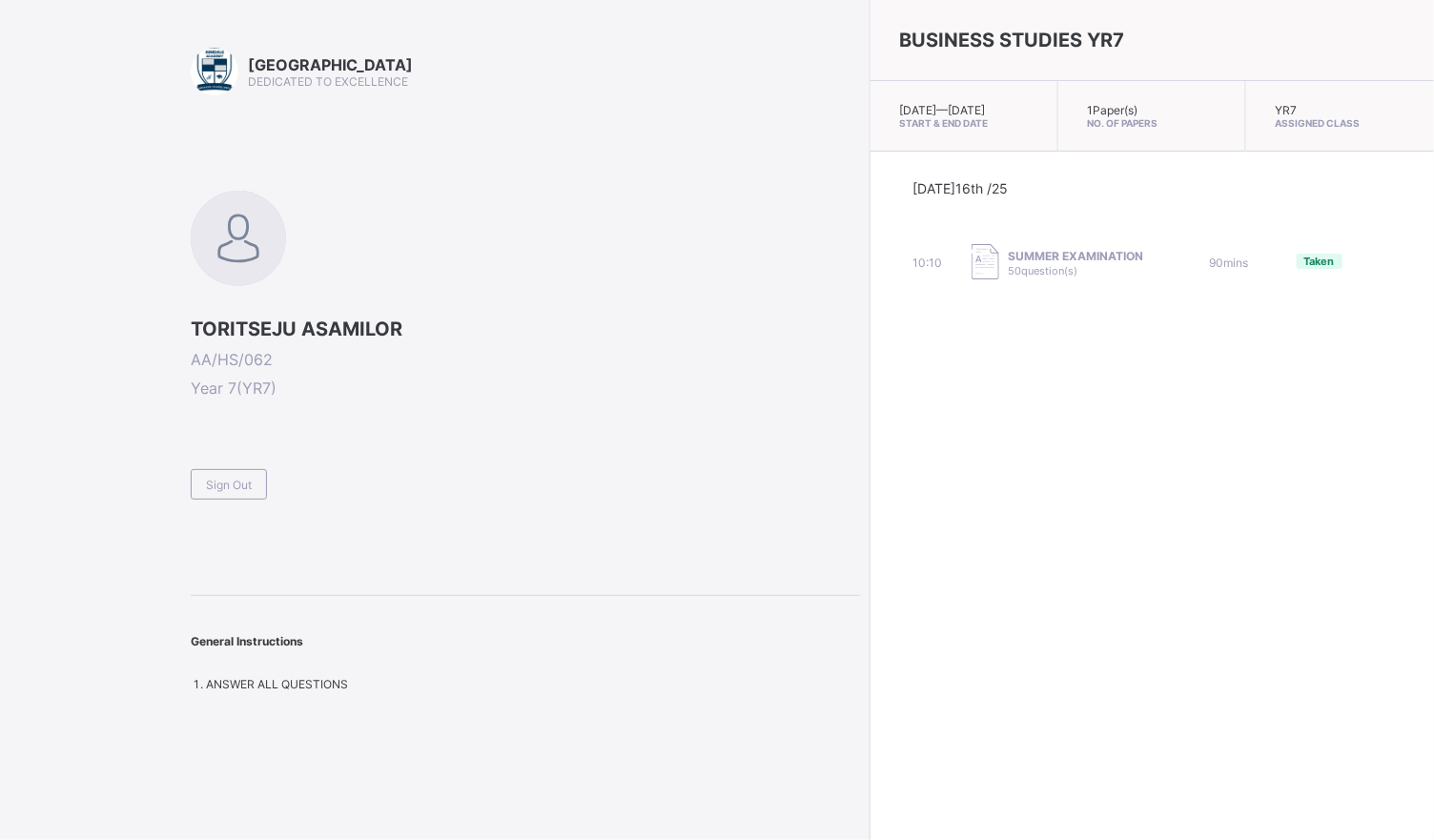 click on "Arndale Academy   DEDICATED TO EXCELLENCE [PERSON_NAME] AA/HS/062 Year 7  ( YR7 )  Sign Out   General Instructions  ANSWER ALL QUESTIONS" at bounding box center (430, 420) 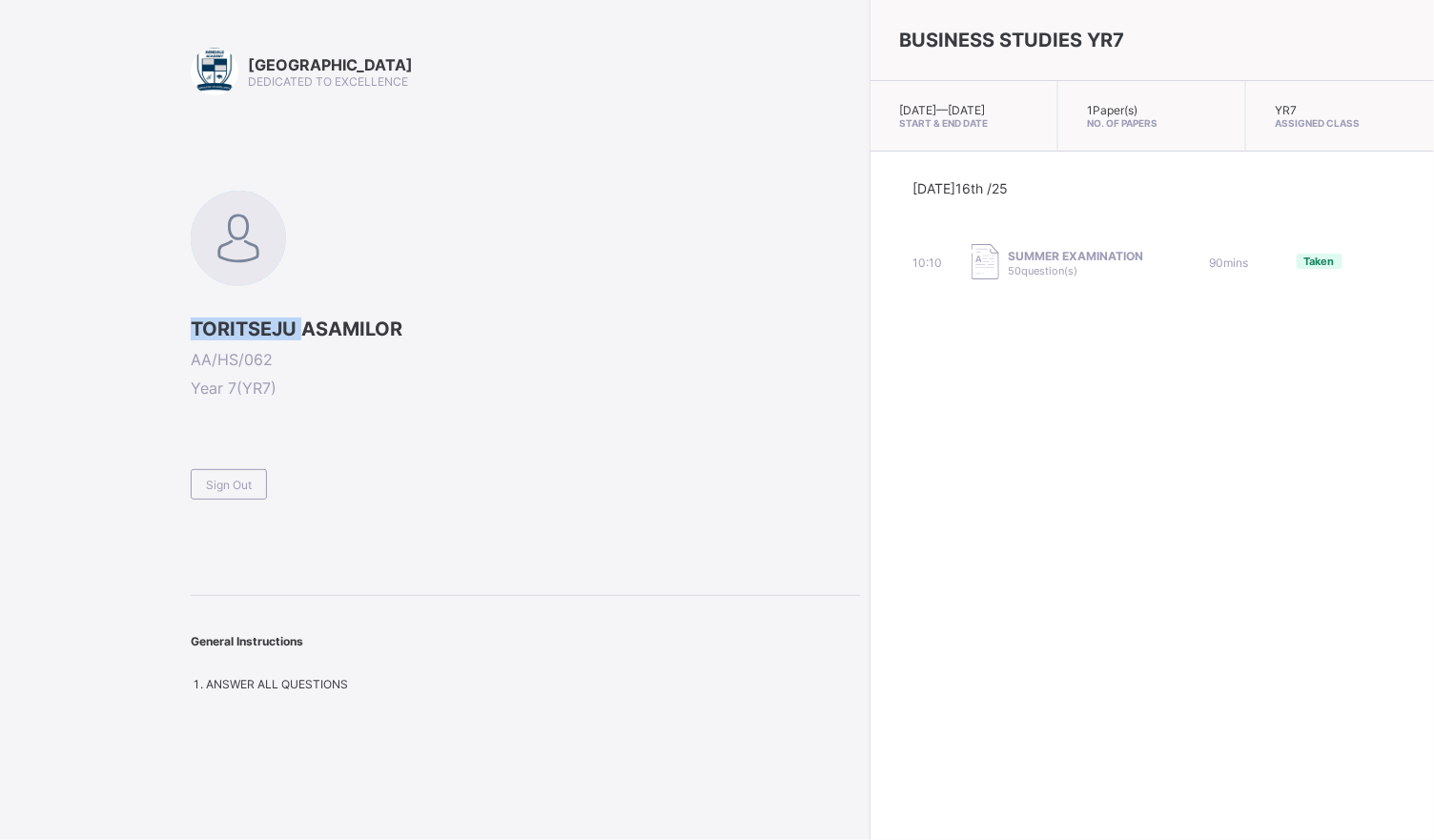 click on "Arndale Academy   DEDICATED TO EXCELLENCE [PERSON_NAME] AA/HS/062 Year 7  ( YR7 )  Sign Out   General Instructions  ANSWER ALL QUESTIONS" at bounding box center [430, 420] 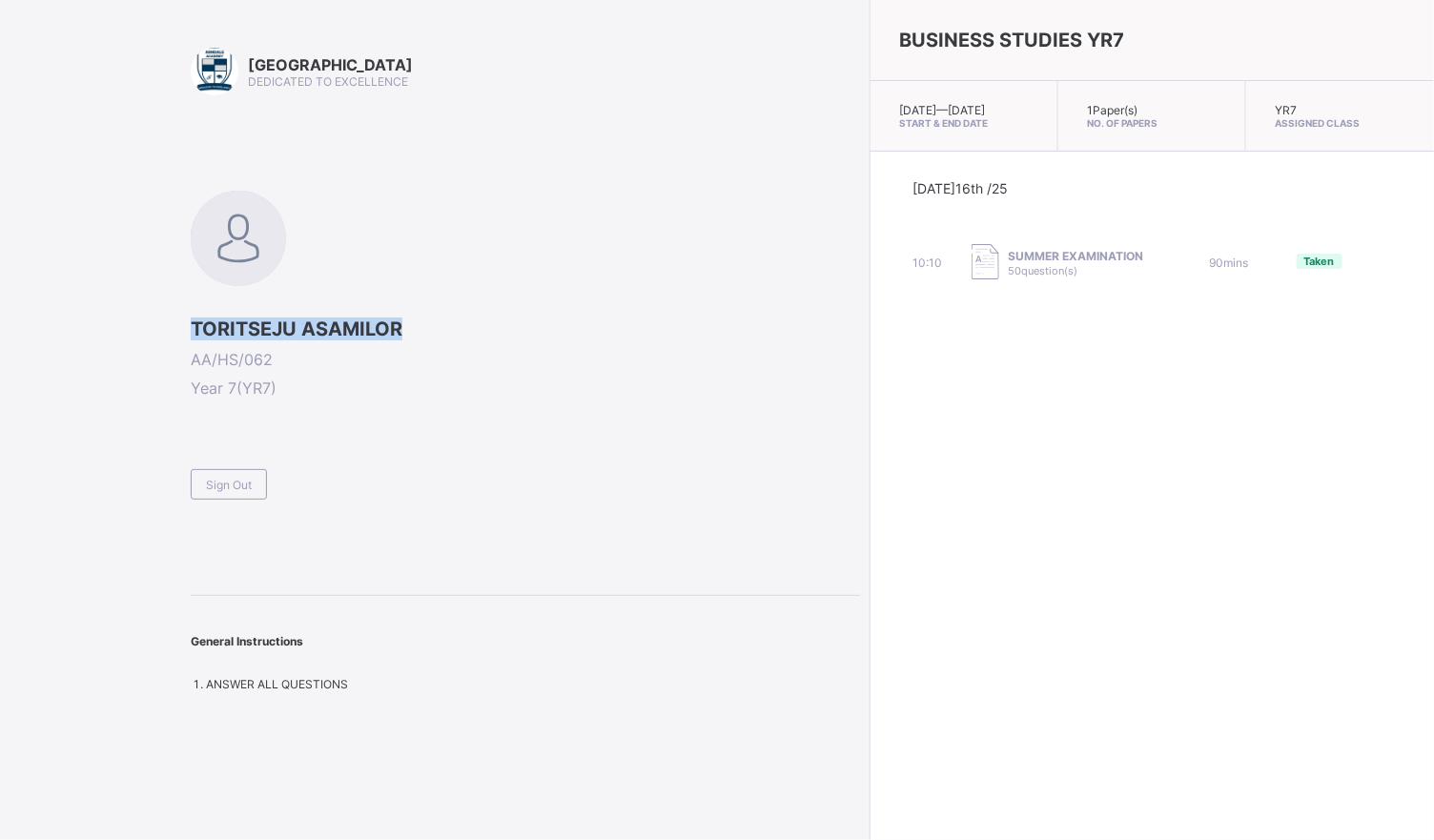 click on "Arndale Academy   DEDICATED TO EXCELLENCE [PERSON_NAME] AA/HS/062 Year 7  ( YR7 )  Sign Out   General Instructions  ANSWER ALL QUESTIONS" at bounding box center (430, 420) 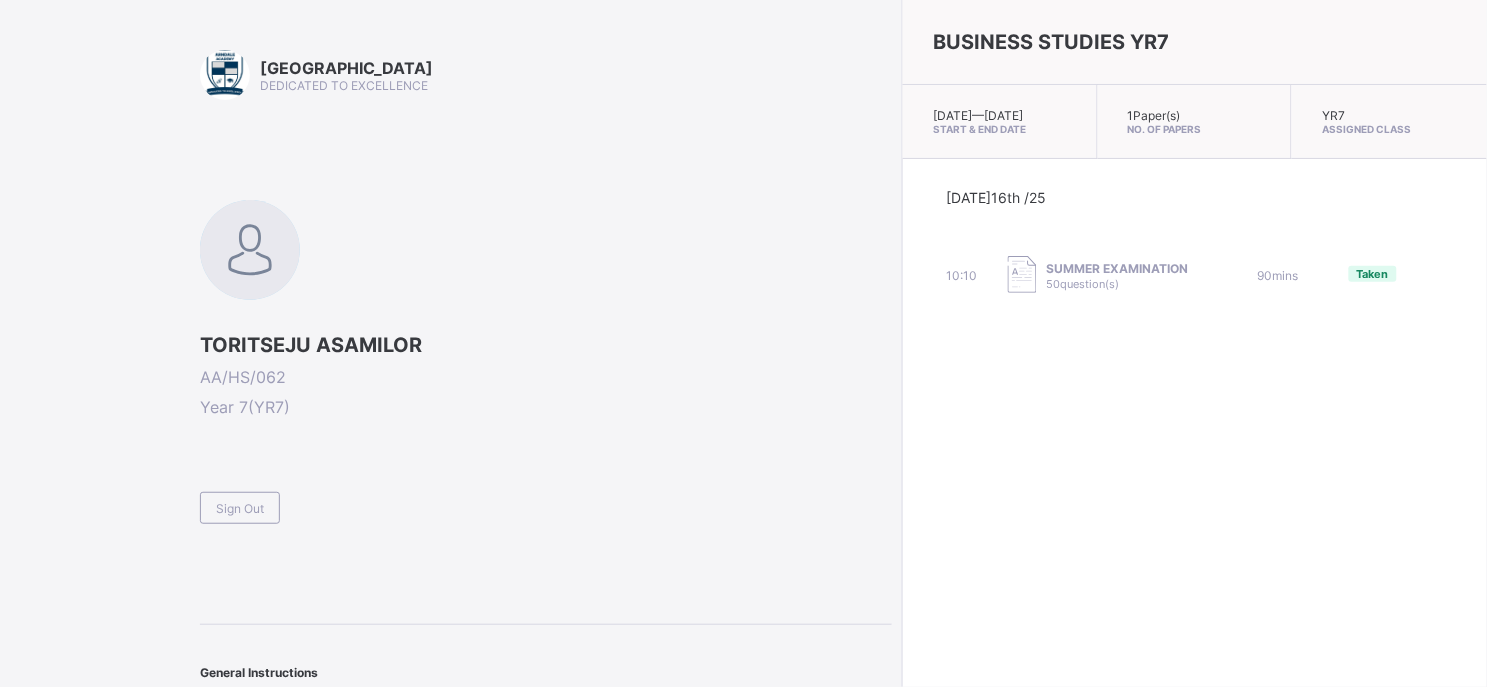 drag, startPoint x: 388, startPoint y: 680, endPoint x: 388, endPoint y: 691, distance: 11 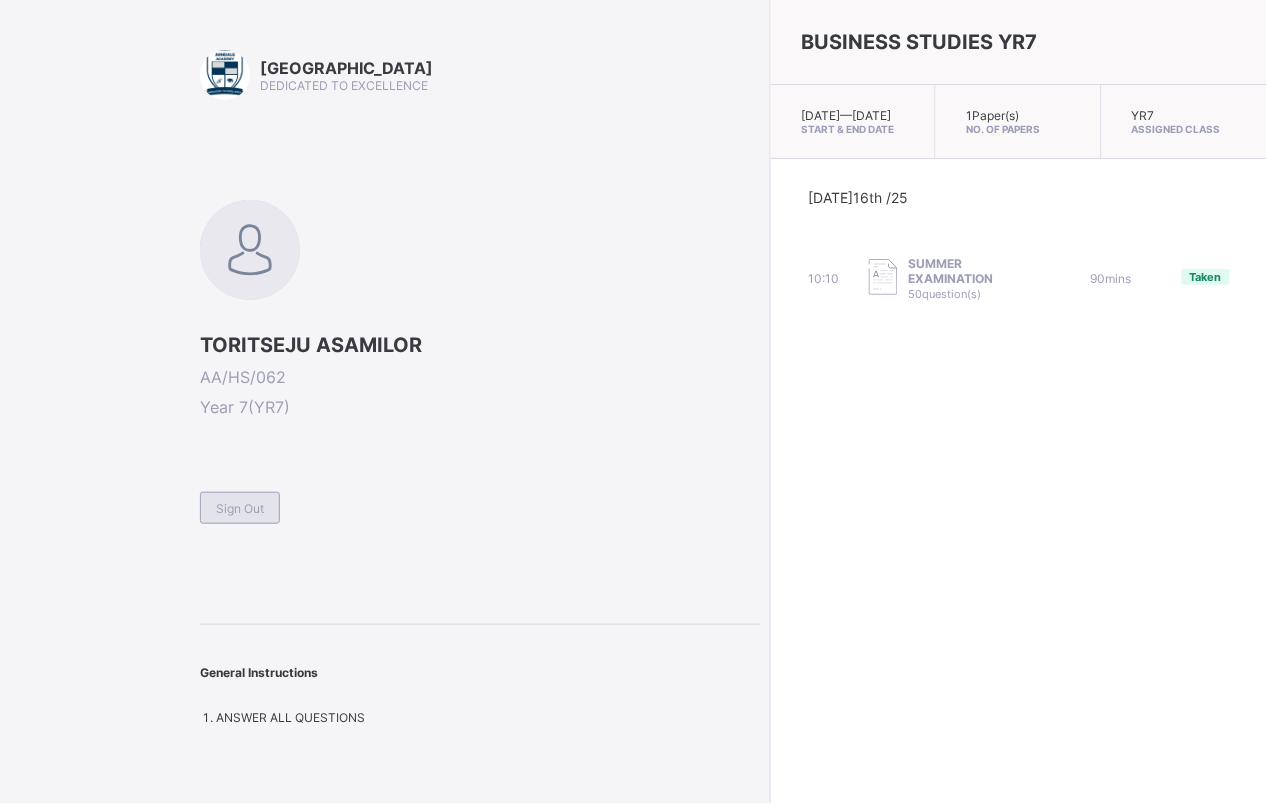 click on "Sign Out" at bounding box center [240, 508] 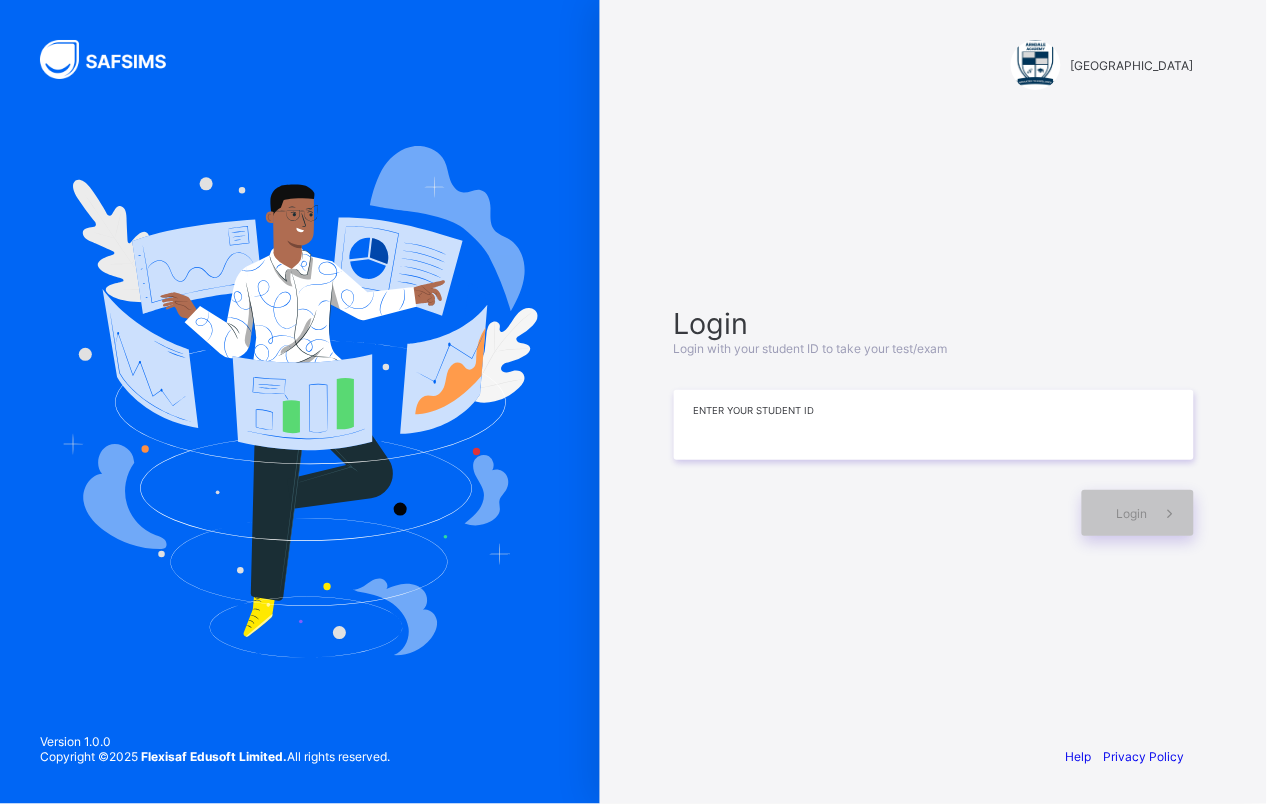 click at bounding box center (934, 425) 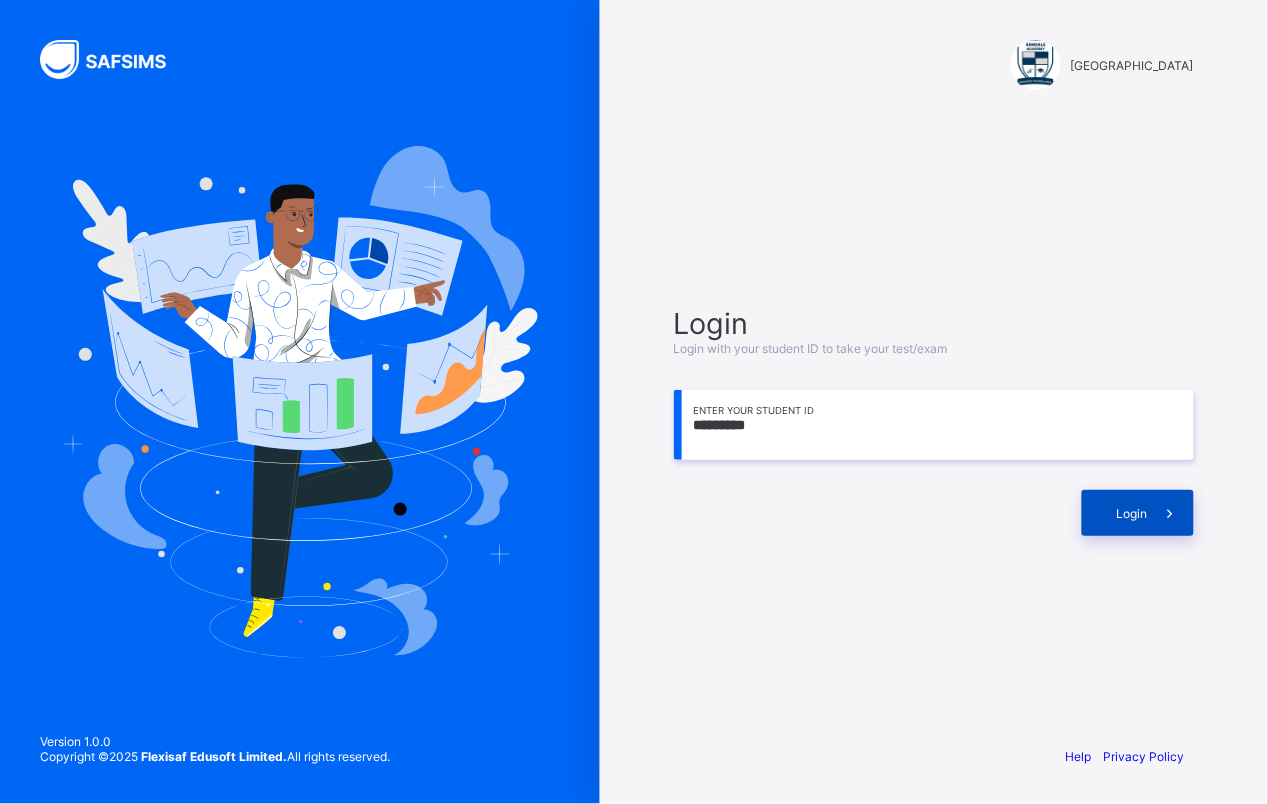 type on "*********" 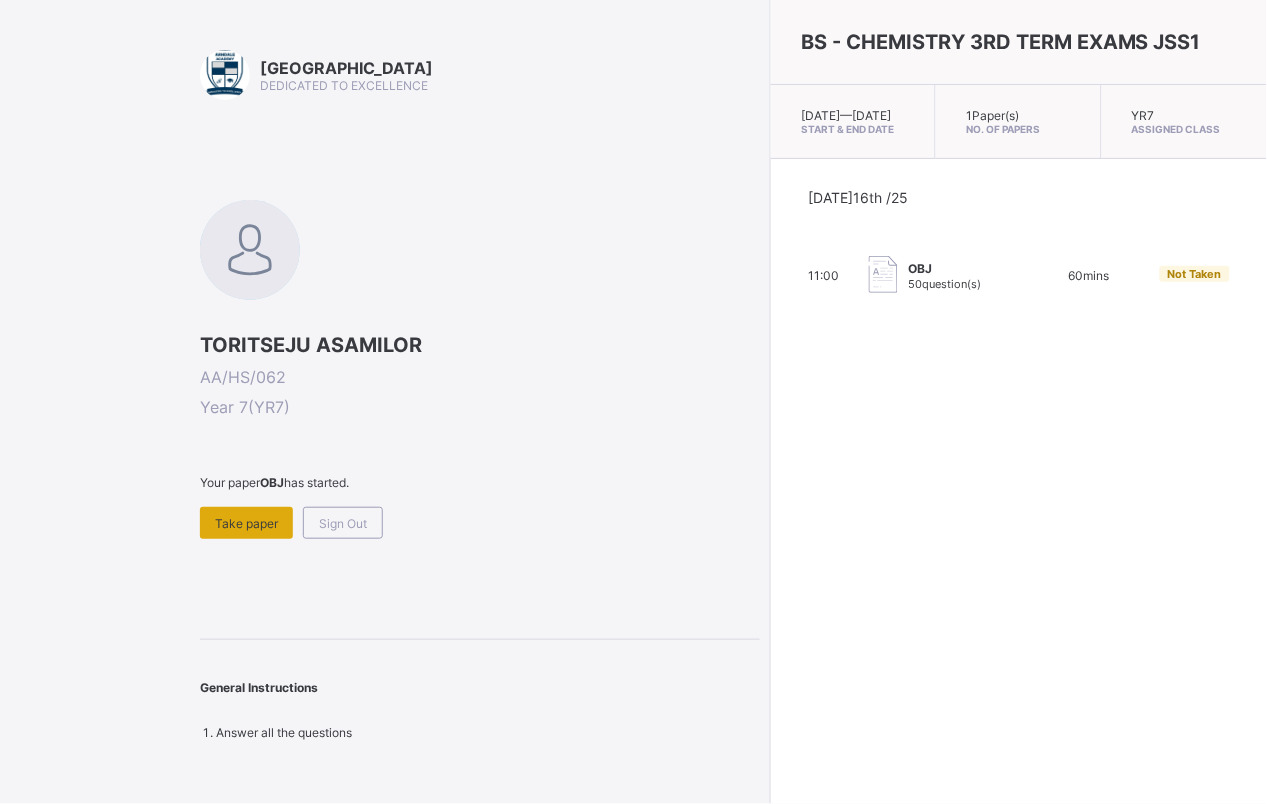 click on "Take paper" at bounding box center (246, 523) 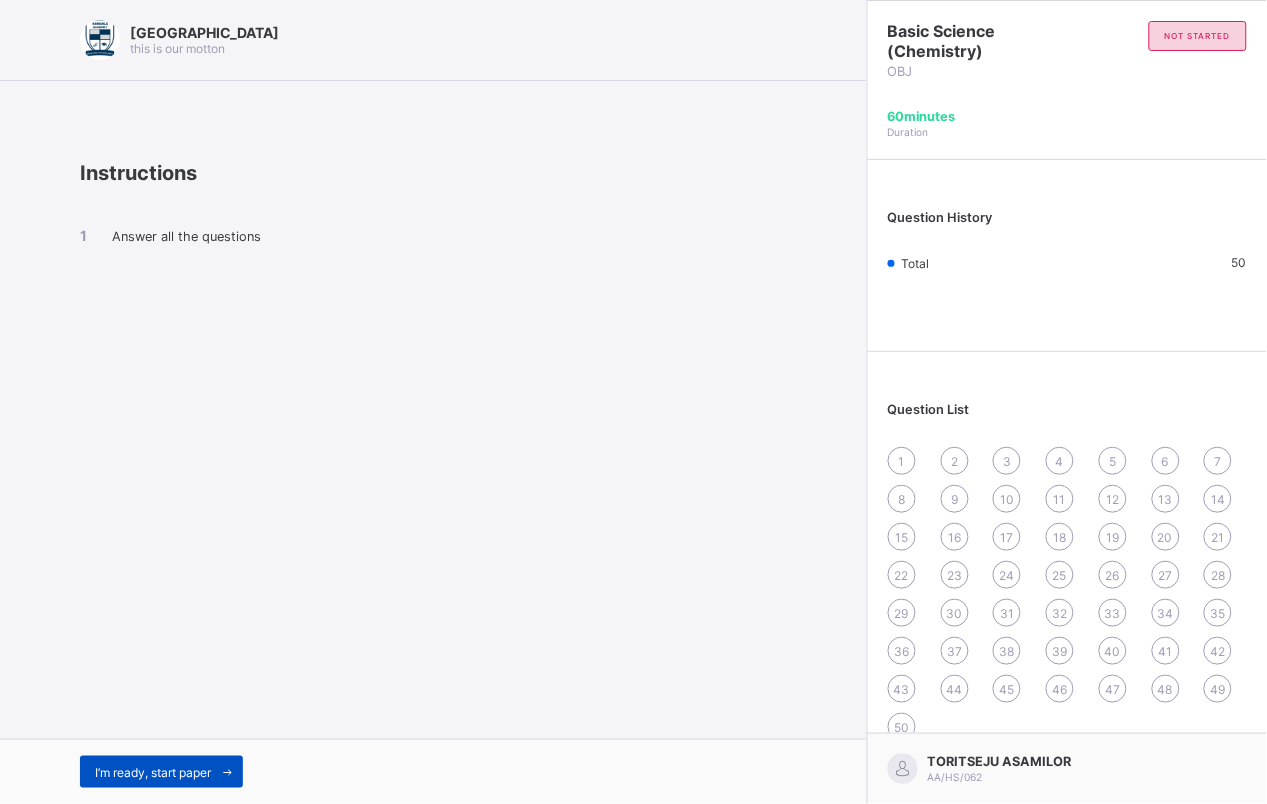click on "I’m ready, start paper" at bounding box center (161, 772) 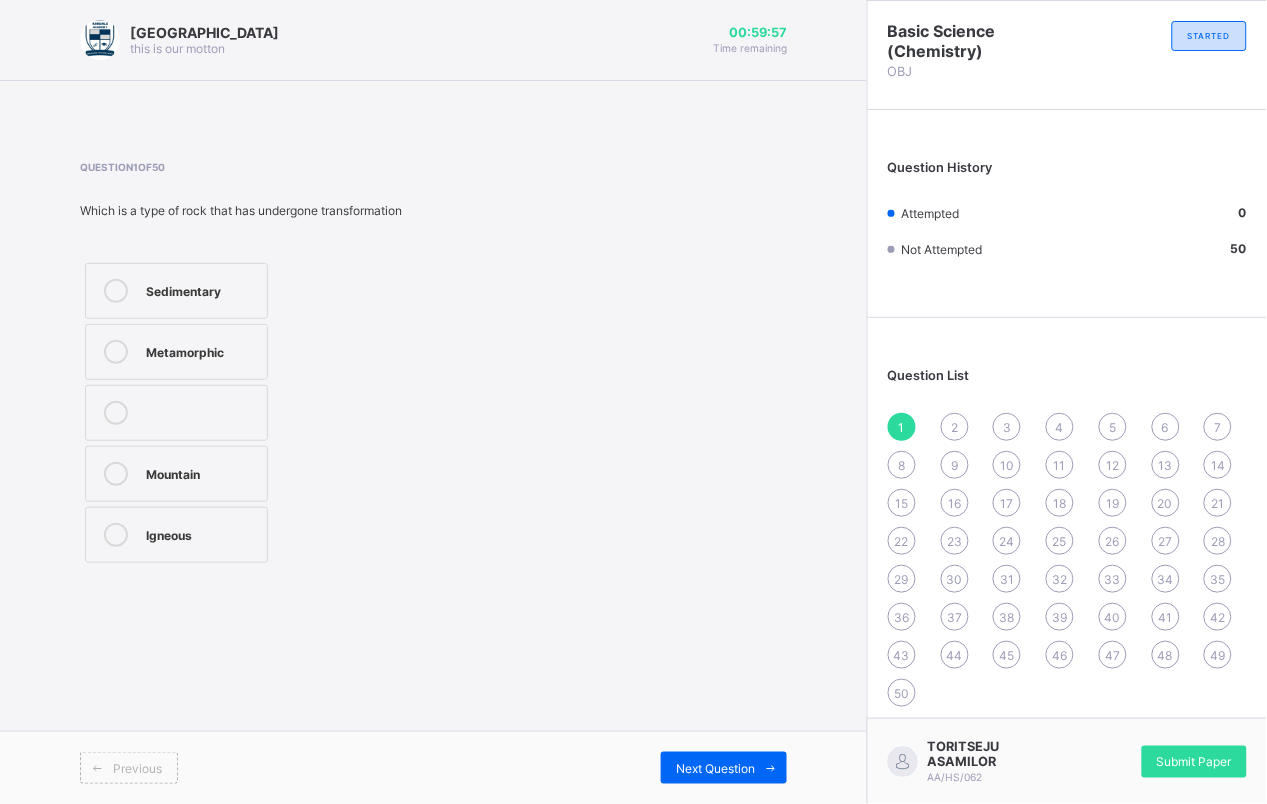 drag, startPoint x: 237, startPoint y: 286, endPoint x: 327, endPoint y: 562, distance: 290.30328 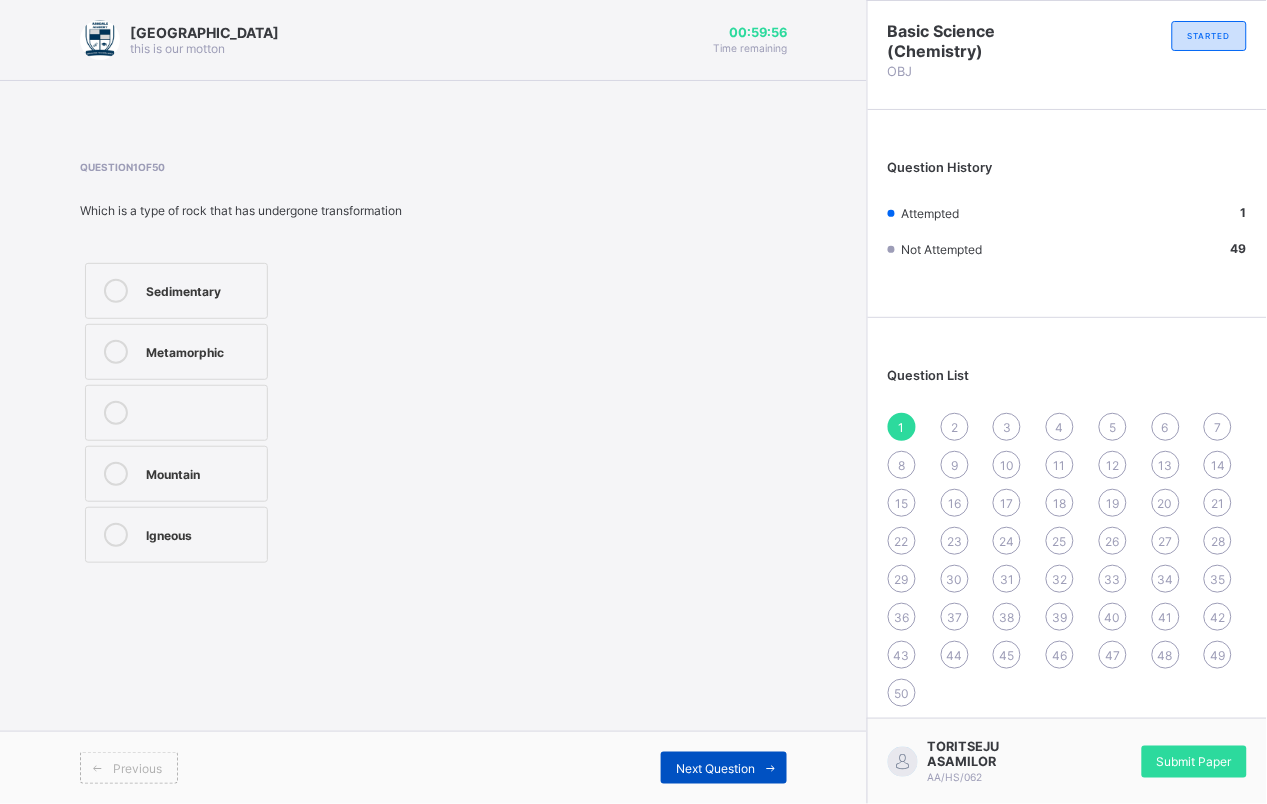 click on "Next Question" at bounding box center [724, 768] 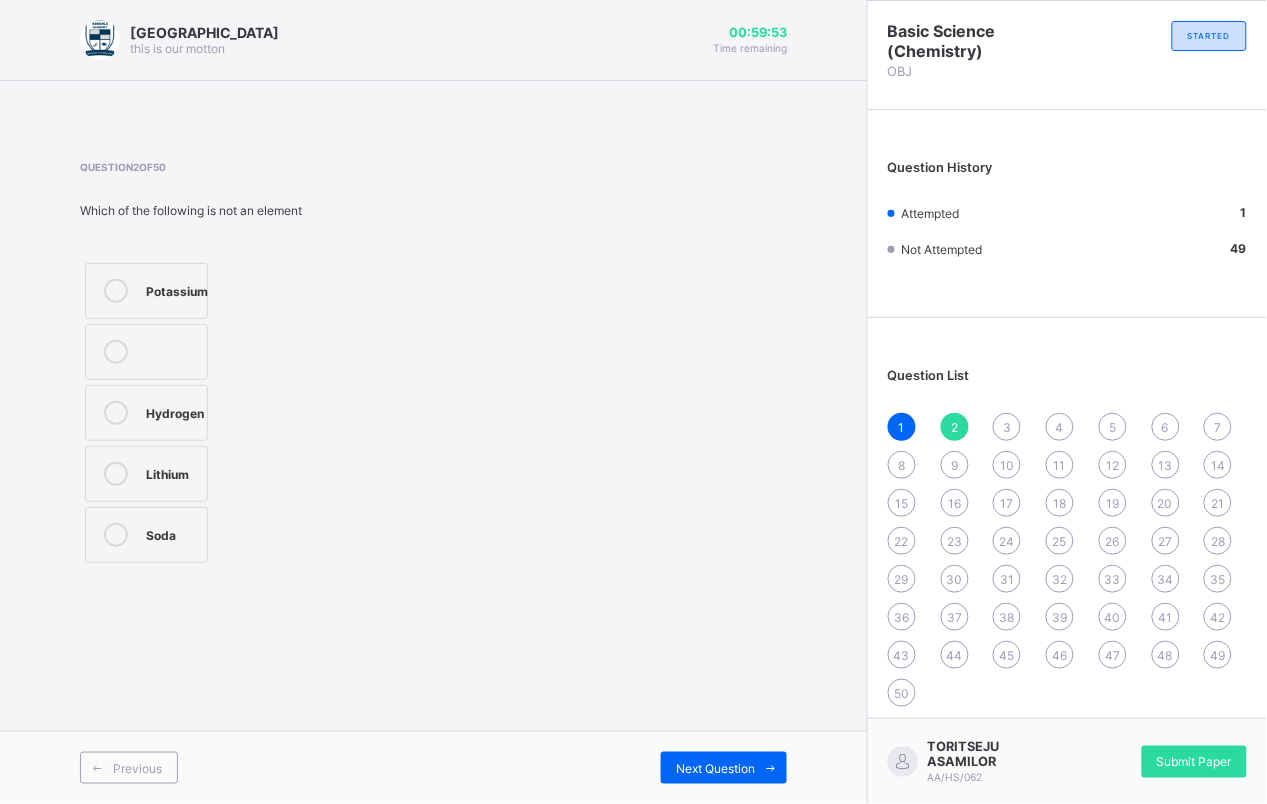 click on "Soda" at bounding box center (146, 535) 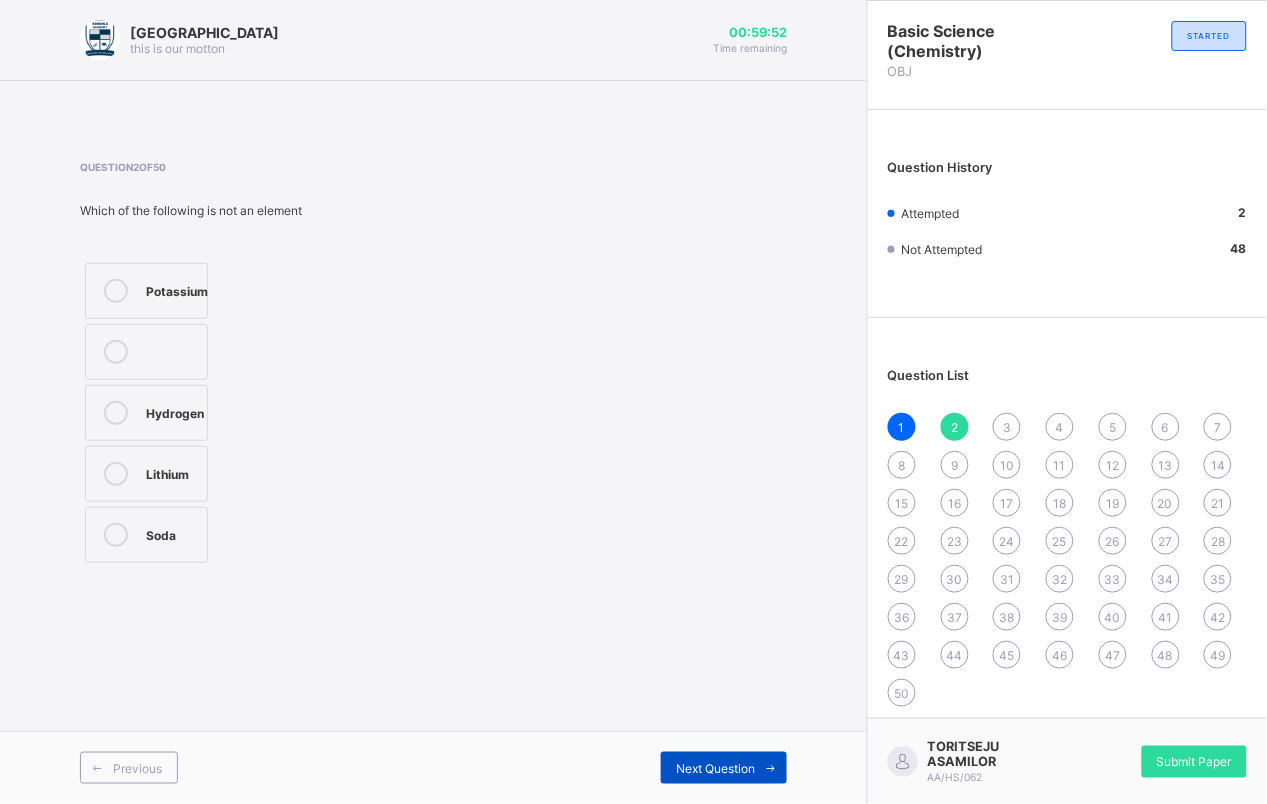 drag, startPoint x: 662, startPoint y: 746, endPoint x: 662, endPoint y: 758, distance: 12 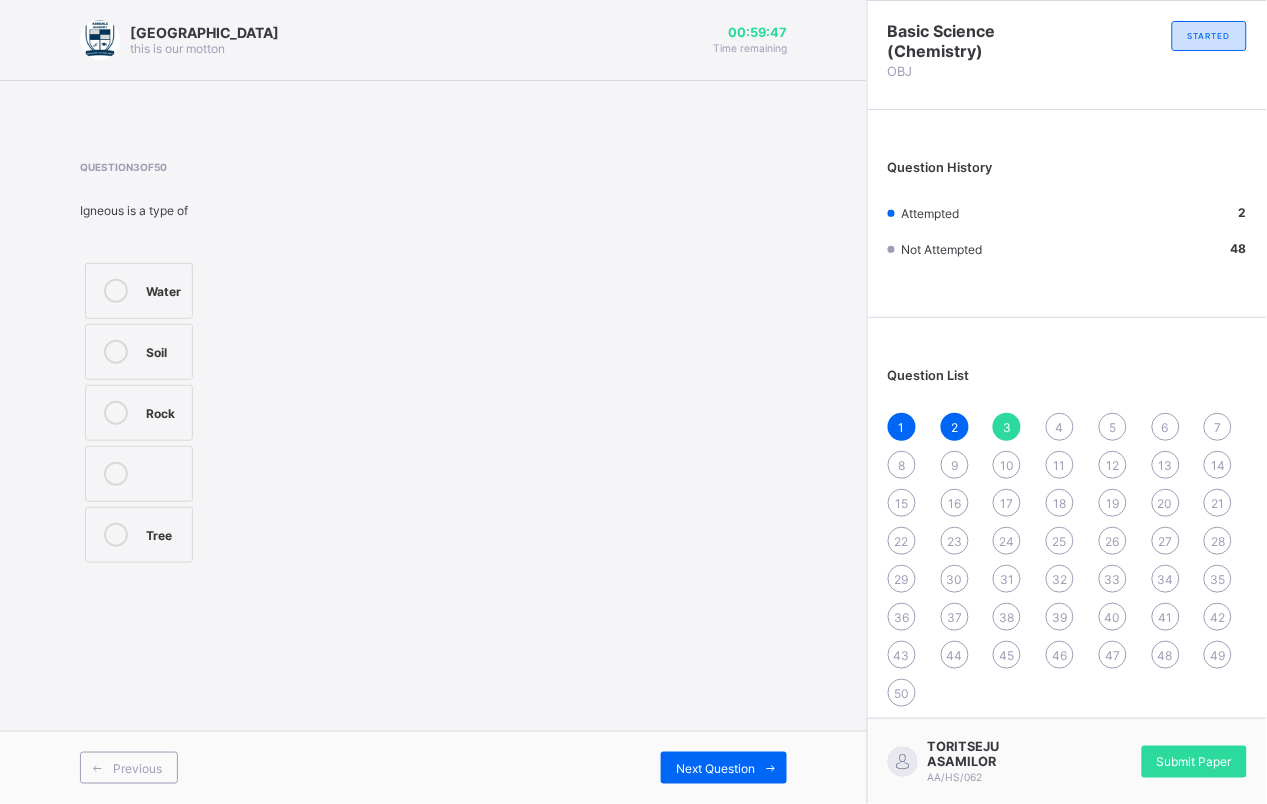 click on "Rock" at bounding box center [139, 413] 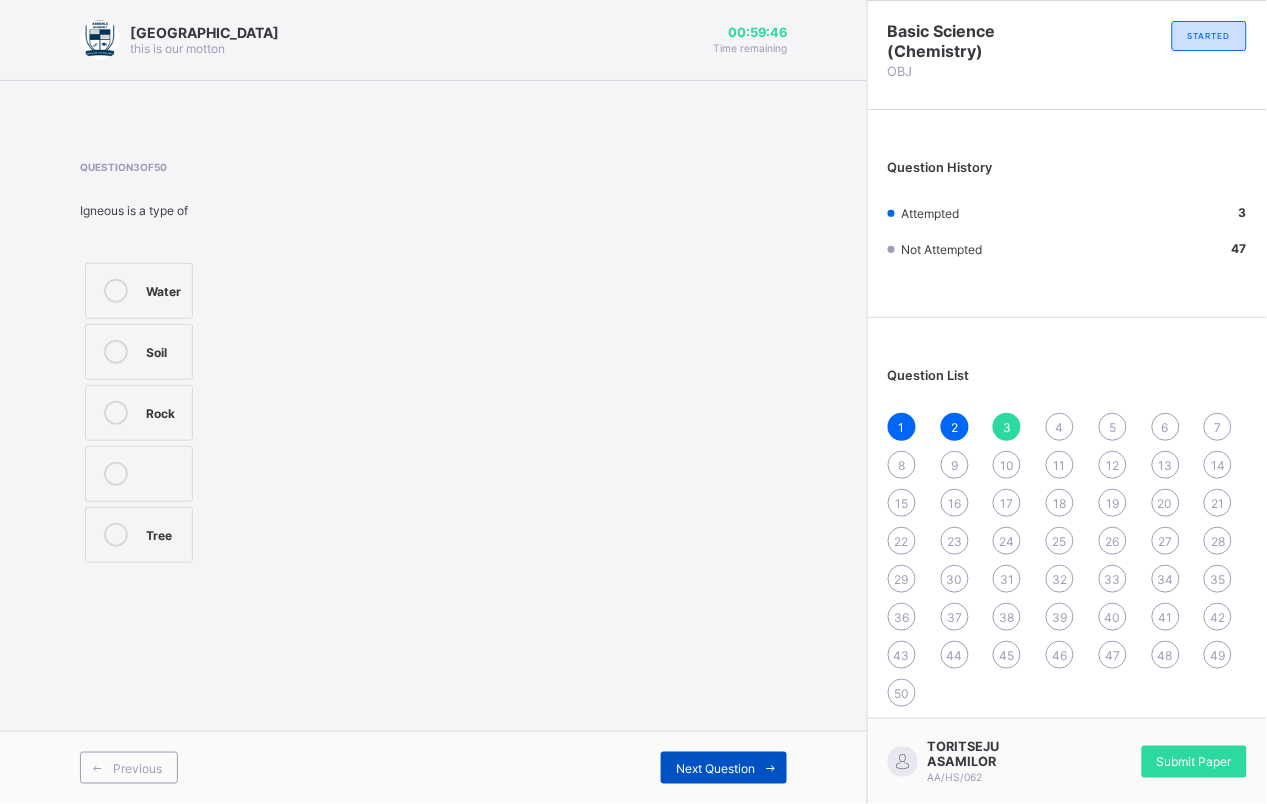 click on "Next Question" at bounding box center (715, 768) 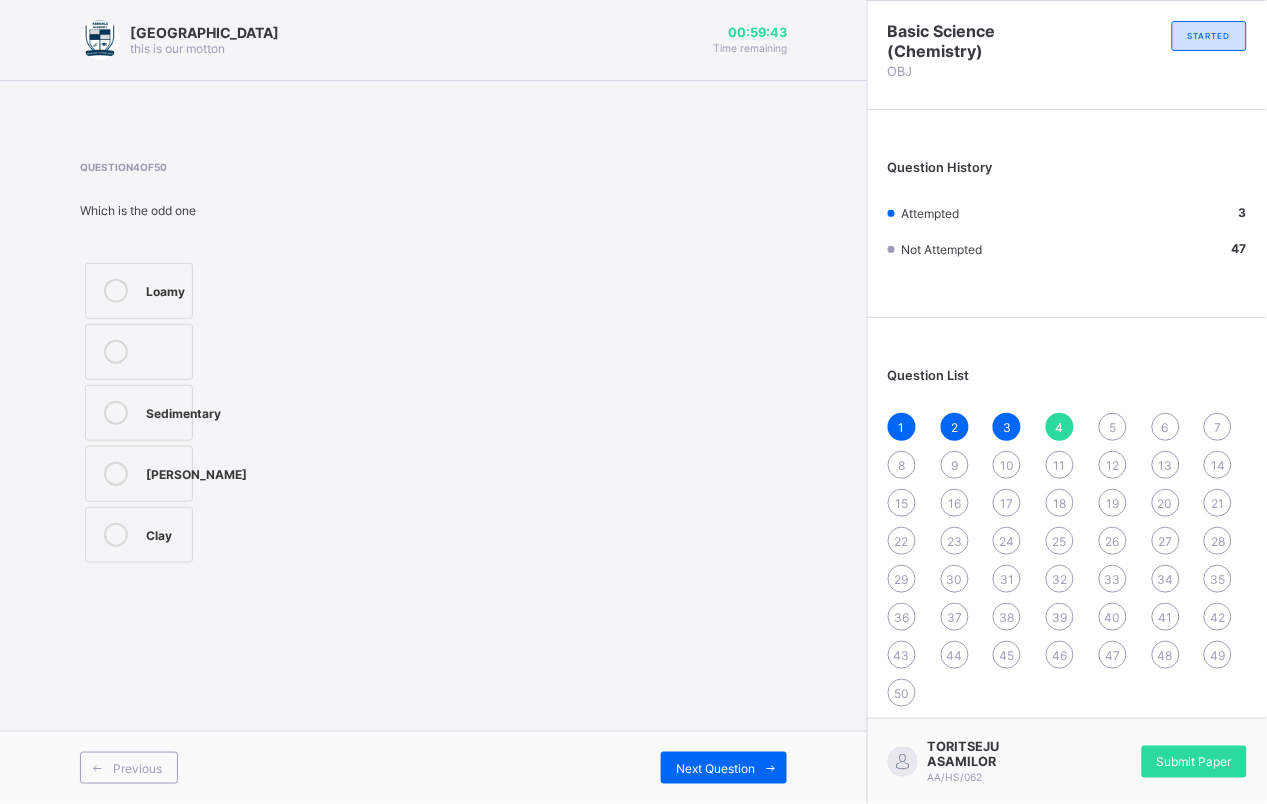 click on "Sedimentary" at bounding box center [139, 413] 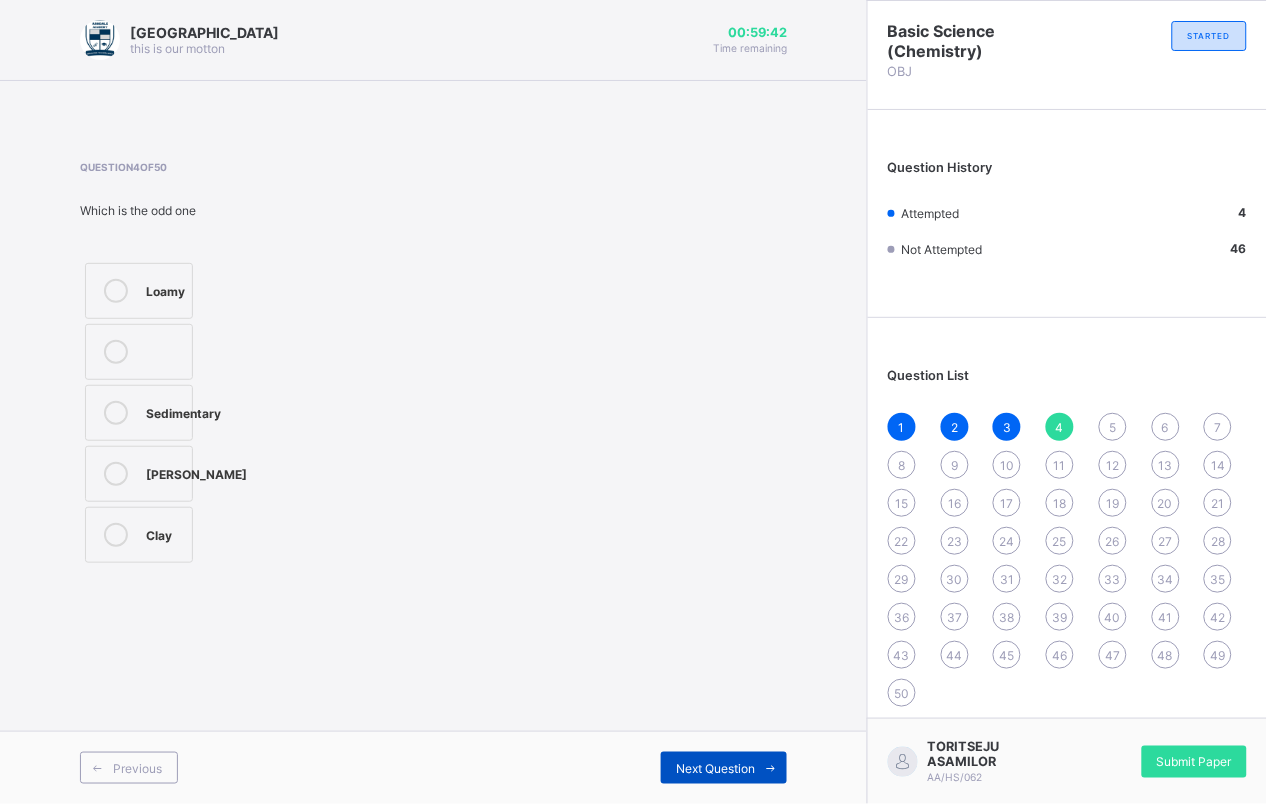 click on "Next Question" at bounding box center [715, 768] 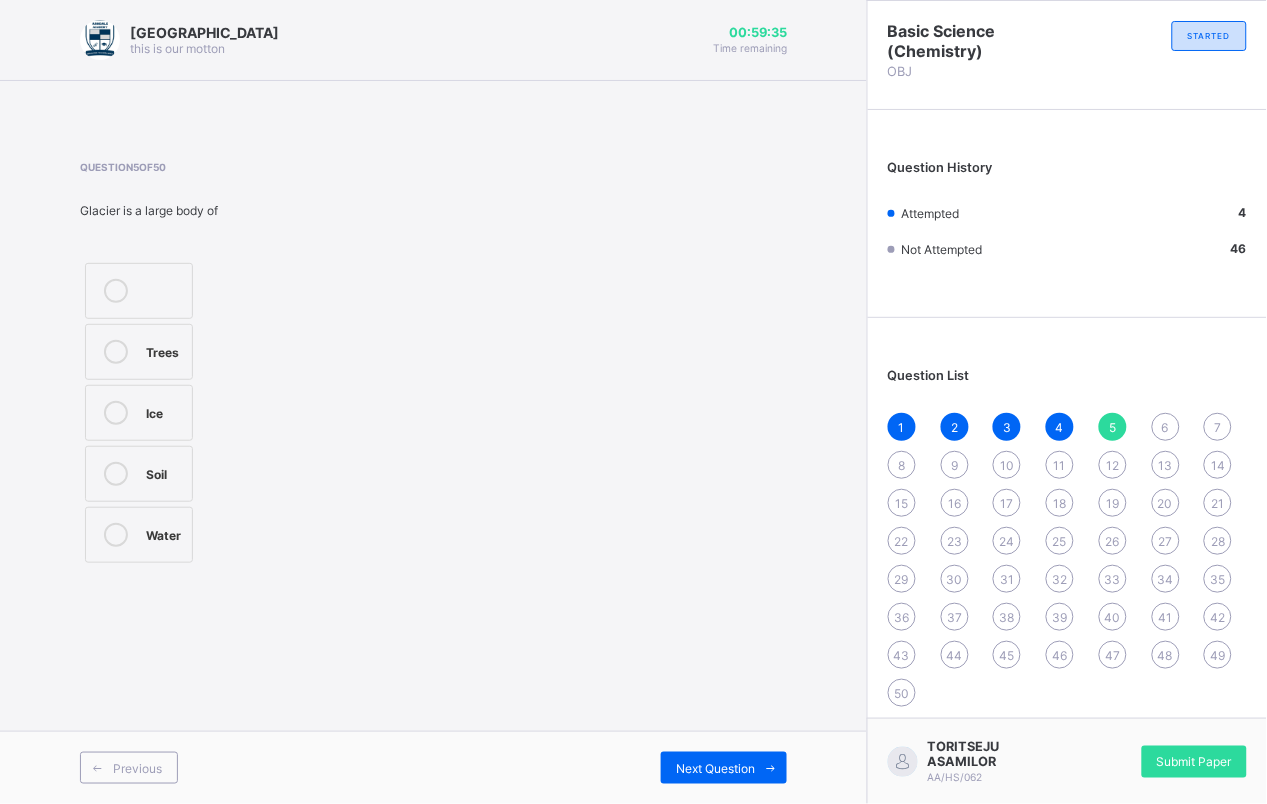 drag, startPoint x: 172, startPoint y: 482, endPoint x: 368, endPoint y: 632, distance: 246.81168 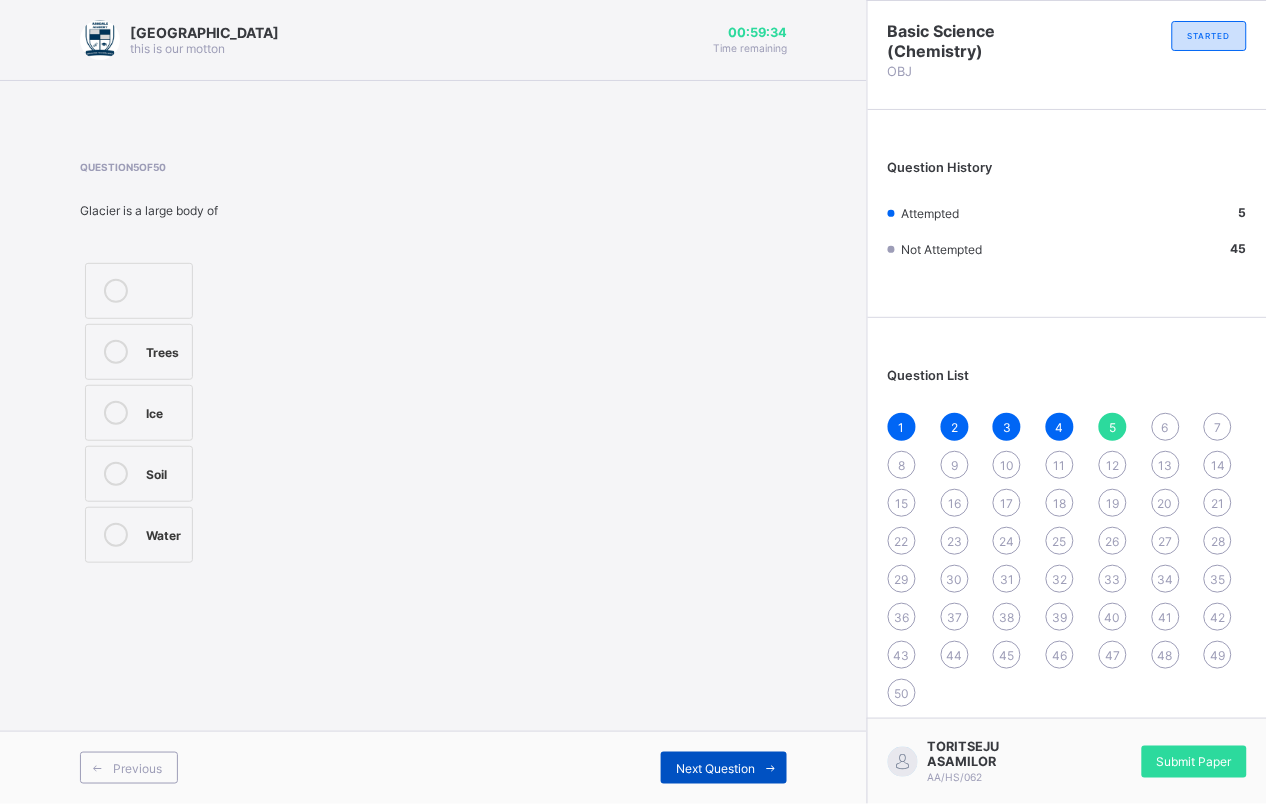 click on "Next Question" at bounding box center (724, 768) 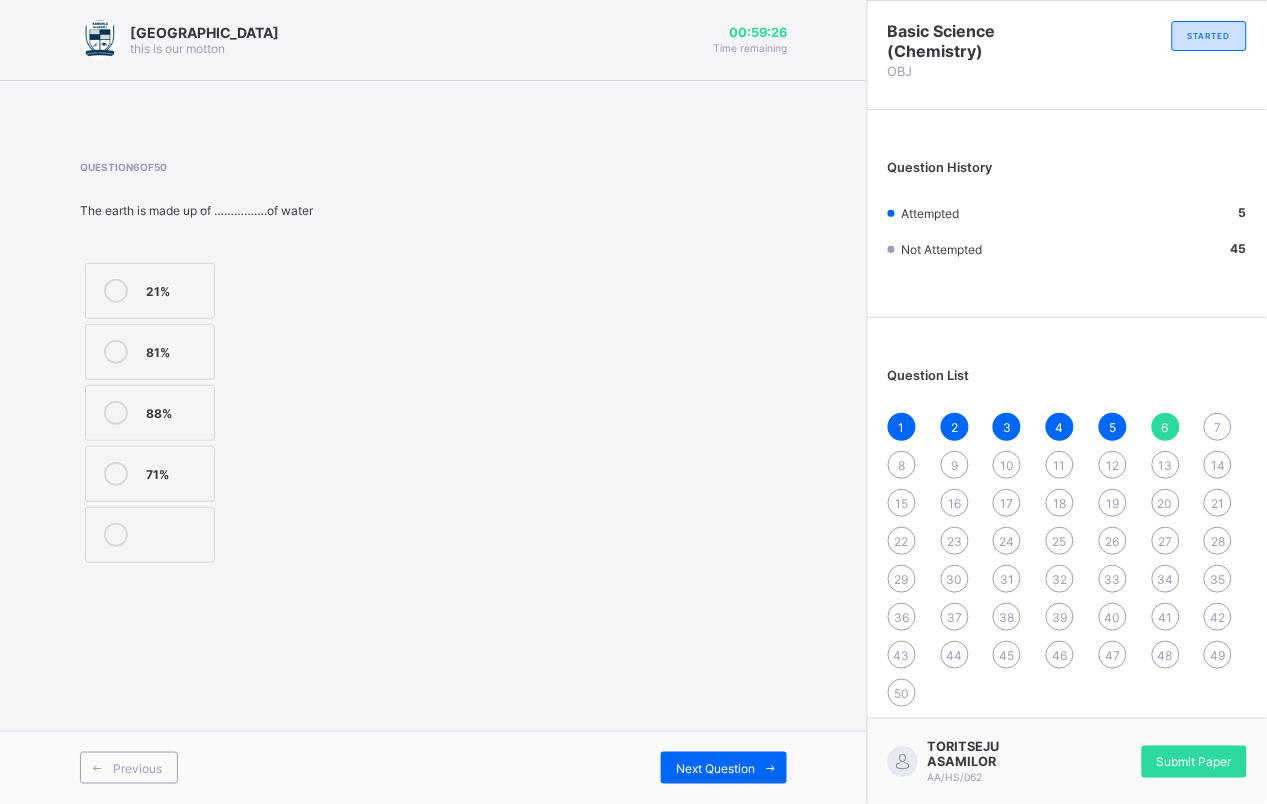 click on "88%" at bounding box center (175, 411) 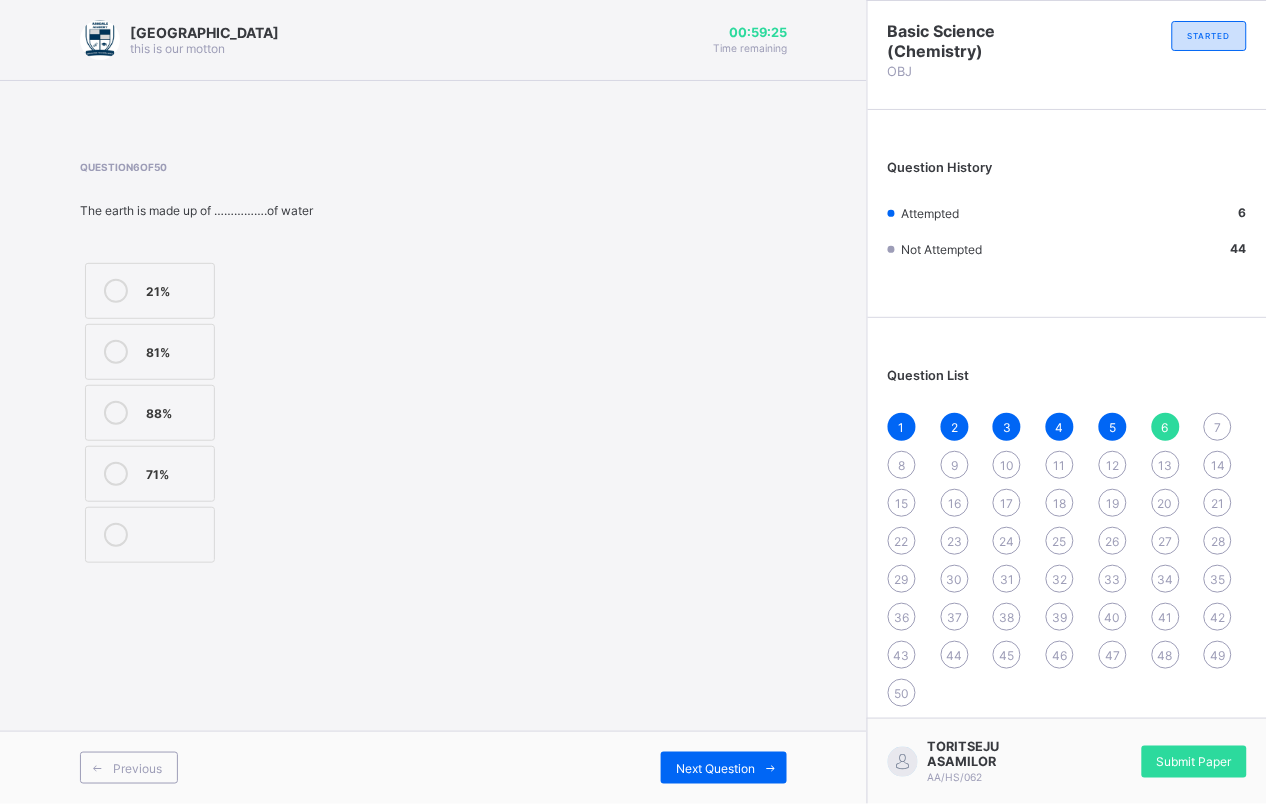 click on "Previous Next Question" at bounding box center (433, 767) 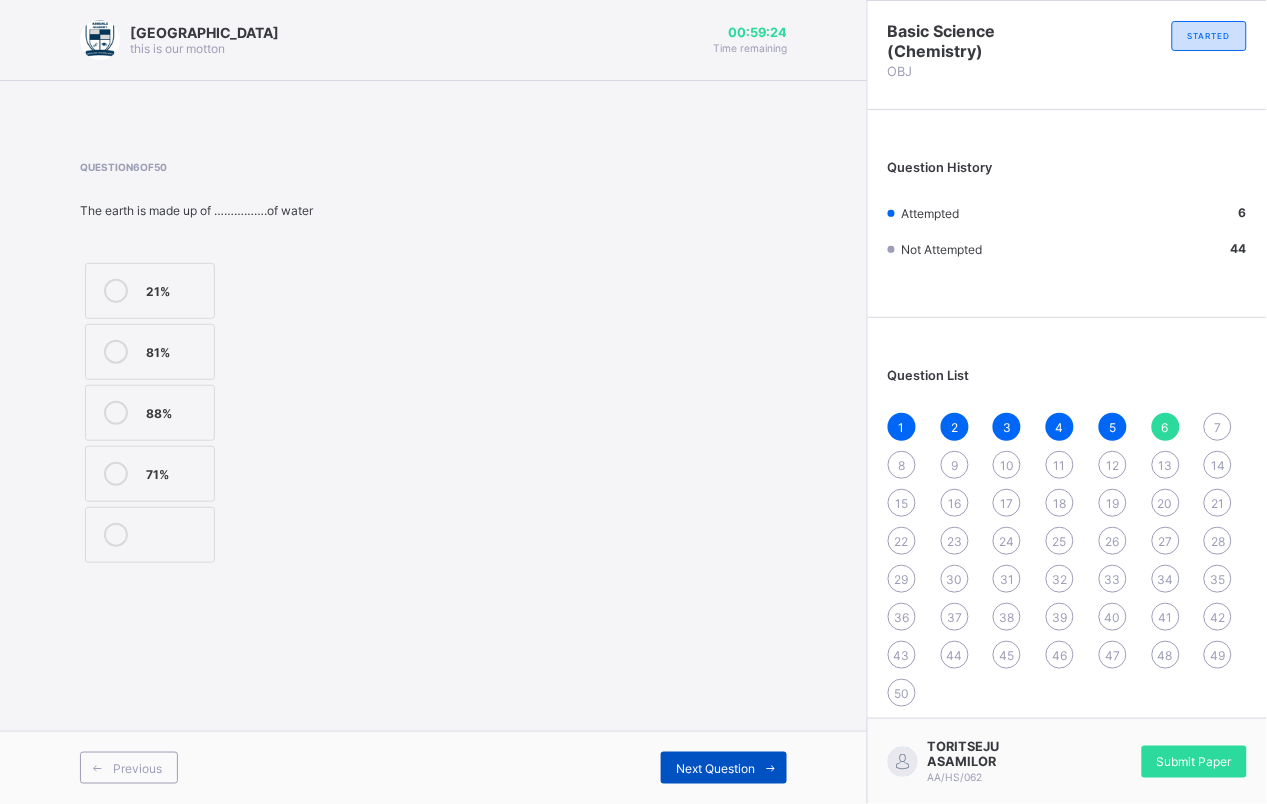 click on "Next Question" at bounding box center (724, 768) 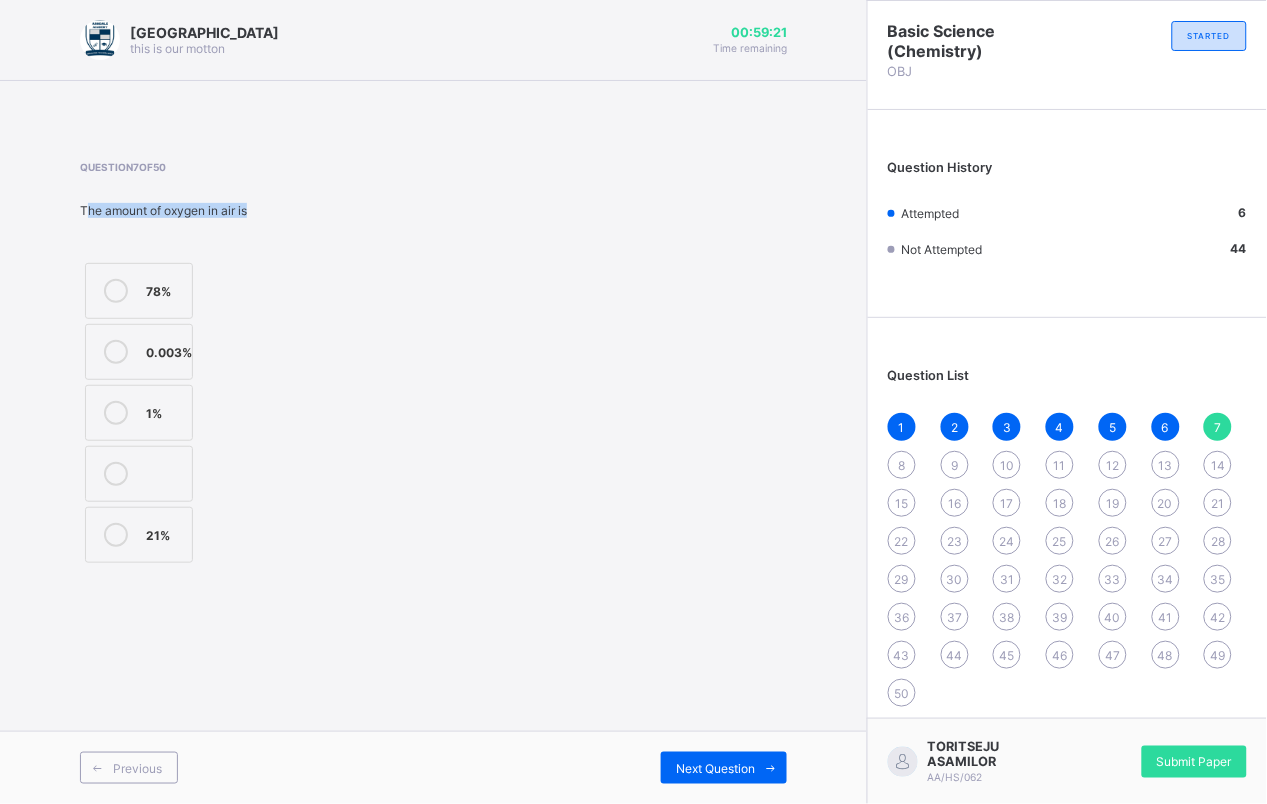 drag, startPoint x: 86, startPoint y: 203, endPoint x: 283, endPoint y: 205, distance: 197.01015 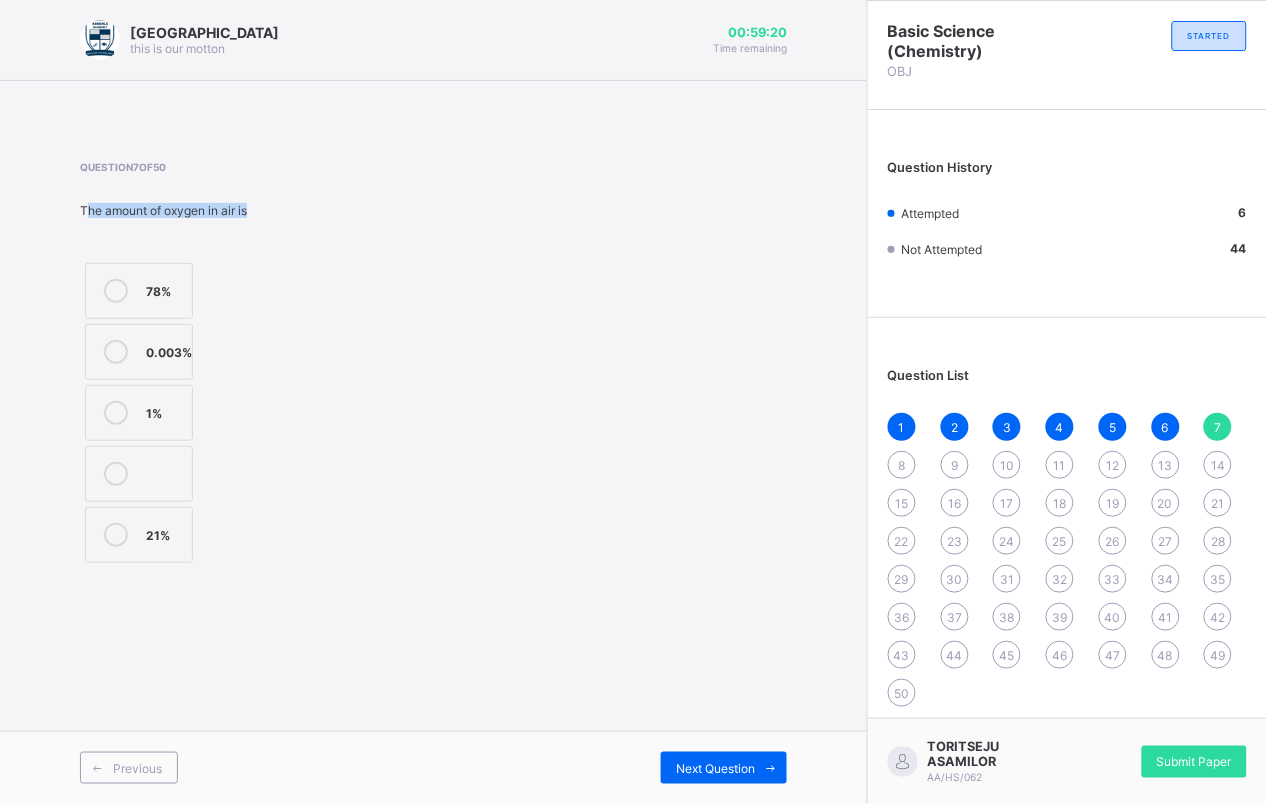 click on "Question  7  of  50 The amount of oxygen in air is 78% 0.003% 1% 21%" at bounding box center (433, 364) 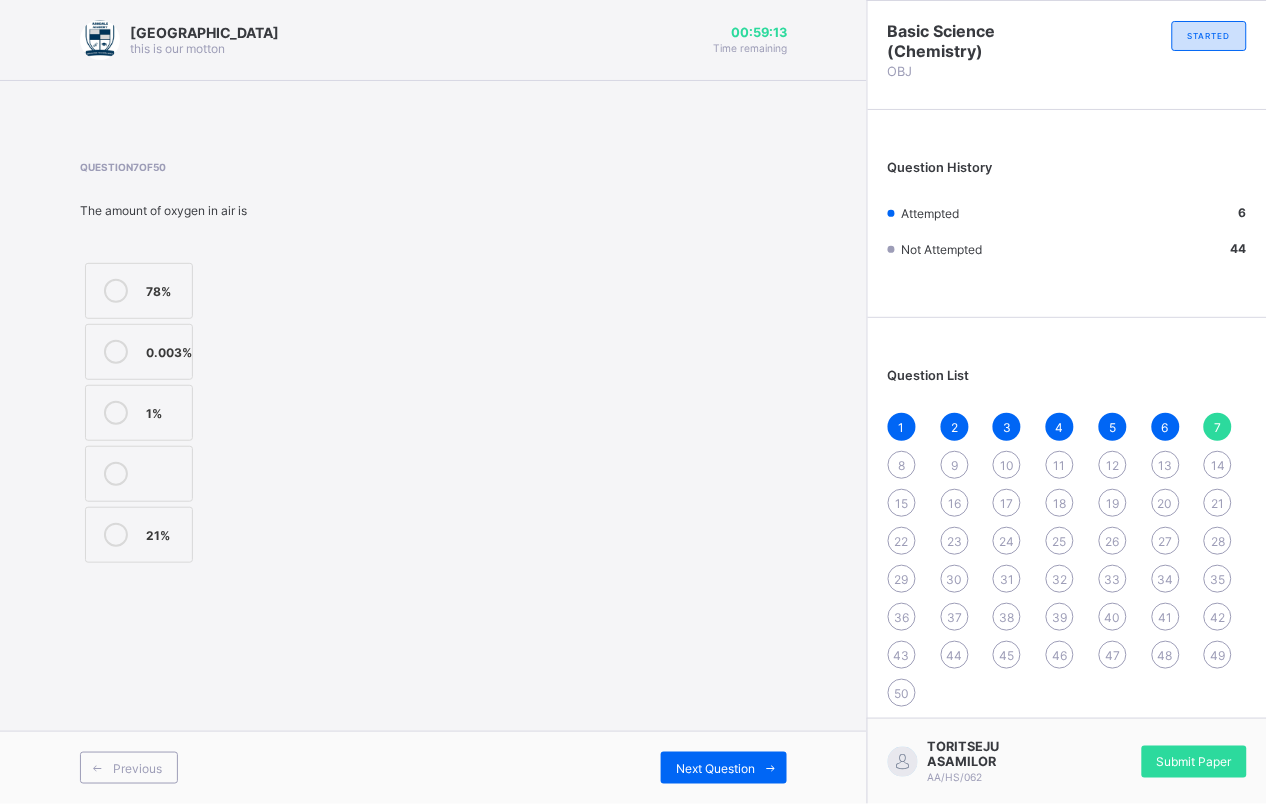 click on "78%" at bounding box center [164, 289] 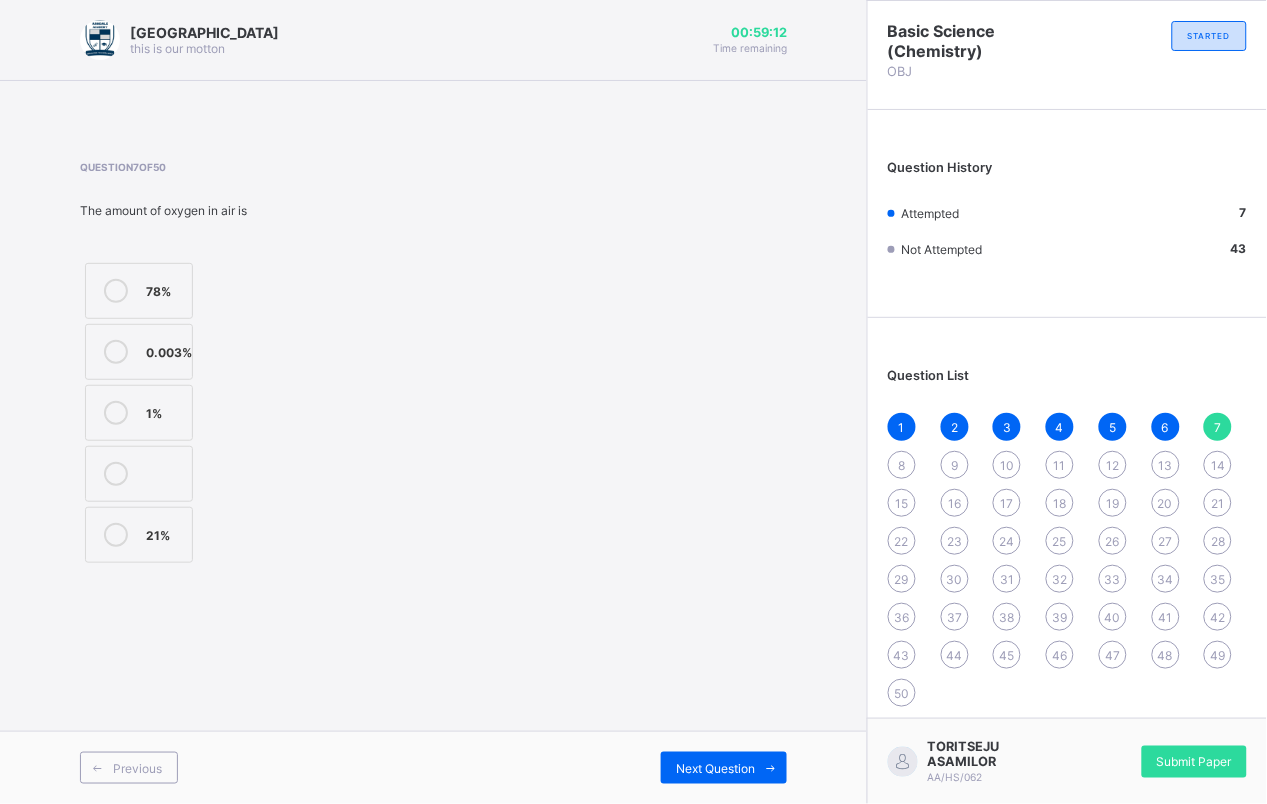 click on "Previous Next Question" at bounding box center (433, 767) 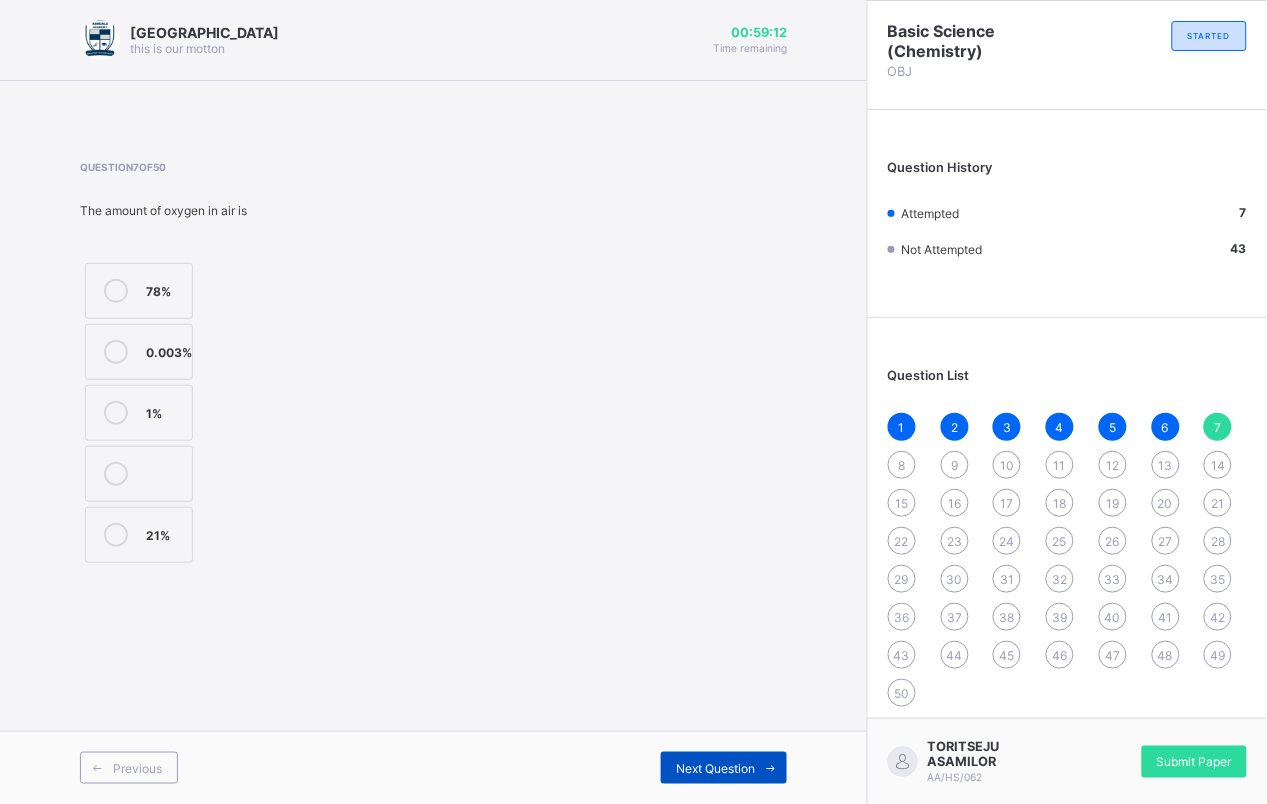 click on "Next Question" at bounding box center [715, 768] 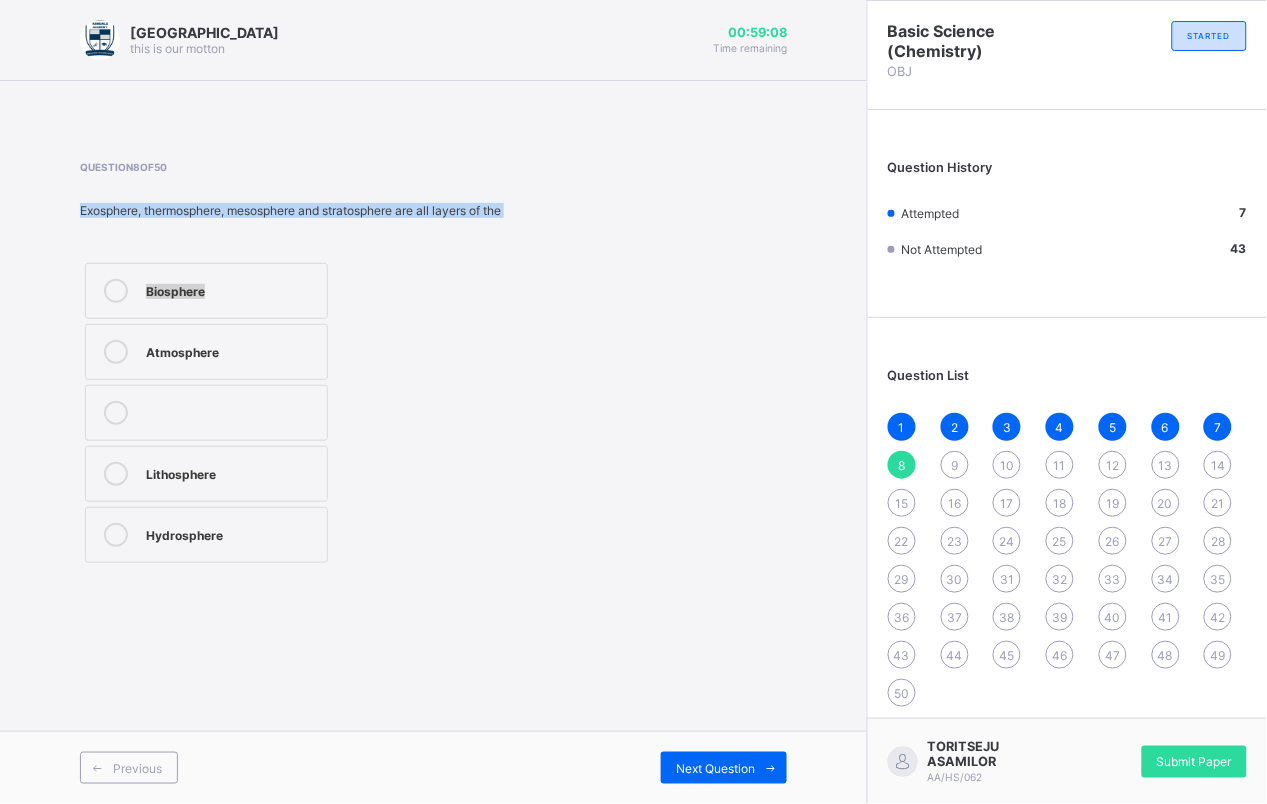 drag, startPoint x: 72, startPoint y: 195, endPoint x: 404, endPoint y: 268, distance: 339.93088 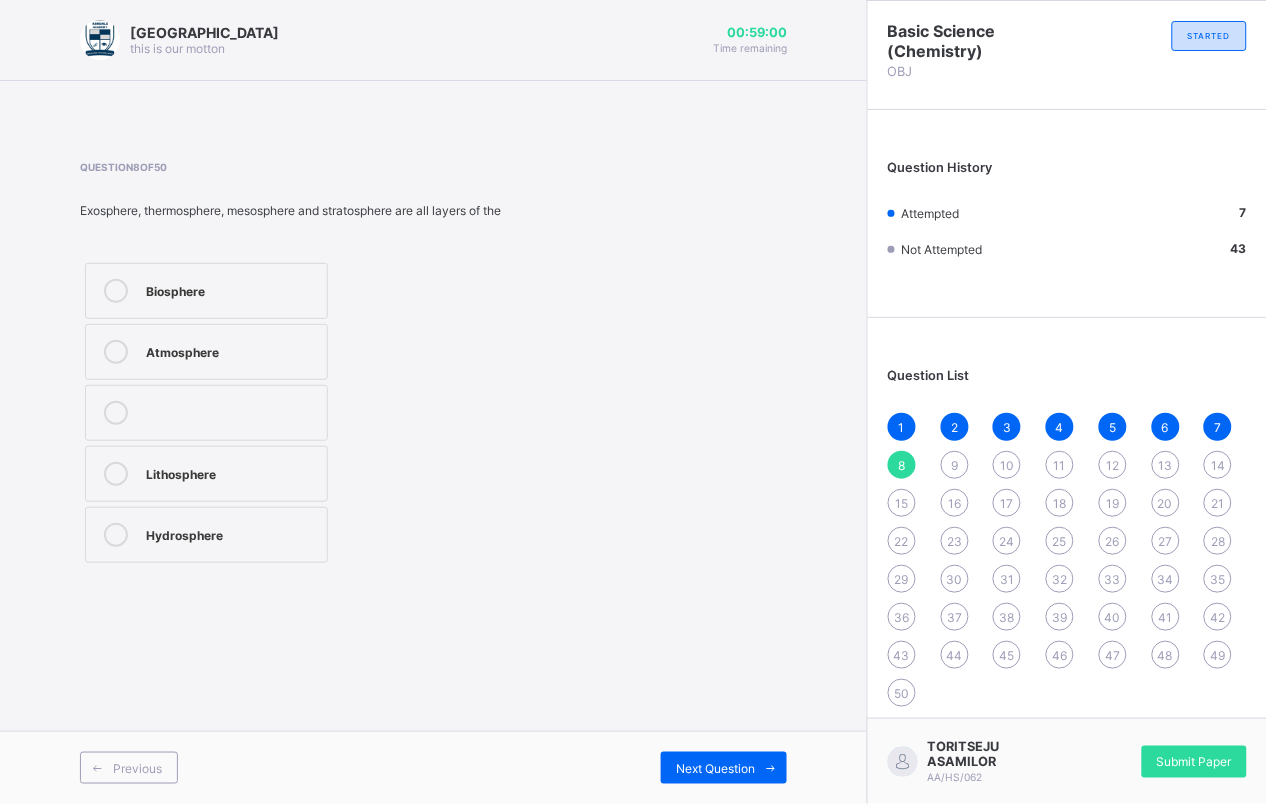 click on "Question  8  of  50 Exosphere, thermosphere, mesosphere and stratosphere are all layers of the Biosphere Atmosphere Lithosphere Hydrosphere" at bounding box center (290, 364) 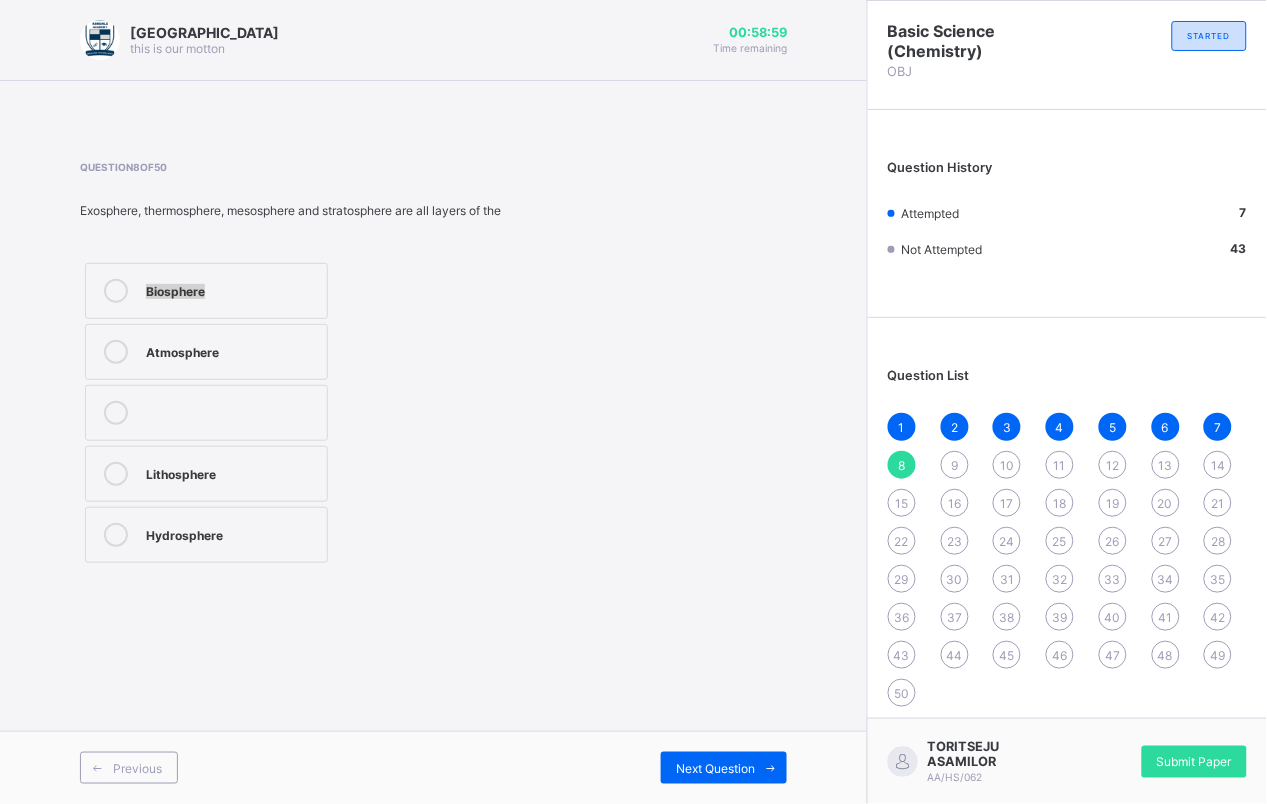 click on "Question  8  of  50 Exosphere, thermosphere, mesosphere and stratosphere are all layers of the Biosphere Atmosphere Lithosphere Hydrosphere" at bounding box center [290, 364] 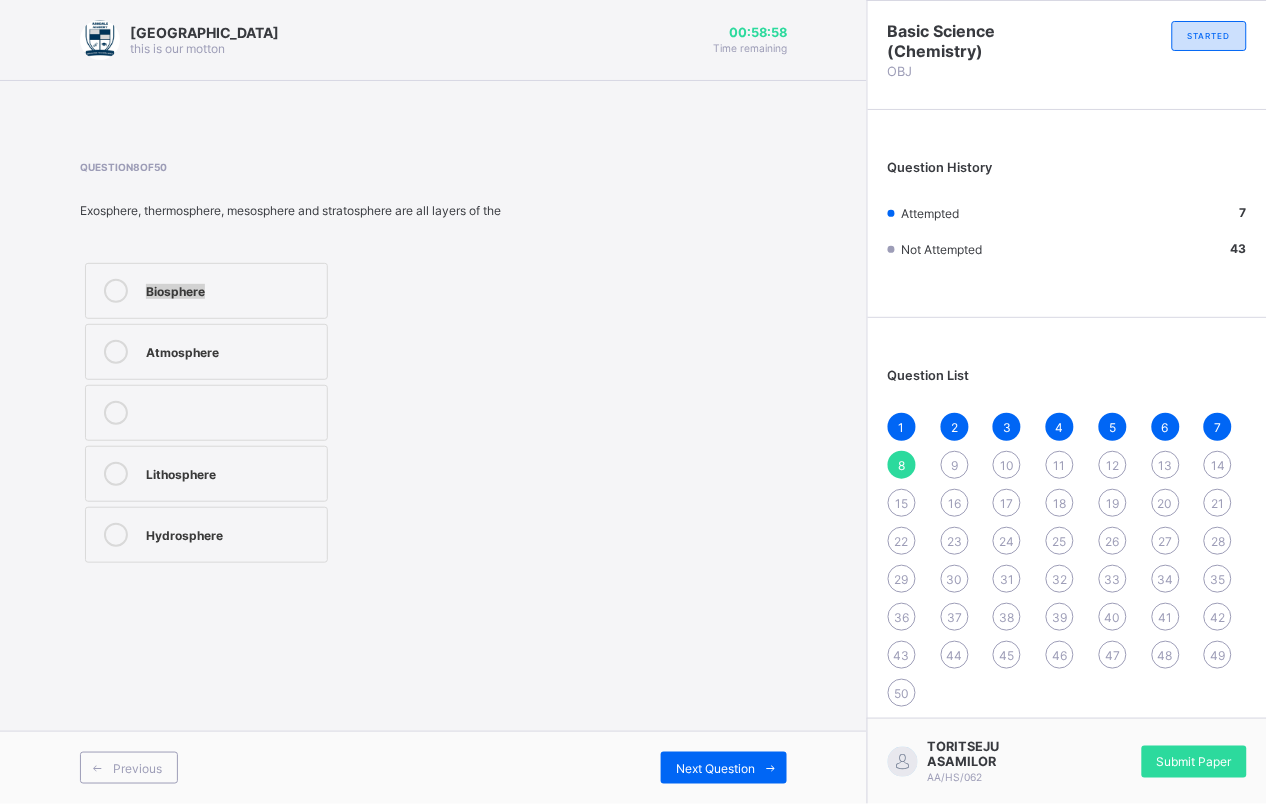 click on "Question  8  of  50 Exosphere, thermosphere, mesosphere and stratosphere are all layers of the Biosphere Atmosphere Lithosphere Hydrosphere" at bounding box center (290, 364) 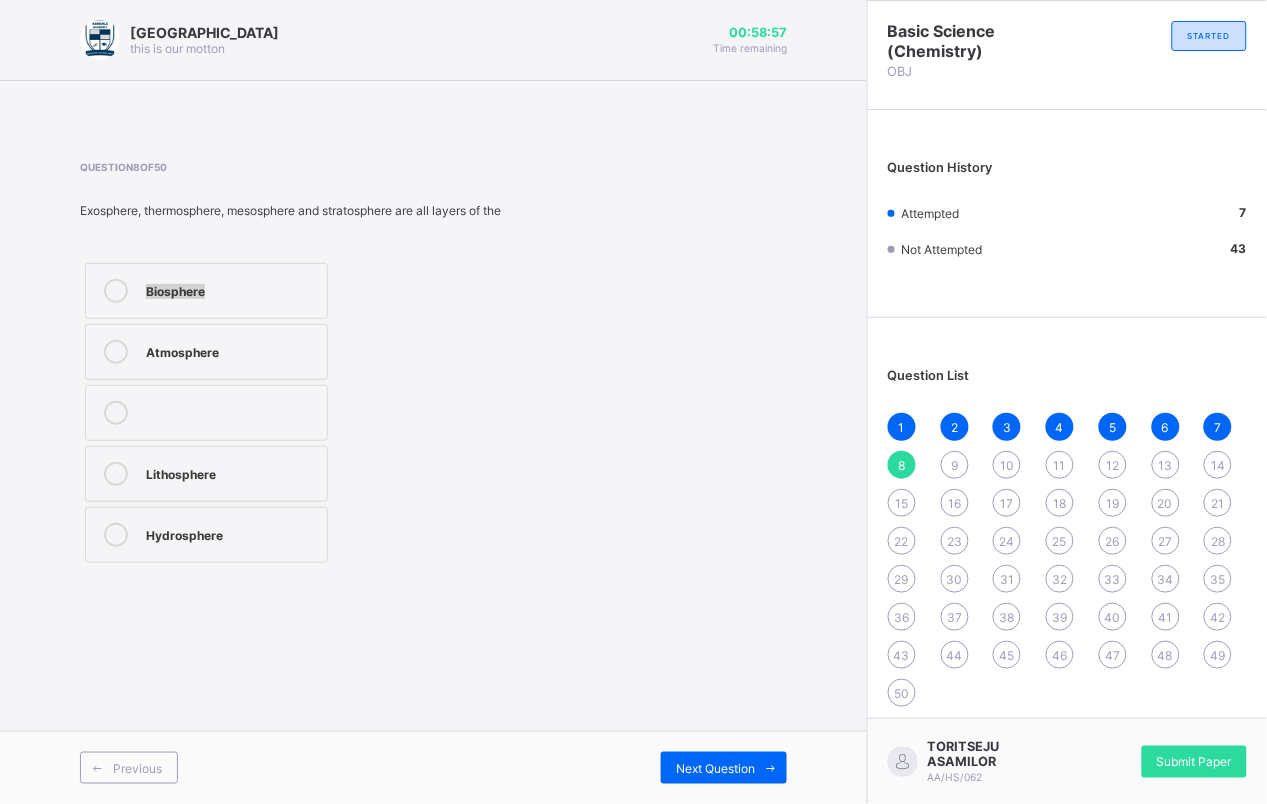 click on "Question  8  of  50 Exosphere, thermosphere, mesosphere and stratosphere are all layers of the Biosphere Atmosphere Lithosphere Hydrosphere" at bounding box center (290, 364) 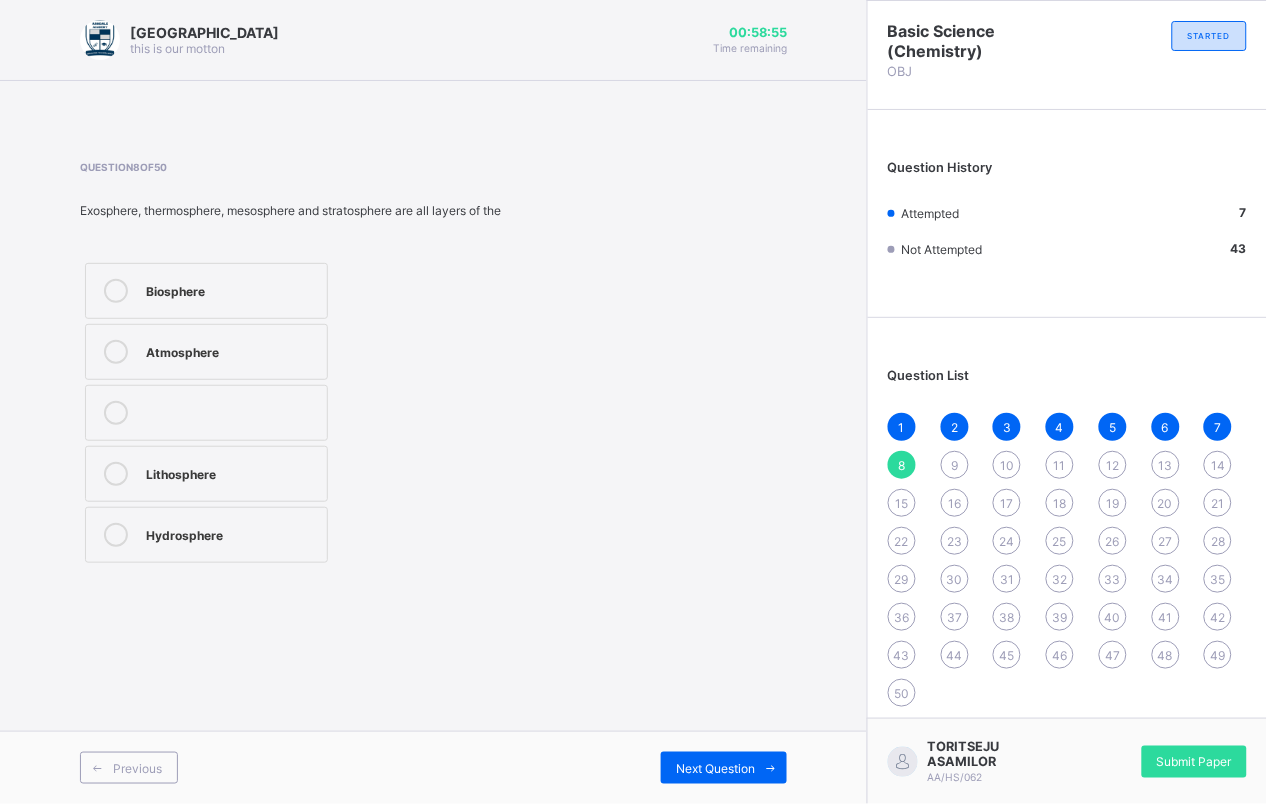 click on "Biosphere" at bounding box center [231, 289] 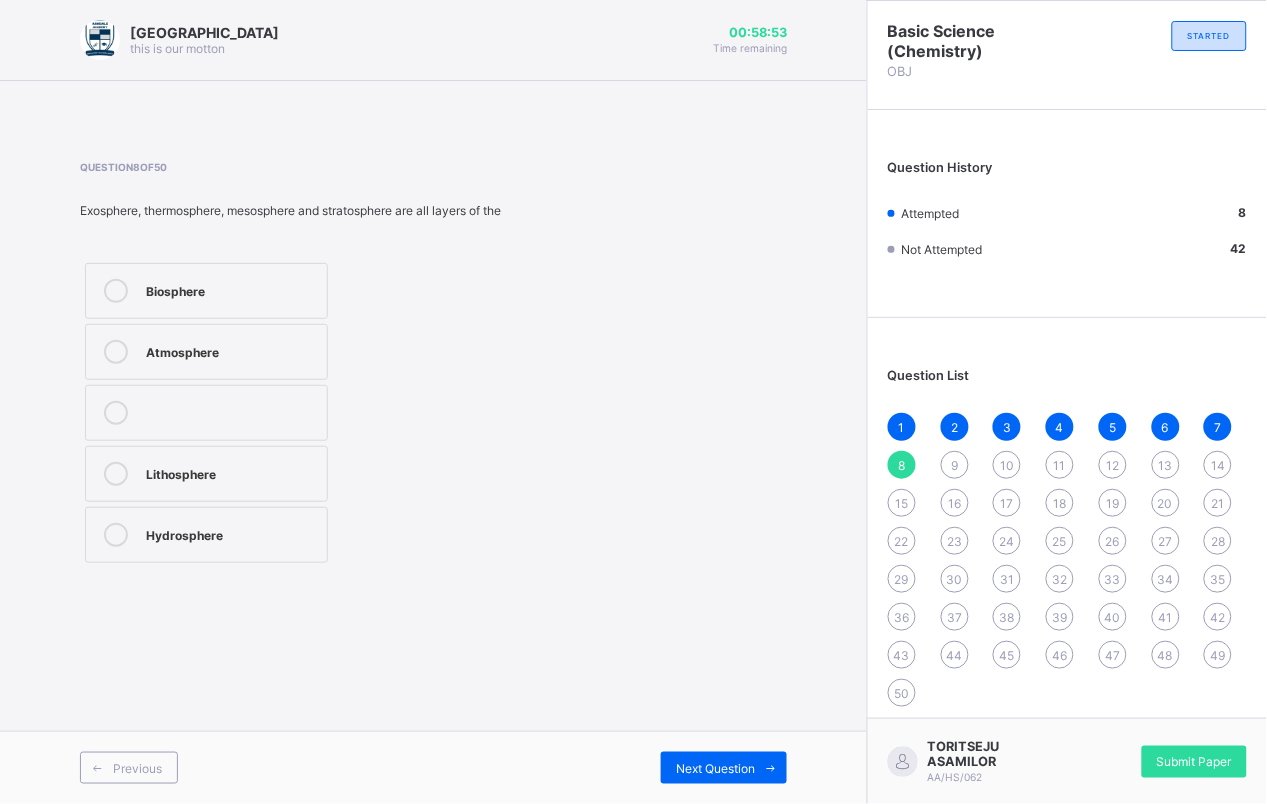 click on "Atmosphere" at bounding box center (206, 352) 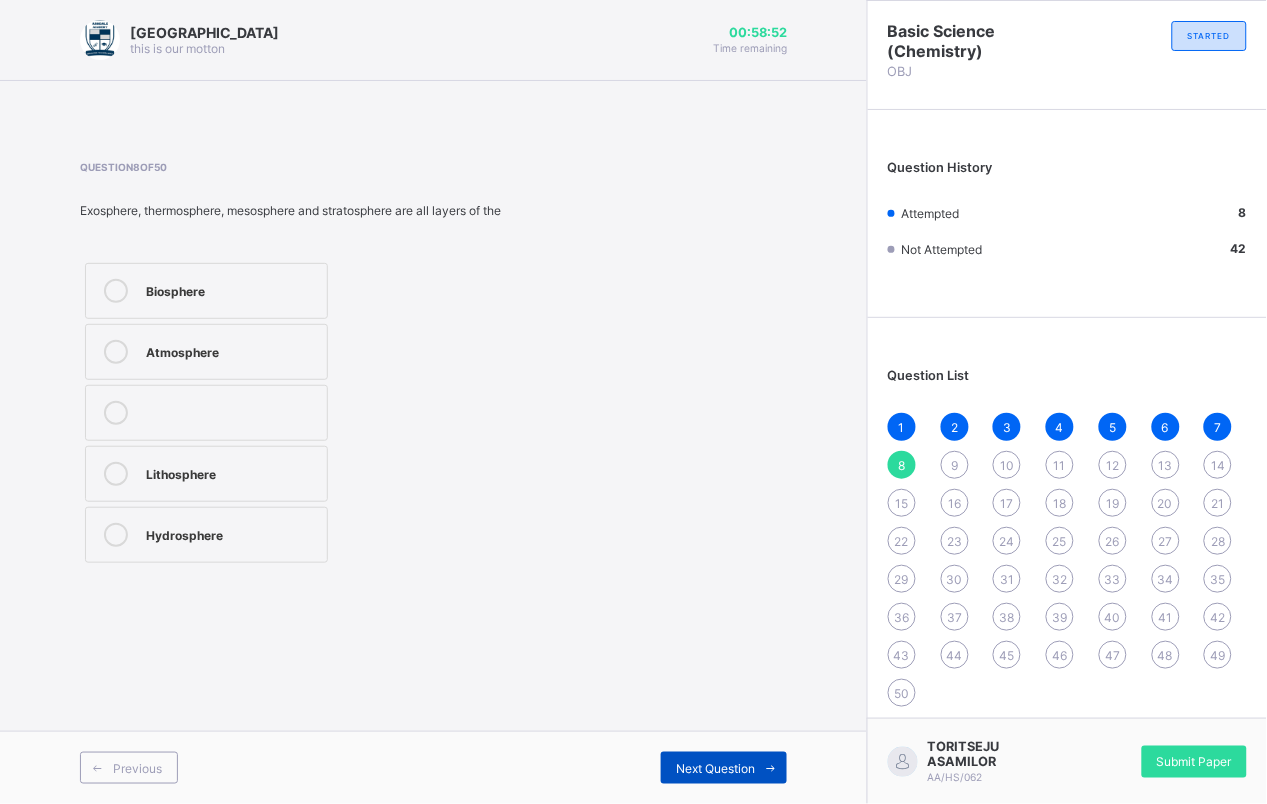 click on "Next Question" at bounding box center [715, 768] 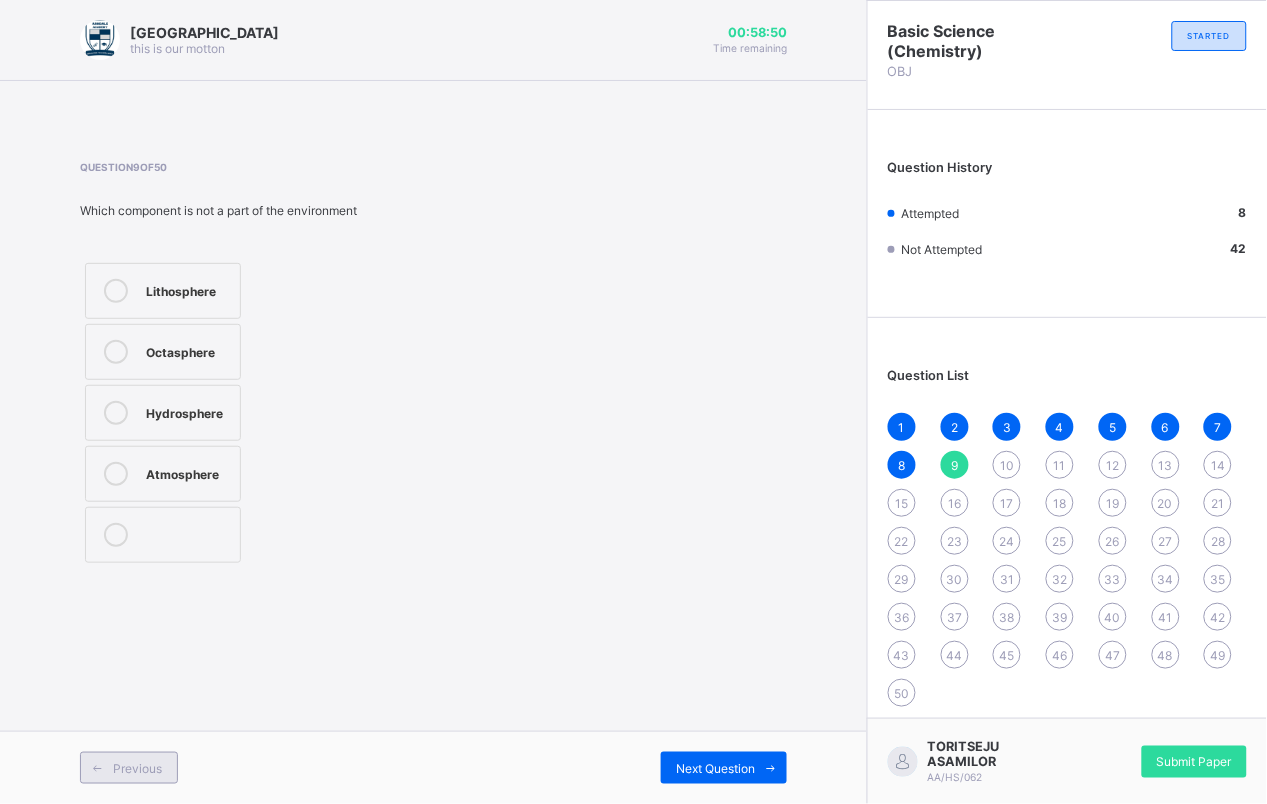 click on "Previous" at bounding box center [137, 768] 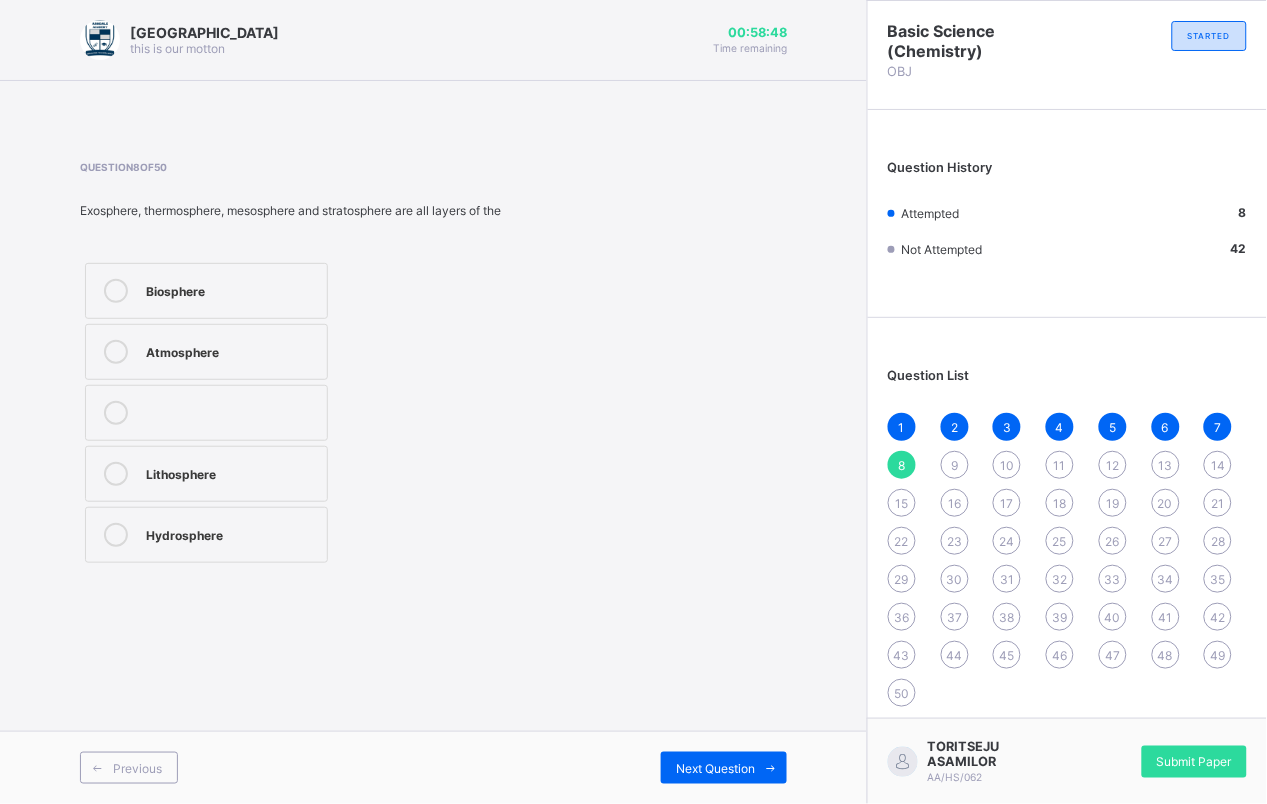 click on "Hydrosphere" at bounding box center (206, 535) 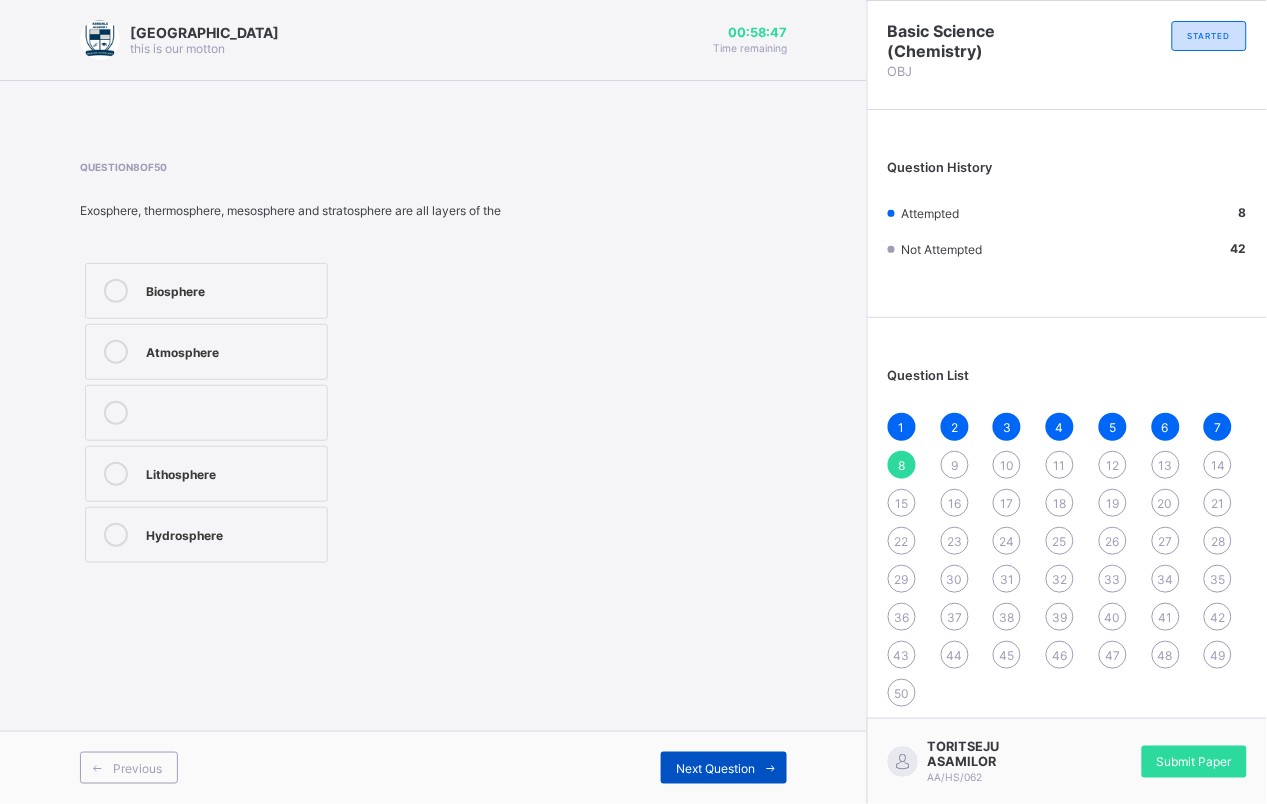 click on "Next Question" at bounding box center (715, 768) 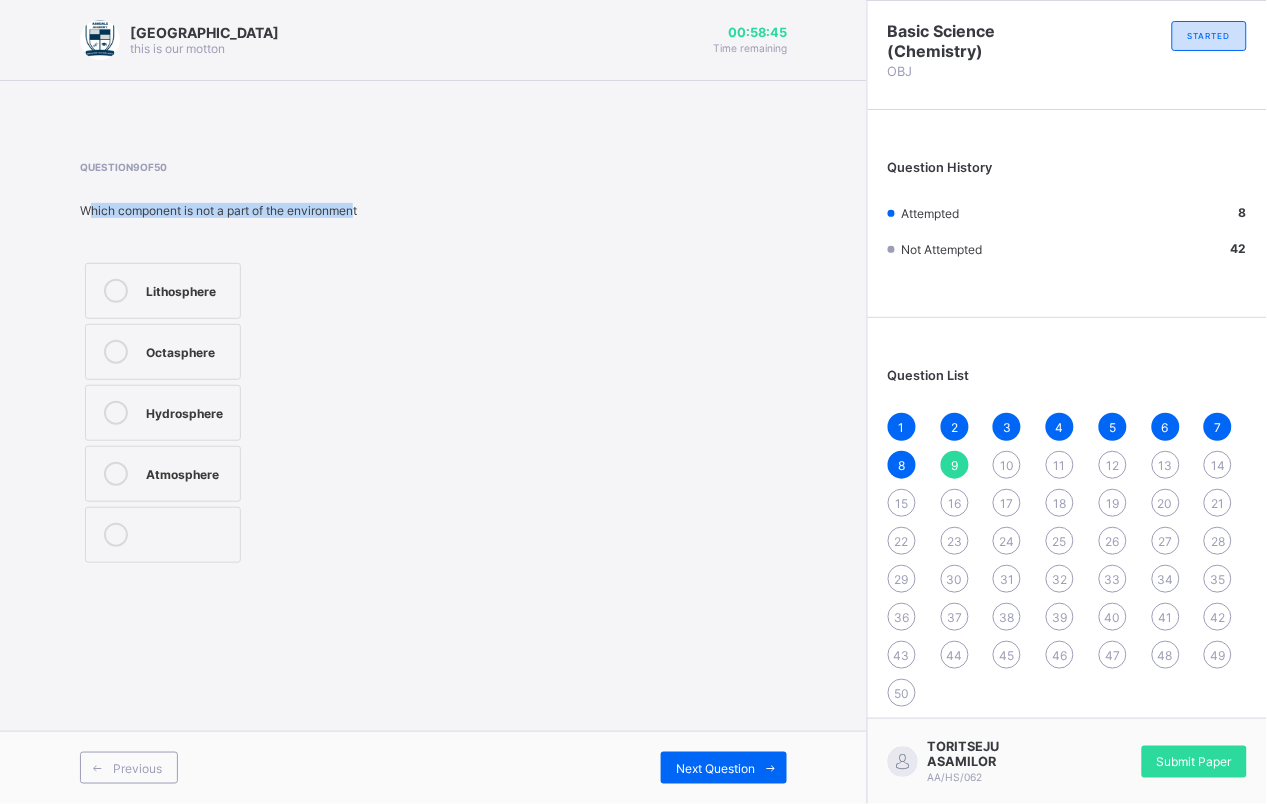 drag, startPoint x: 116, startPoint y: 200, endPoint x: 365, endPoint y: 211, distance: 249.24286 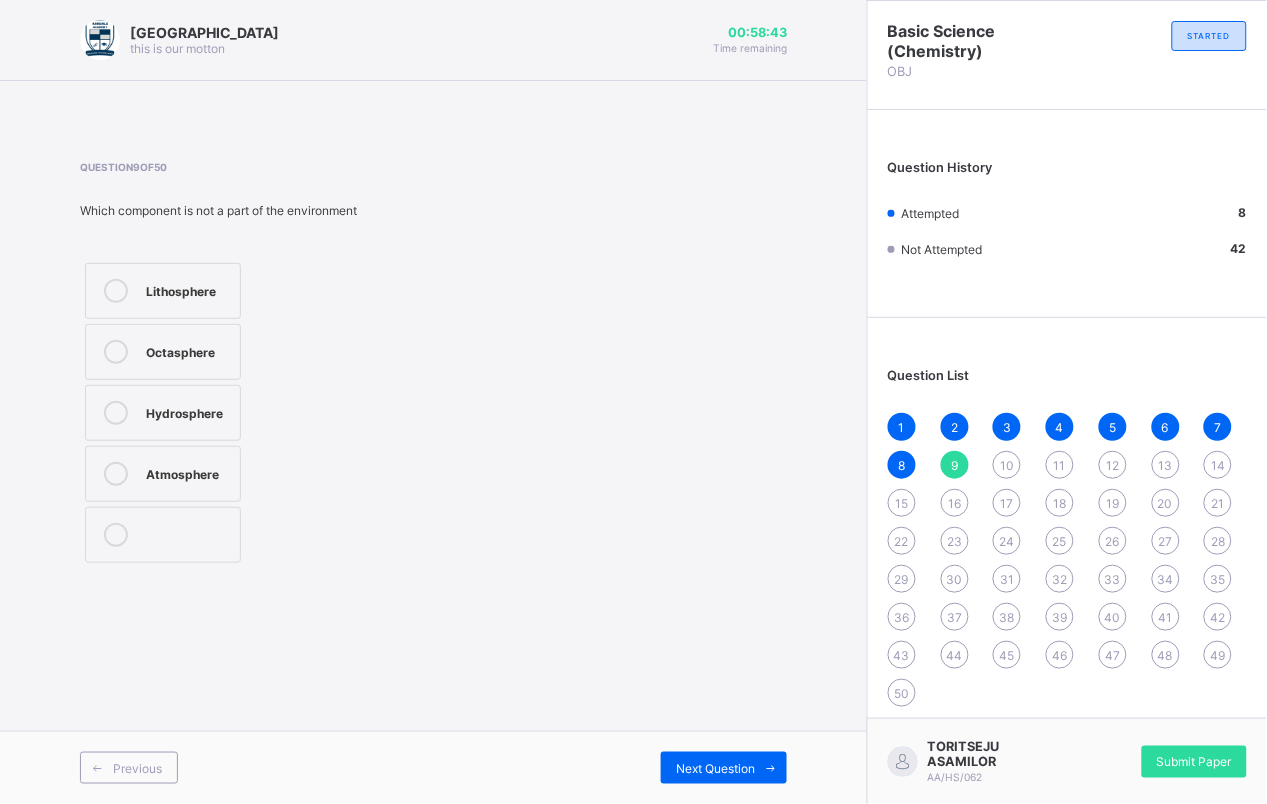 drag, startPoint x: 365, startPoint y: 211, endPoint x: 435, endPoint y: 267, distance: 89.64374 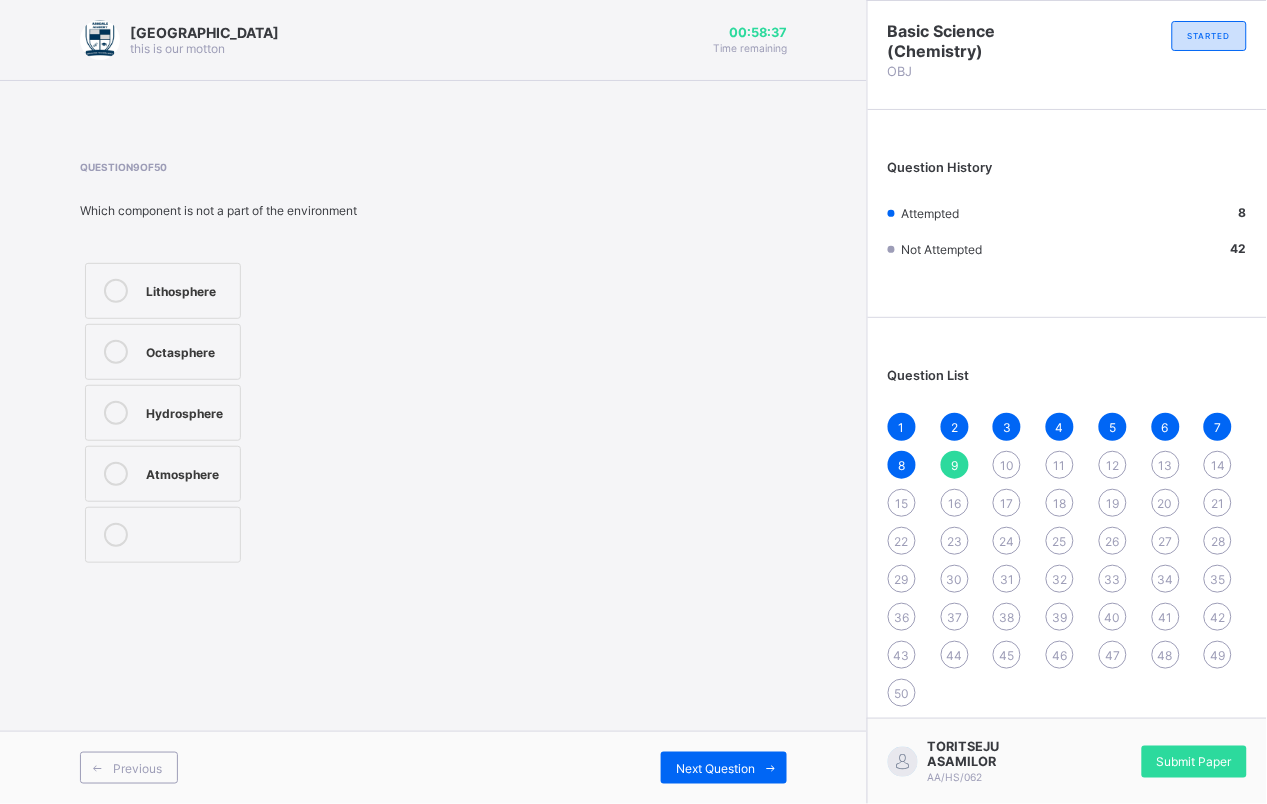 click on "Octasphere" at bounding box center [188, 350] 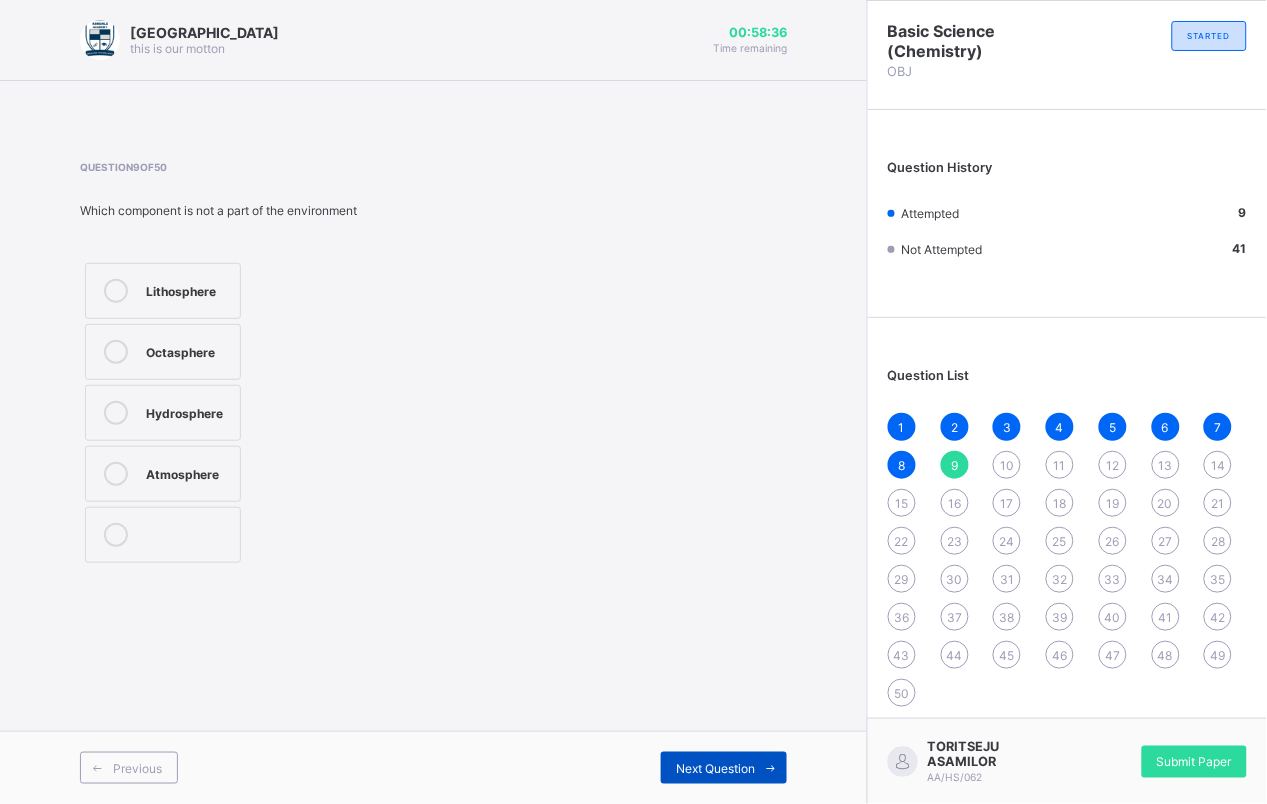 click on "Next Question" at bounding box center [715, 768] 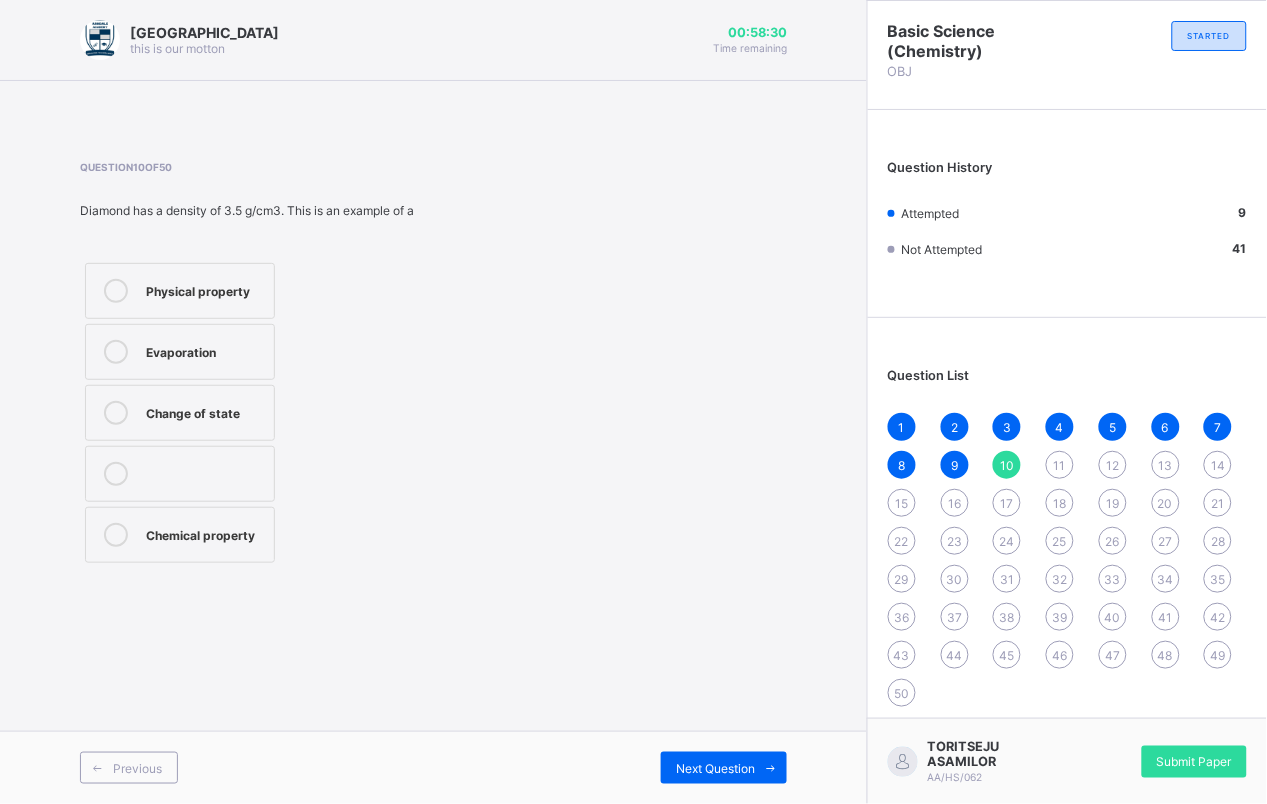 click on "Change of state" at bounding box center (180, 413) 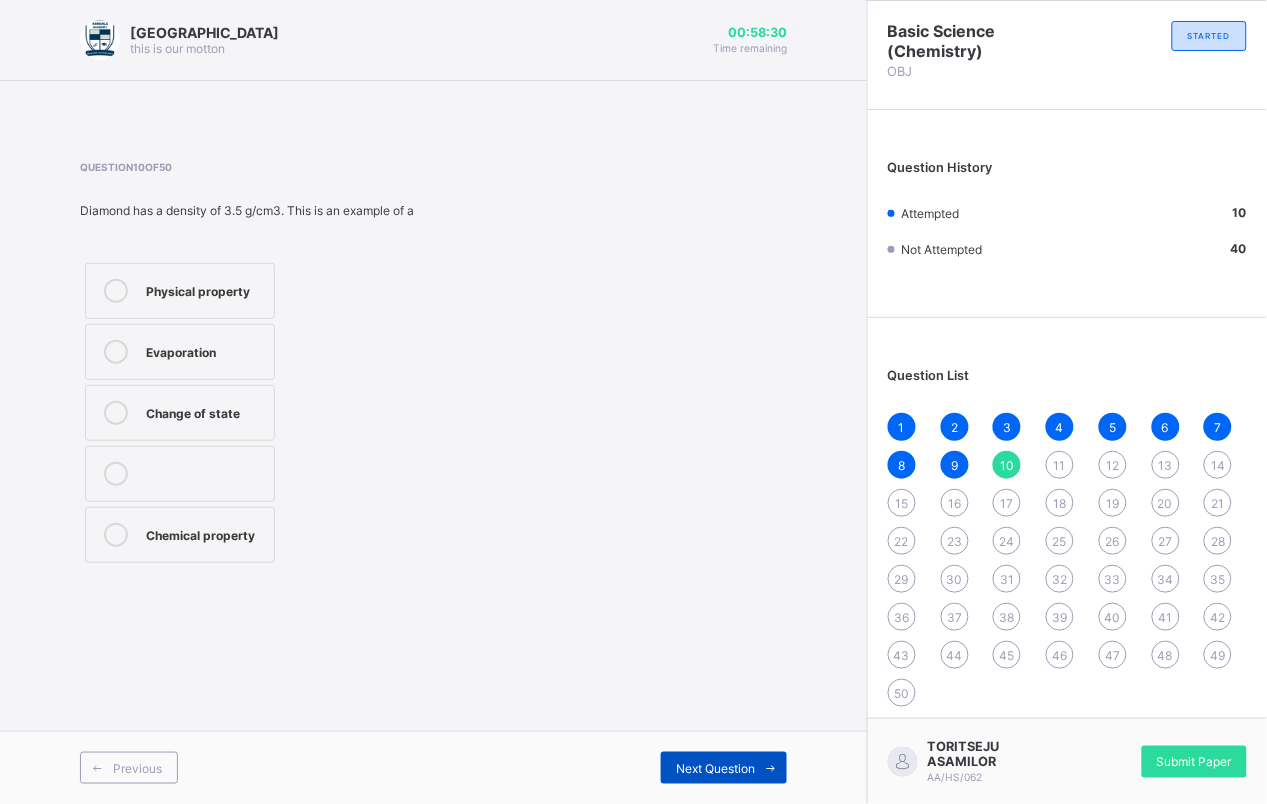 click on "Next Question" at bounding box center (724, 768) 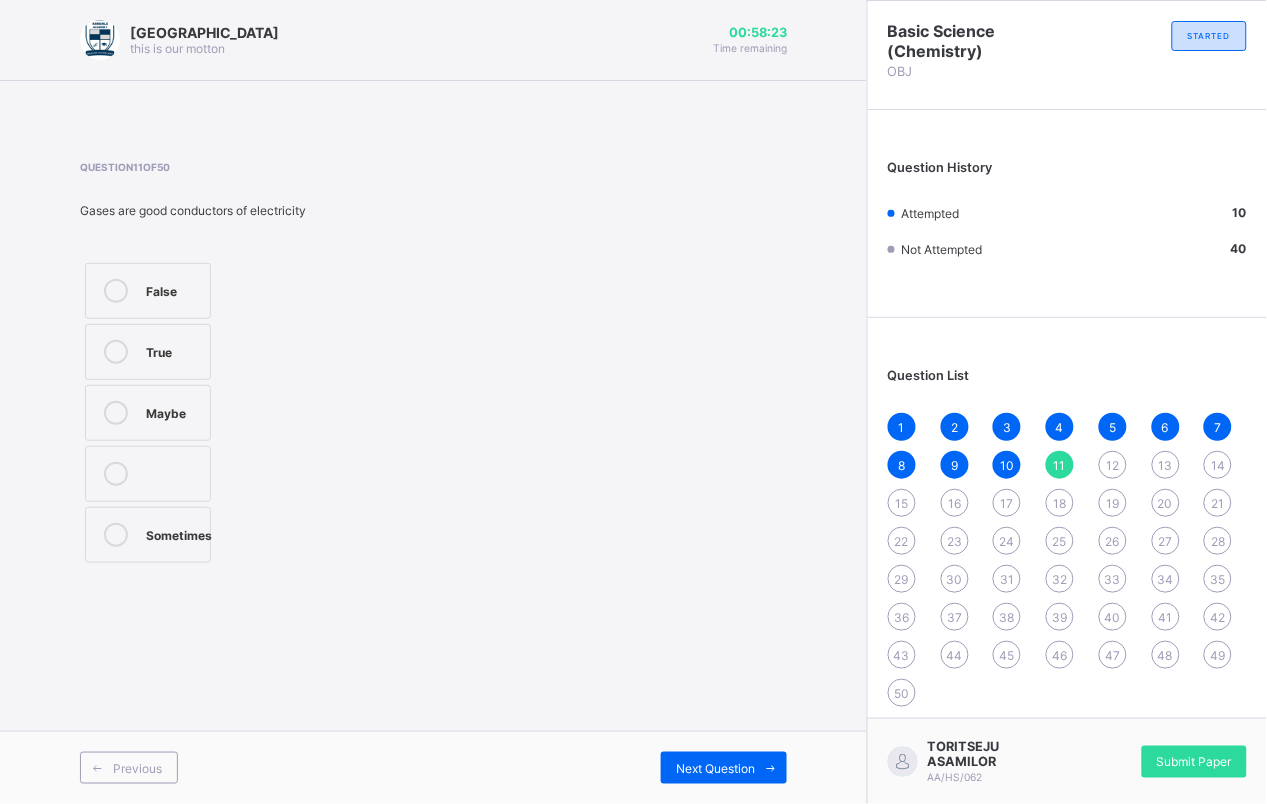 click on "False" at bounding box center (173, 289) 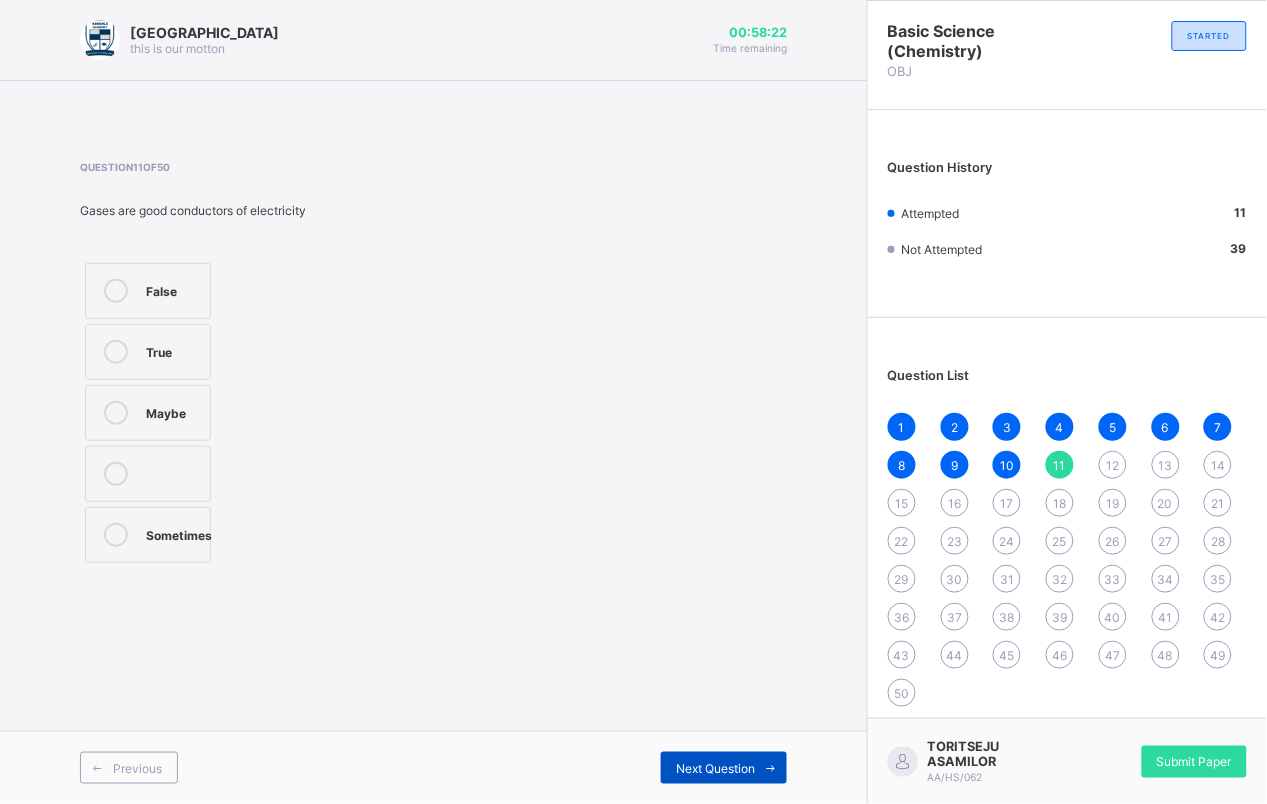 click on "Next Question" at bounding box center (724, 768) 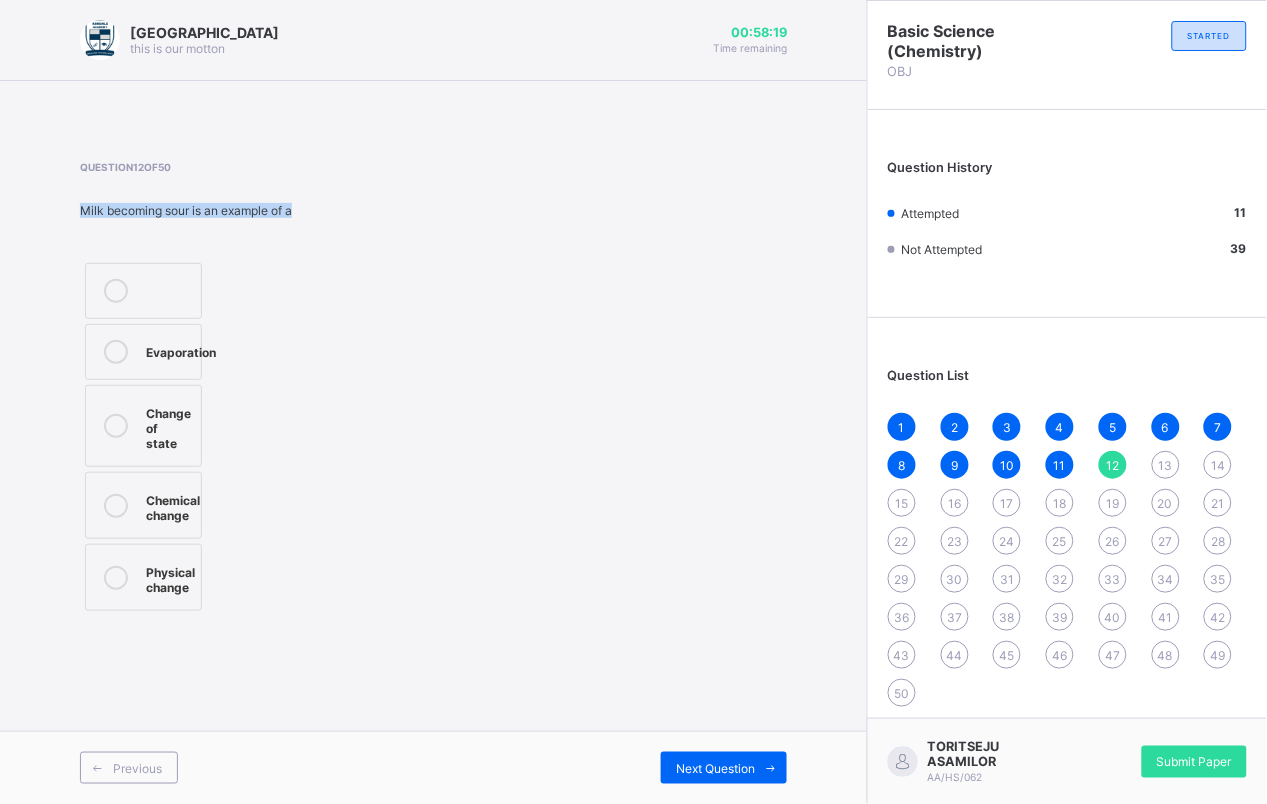 drag, startPoint x: 65, startPoint y: 210, endPoint x: 335, endPoint y: 225, distance: 270.41635 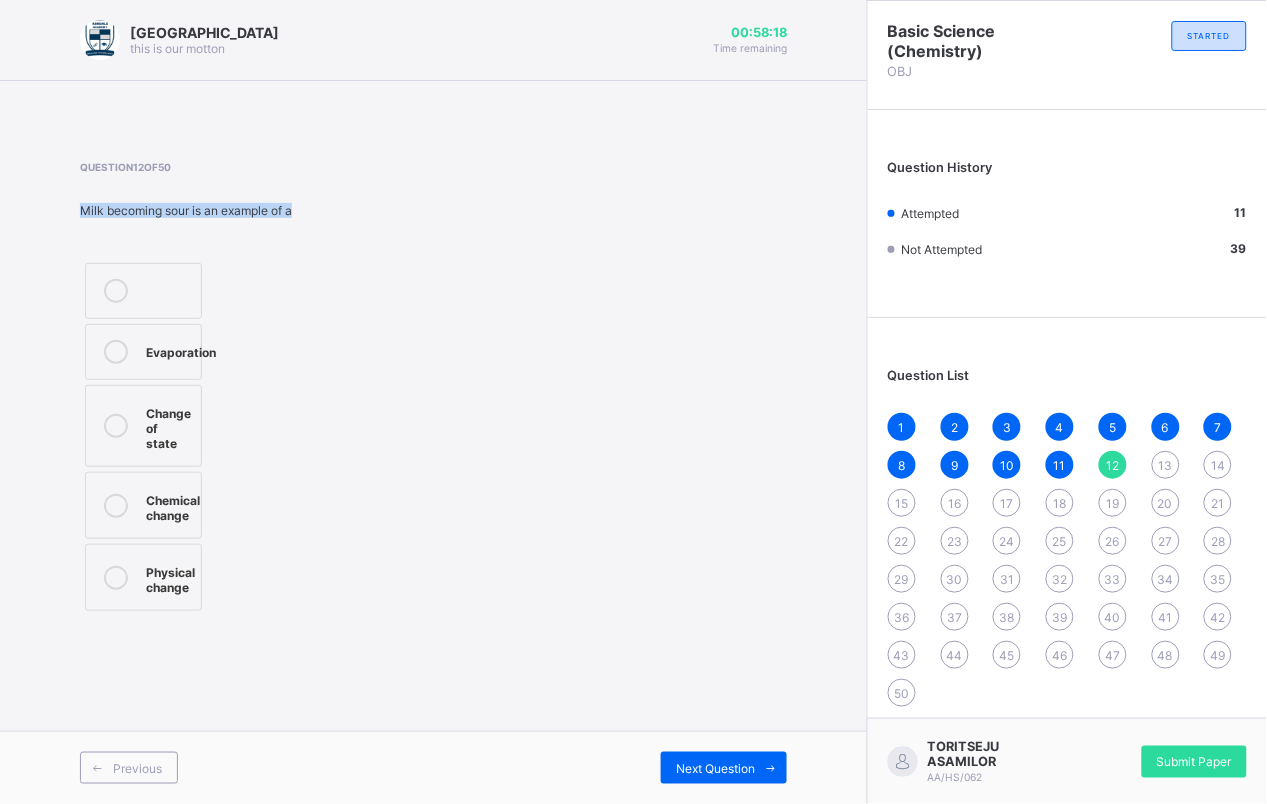 click on "Question  12  of  50 Milk becoming sour is an example of a Evaporation Change of state Chemical change Physical change" at bounding box center [433, 388] 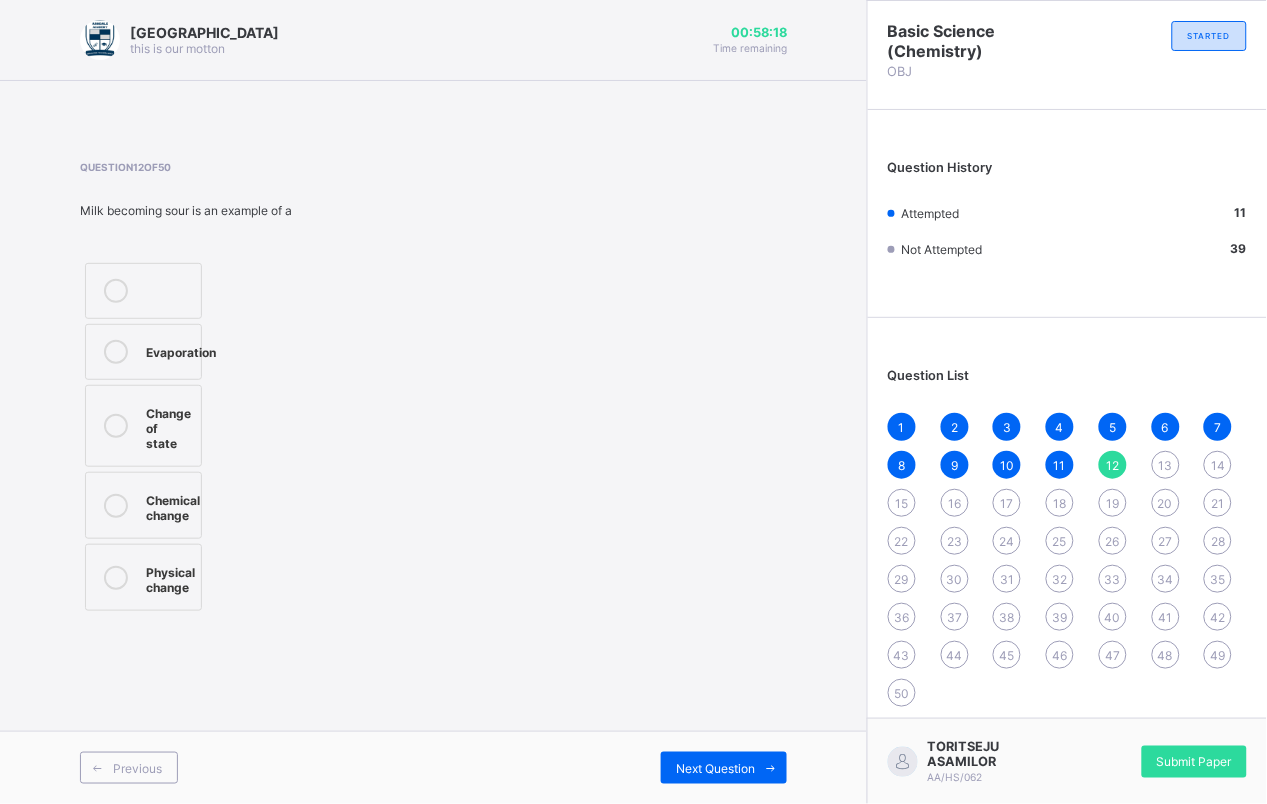 drag, startPoint x: 172, startPoint y: 394, endPoint x: 244, endPoint y: 554, distance: 175.4537 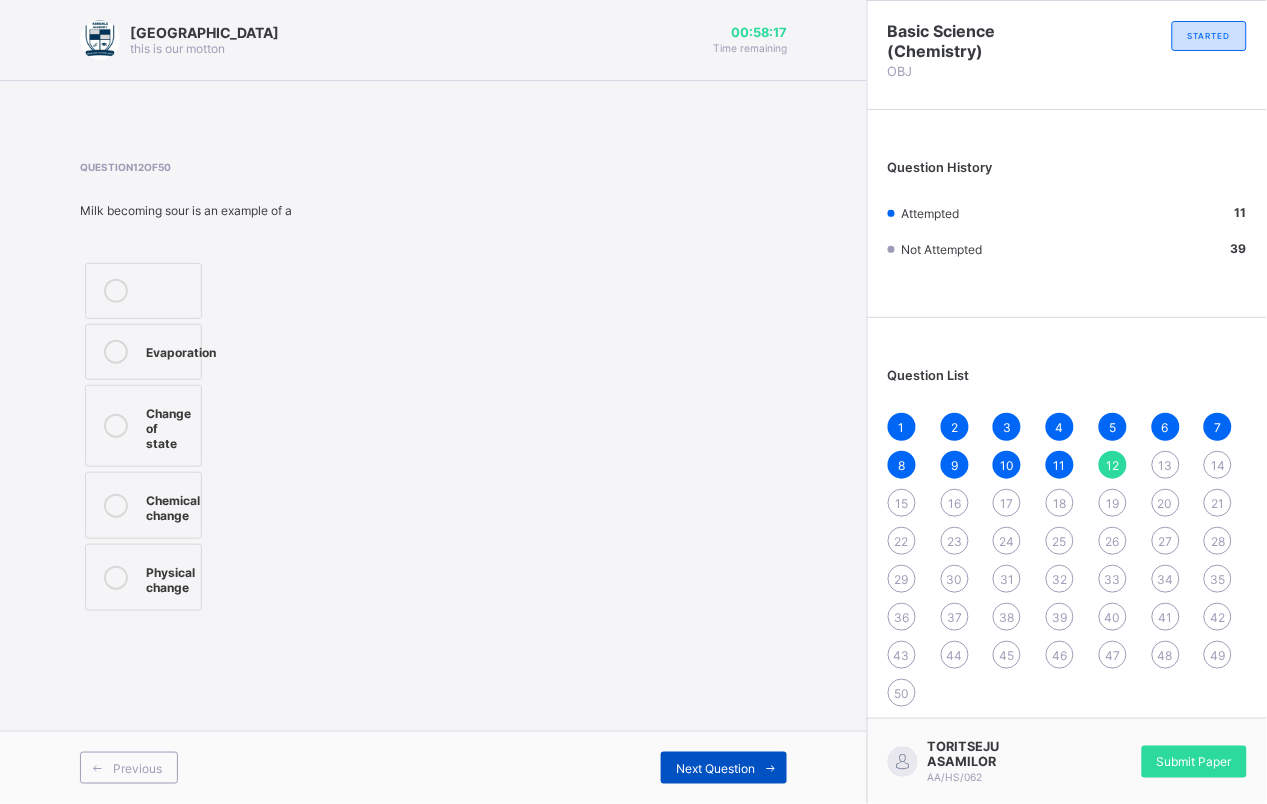 click on "Next Question" at bounding box center (715, 768) 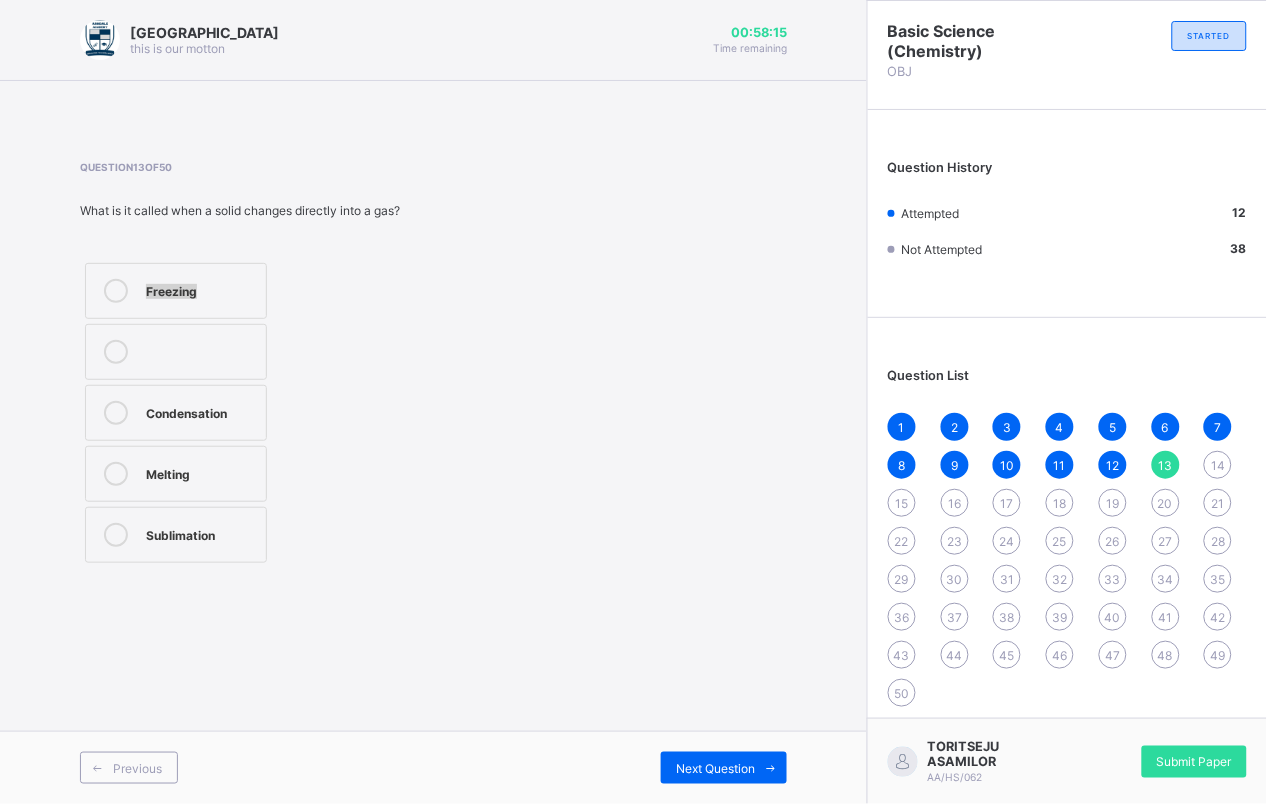 drag, startPoint x: 48, startPoint y: 224, endPoint x: 332, endPoint y: 247, distance: 284.9298 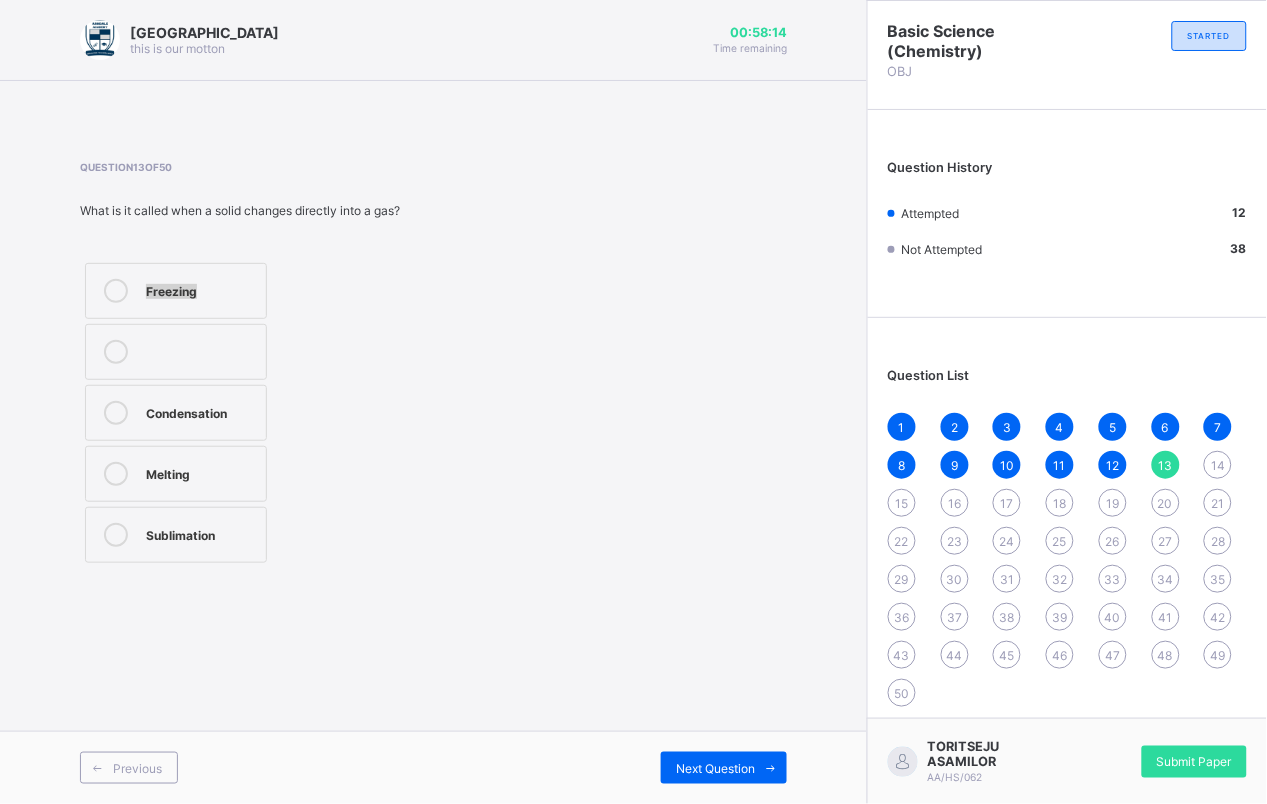 click on "Question  13  of  50 What is it called when a solid changes directly into a gas? Freezing Condensation Melting Sublimation" at bounding box center (240, 364) 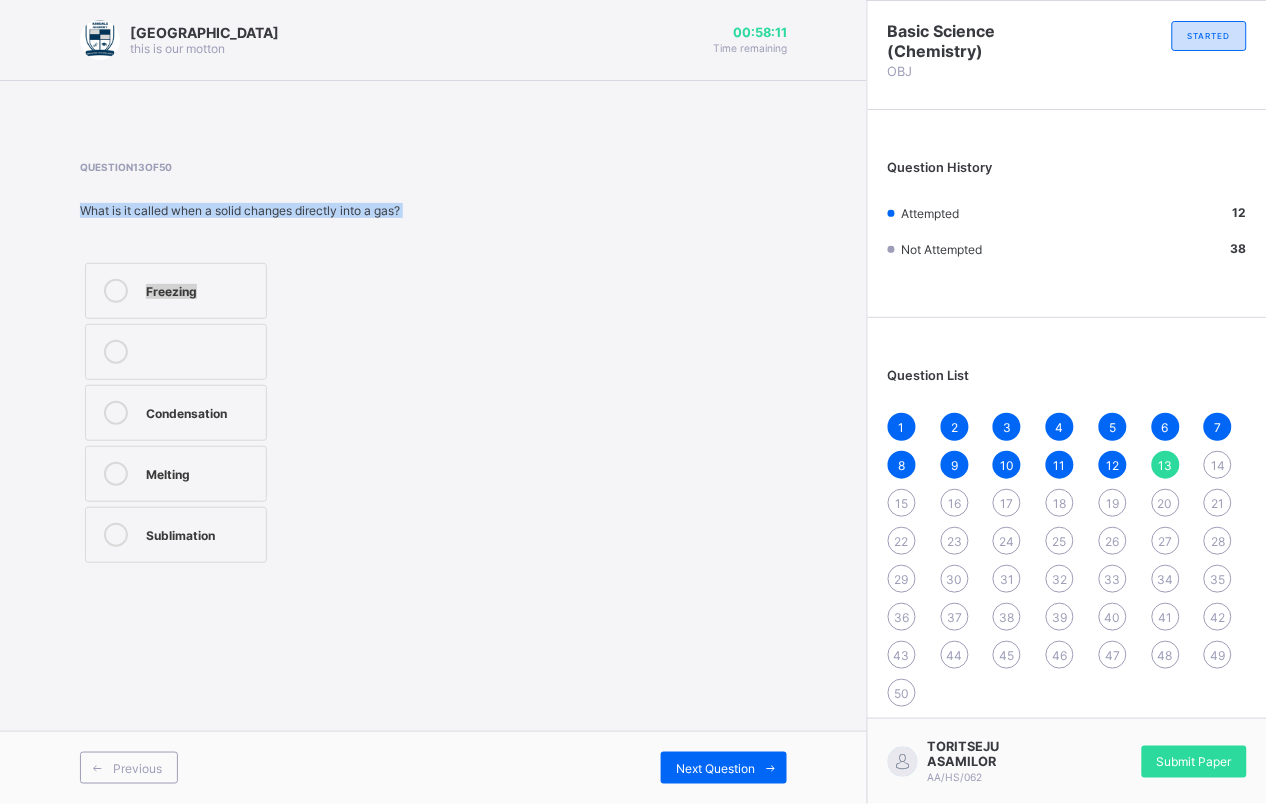 drag, startPoint x: 53, startPoint y: 198, endPoint x: 433, endPoint y: 221, distance: 380.6954 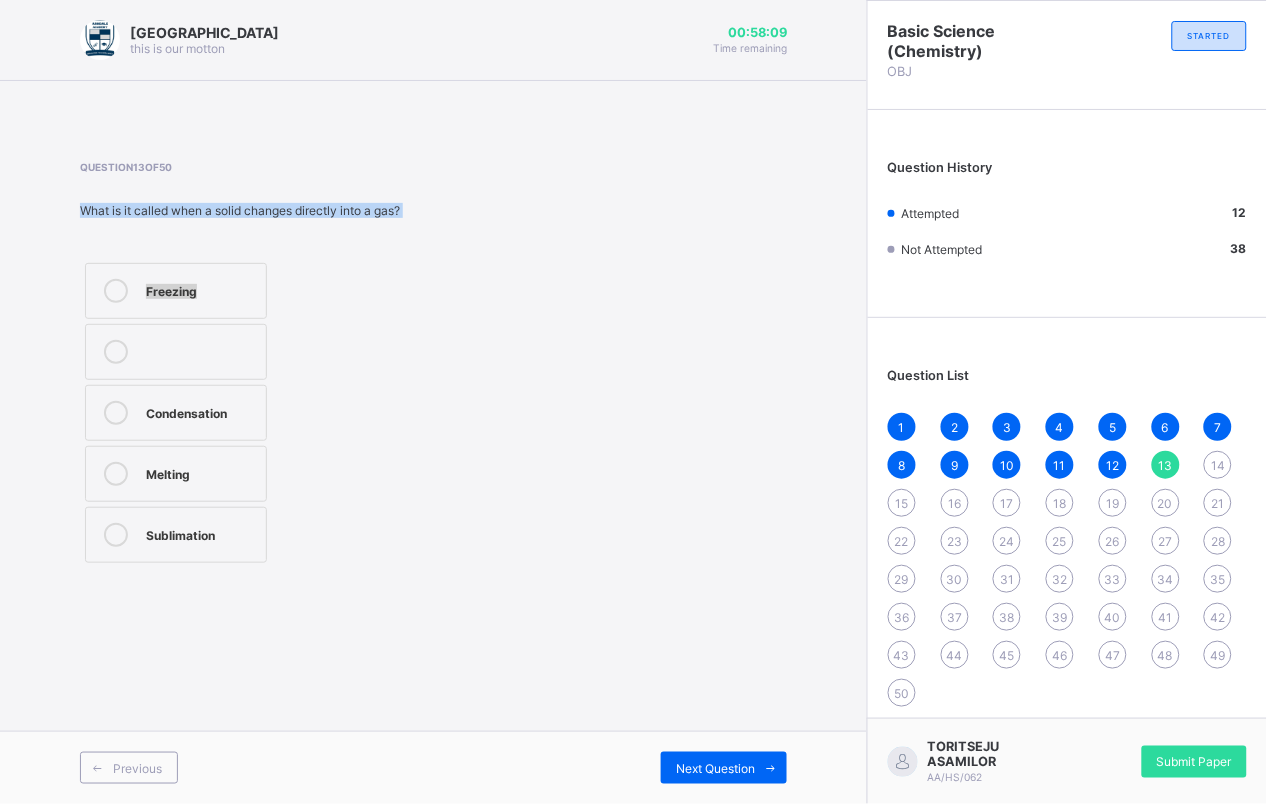 click on "Question  13  of  50 What is it called when a solid changes directly into a gas? Freezing Condensation Melting Sublimation" at bounding box center [433, 364] 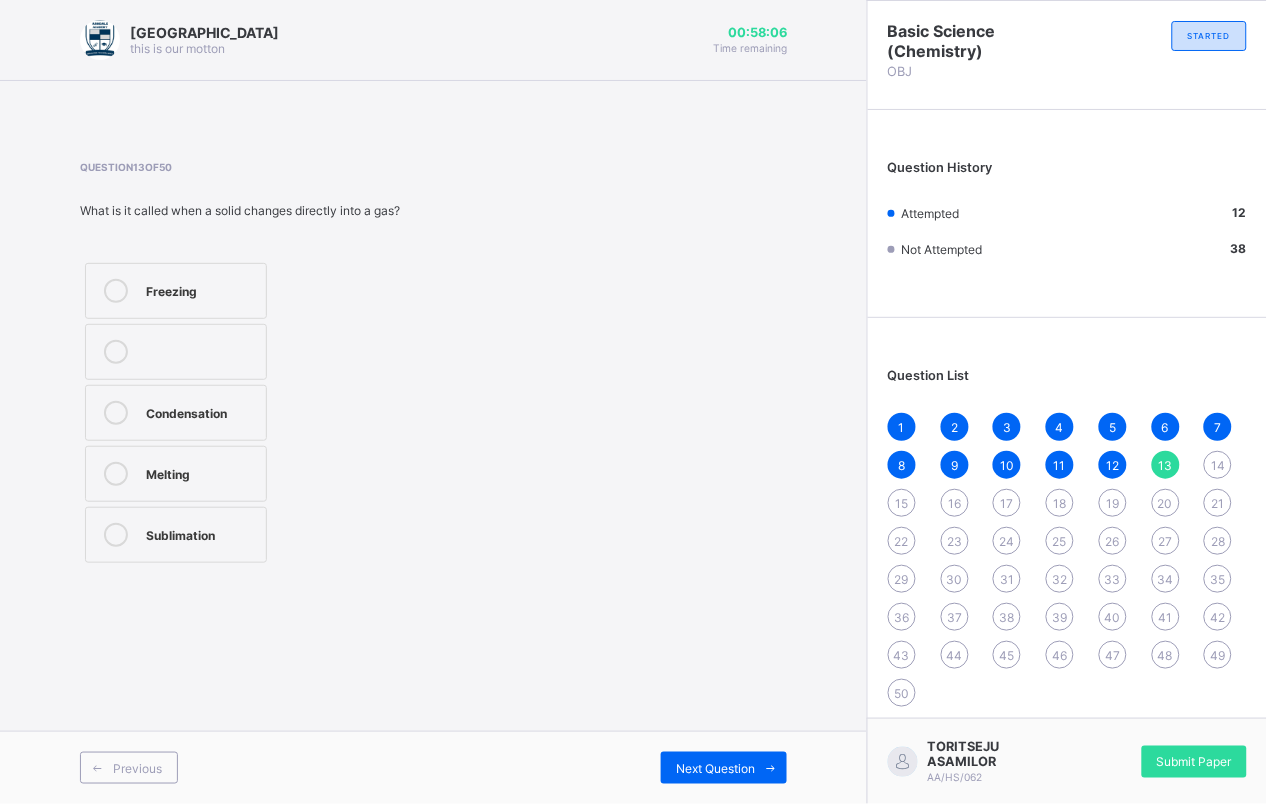 click at bounding box center [116, 413] 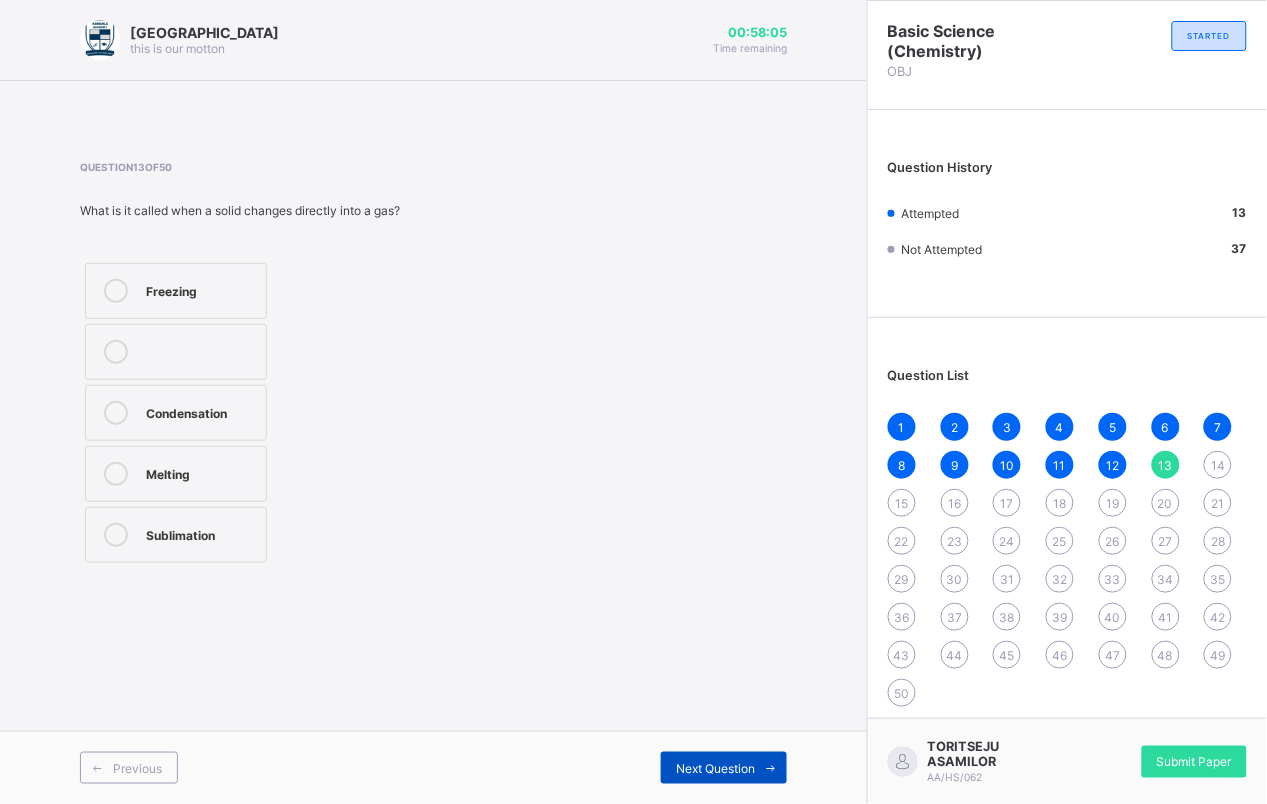 click on "Next Question" at bounding box center [724, 768] 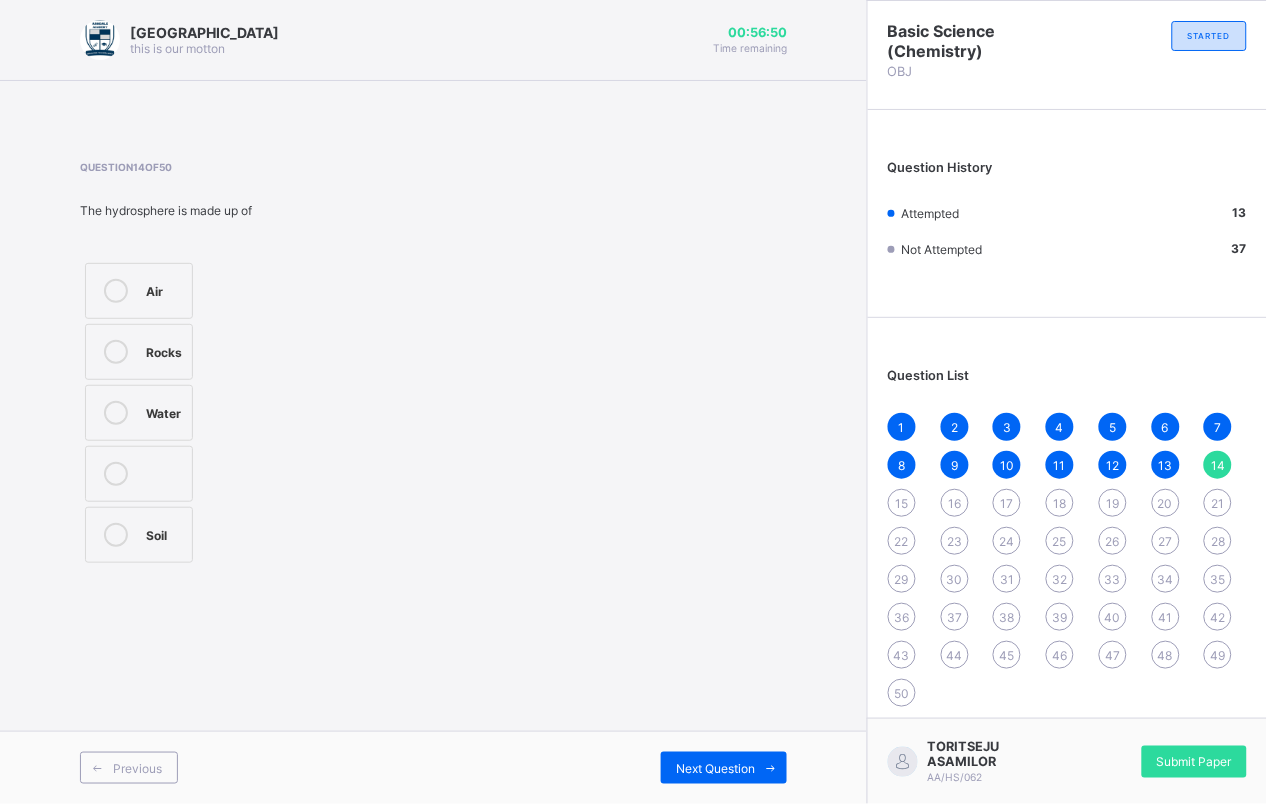click on "Rocks" at bounding box center (139, 352) 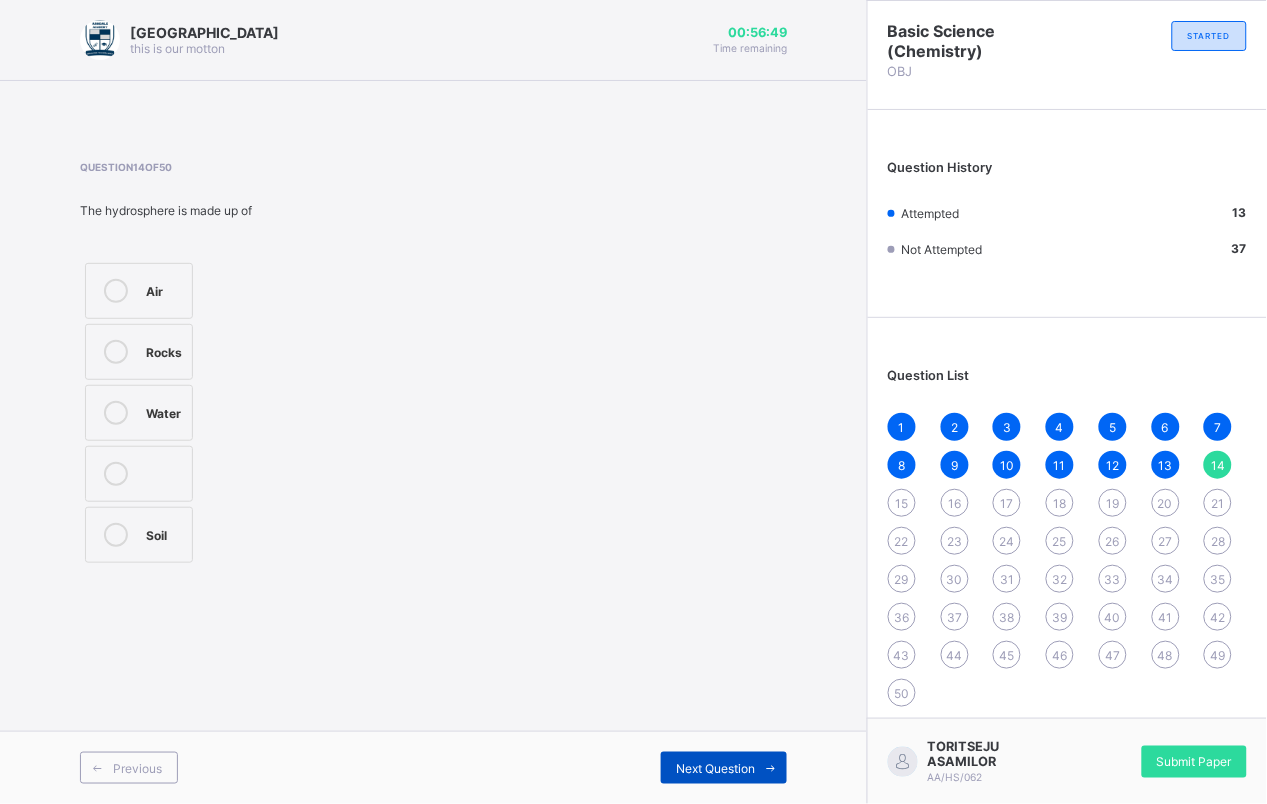 drag, startPoint x: 687, startPoint y: 747, endPoint x: 713, endPoint y: 767, distance: 32.80244 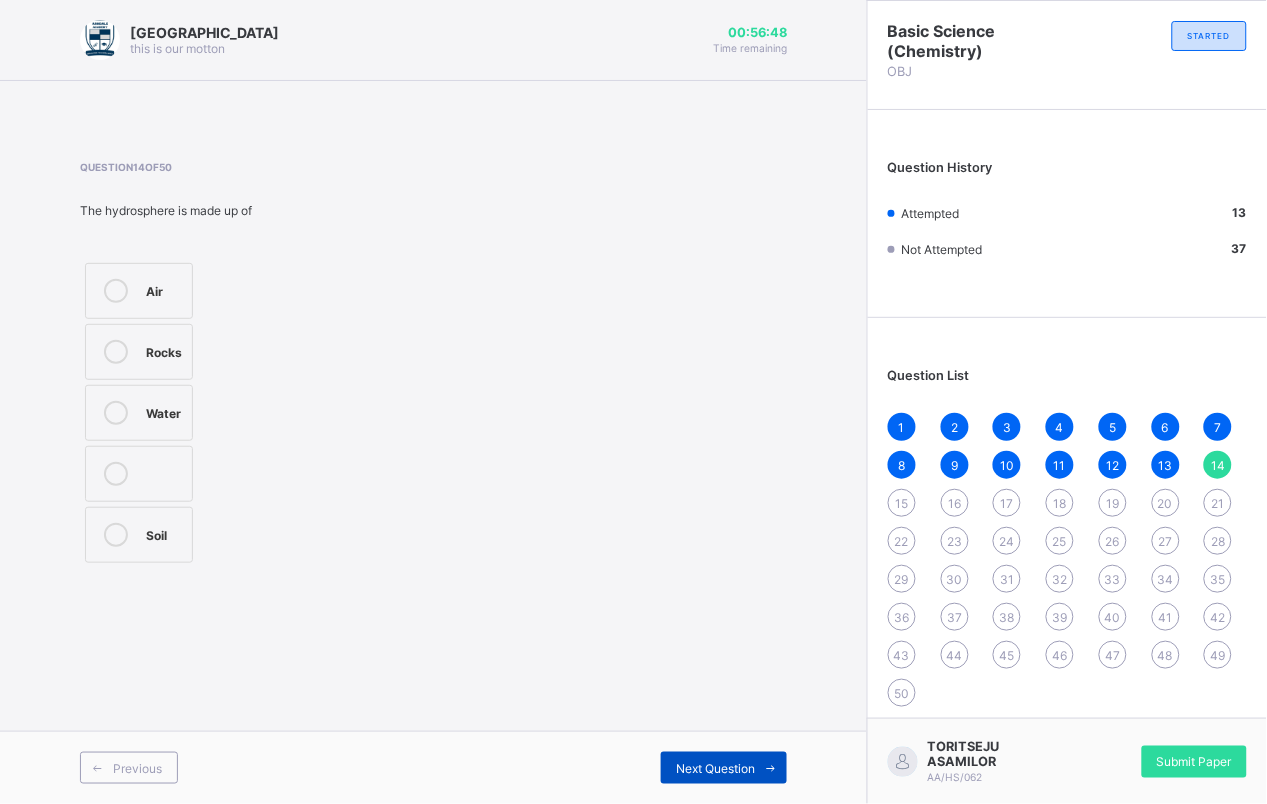 click on "Next Question" at bounding box center [715, 768] 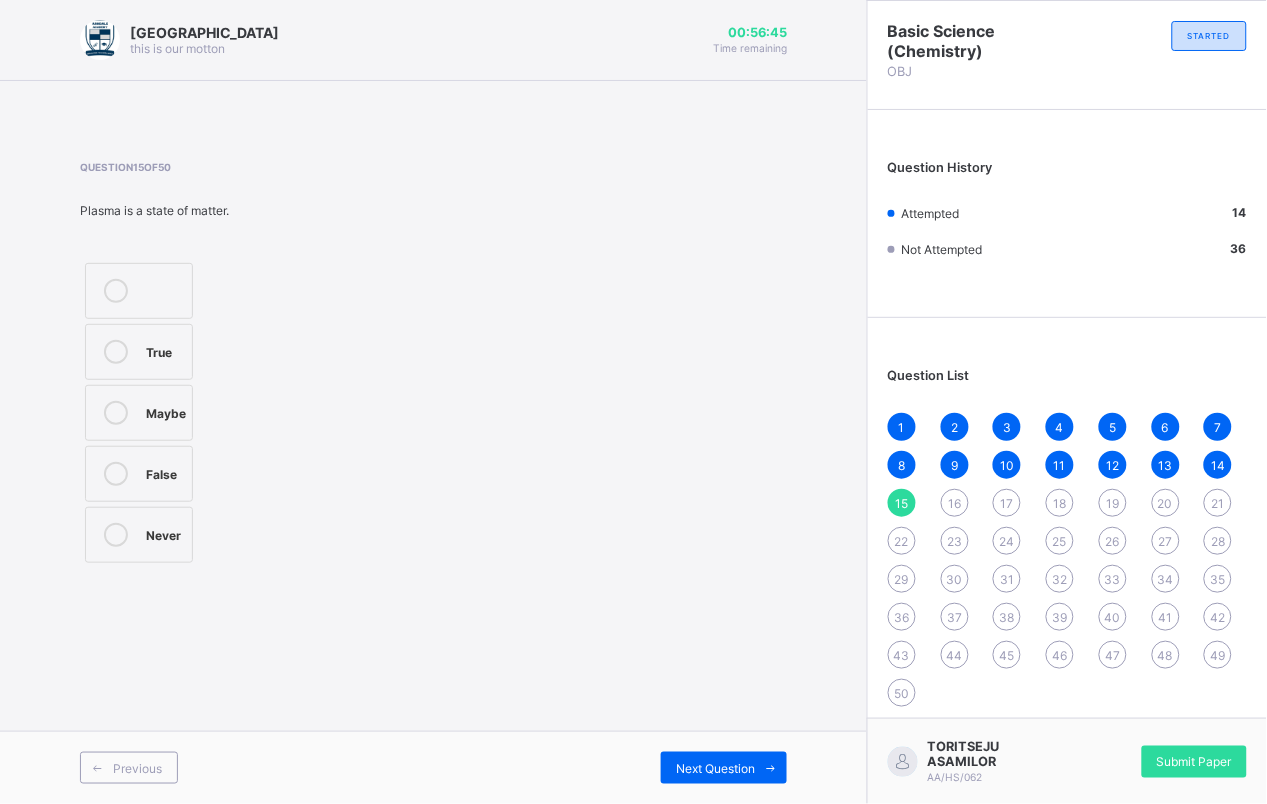 click on "True" at bounding box center [164, 352] 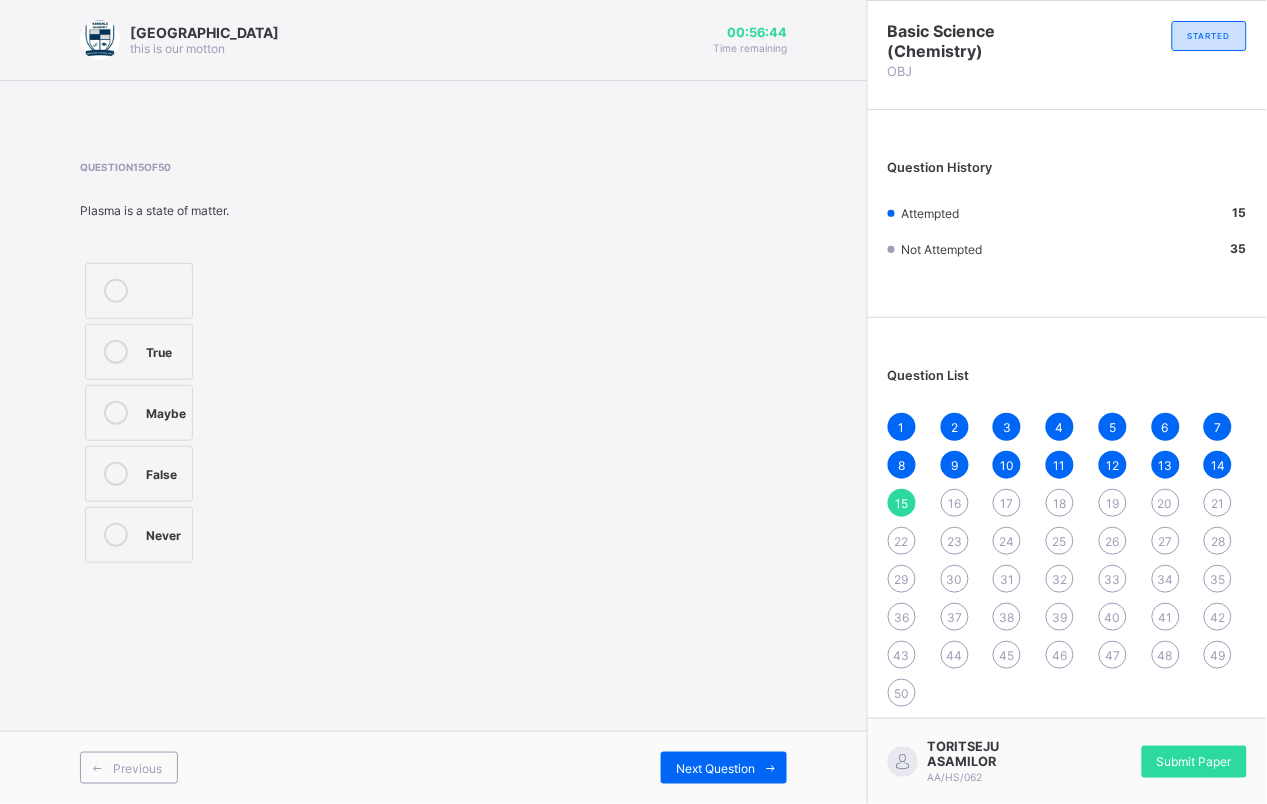 drag, startPoint x: 150, startPoint y: 410, endPoint x: 115, endPoint y: 416, distance: 35.510563 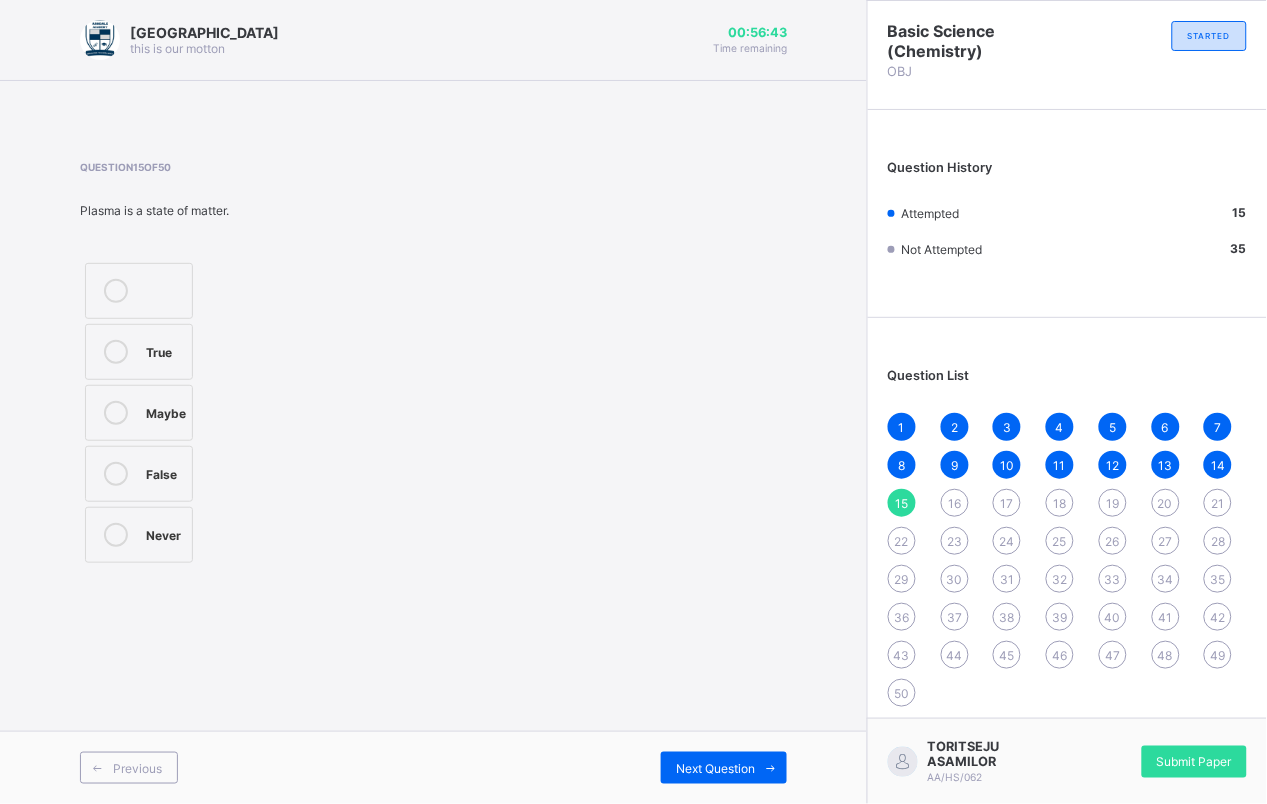 click on "False" at bounding box center [139, 474] 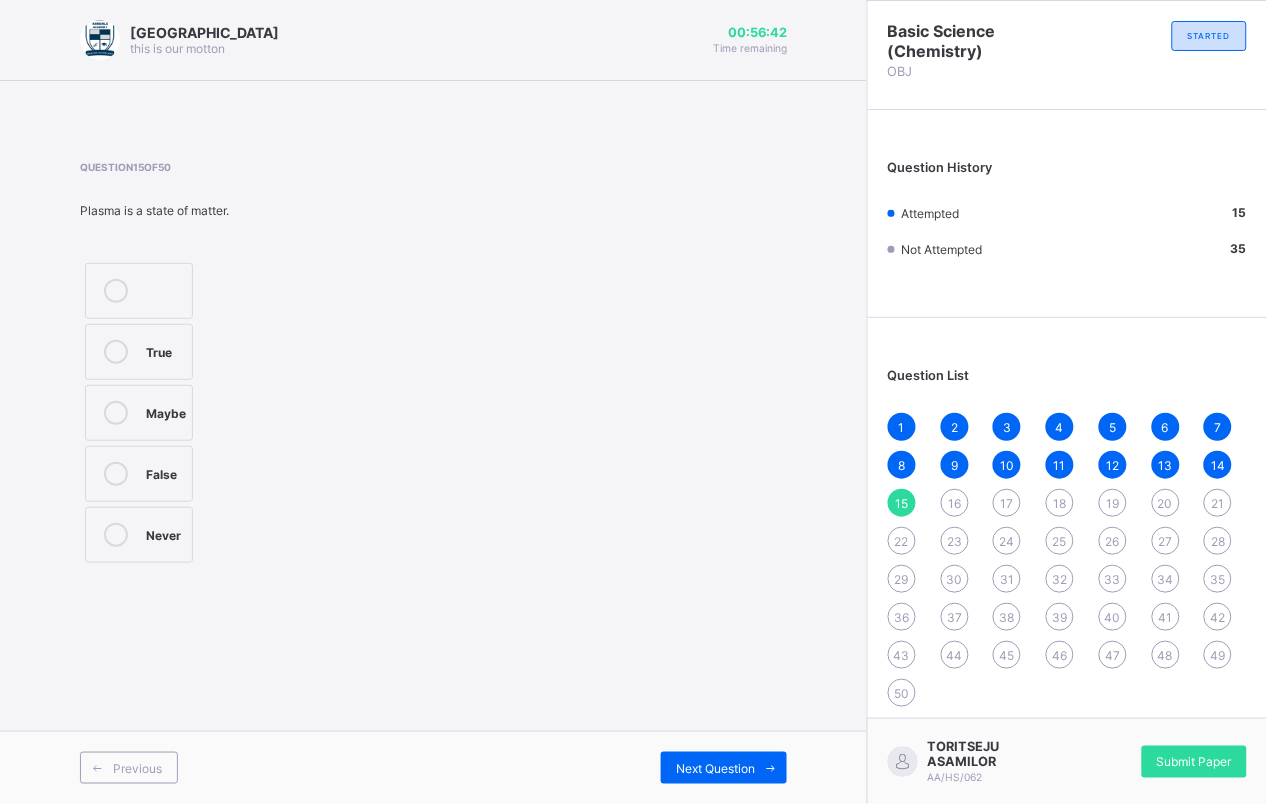 drag, startPoint x: 120, startPoint y: 485, endPoint x: 120, endPoint y: 461, distance: 24 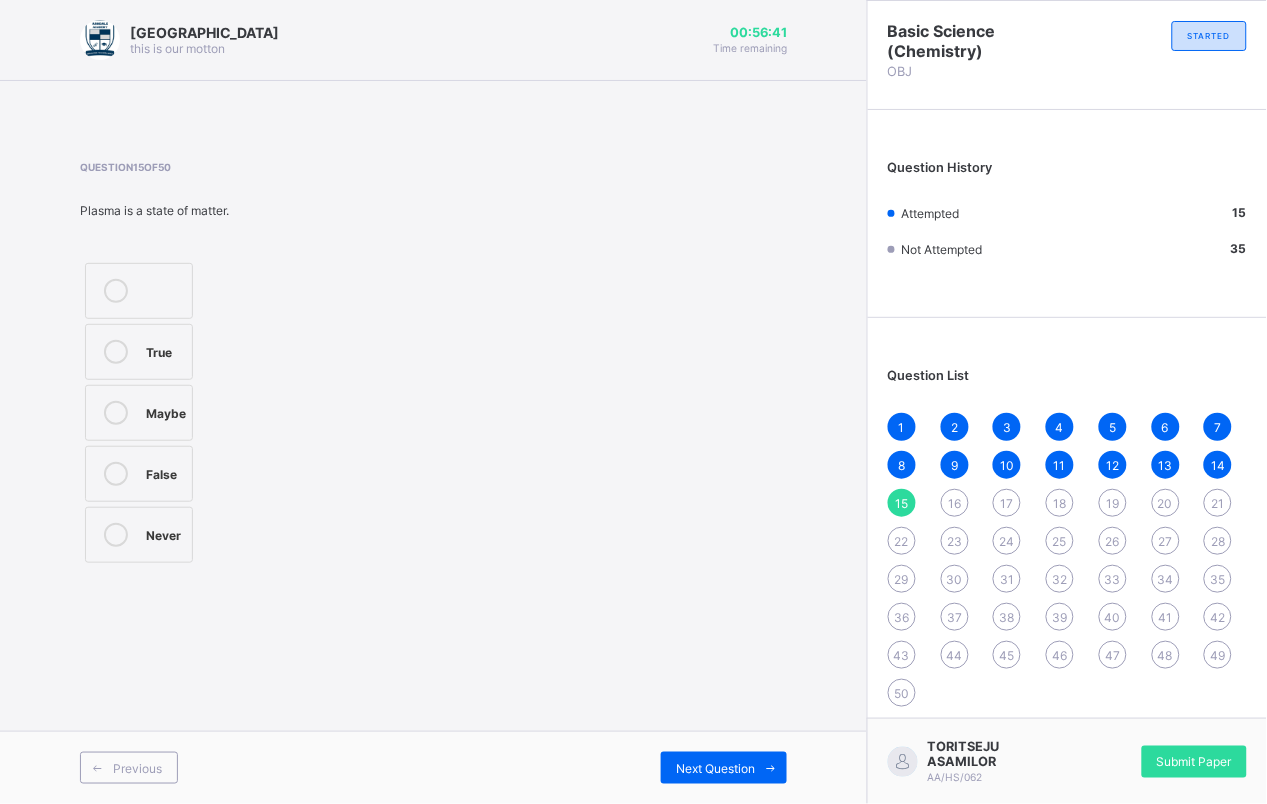 drag, startPoint x: 128, startPoint y: 393, endPoint x: 128, endPoint y: 382, distance: 11 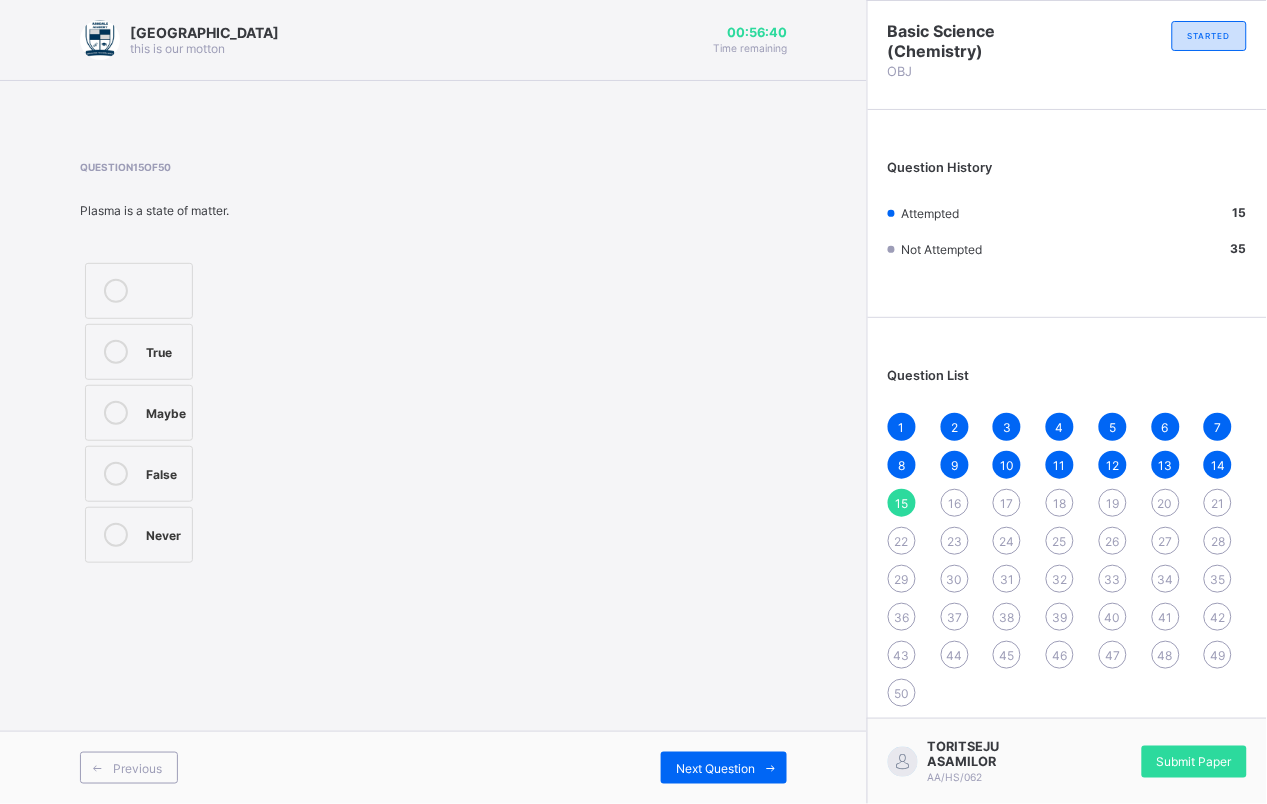 click on "True Maybe False Never" at bounding box center (178, 413) 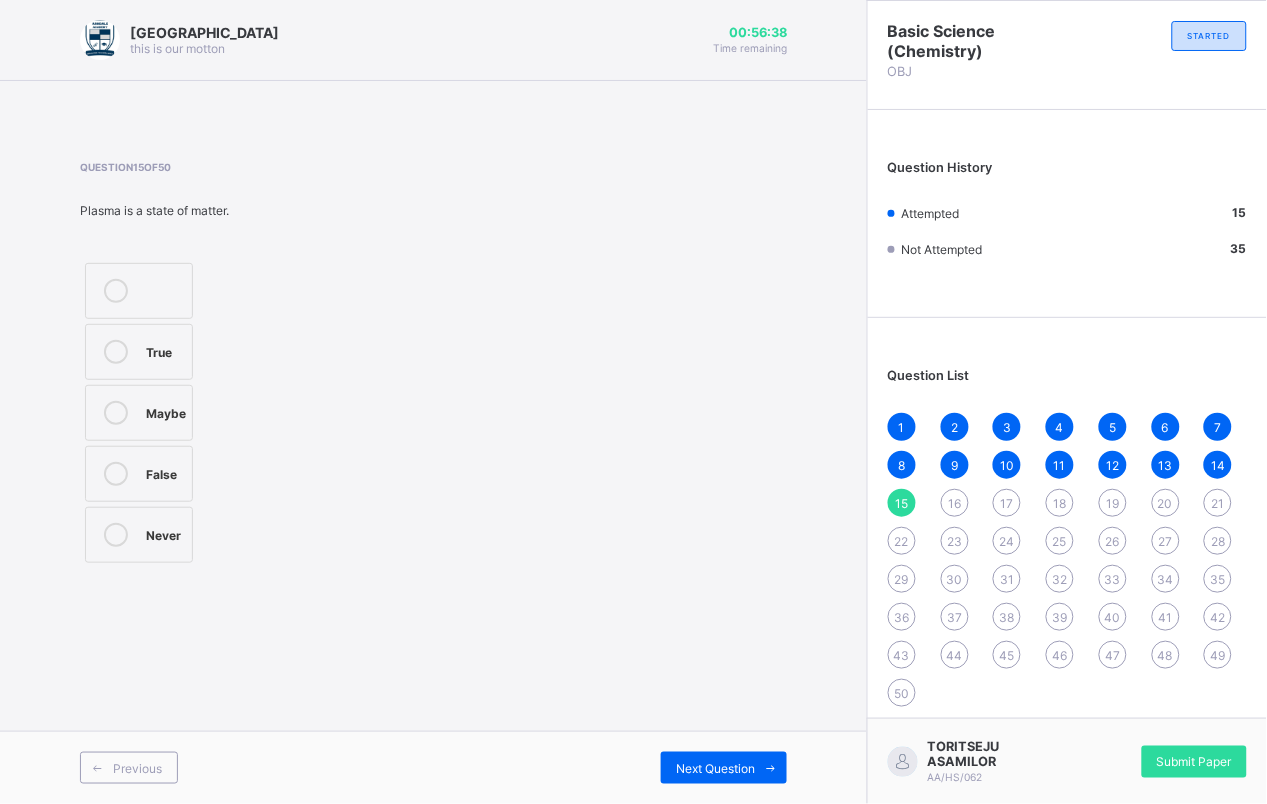 click on "Next Question" at bounding box center (611, 768) 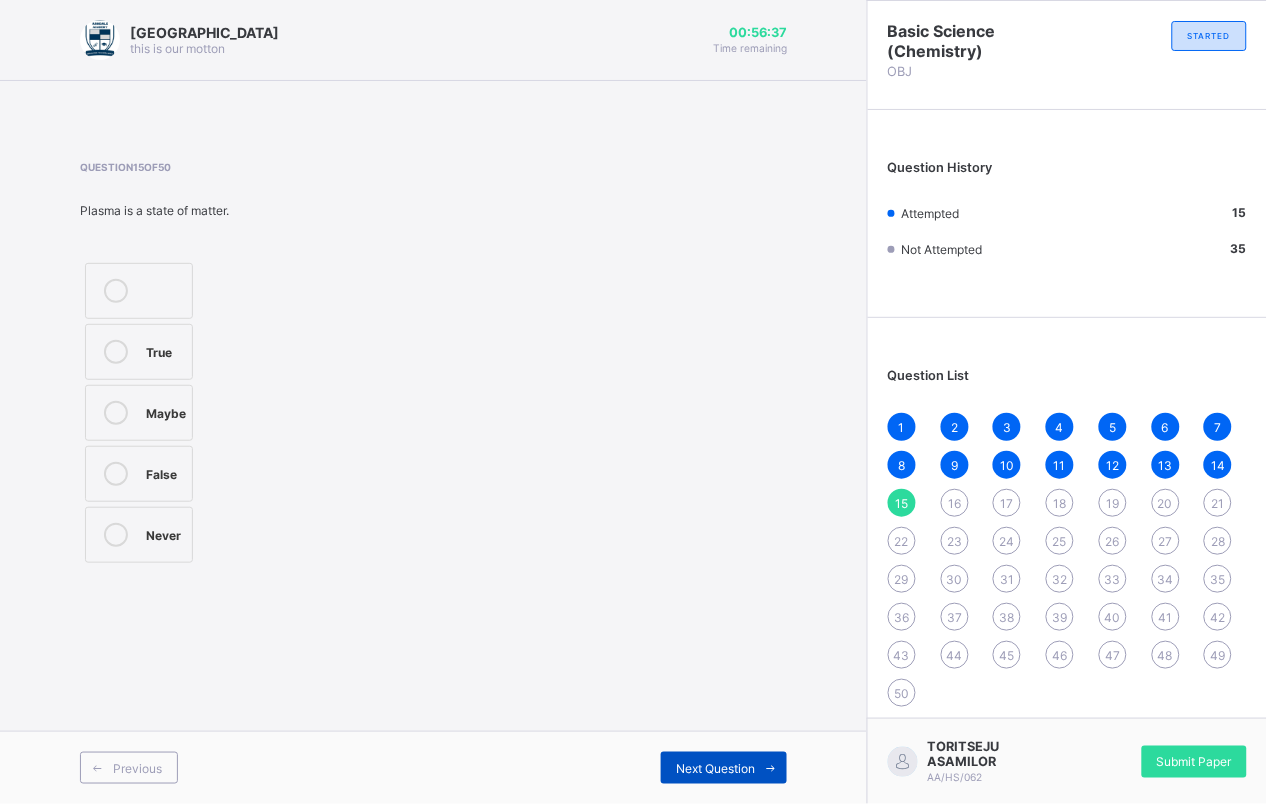drag, startPoint x: 660, startPoint y: 756, endPoint x: 706, endPoint y: 777, distance: 50.566788 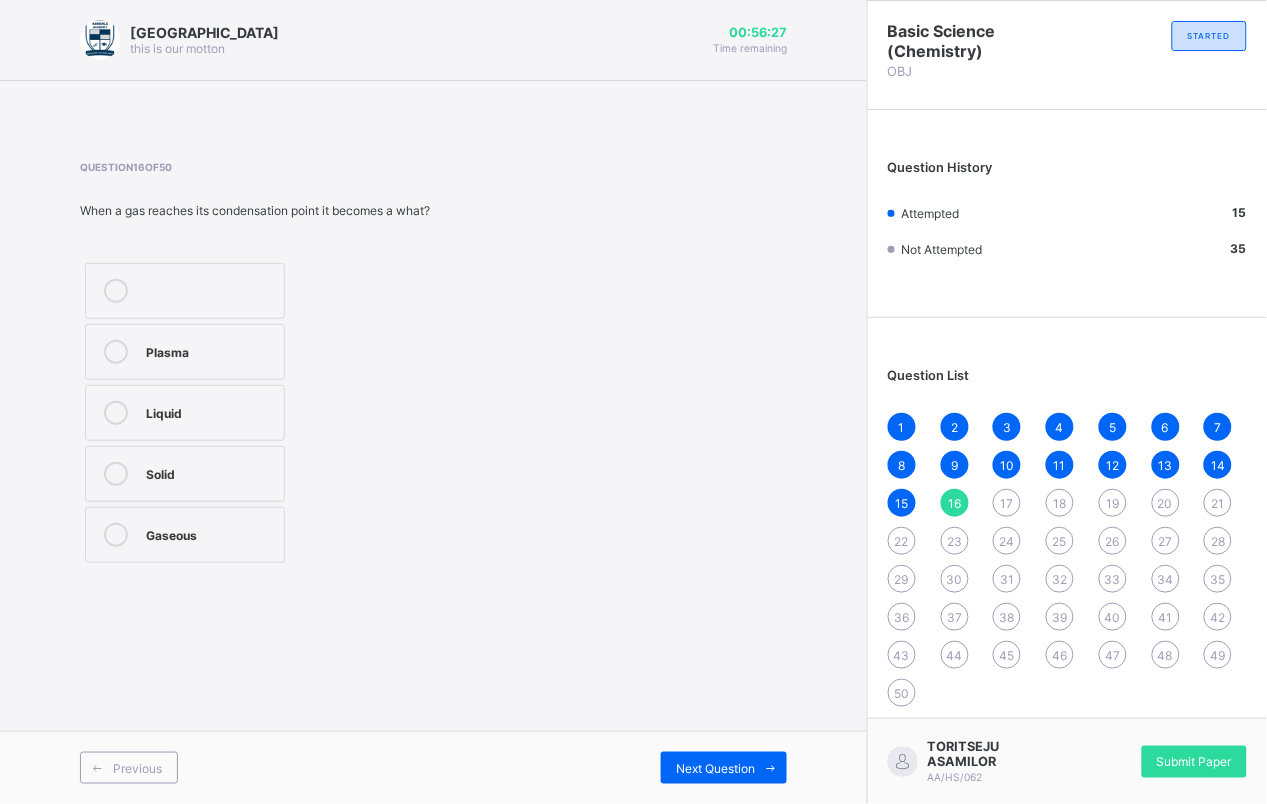 click on "Gaseous" at bounding box center [210, 533] 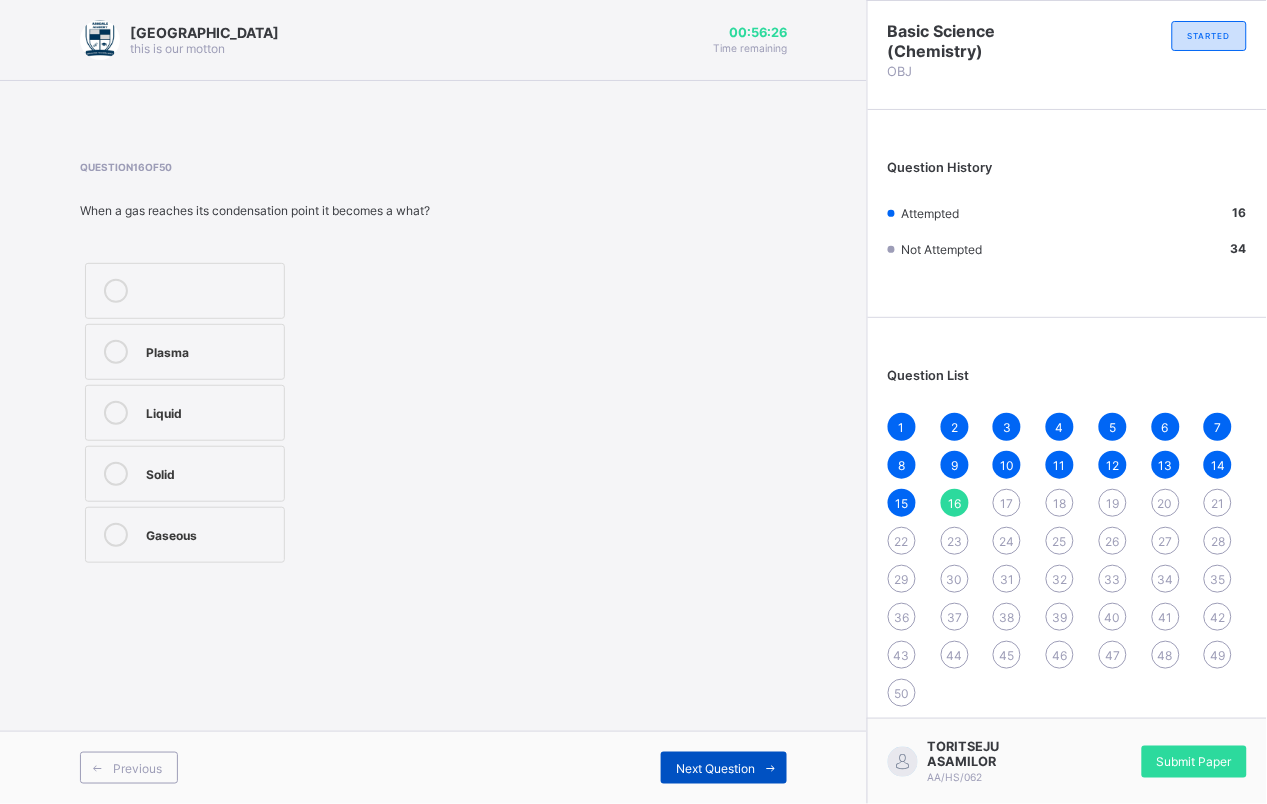 drag, startPoint x: 646, startPoint y: 746, endPoint x: 687, endPoint y: 757, distance: 42.44997 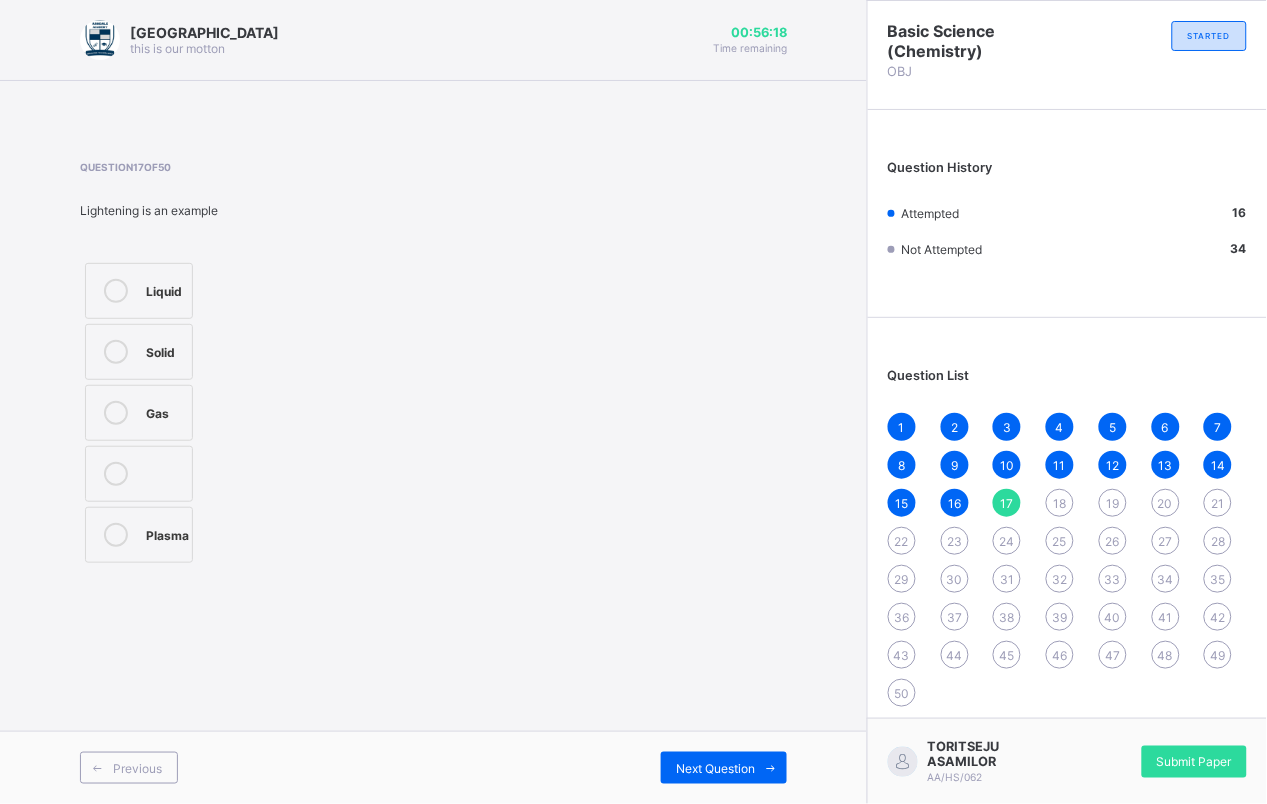 click on "Plasma" at bounding box center (139, 535) 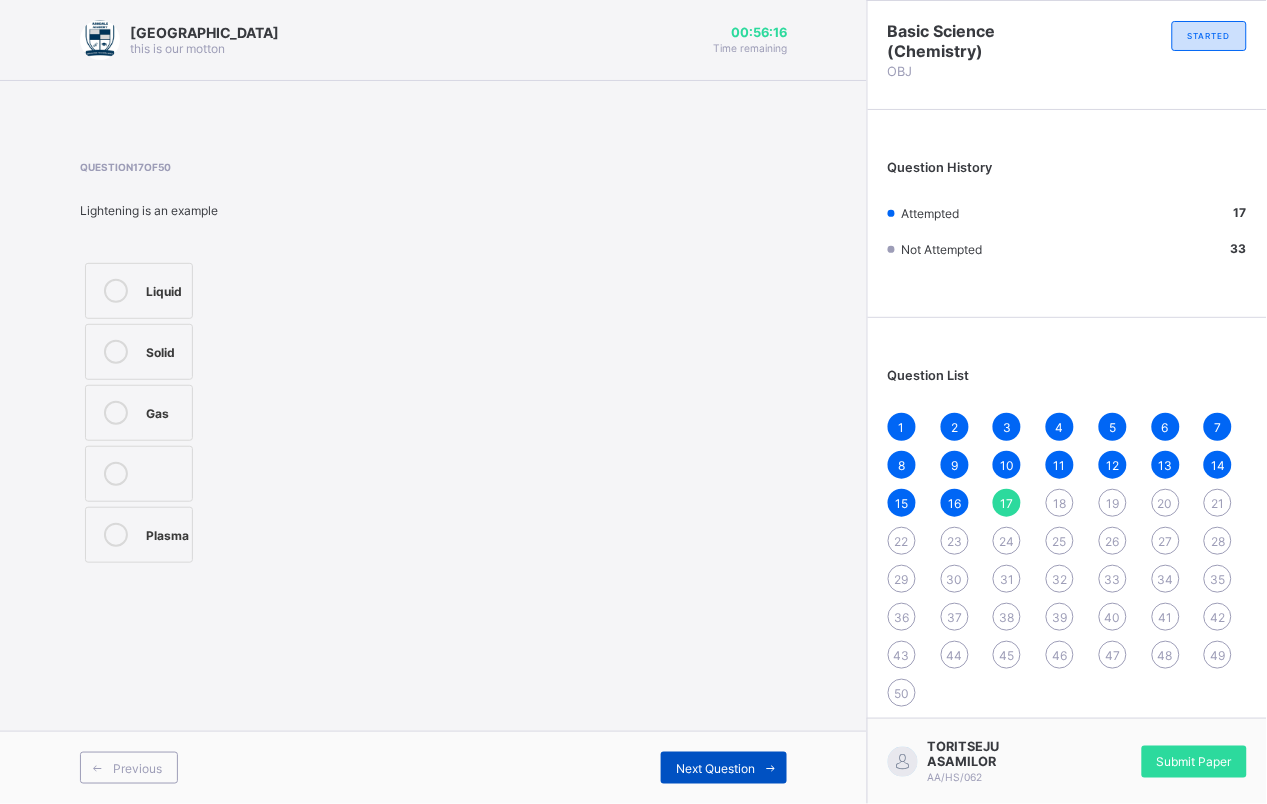 click on "Next Question" at bounding box center [724, 768] 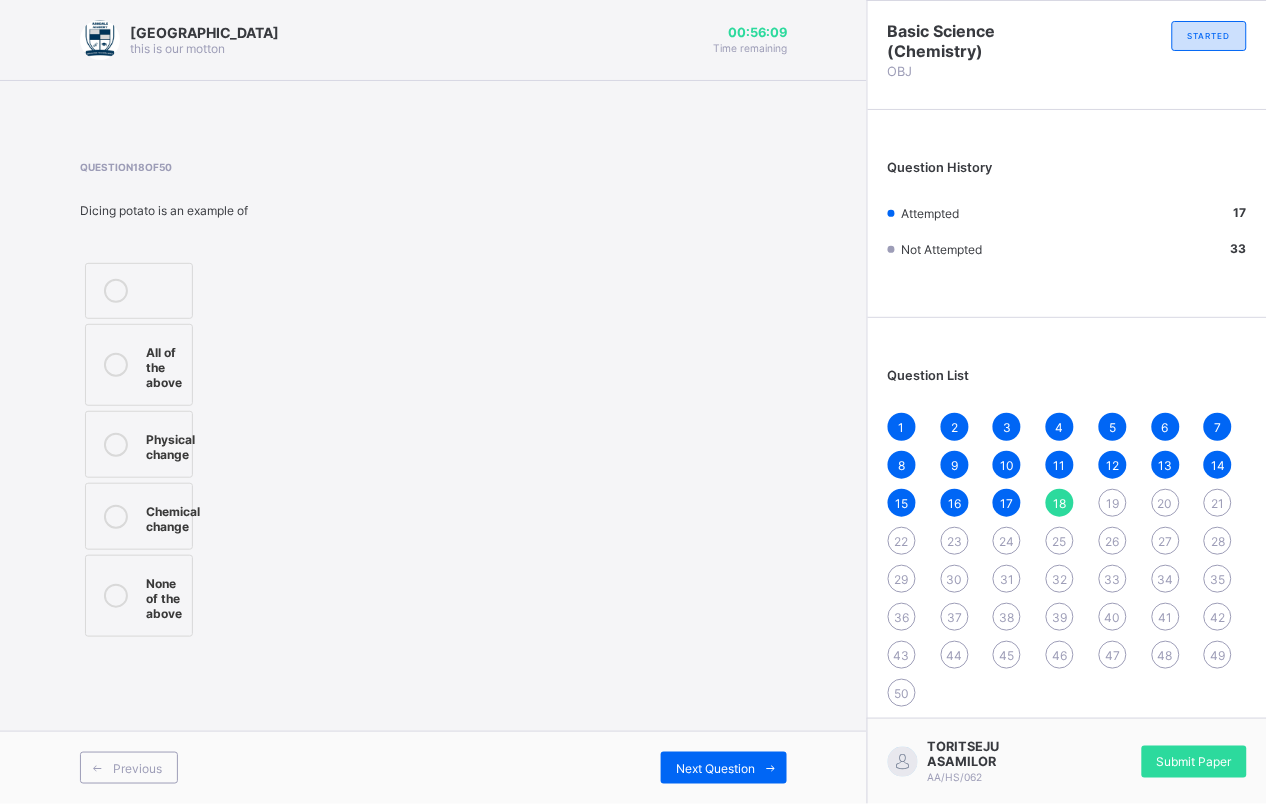 click on "All of the above" at bounding box center [139, 365] 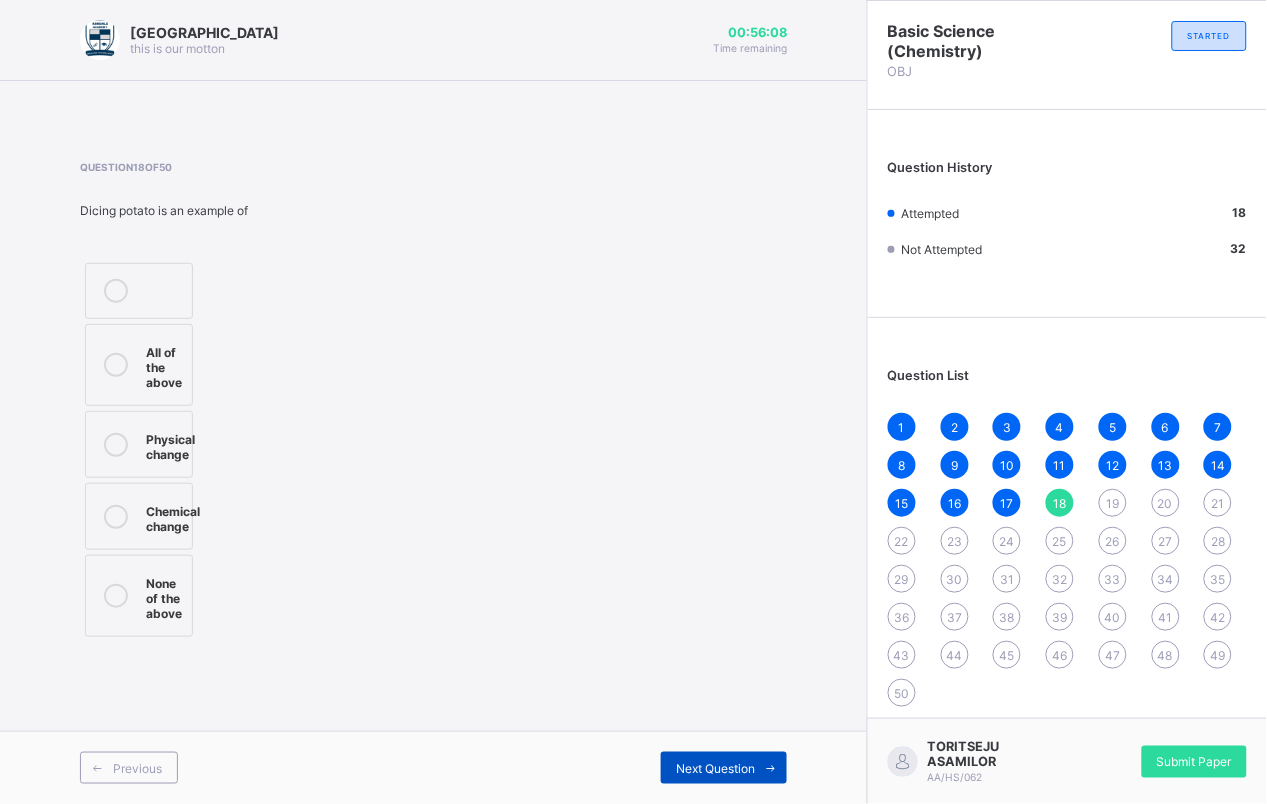 click at bounding box center (771, 768) 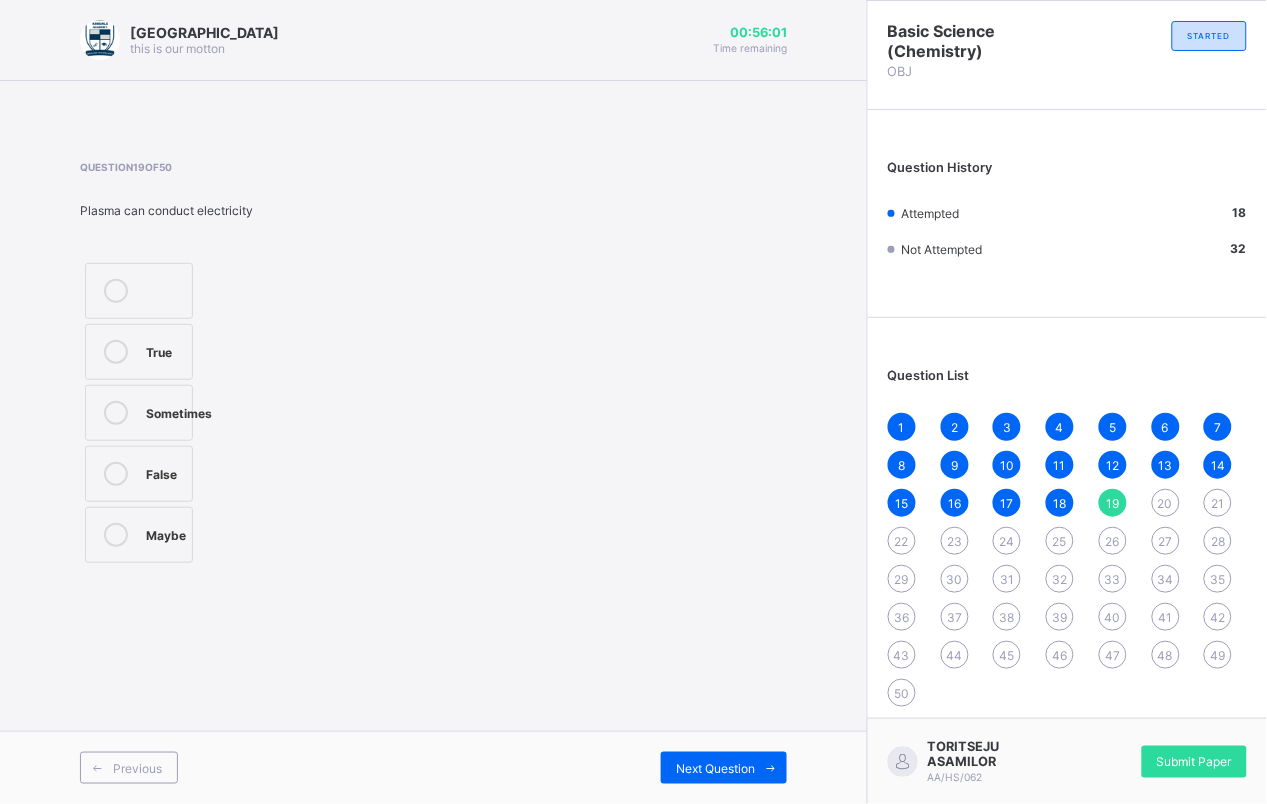 drag, startPoint x: 172, startPoint y: 430, endPoint x: 185, endPoint y: 458, distance: 30.870699 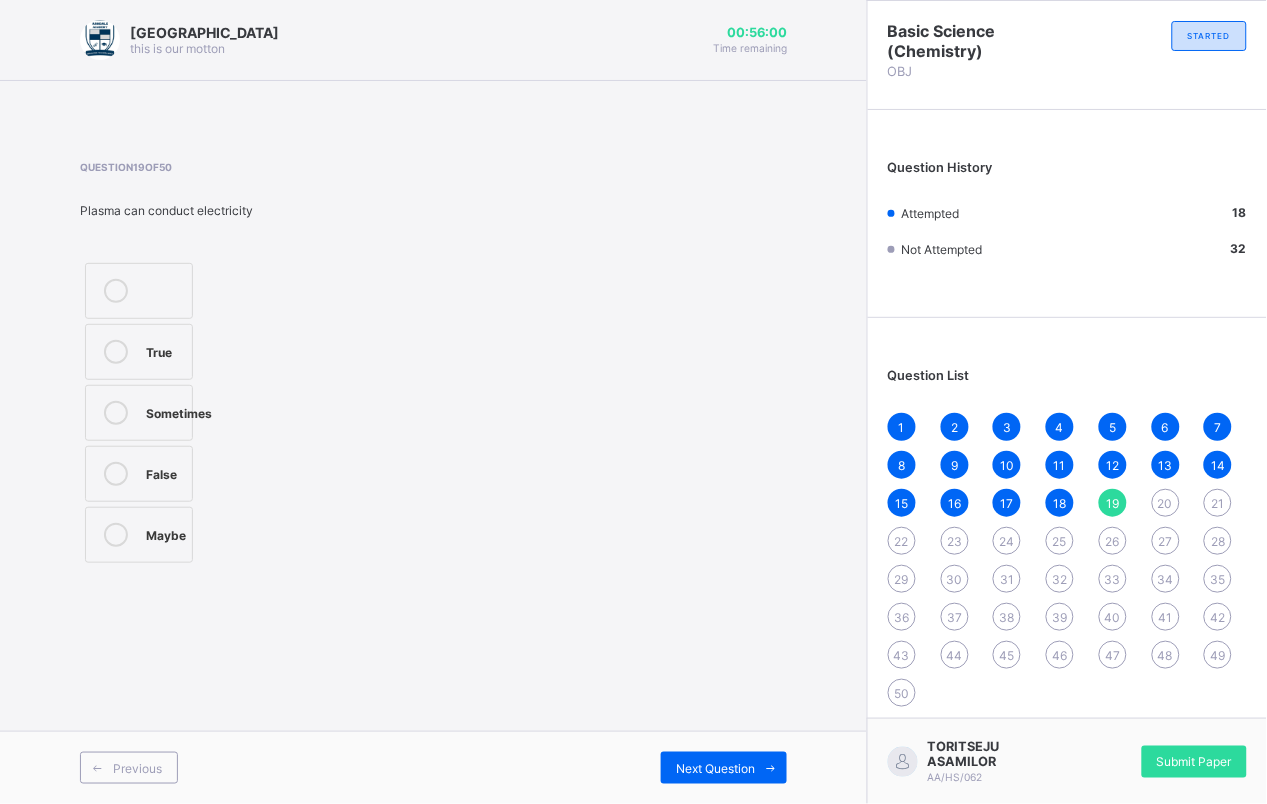 drag, startPoint x: 471, startPoint y: 597, endPoint x: 37, endPoint y: 422, distance: 467.95407 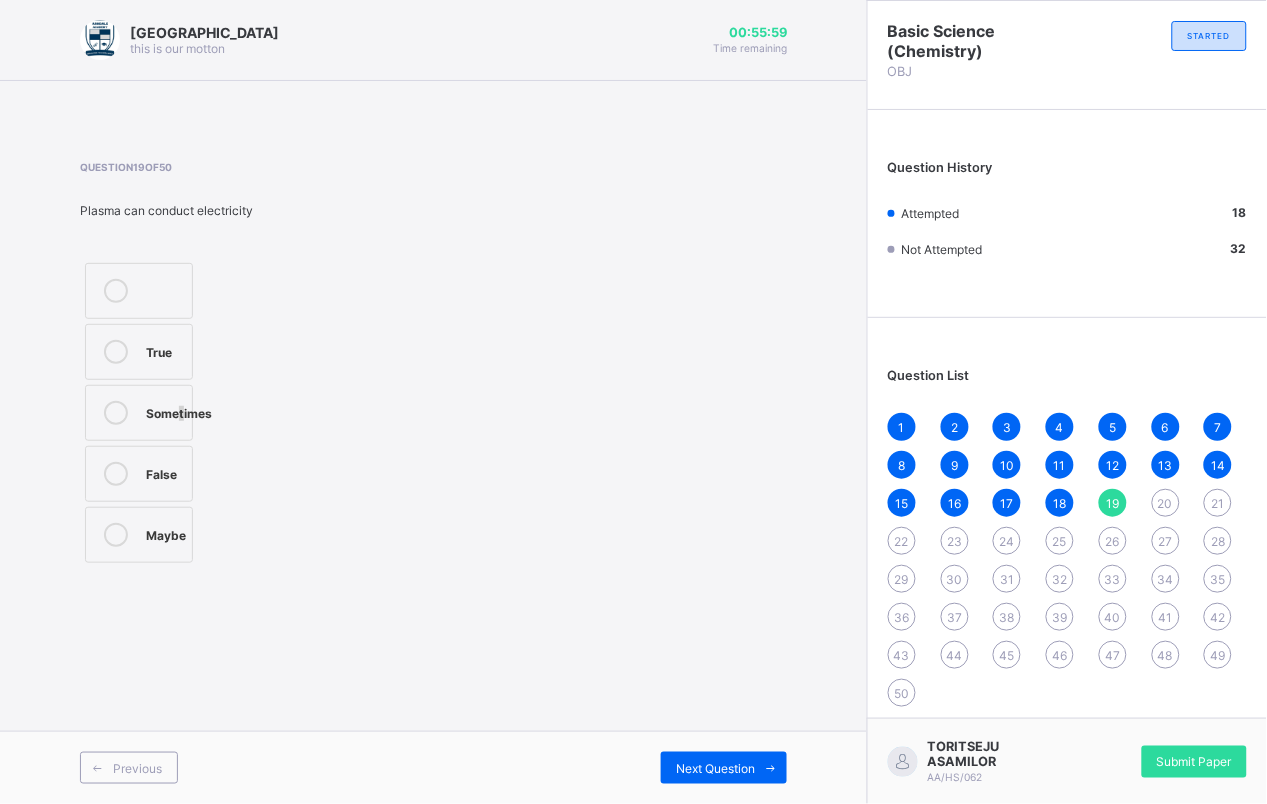 drag, startPoint x: 183, startPoint y: 400, endPoint x: 206, endPoint y: 420, distance: 30.479502 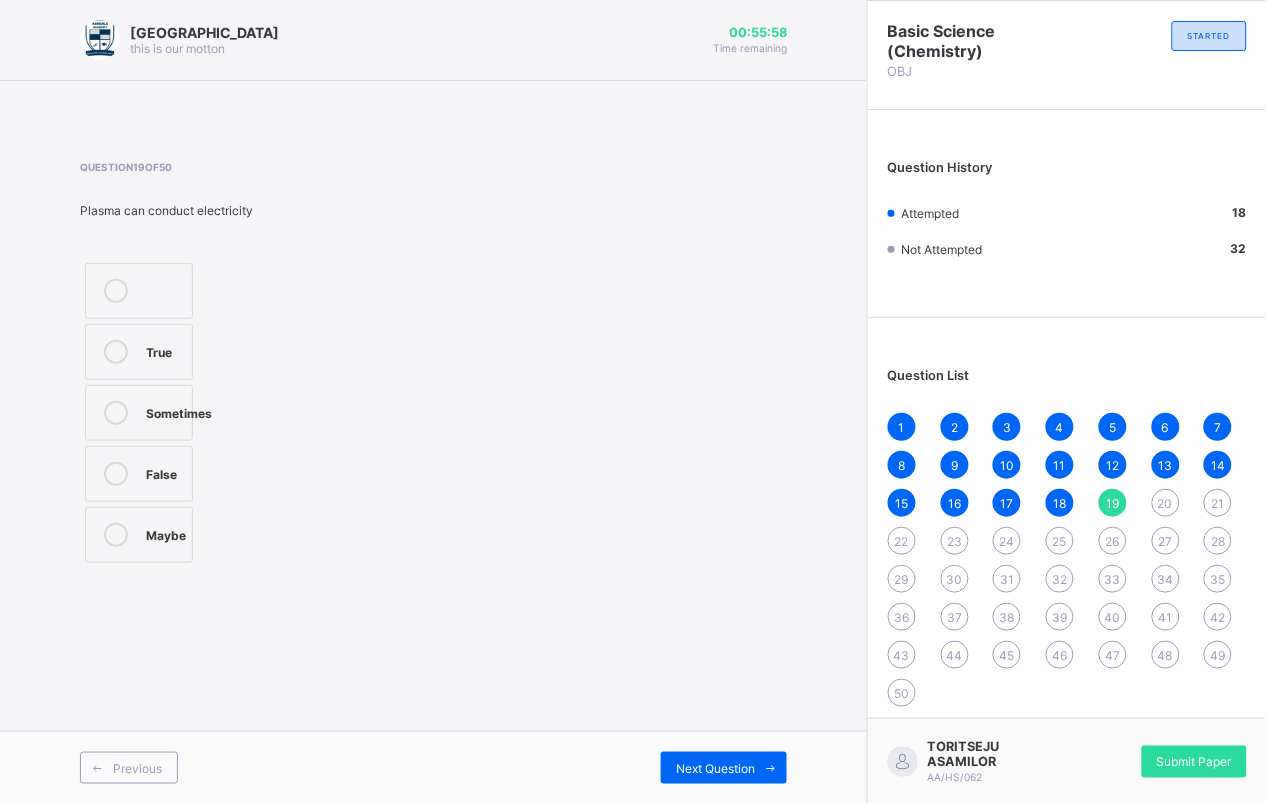 click on "Arndale Academy this is our [PERSON_NAME] 00:55:58 Time remaining Question  19  of  50 Plasma can conduct electricity True Sometimes False Maybe Previous Next Question" at bounding box center (433, 402) 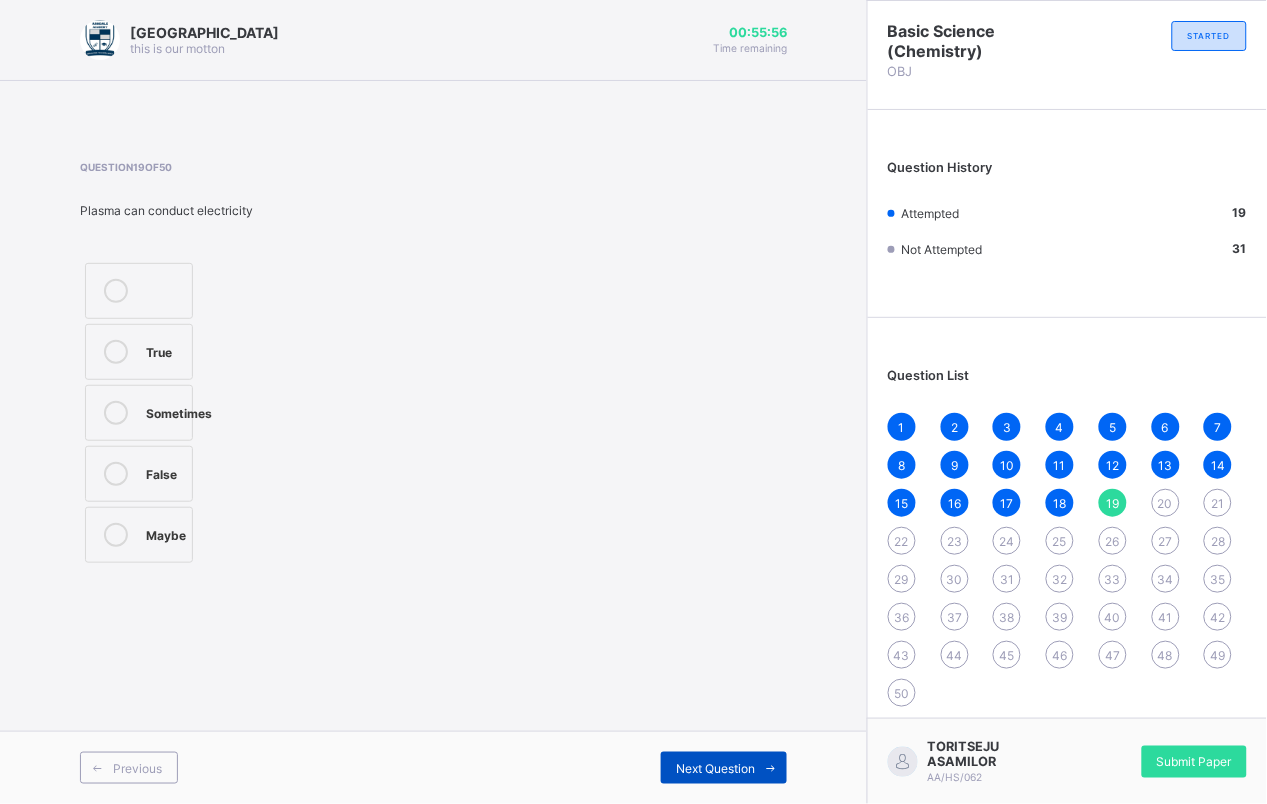 click on "Next Question" at bounding box center [724, 768] 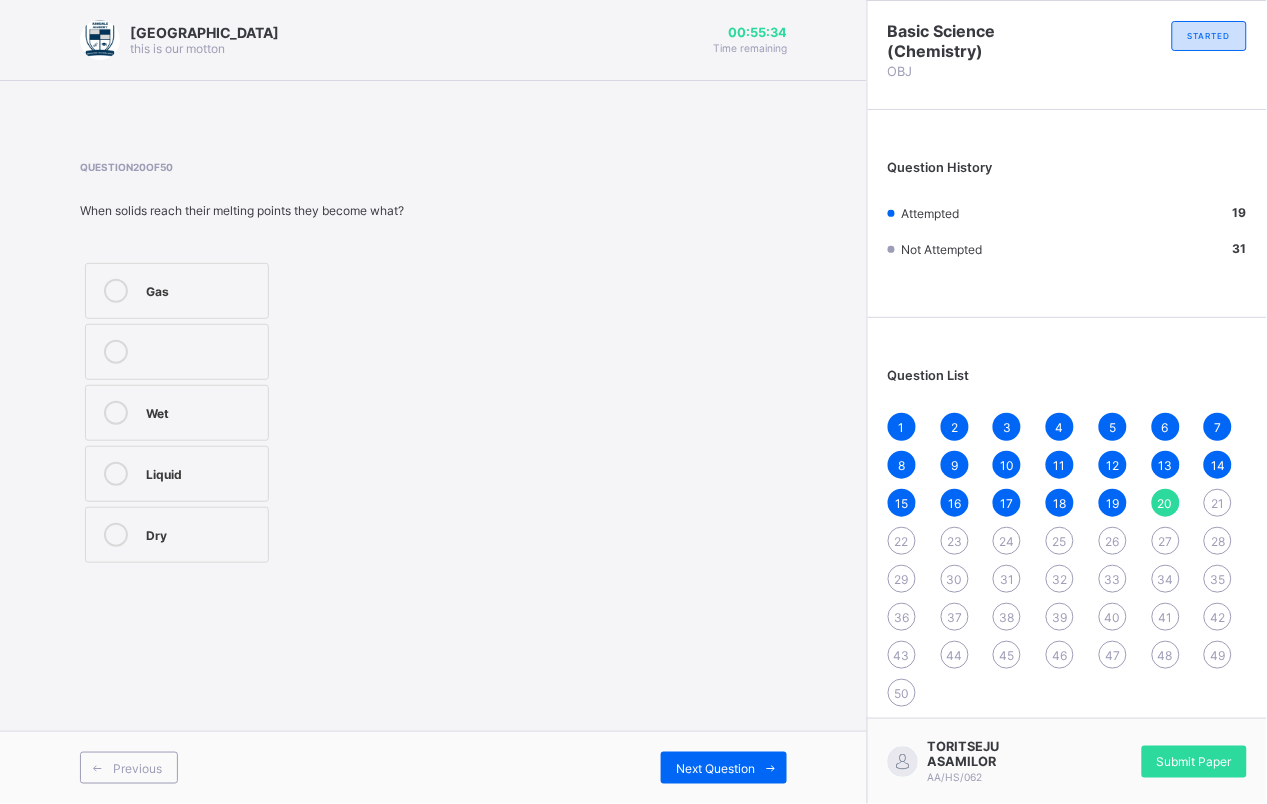 click on "Liquid" at bounding box center [177, 474] 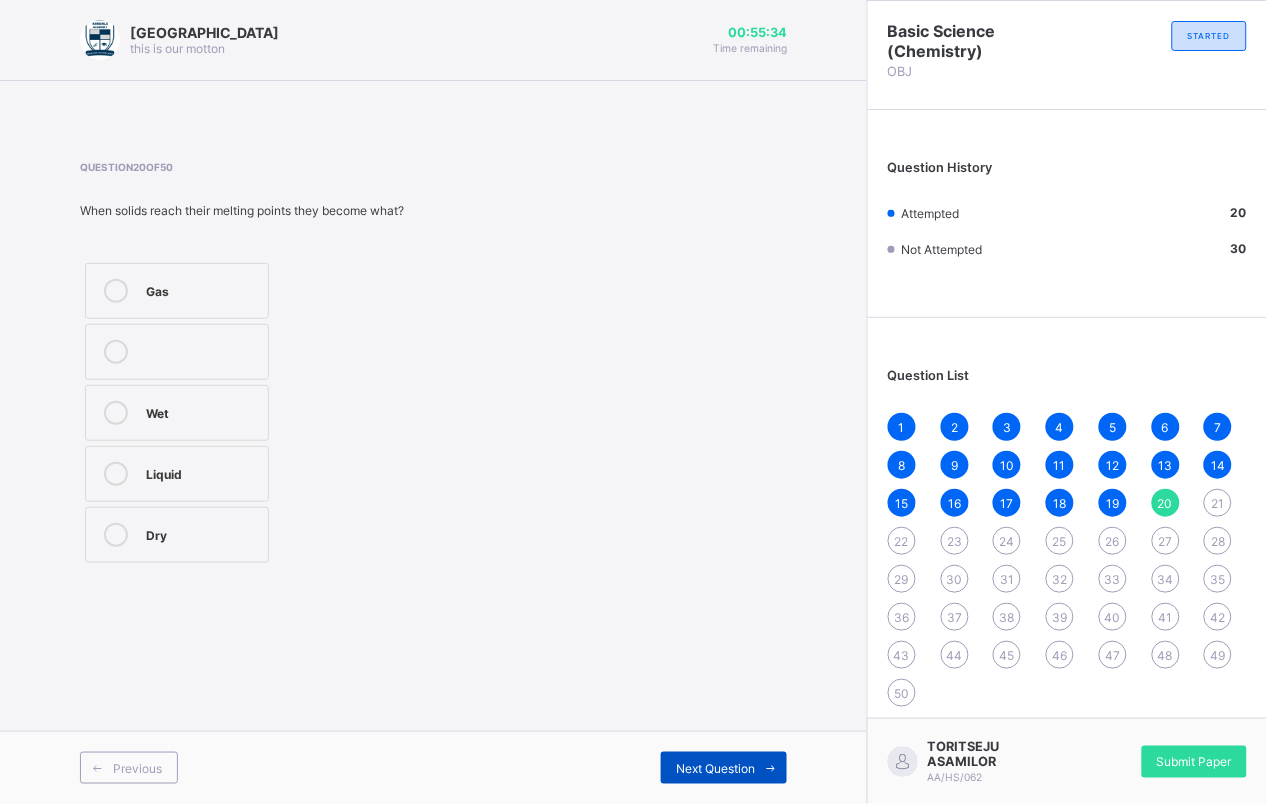 click at bounding box center (771, 768) 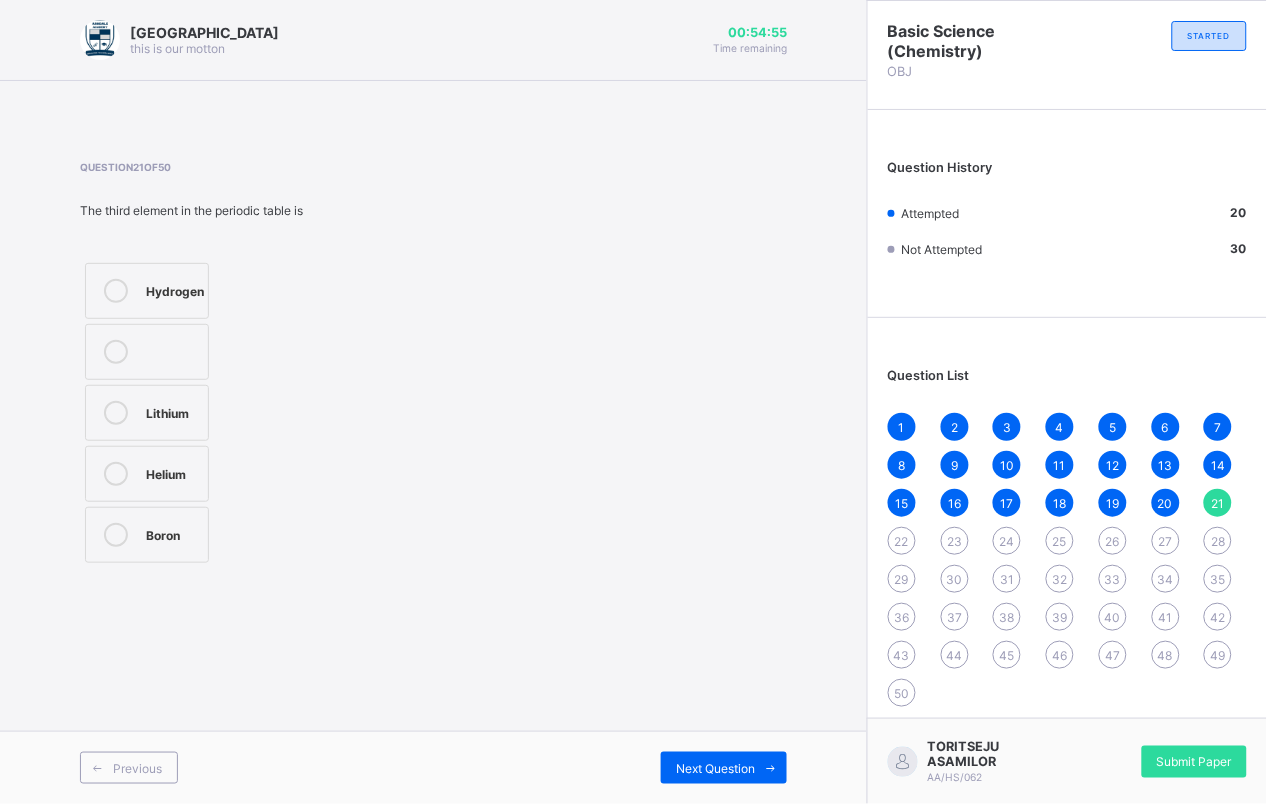 click on "Boron" at bounding box center [172, 533] 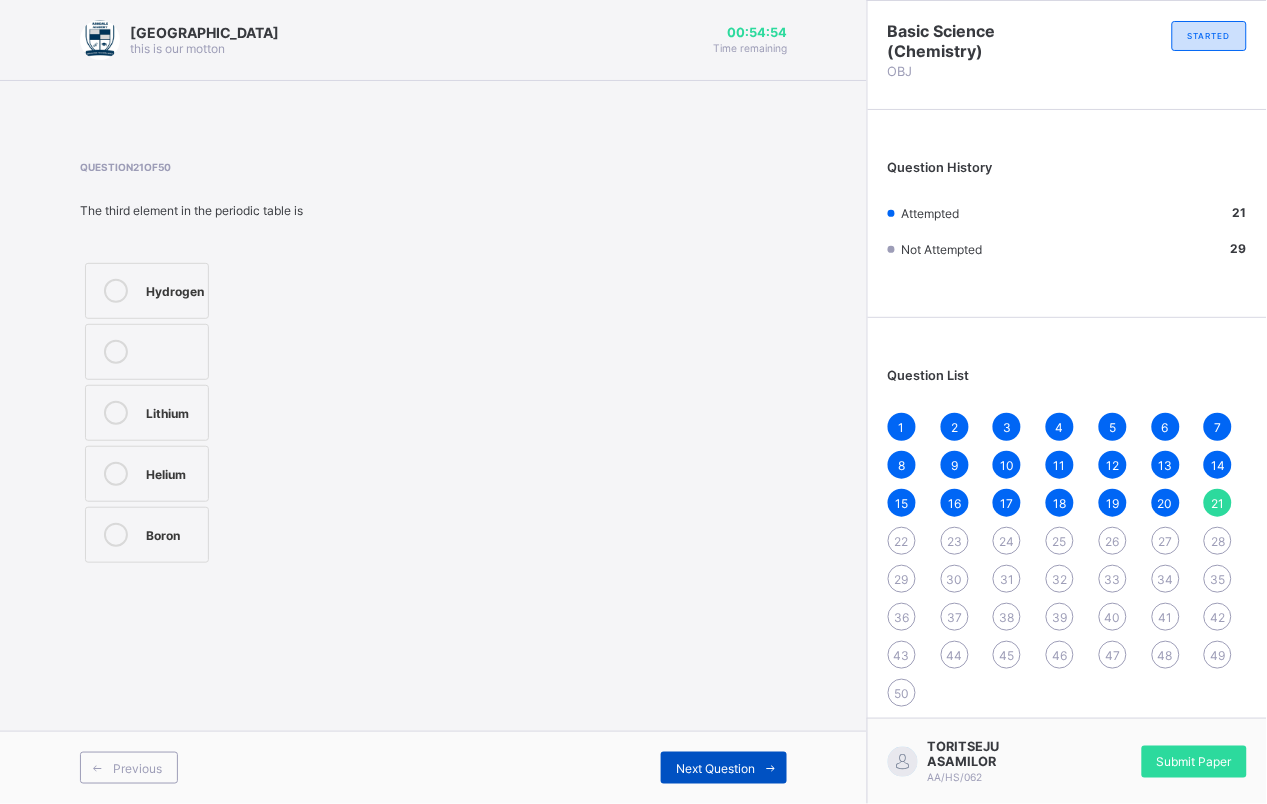 click on "Next Question" at bounding box center [715, 768] 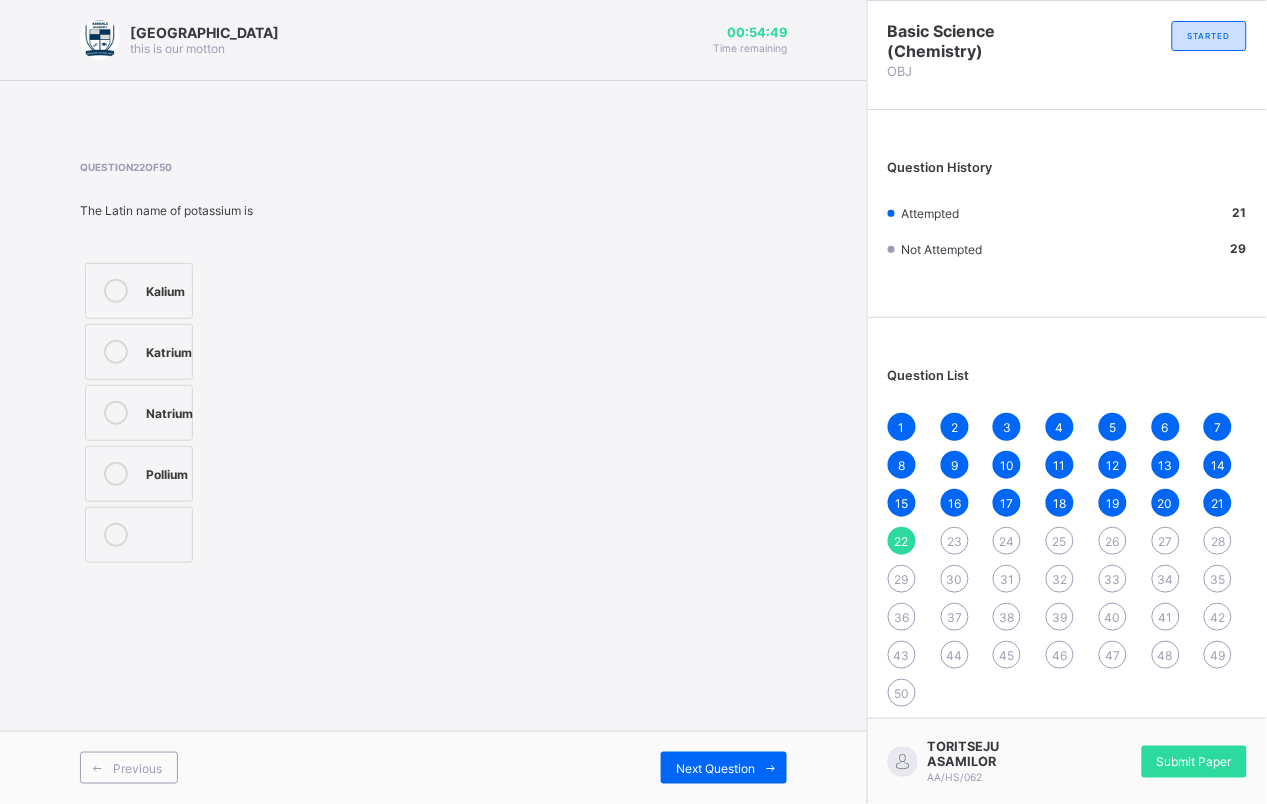 click on "Kalium" at bounding box center [165, 291] 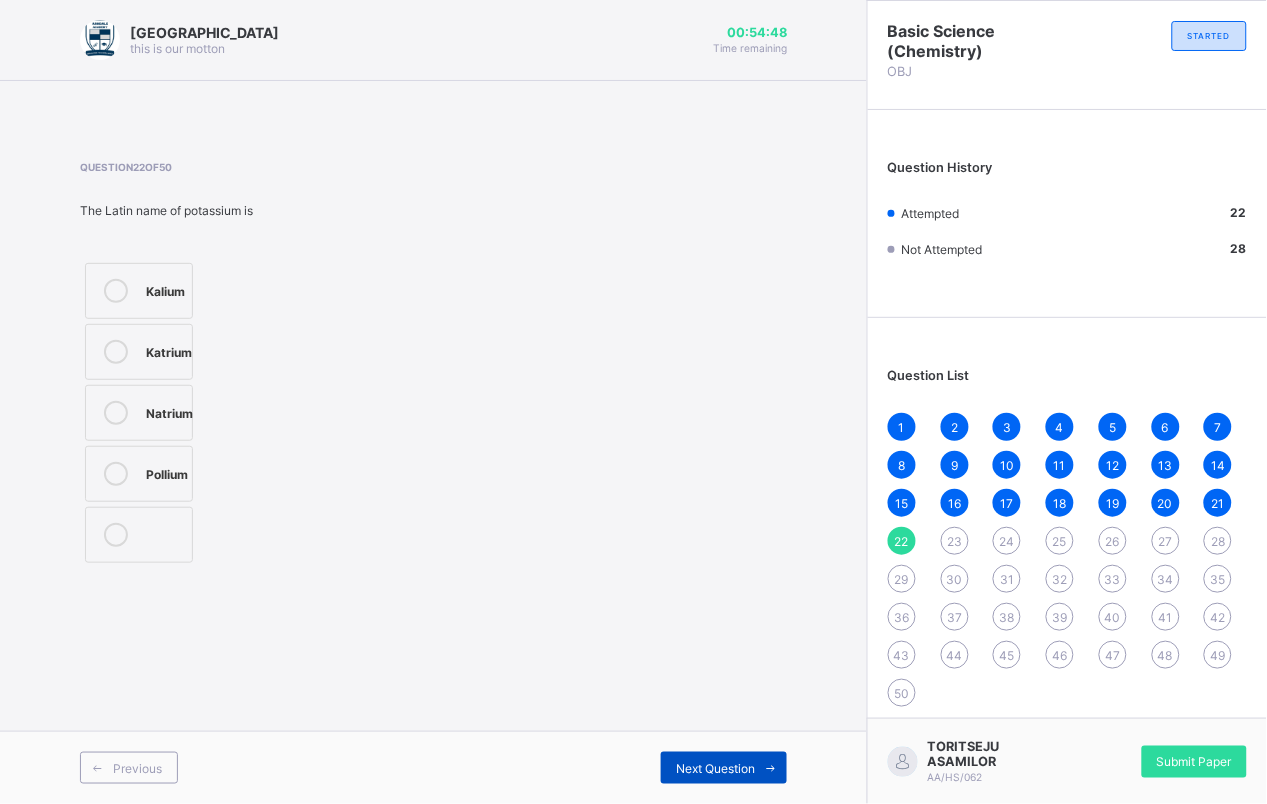 click on "Next Question" at bounding box center [724, 768] 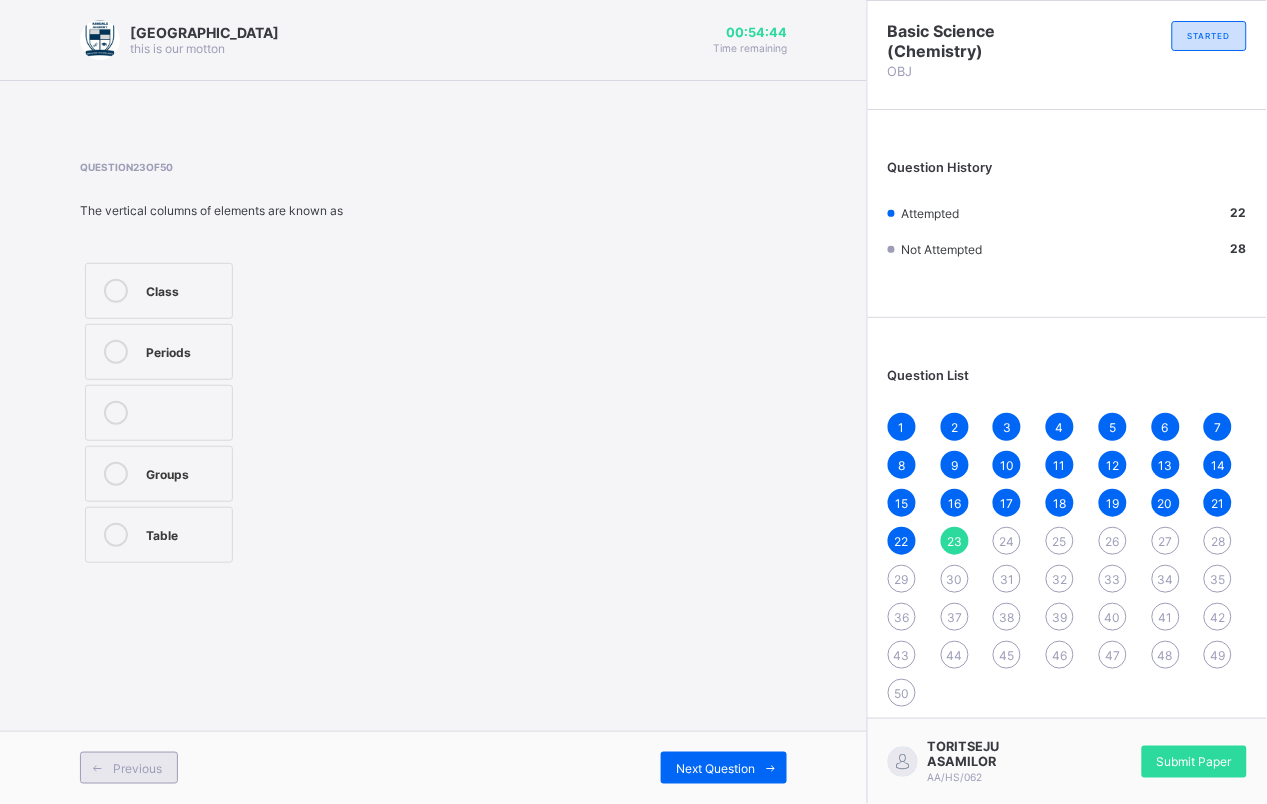 click on "Previous" at bounding box center (129, 768) 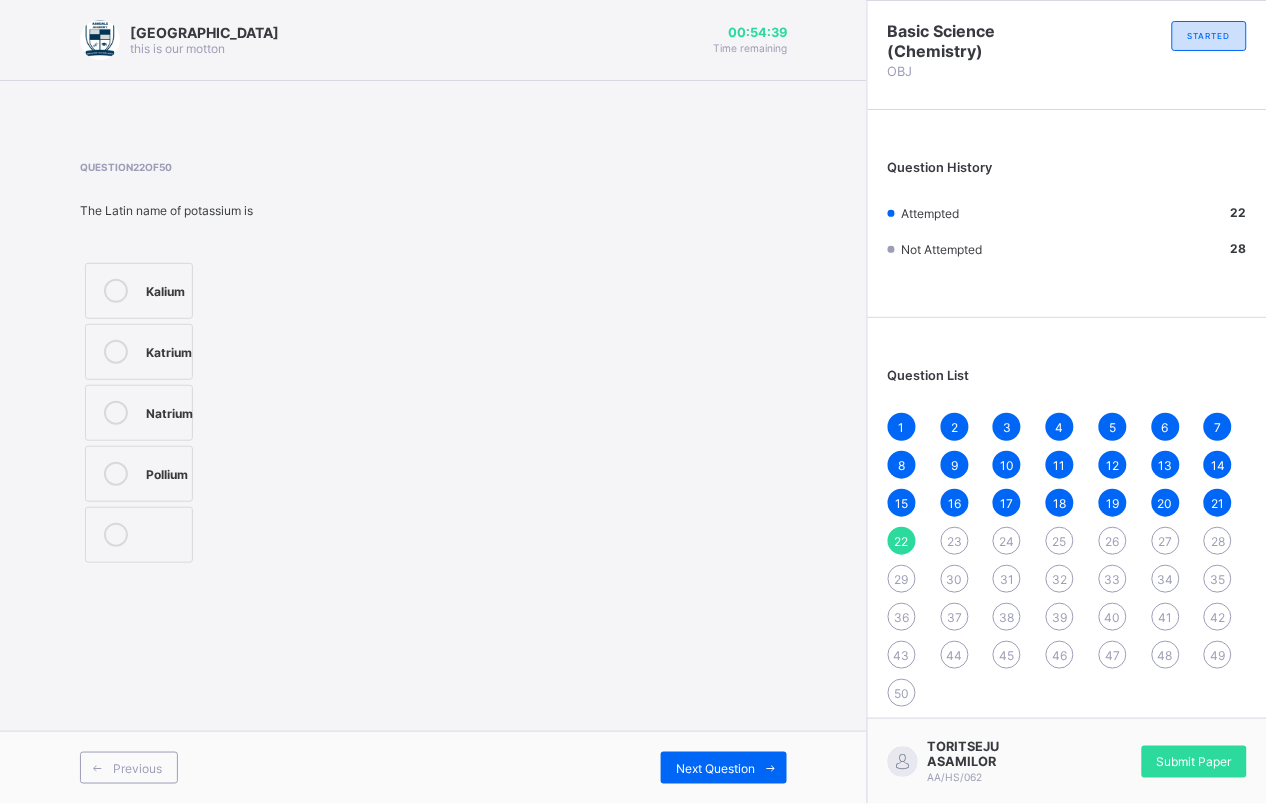 click at bounding box center (116, 474) 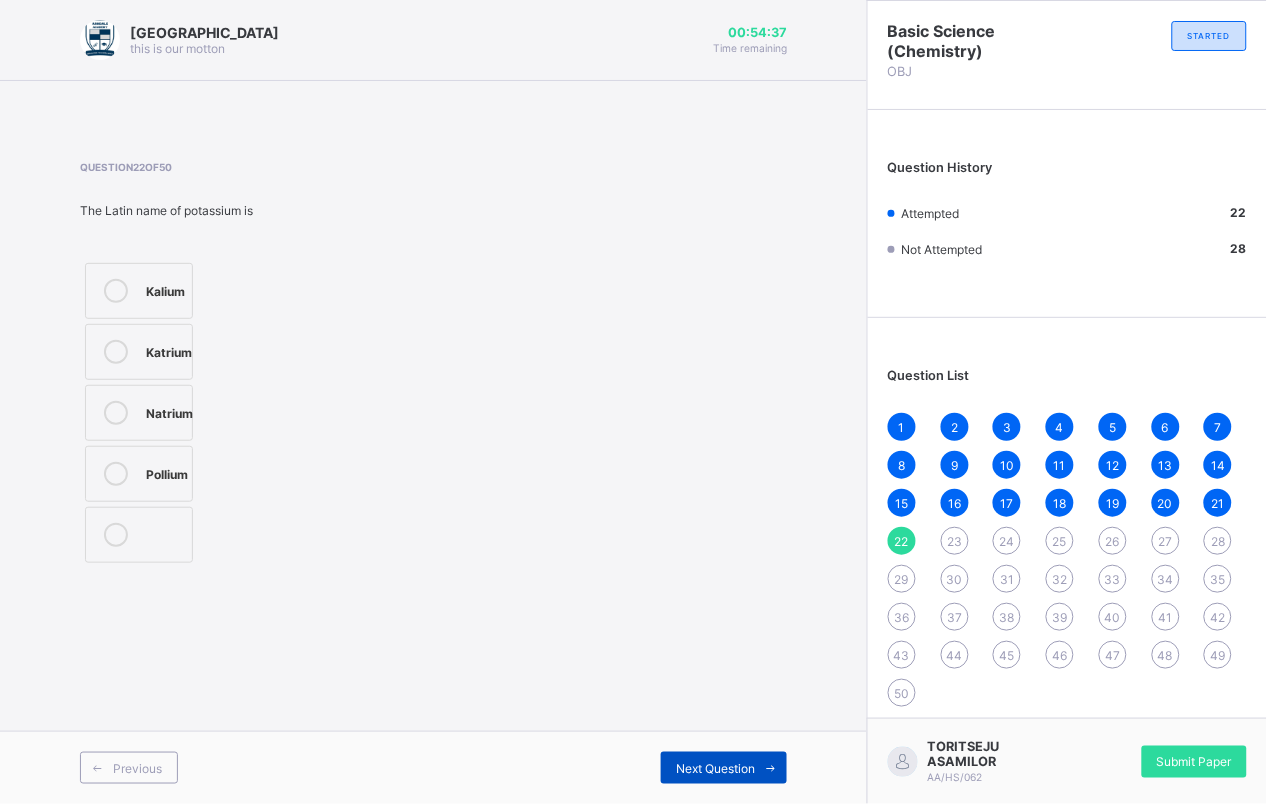 click on "Next Question" at bounding box center (724, 768) 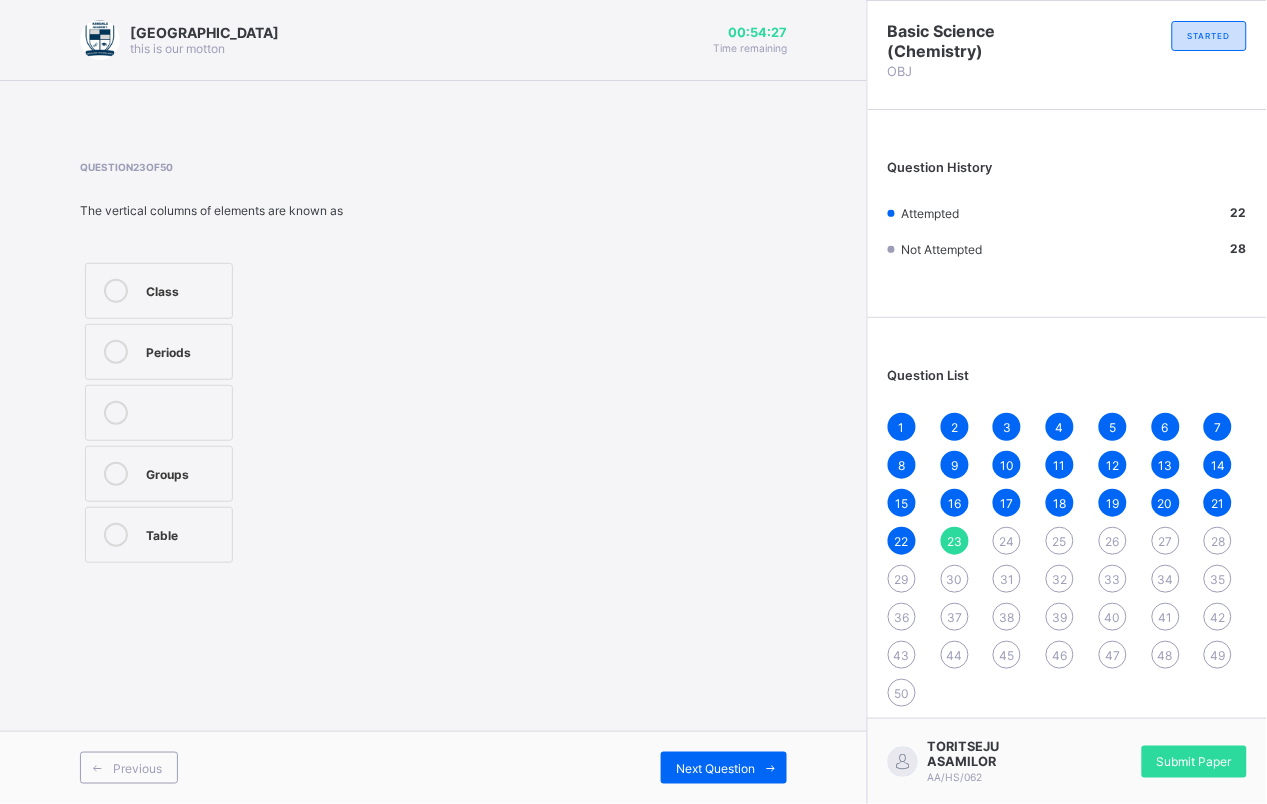 click on "Groups" at bounding box center [184, 472] 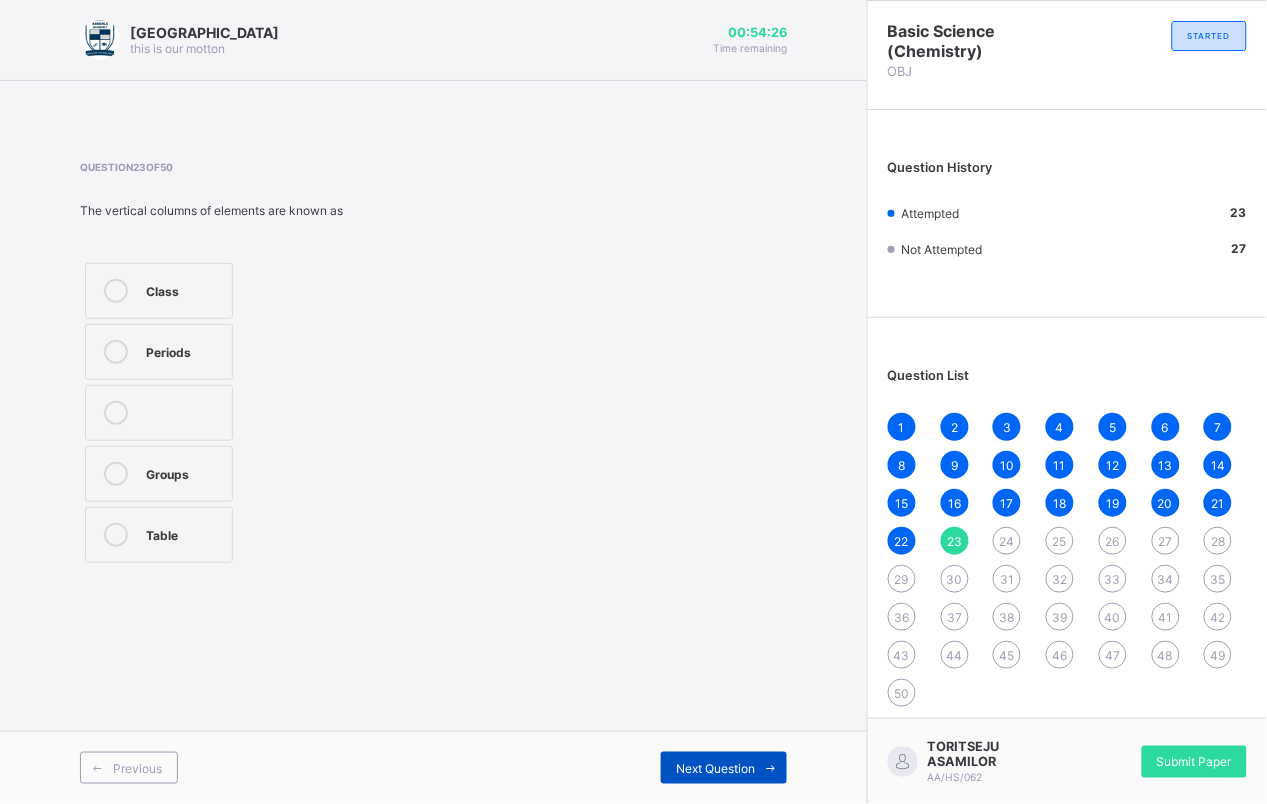 click on "Next Question" at bounding box center (724, 768) 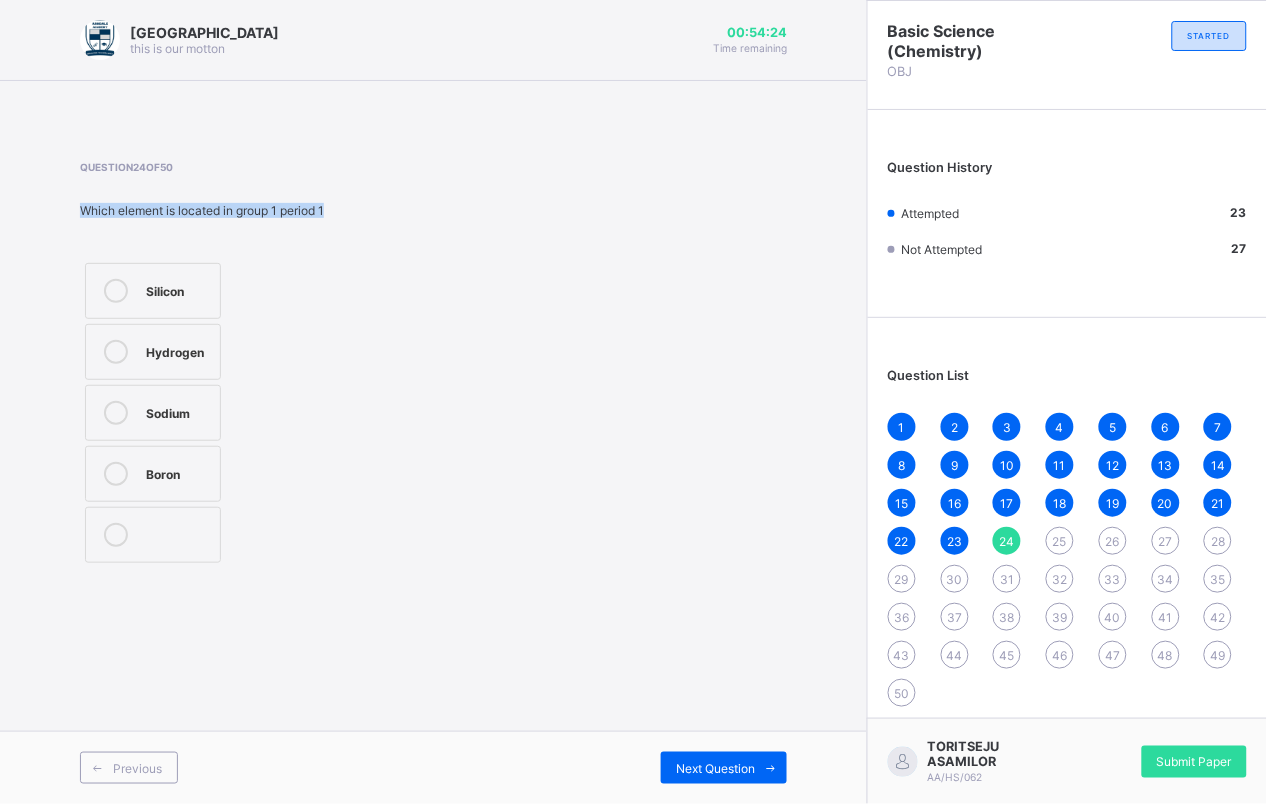 drag, startPoint x: 68, startPoint y: 214, endPoint x: 453, endPoint y: 206, distance: 385.0831 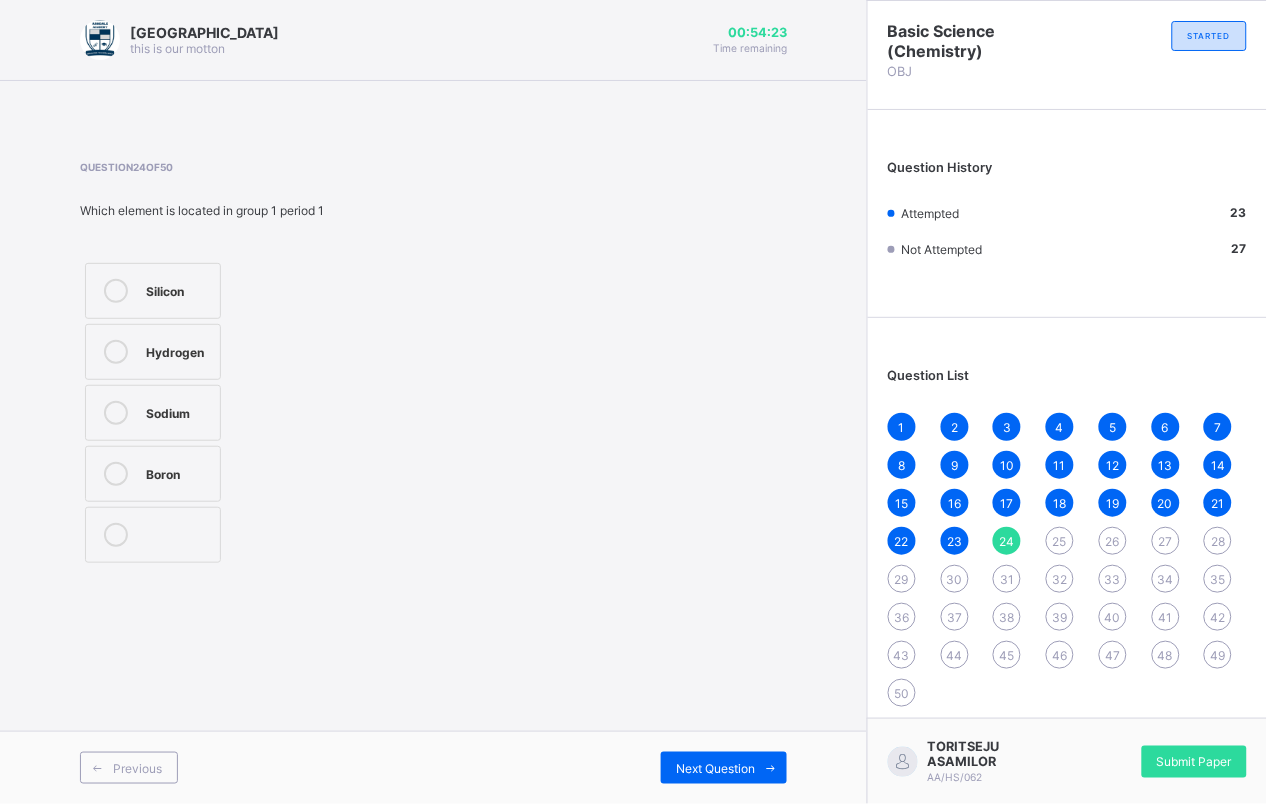 drag, startPoint x: 453, startPoint y: 206, endPoint x: 447, endPoint y: 263, distance: 57.31492 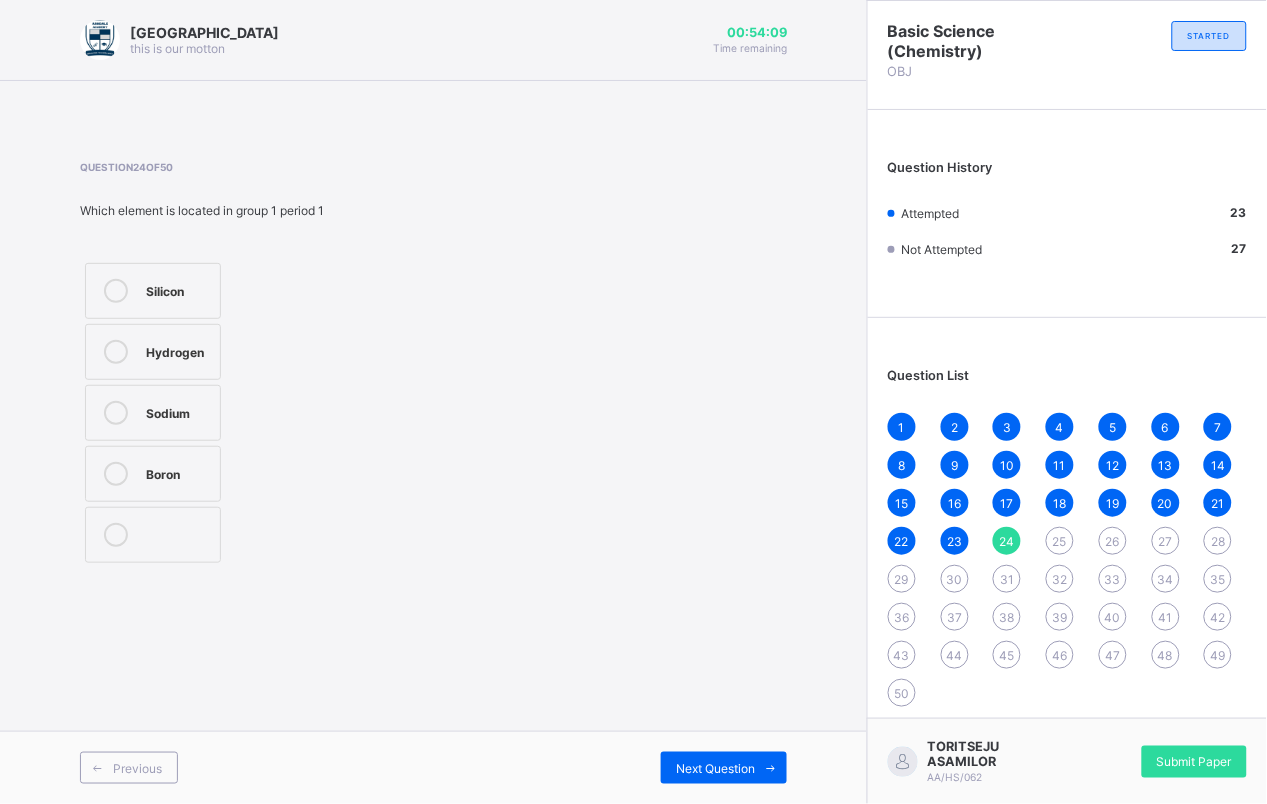 click on "Silicon Hydrogen Sodium Boron" at bounding box center (153, 413) 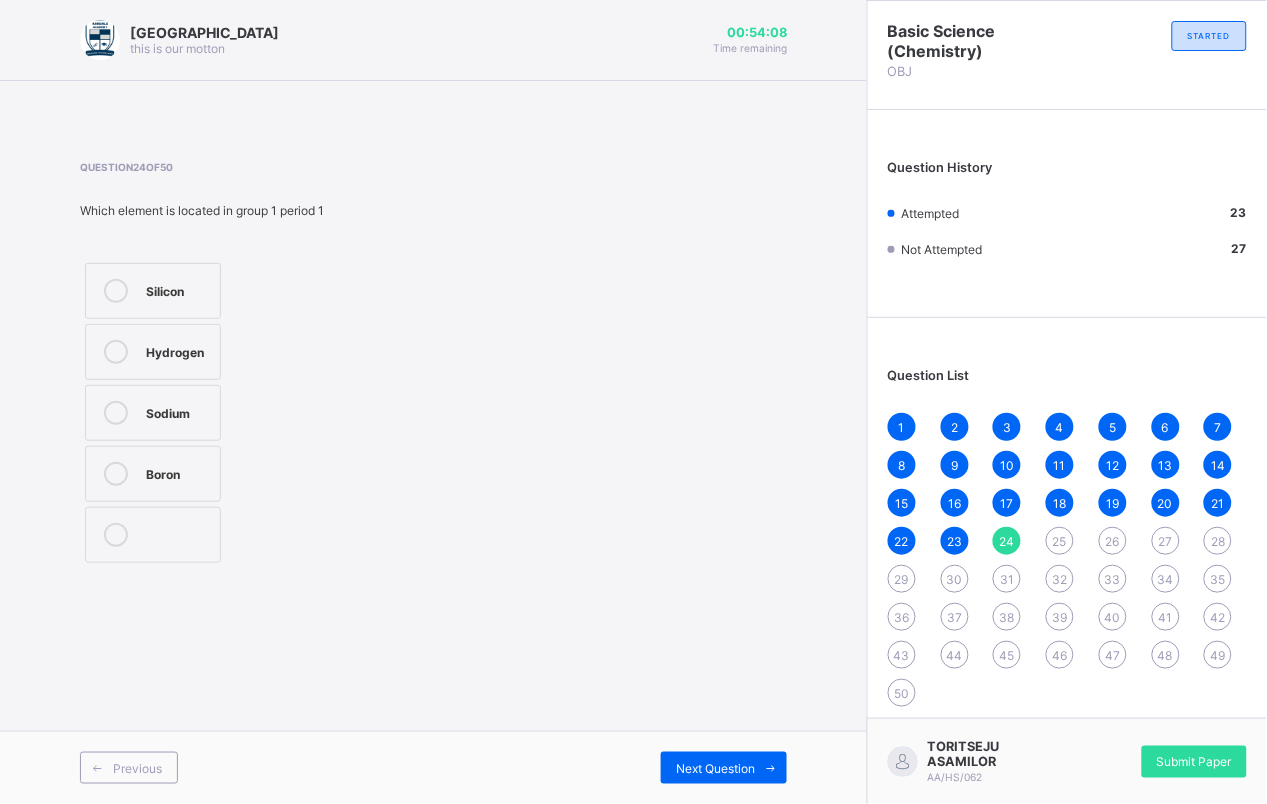 click on "Hydrogen" at bounding box center (153, 352) 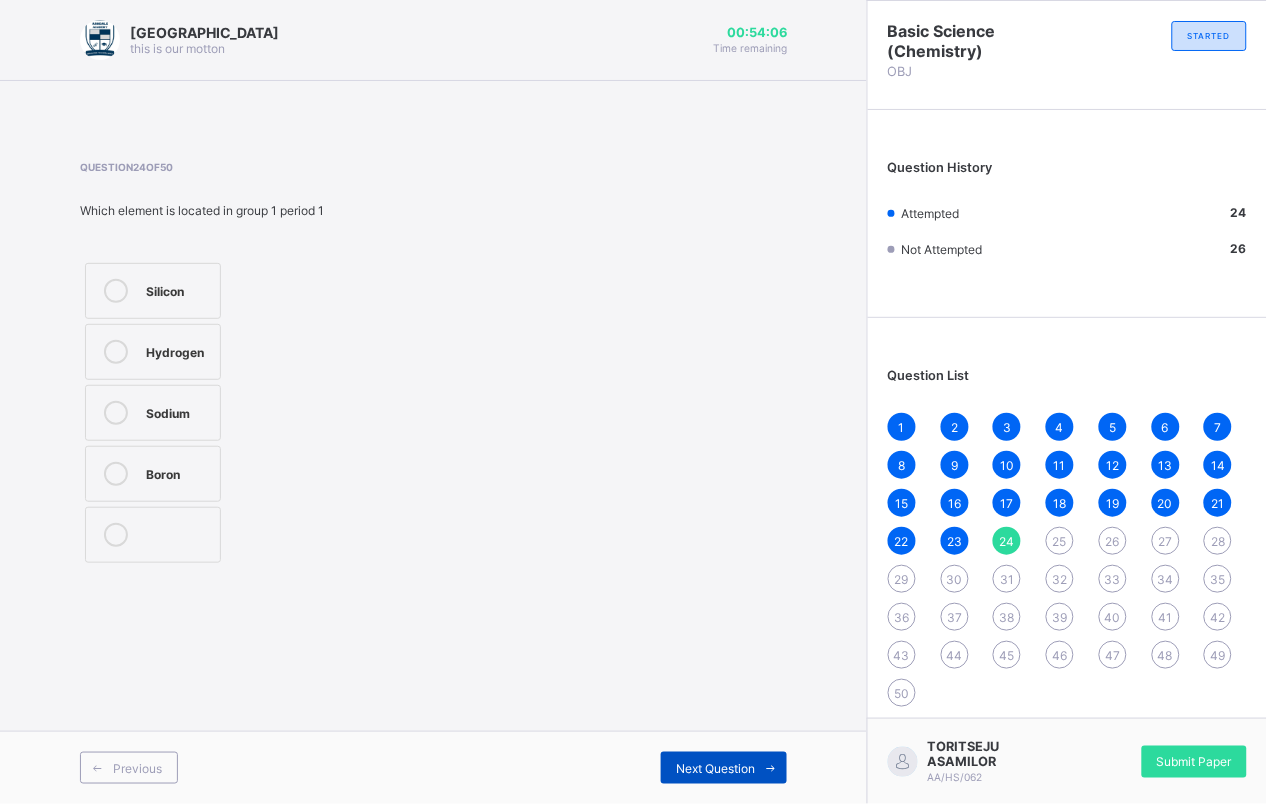 click at bounding box center (771, 768) 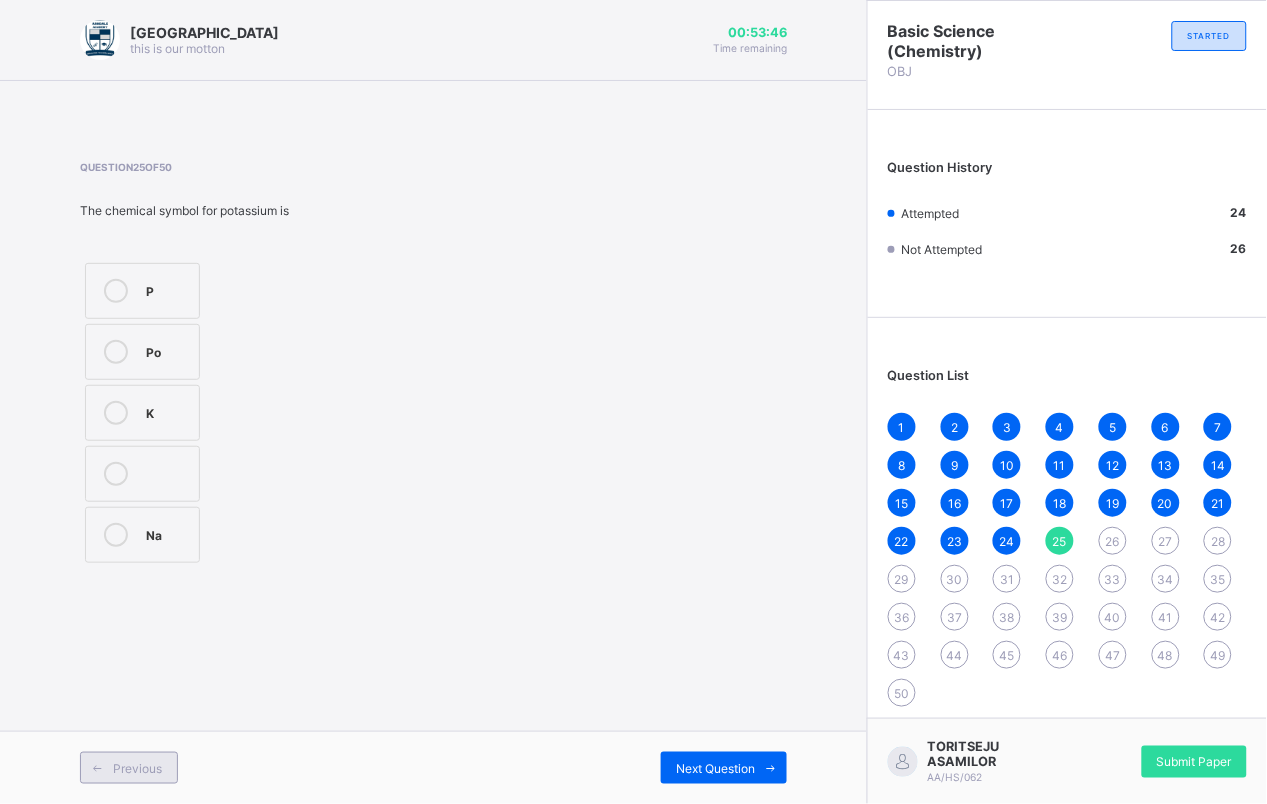 click at bounding box center (97, 768) 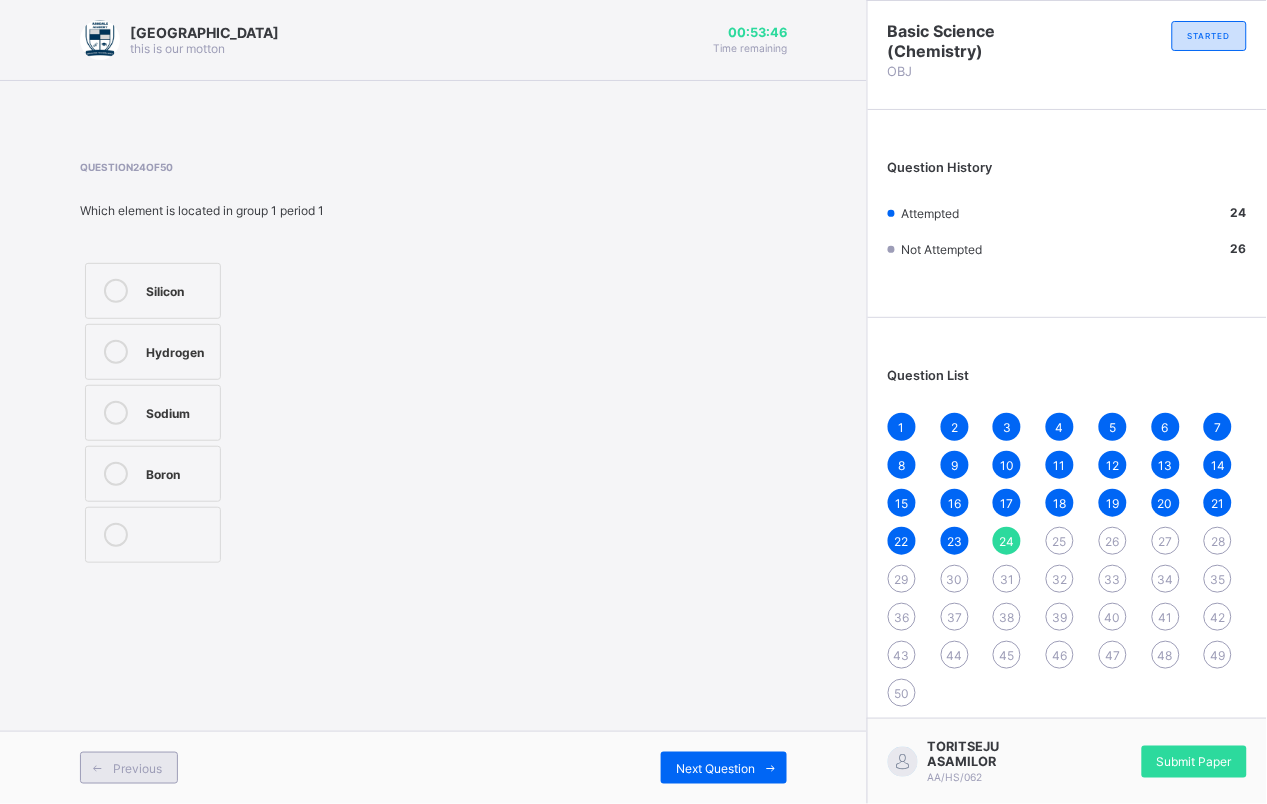 click at bounding box center [97, 768] 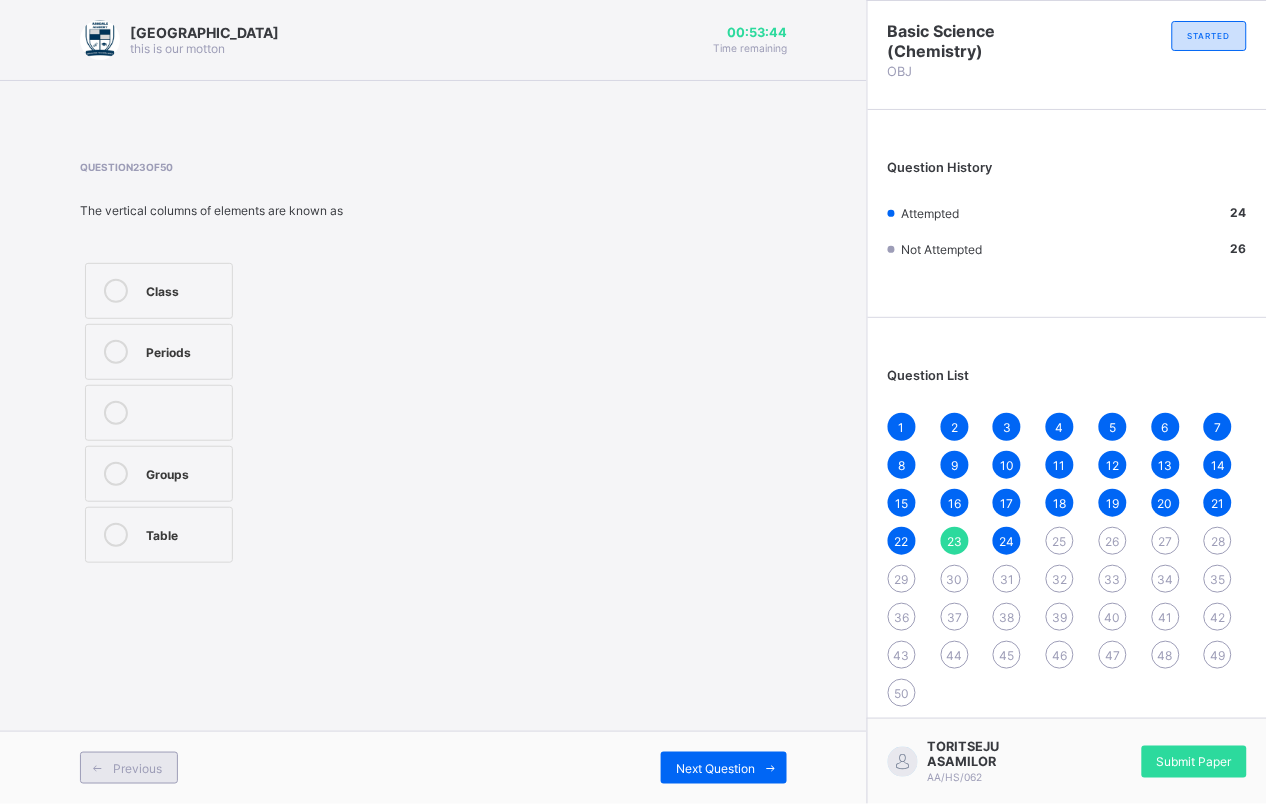 click at bounding box center (97, 768) 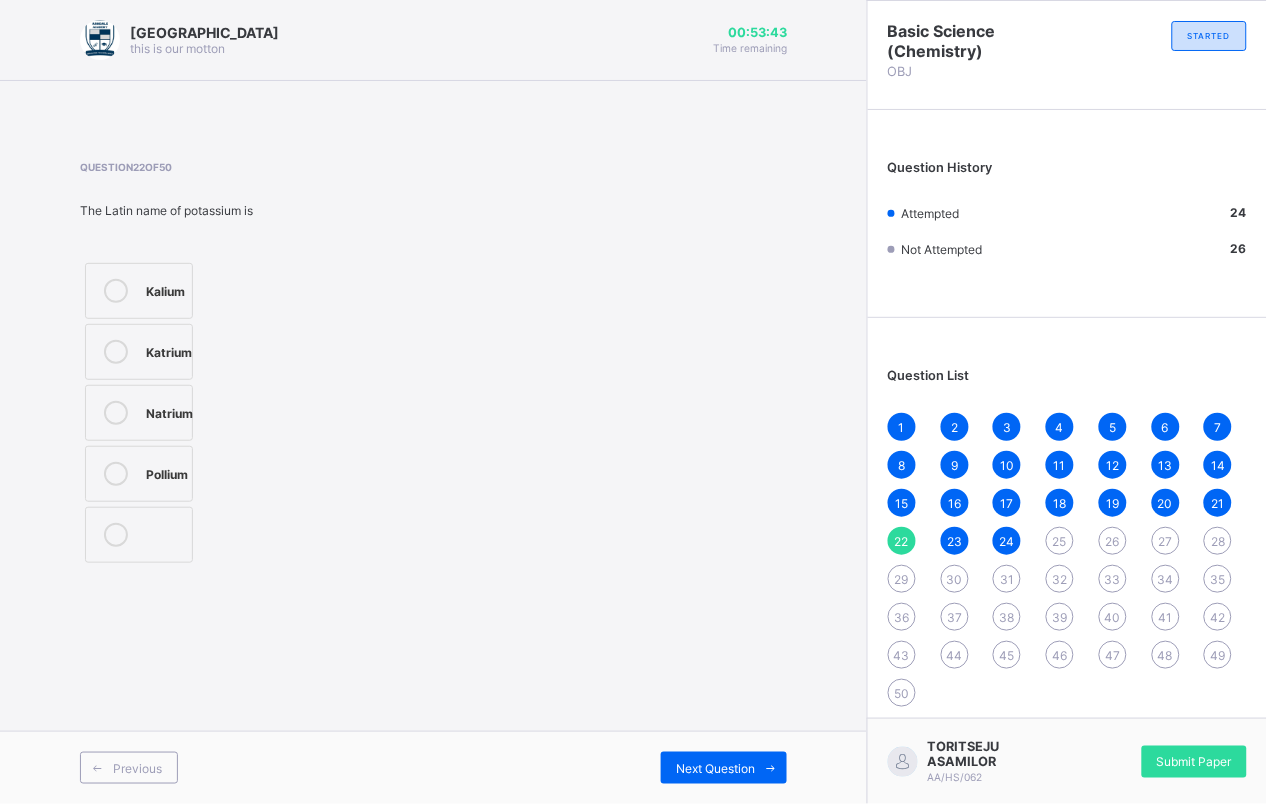 click at bounding box center (116, 413) 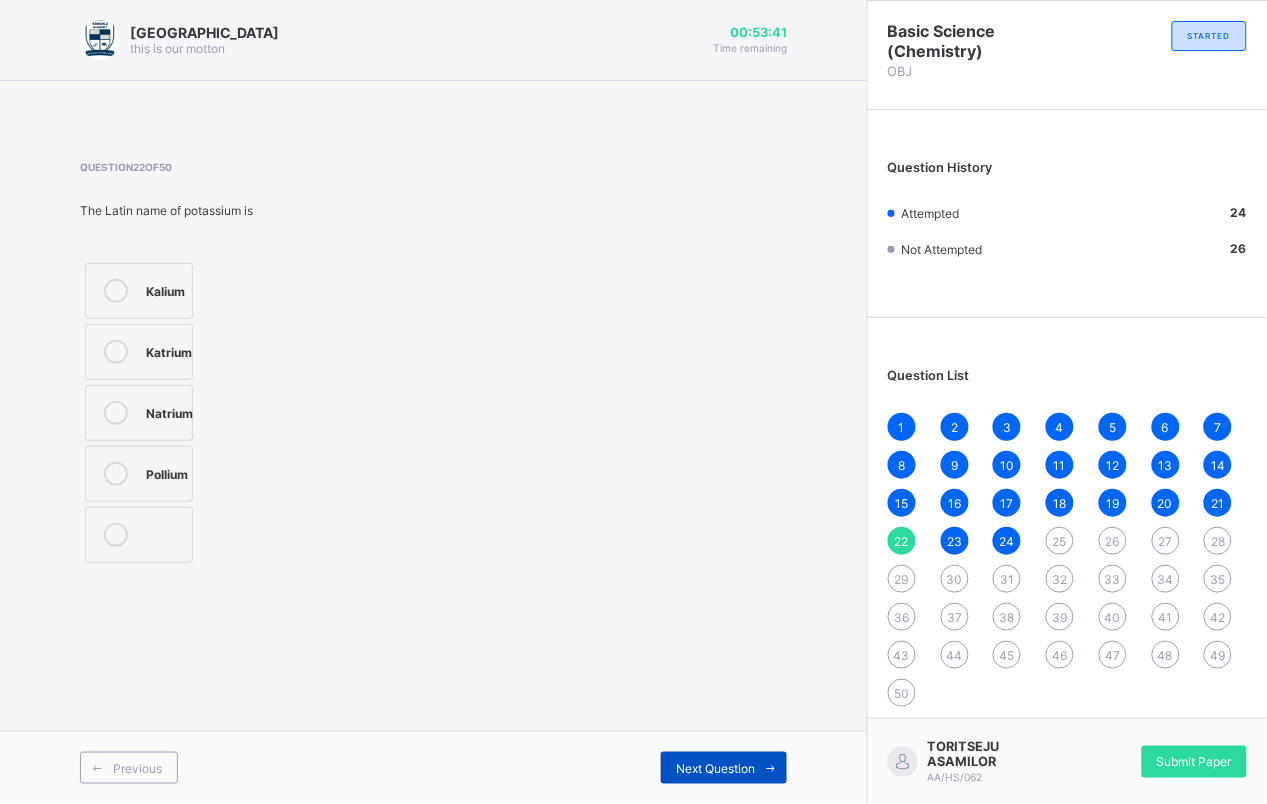 click on "Next Question" at bounding box center [724, 768] 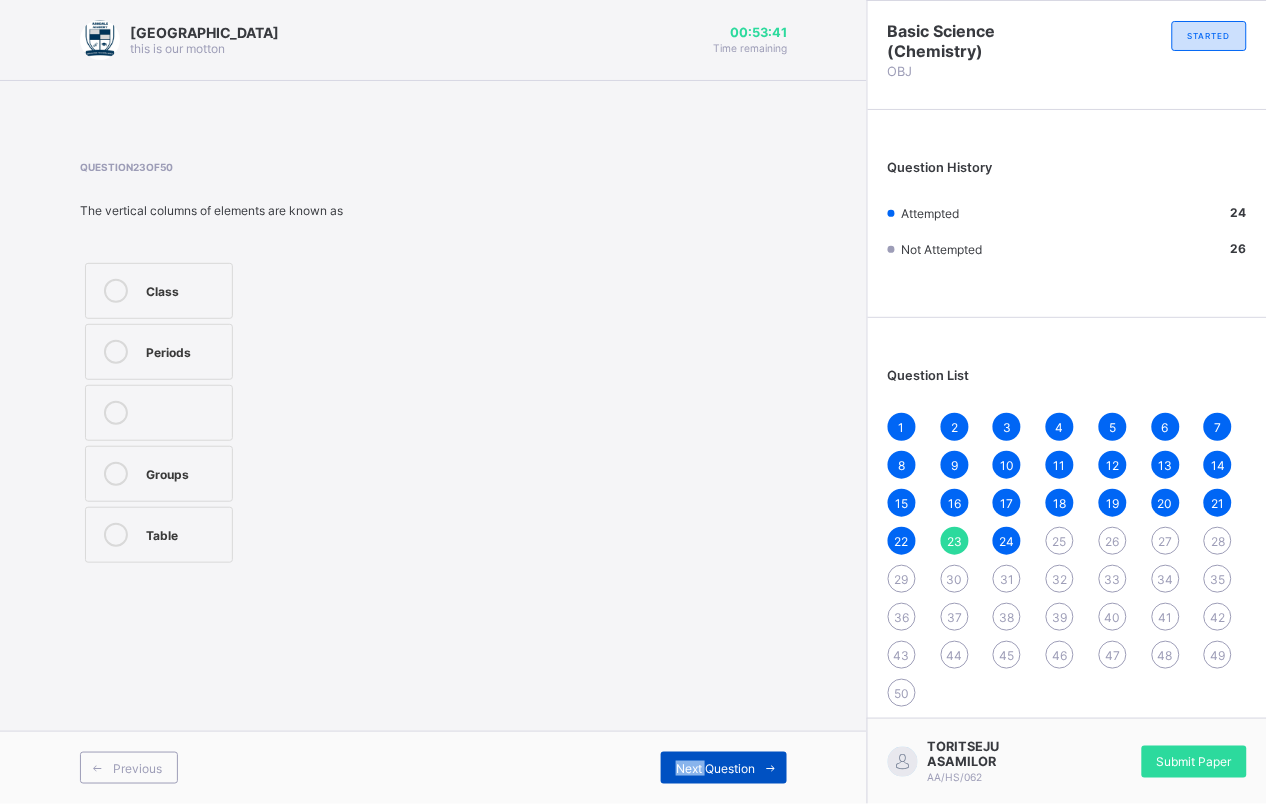click on "Next Question" at bounding box center (724, 768) 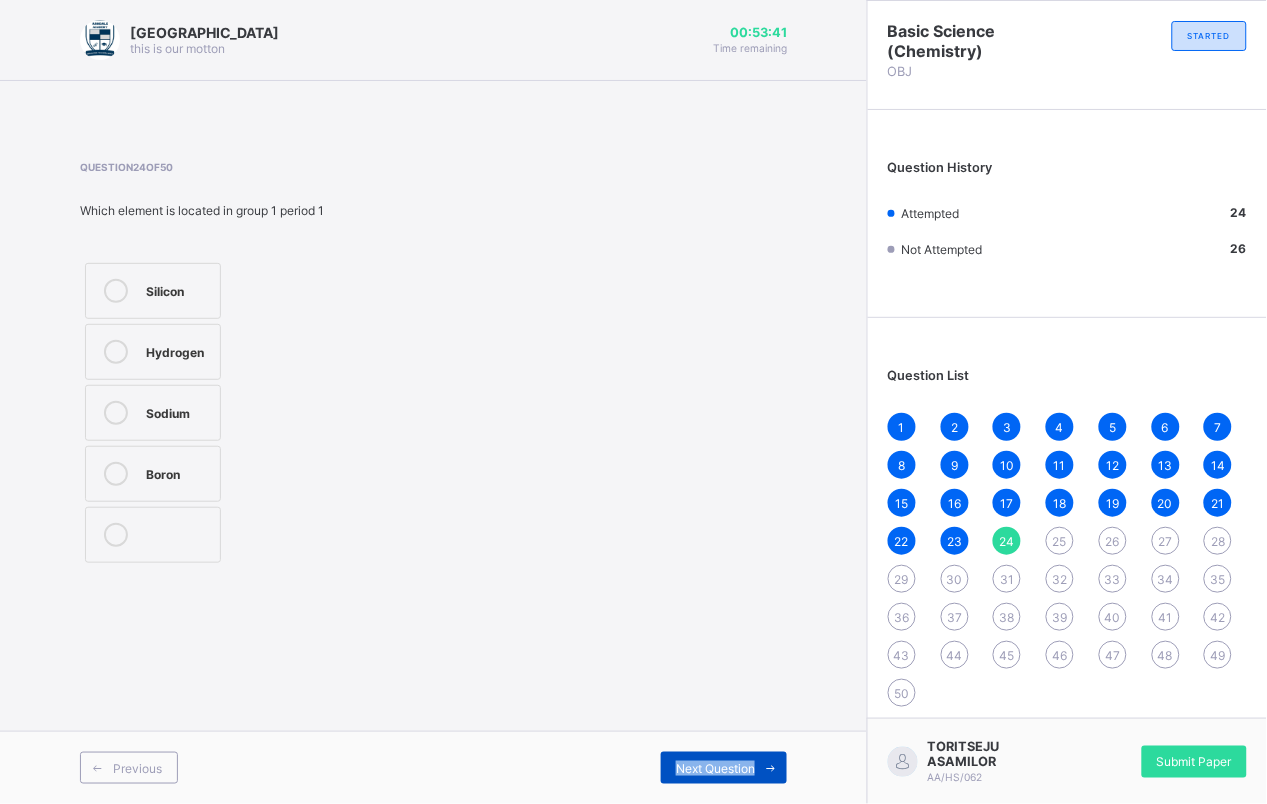 click on "Next Question" at bounding box center (724, 768) 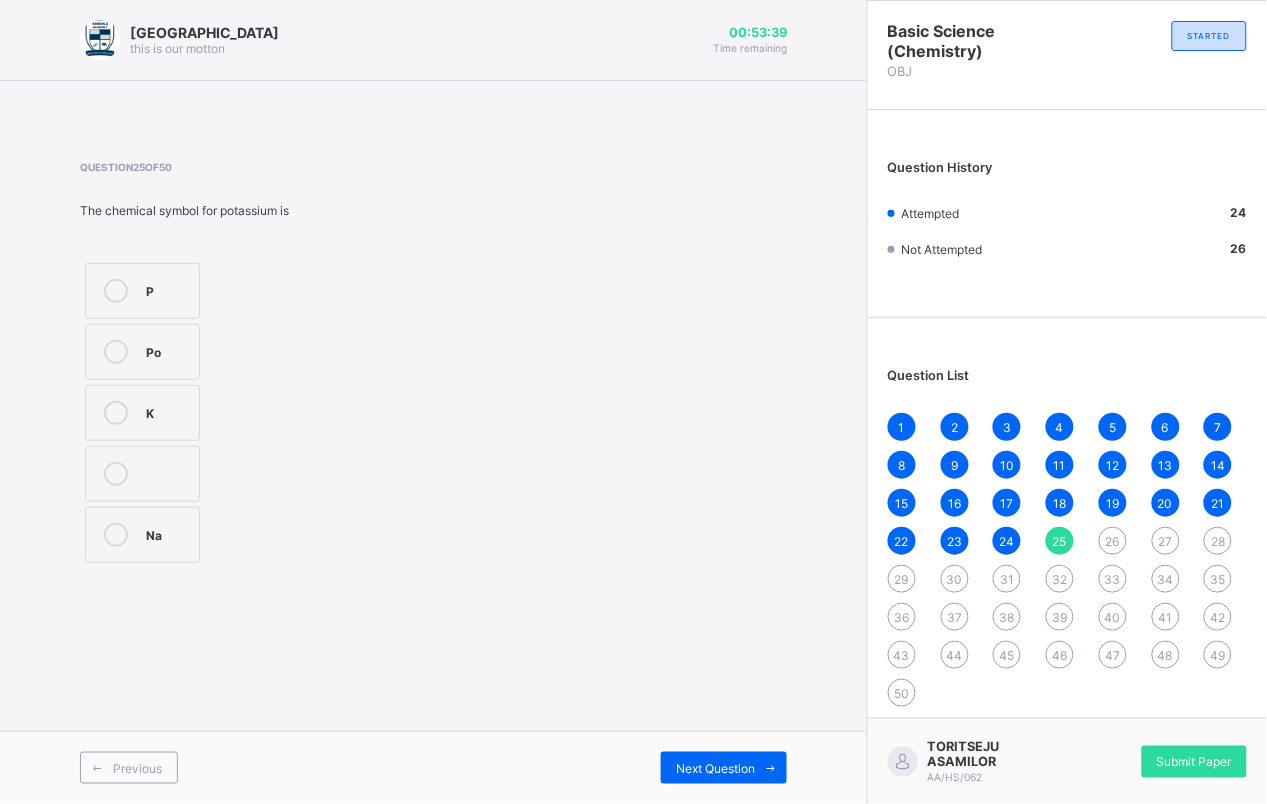 click on "Question  25  of  50 The chemical symbol for potassium is P Po K Na" at bounding box center (433, 364) 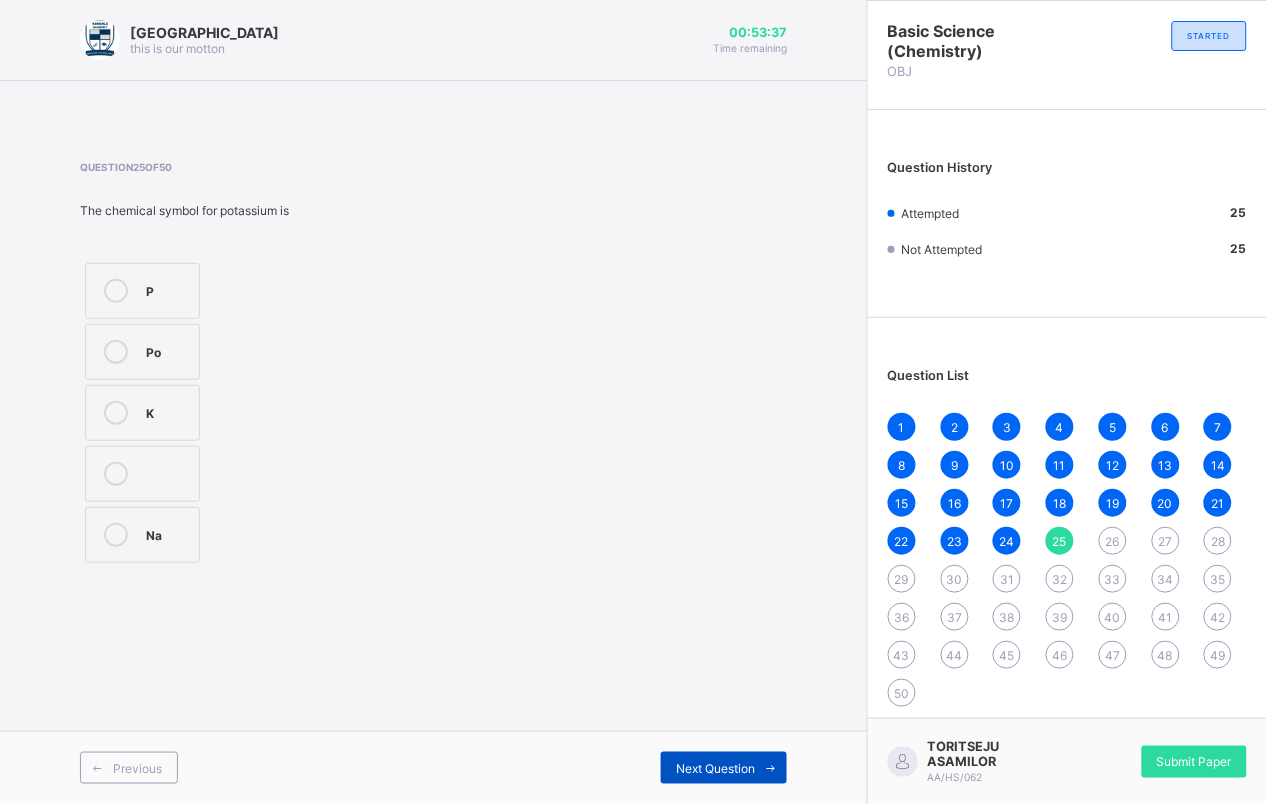 click at bounding box center [771, 768] 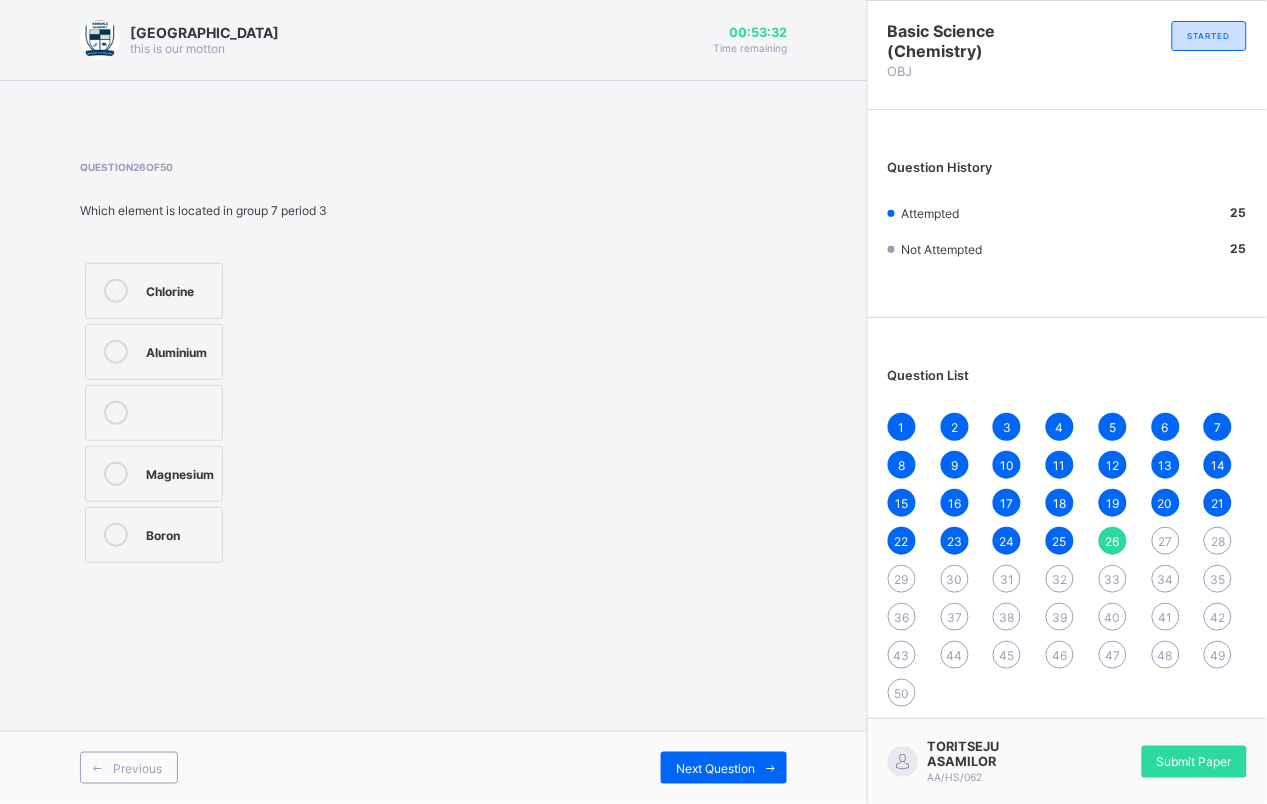 drag, startPoint x: 67, startPoint y: 213, endPoint x: 388, endPoint y: 200, distance: 321.26312 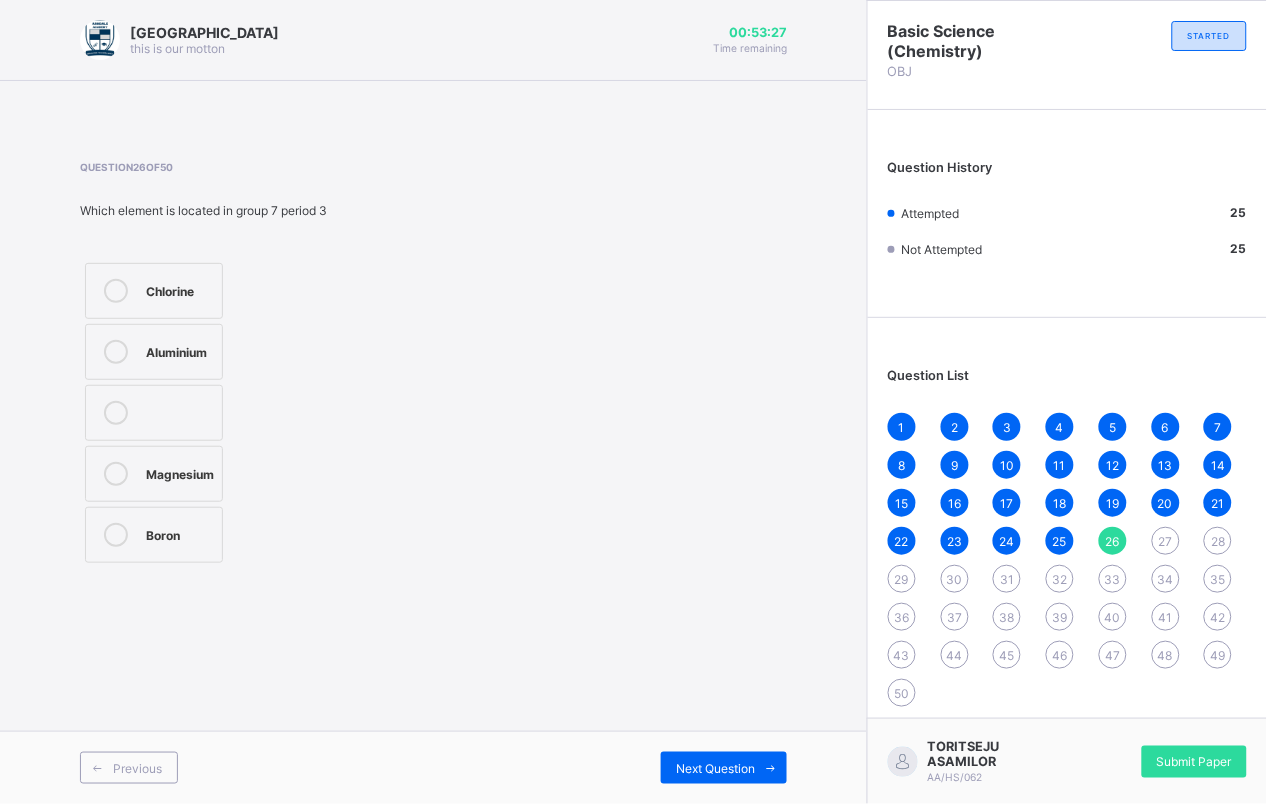drag, startPoint x: 385, startPoint y: 286, endPoint x: 351, endPoint y: 280, distance: 34.525352 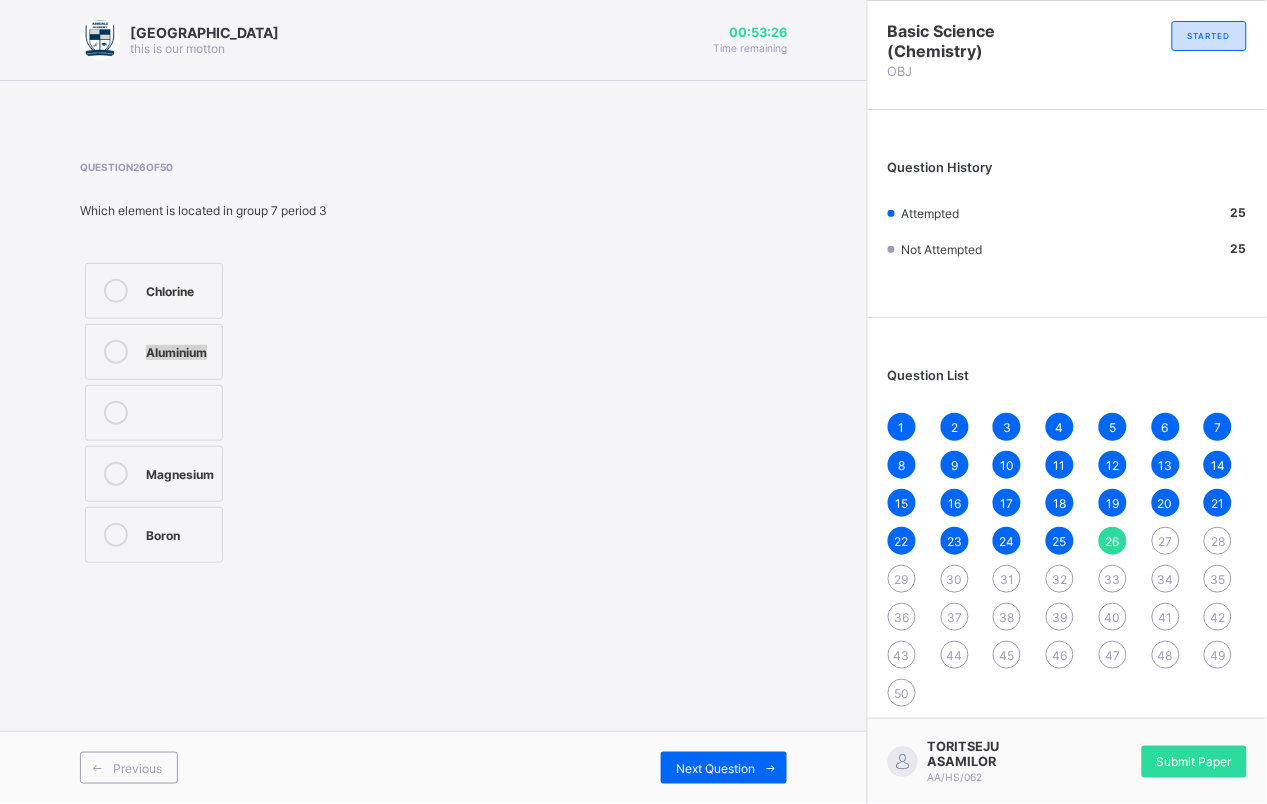 click on "Chlorine Aluminium Magnesium Boron" at bounding box center (203, 413) 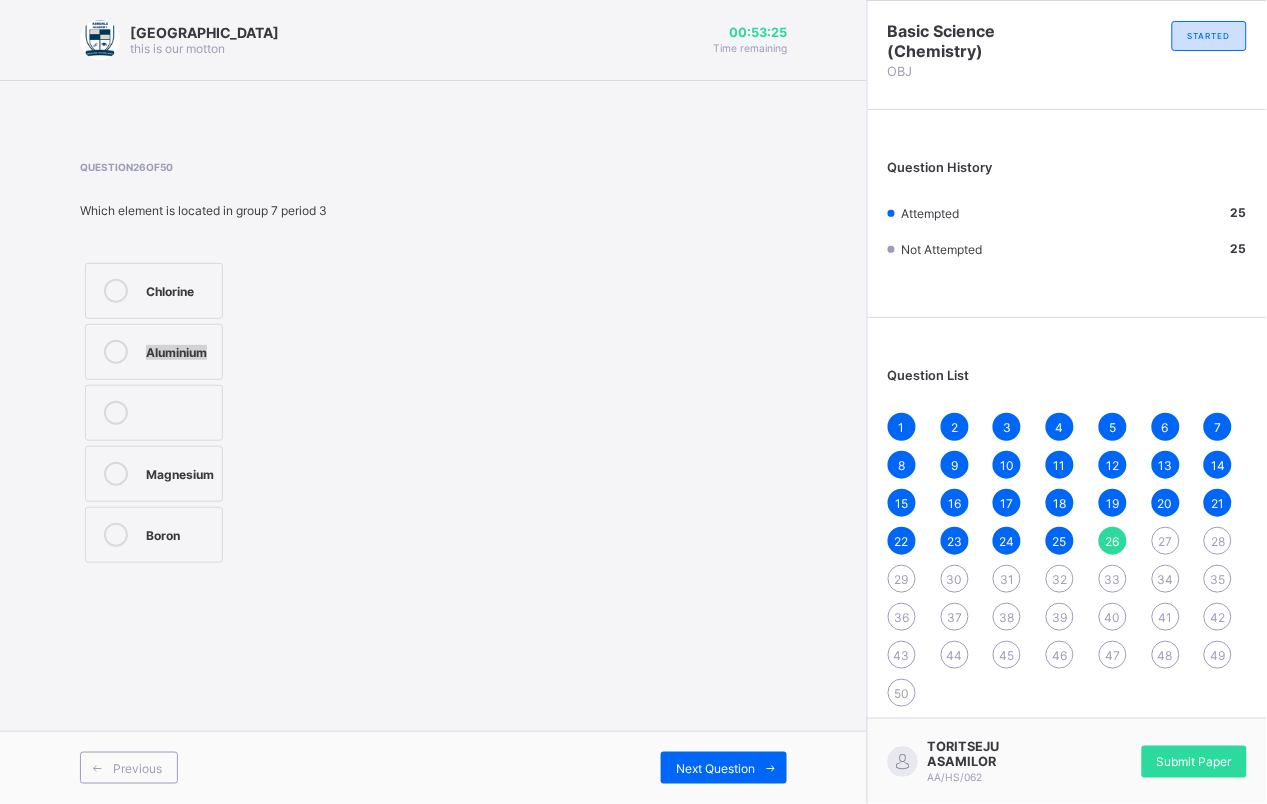 click on "Chlorine Aluminium Magnesium Boron" at bounding box center (203, 413) 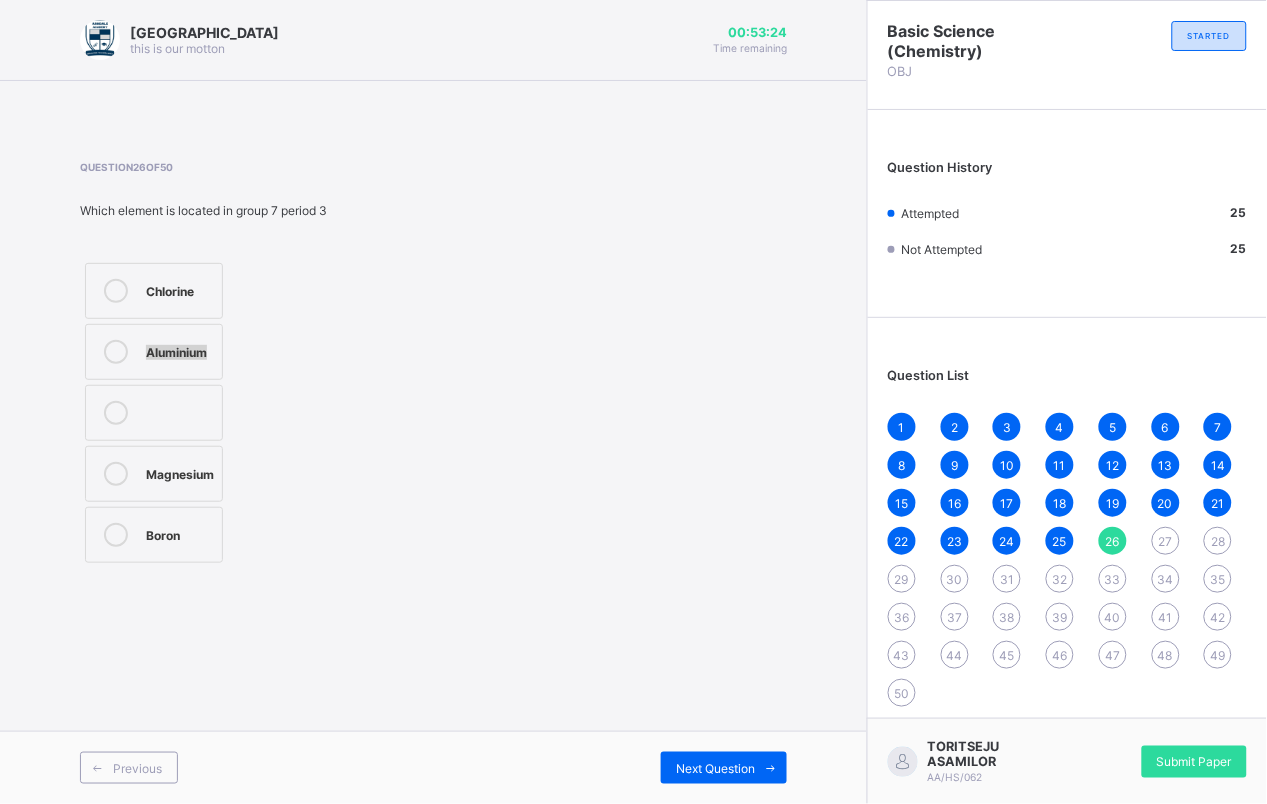 click on "Chlorine Aluminium Magnesium Boron" at bounding box center (203, 413) 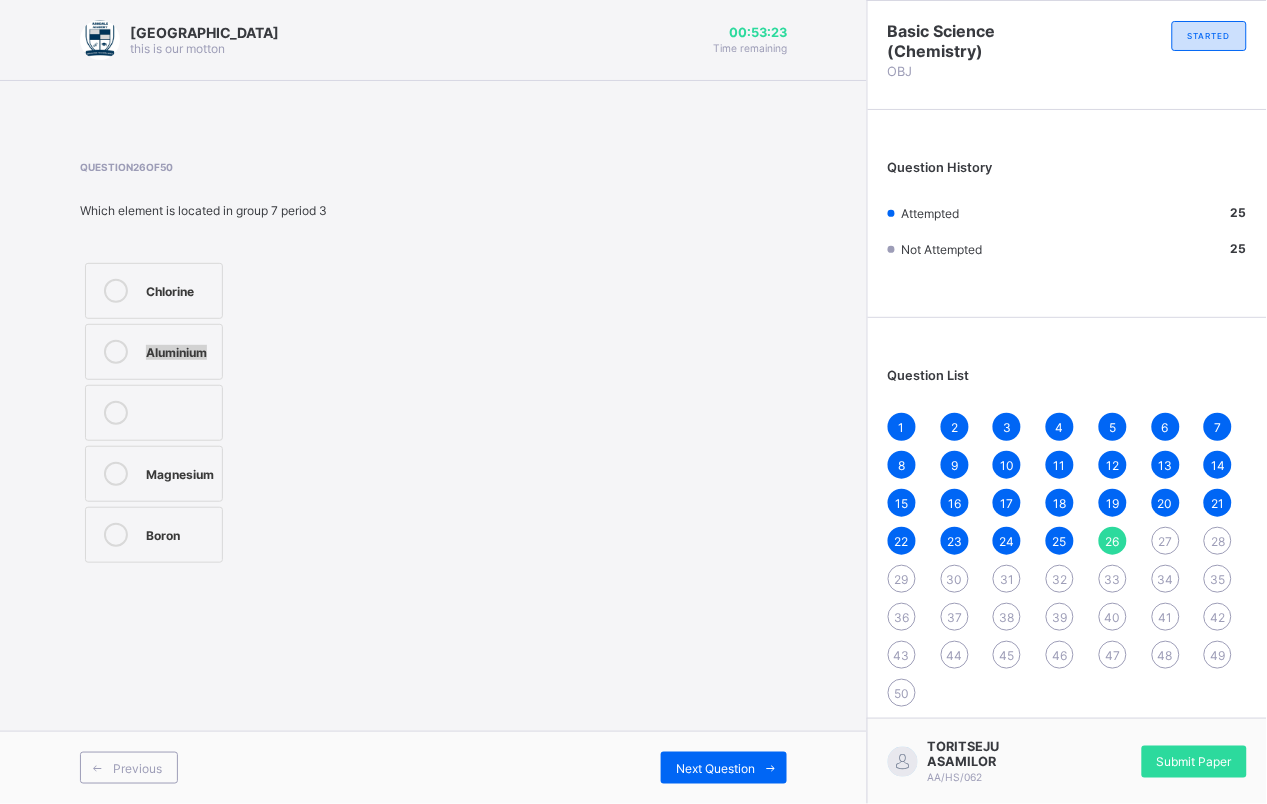 click on "Chlorine Aluminium Magnesium Boron" at bounding box center [203, 413] 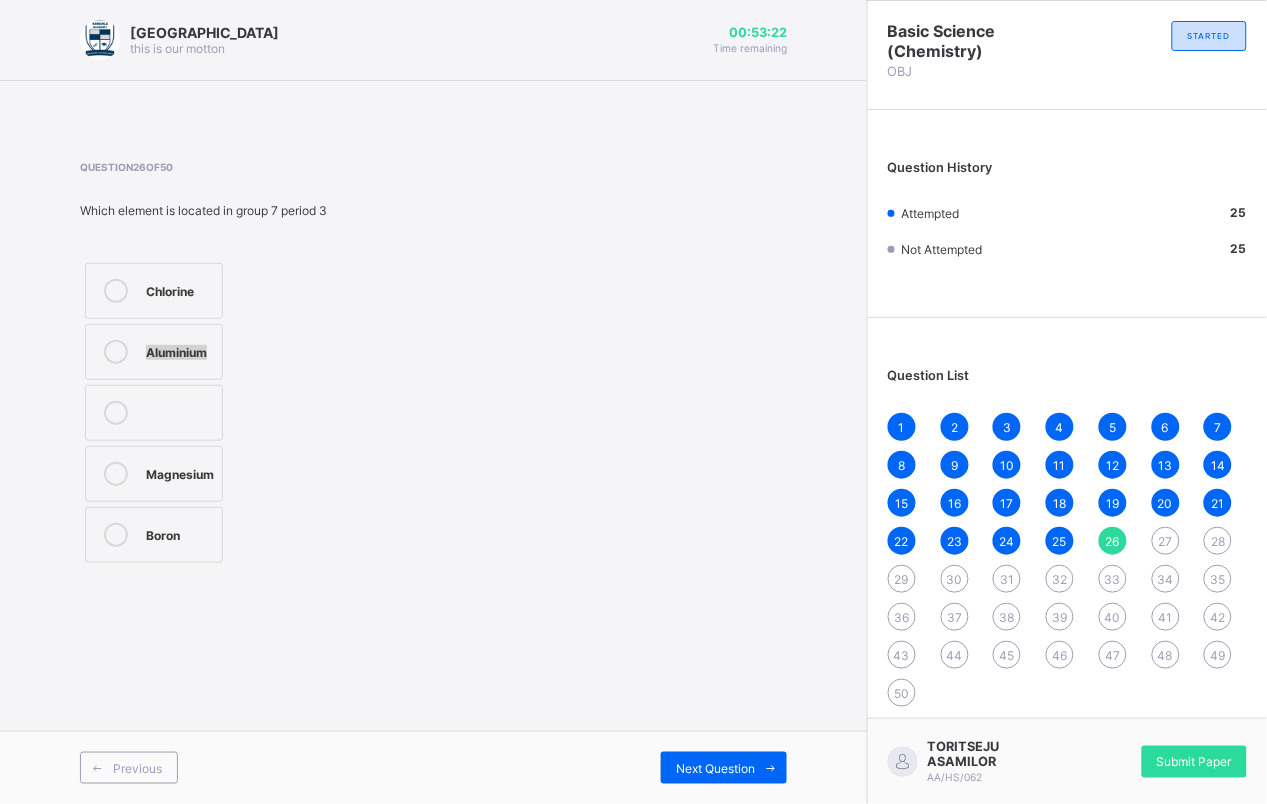 click on "Chlorine Aluminium Magnesium Boron" at bounding box center [203, 413] 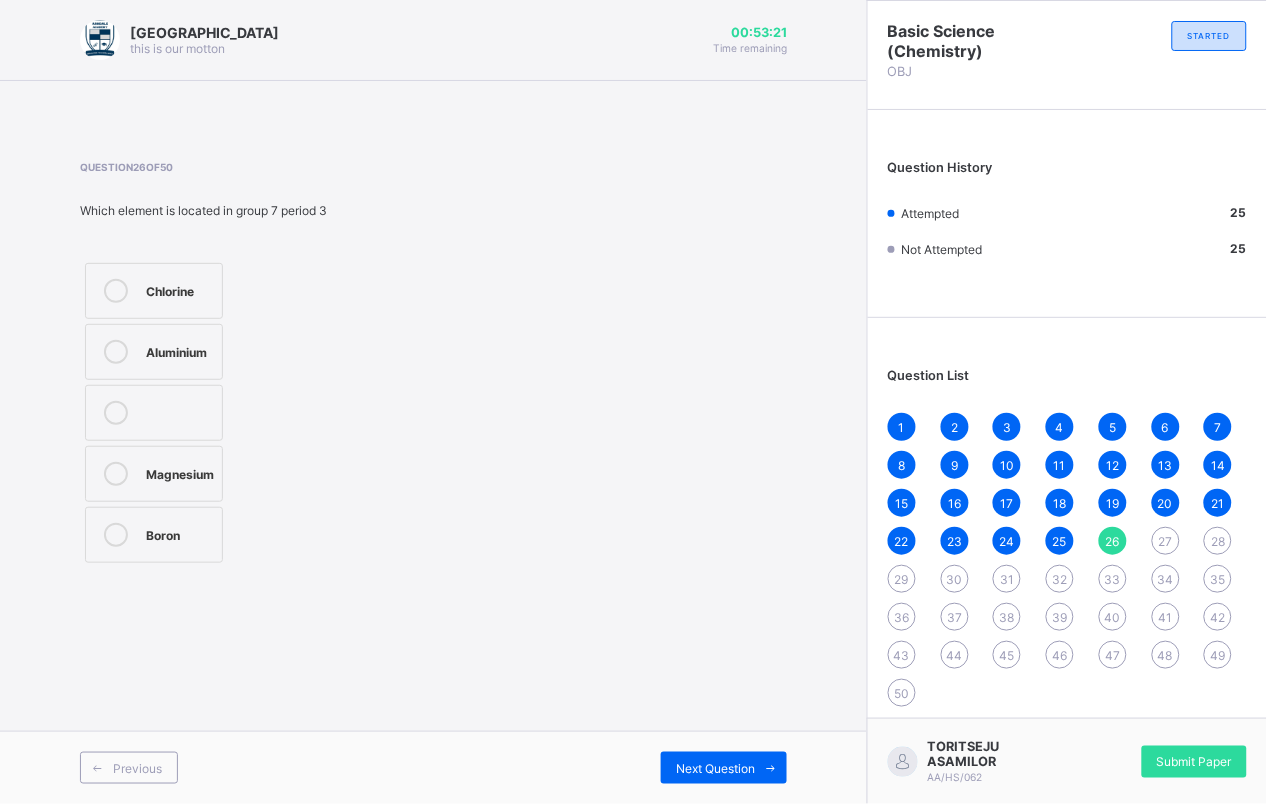 click on "Magnesium" at bounding box center [180, 472] 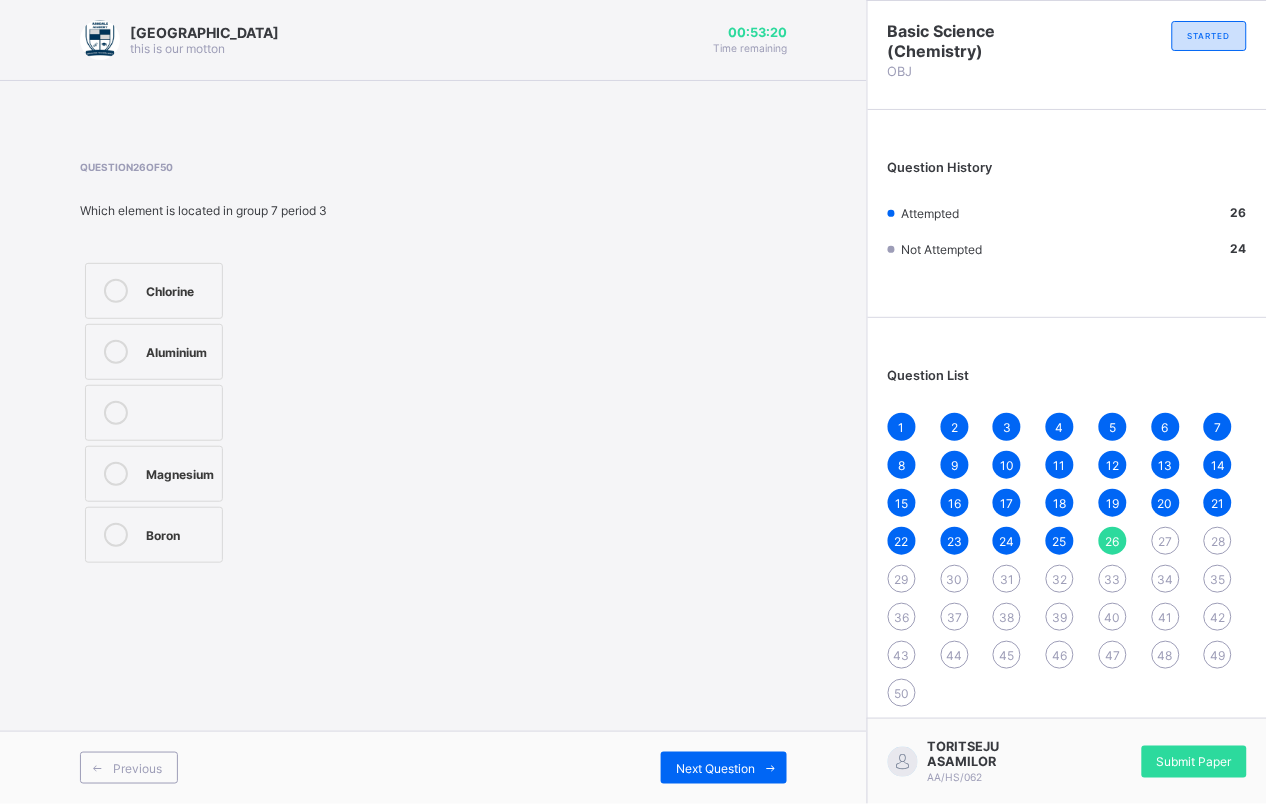 click on "Previous Next Question" at bounding box center (433, 767) 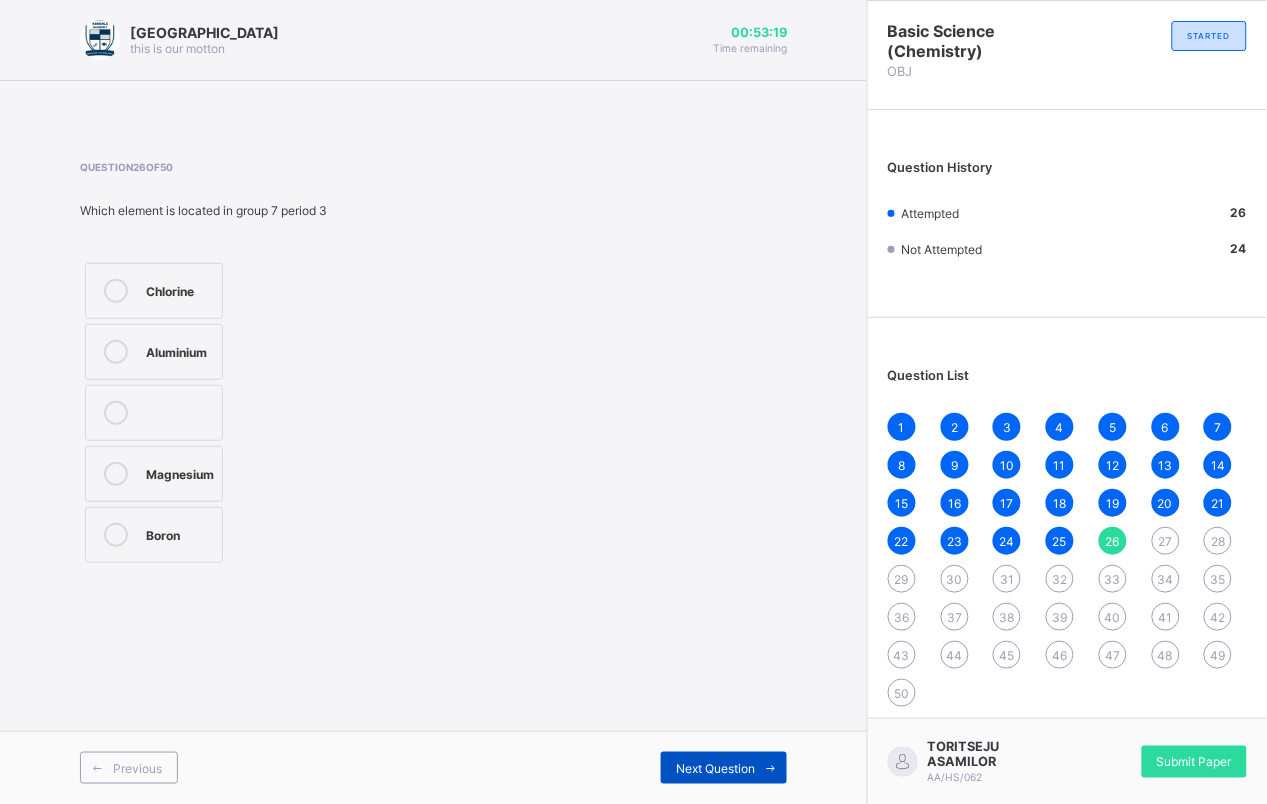 click on "Next Question" at bounding box center (724, 768) 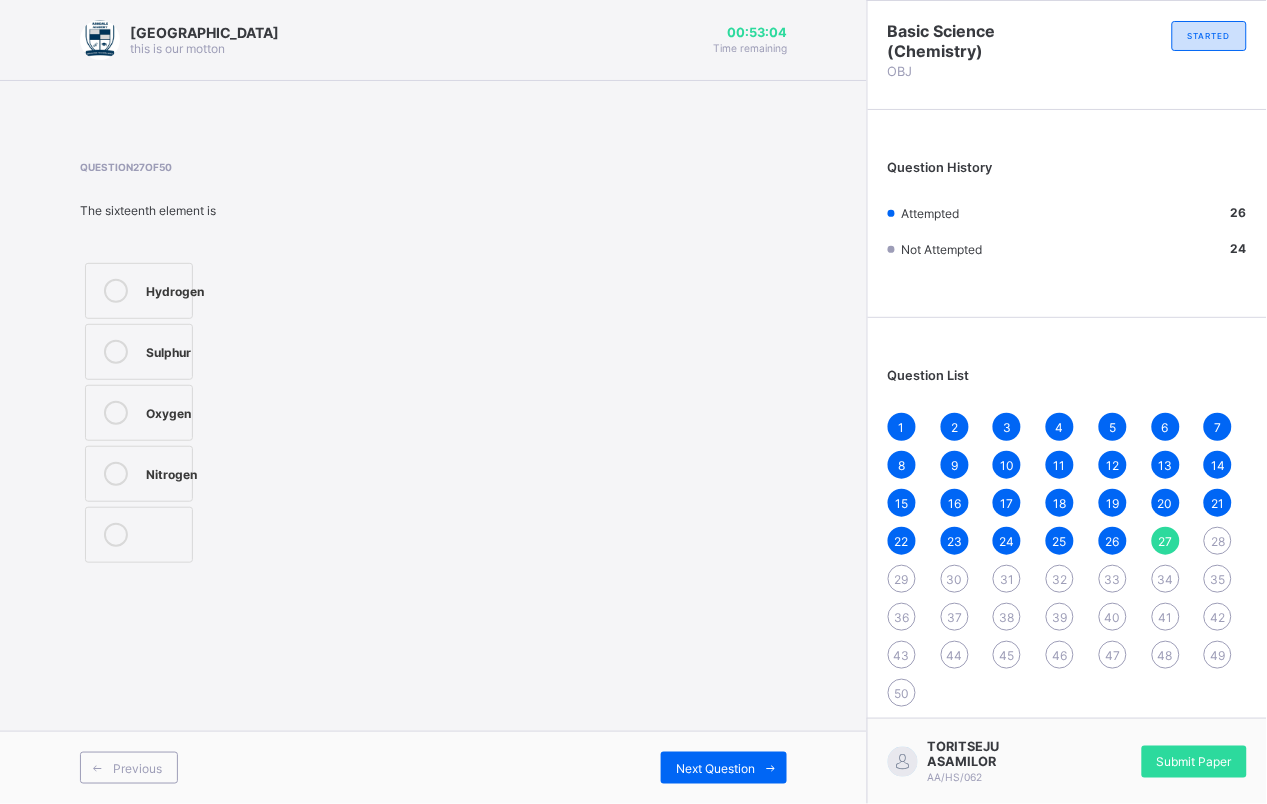 click on "Sulphur" at bounding box center (168, 350) 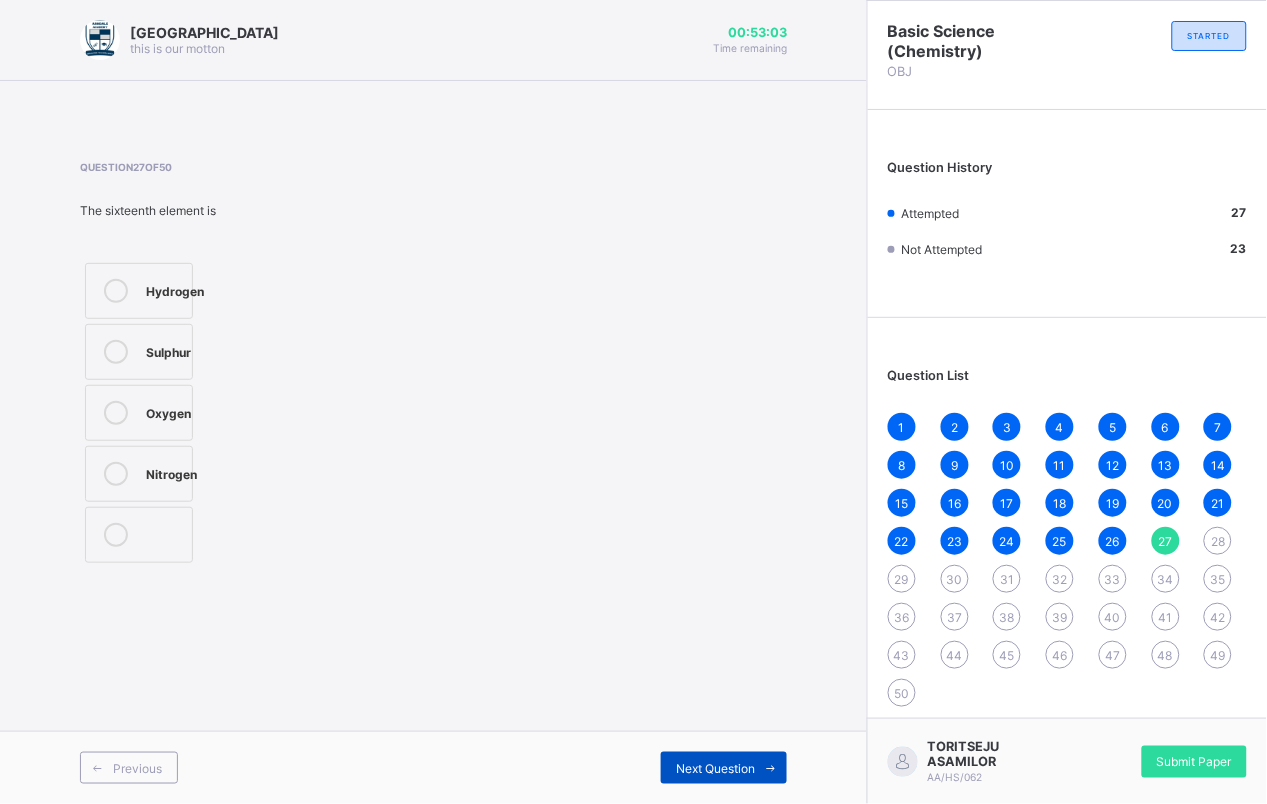 click on "Next Question" at bounding box center (724, 768) 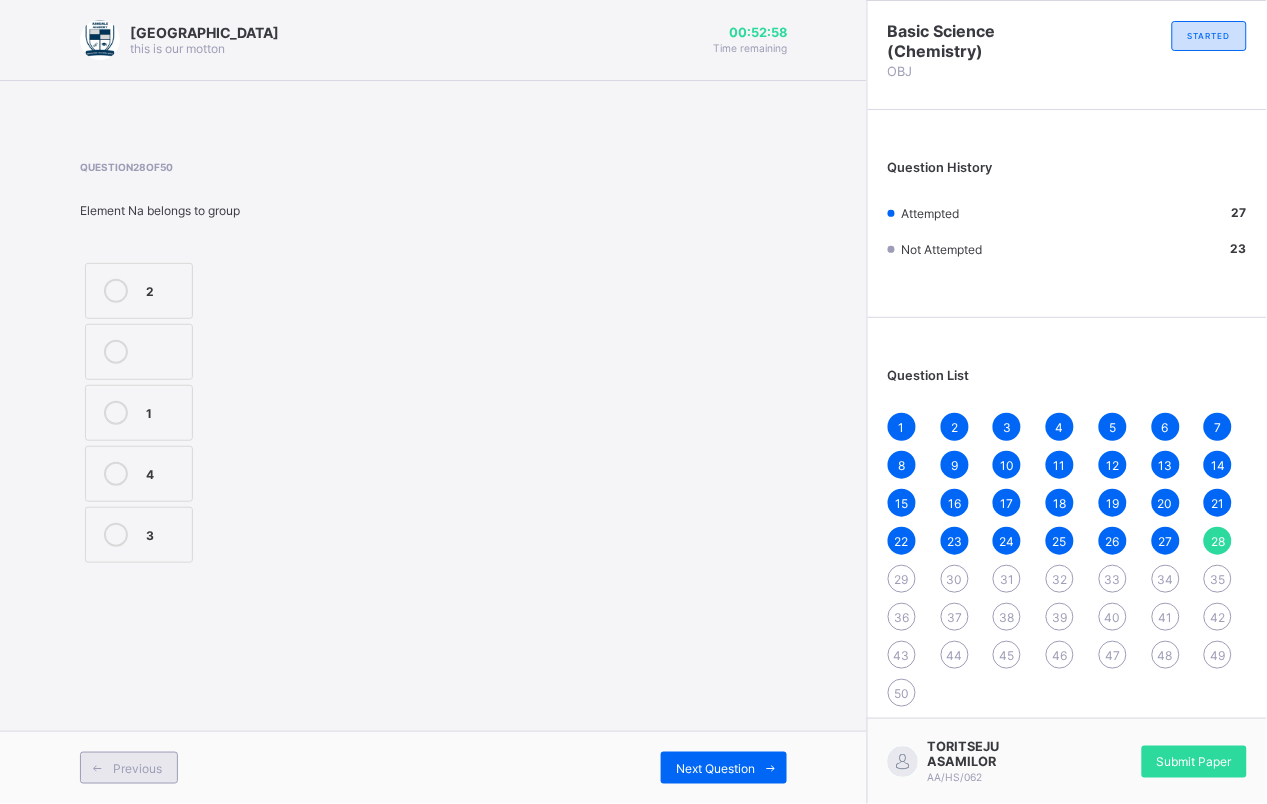 click on "Previous" at bounding box center (137, 768) 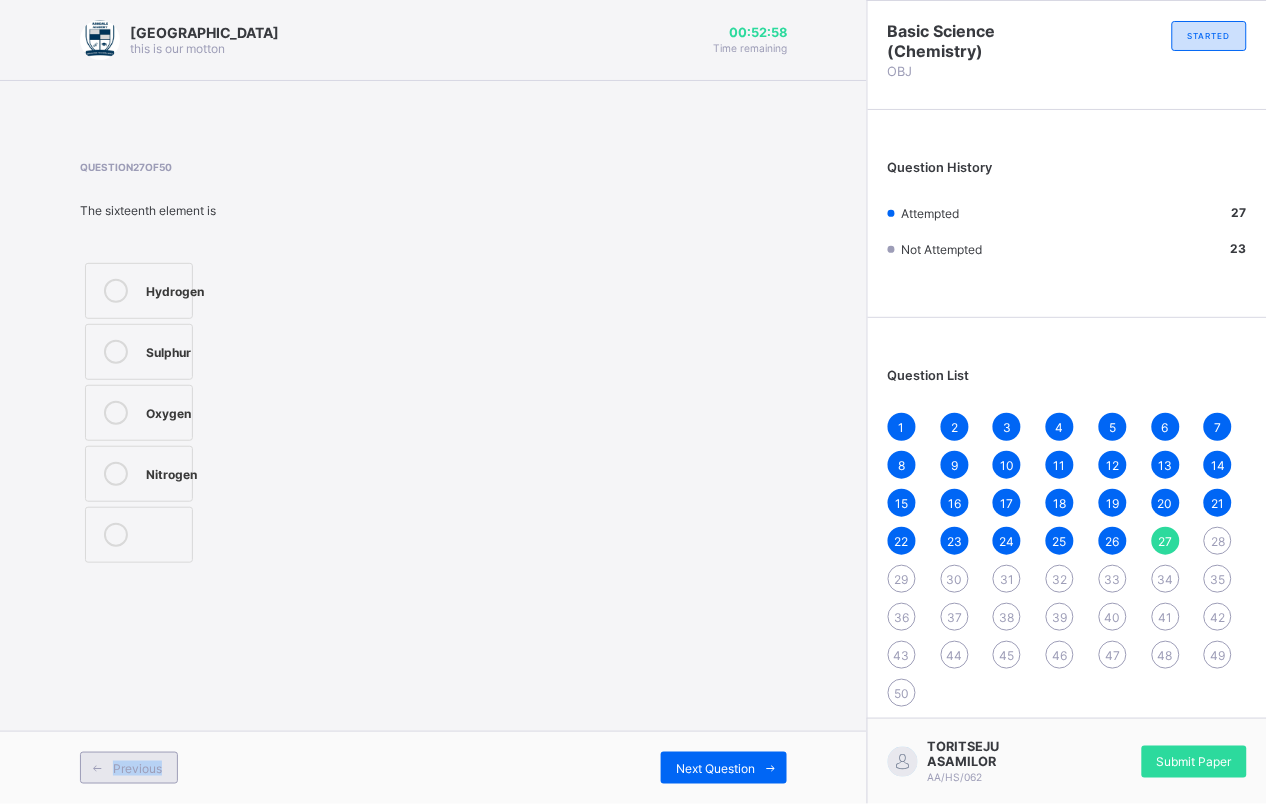 click on "Previous" at bounding box center [137, 768] 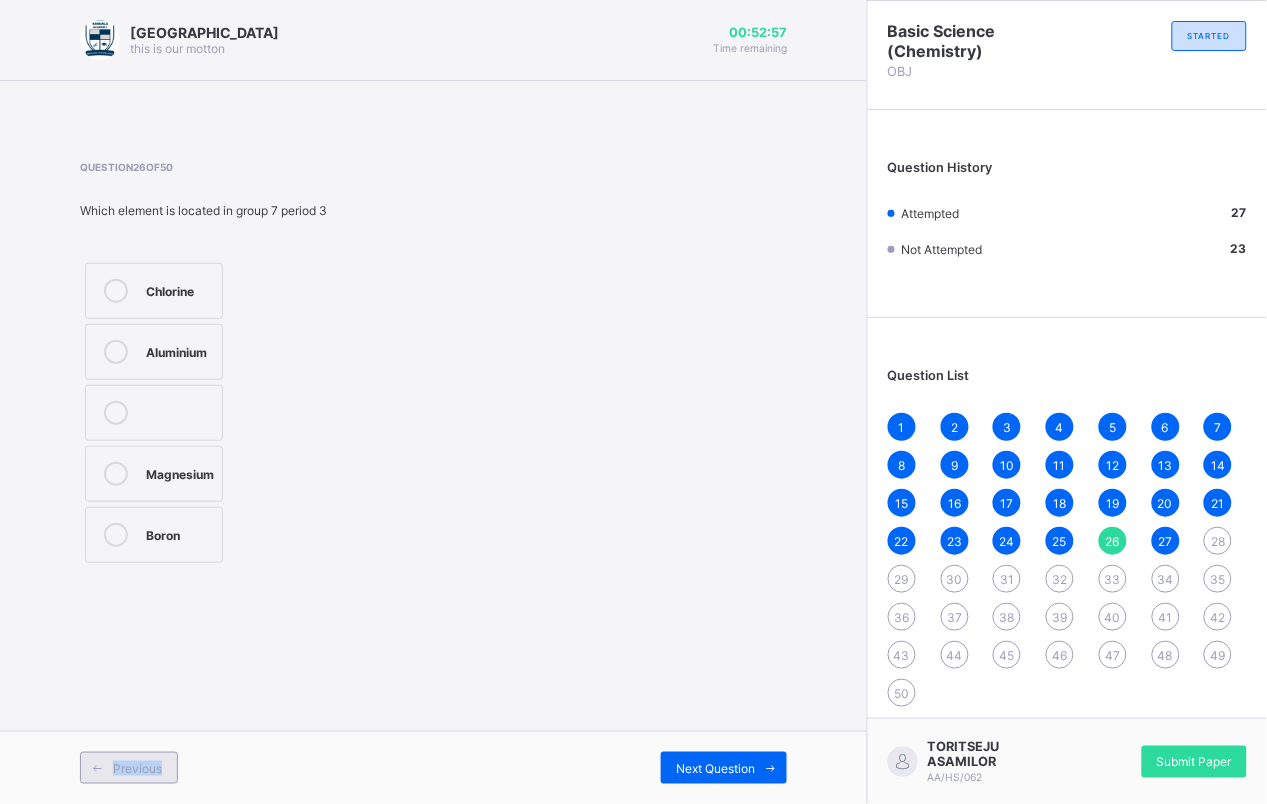 click on "Previous" at bounding box center (137, 768) 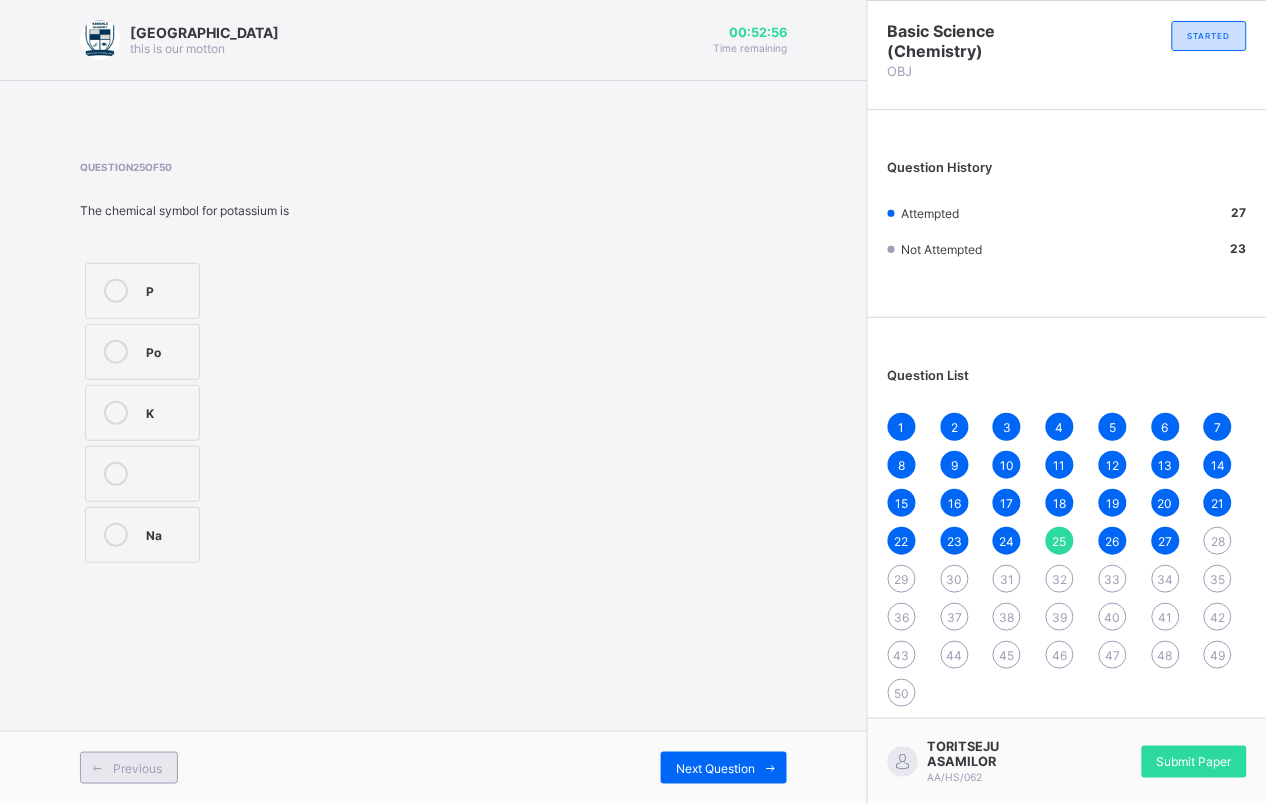 click on "Previous" at bounding box center [137, 768] 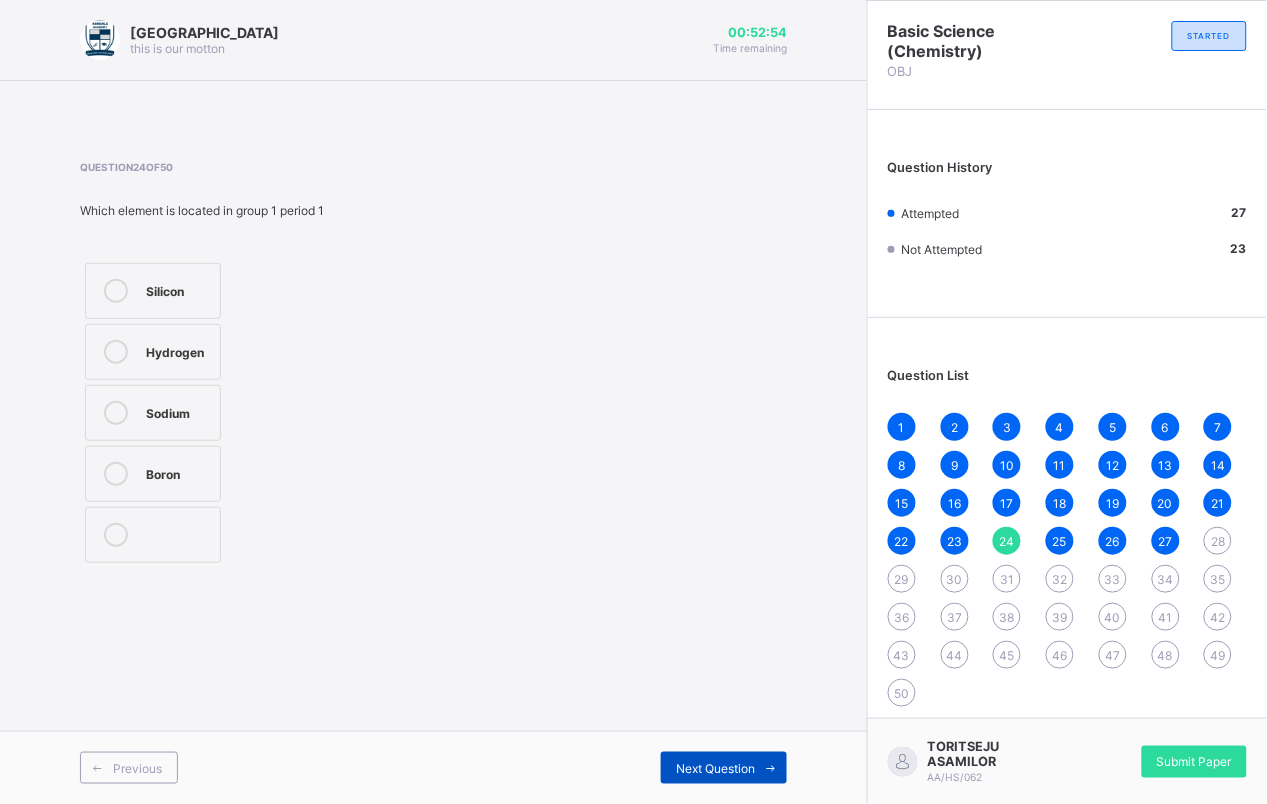 click on "Next Question" at bounding box center [724, 768] 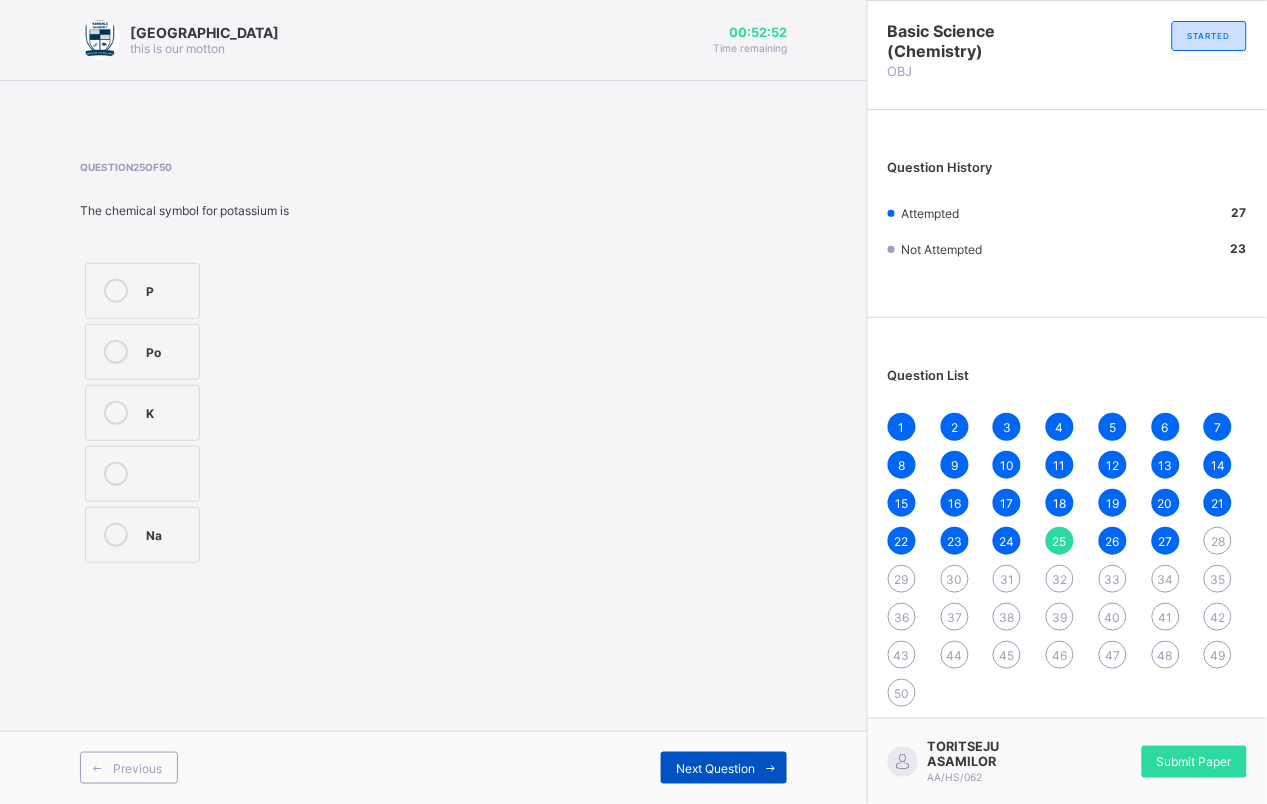 click on "Next Question" at bounding box center (724, 768) 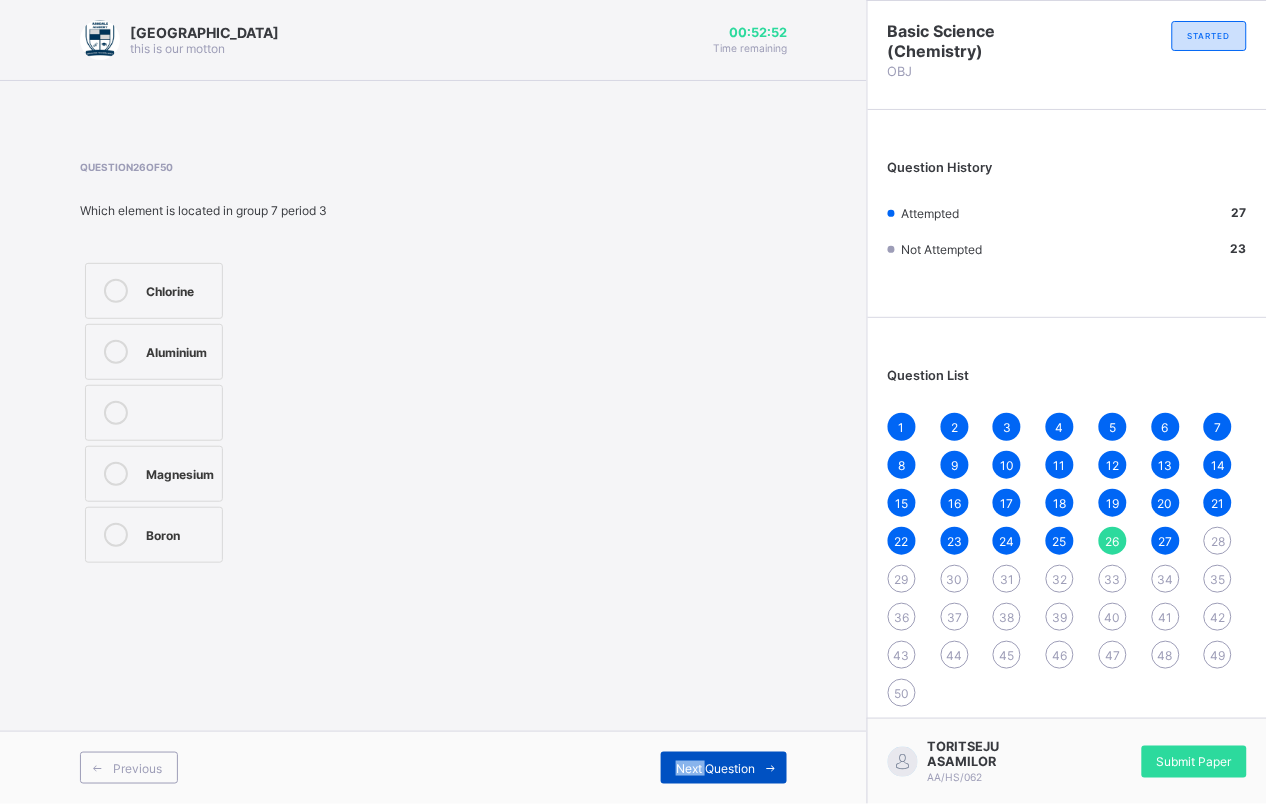 click on "Next Question" at bounding box center [724, 768] 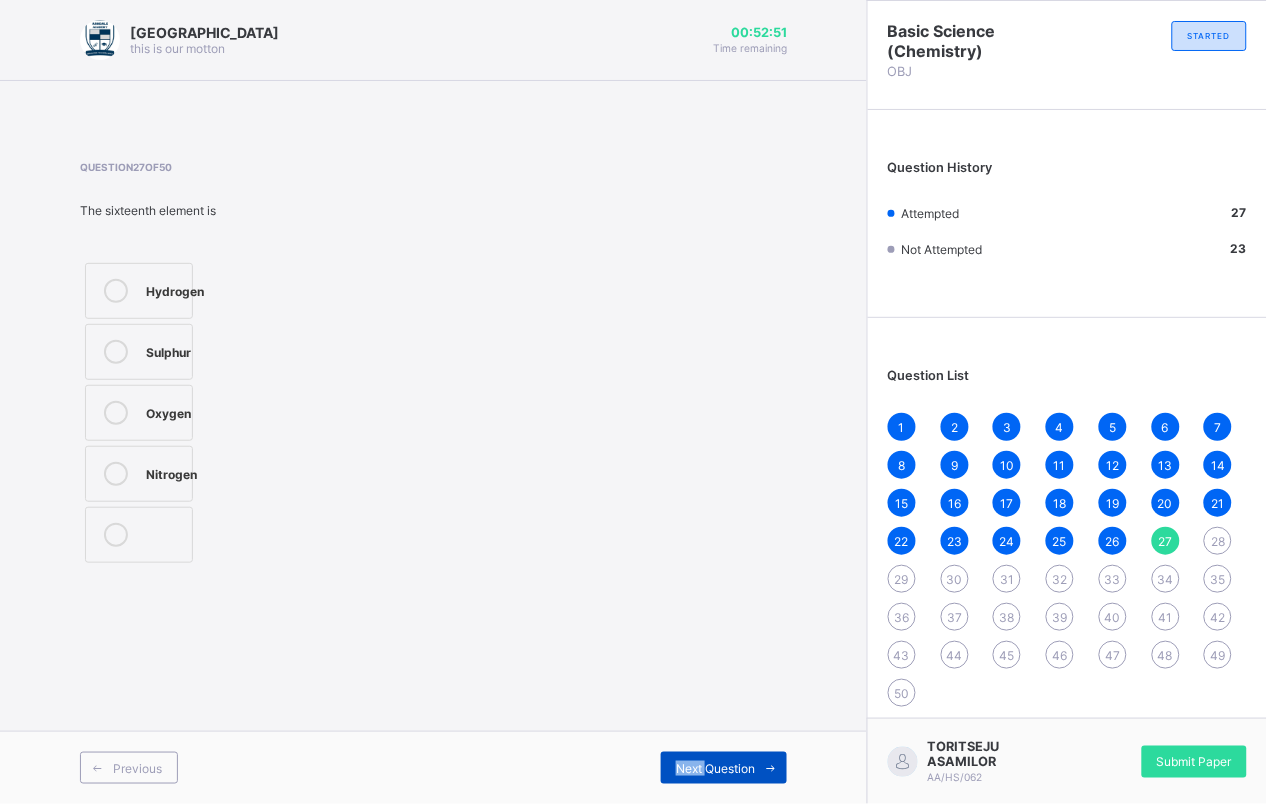 click on "Next Question" at bounding box center (724, 768) 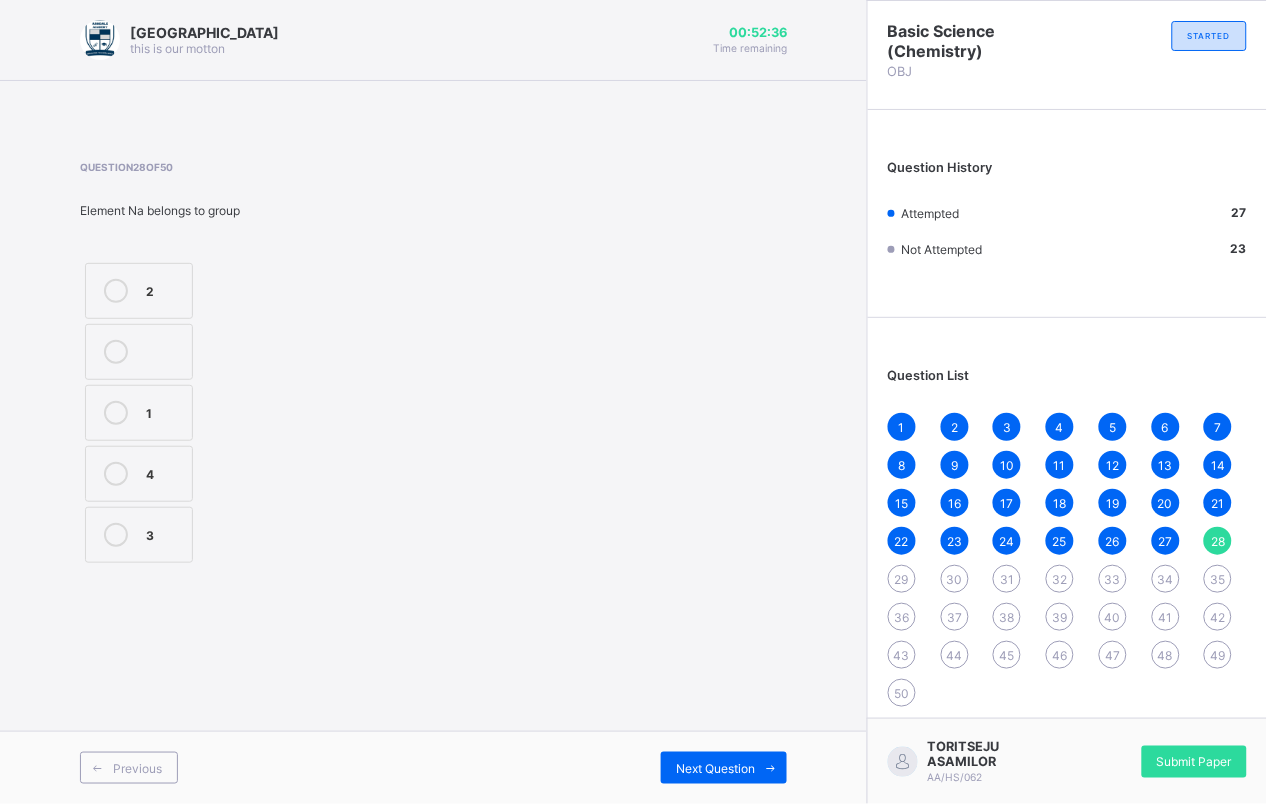 click on "4" at bounding box center (164, 472) 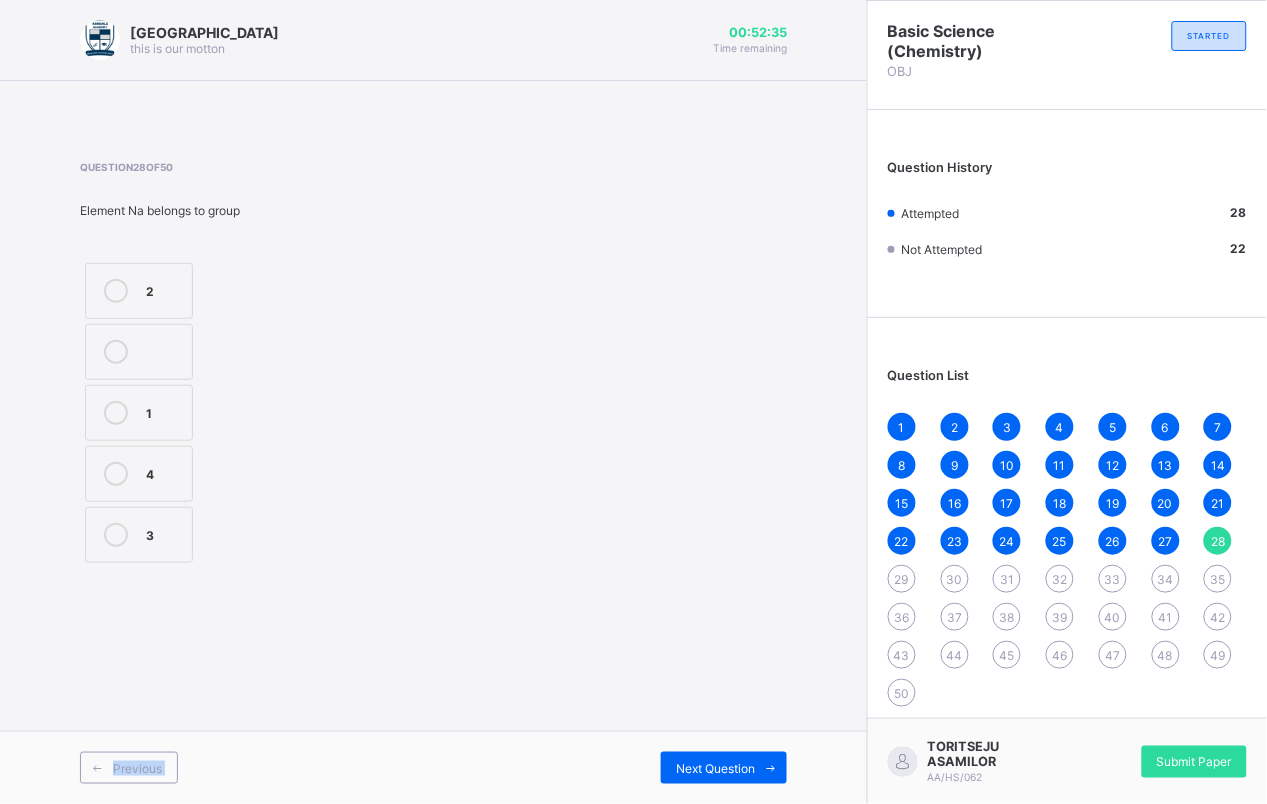 drag, startPoint x: 682, startPoint y: 734, endPoint x: 707, endPoint y: 742, distance: 26.24881 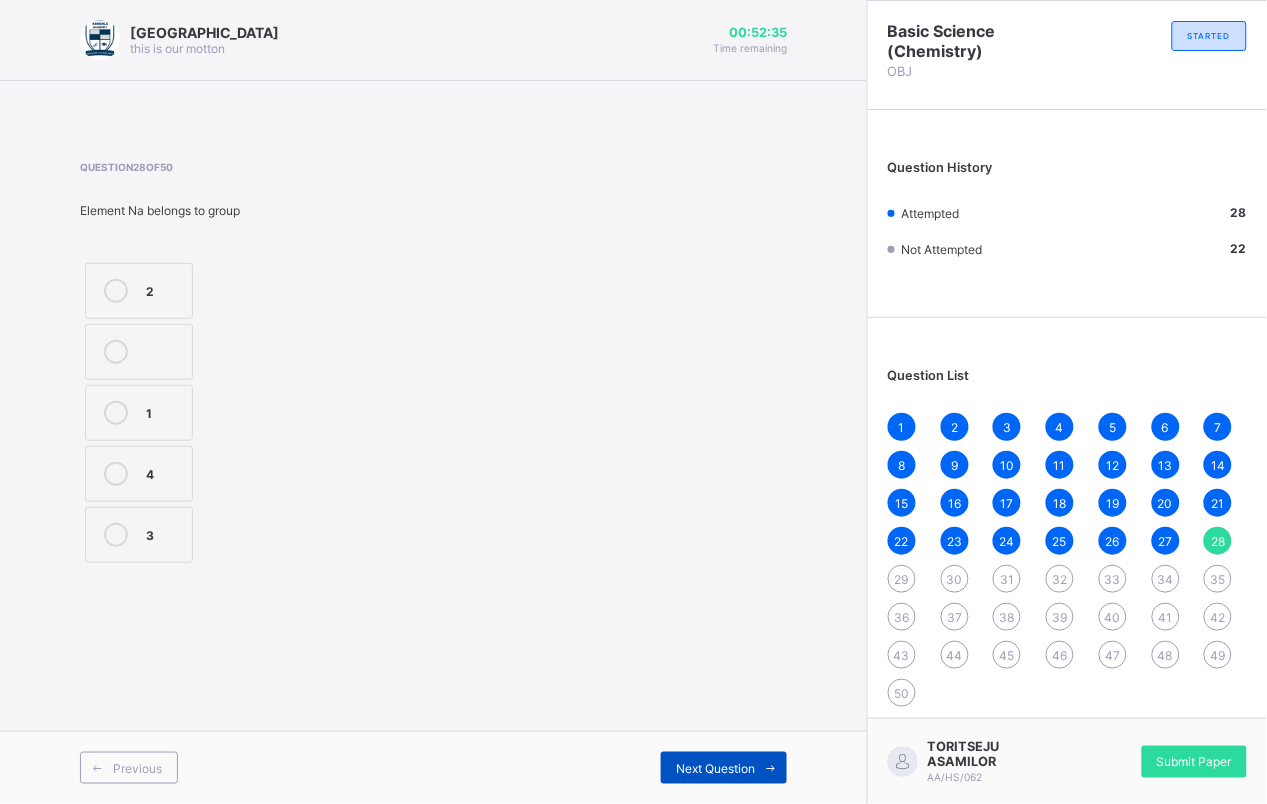 drag, startPoint x: 707, startPoint y: 742, endPoint x: 713, endPoint y: 757, distance: 16.155495 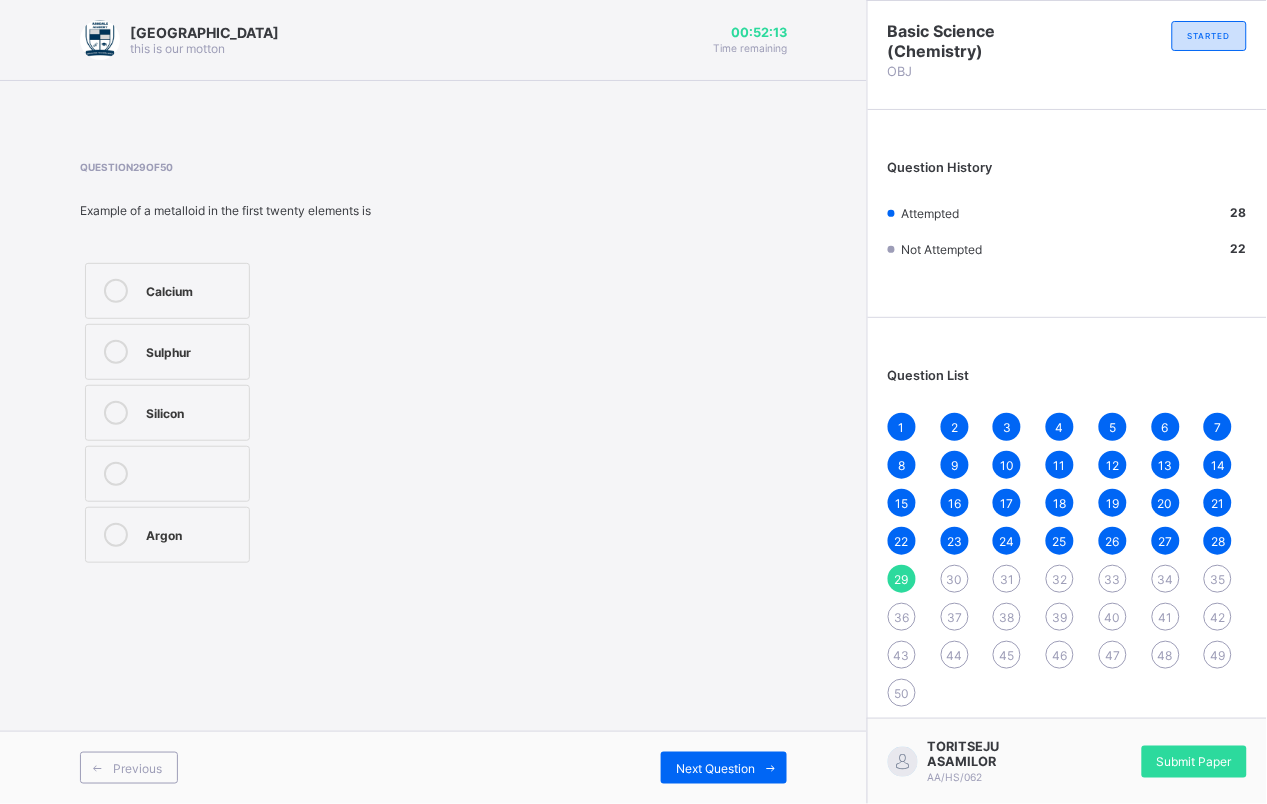 click on "Silicon" at bounding box center (192, 411) 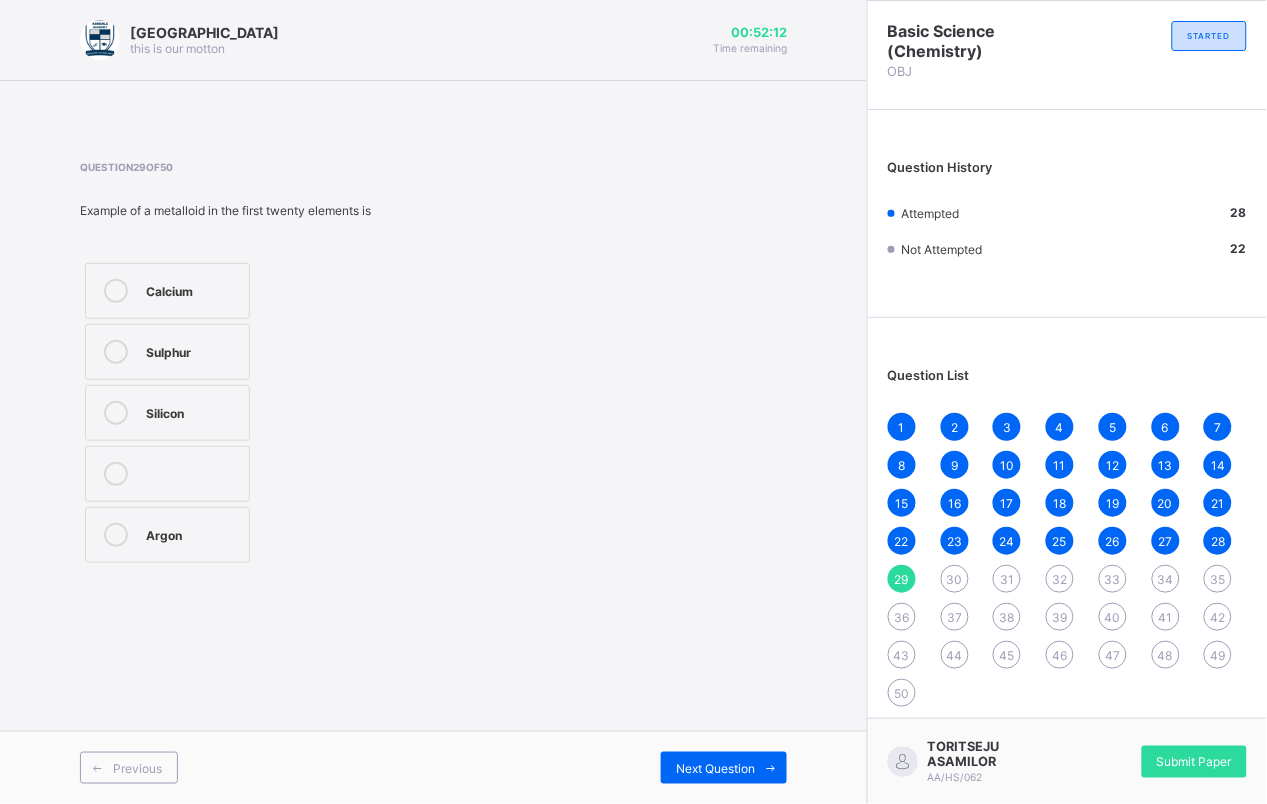 click on "Question  29  of  50 Example of a metalloid in the first twenty elements is Calcium Sulphur Silicon Argon" at bounding box center [433, 364] 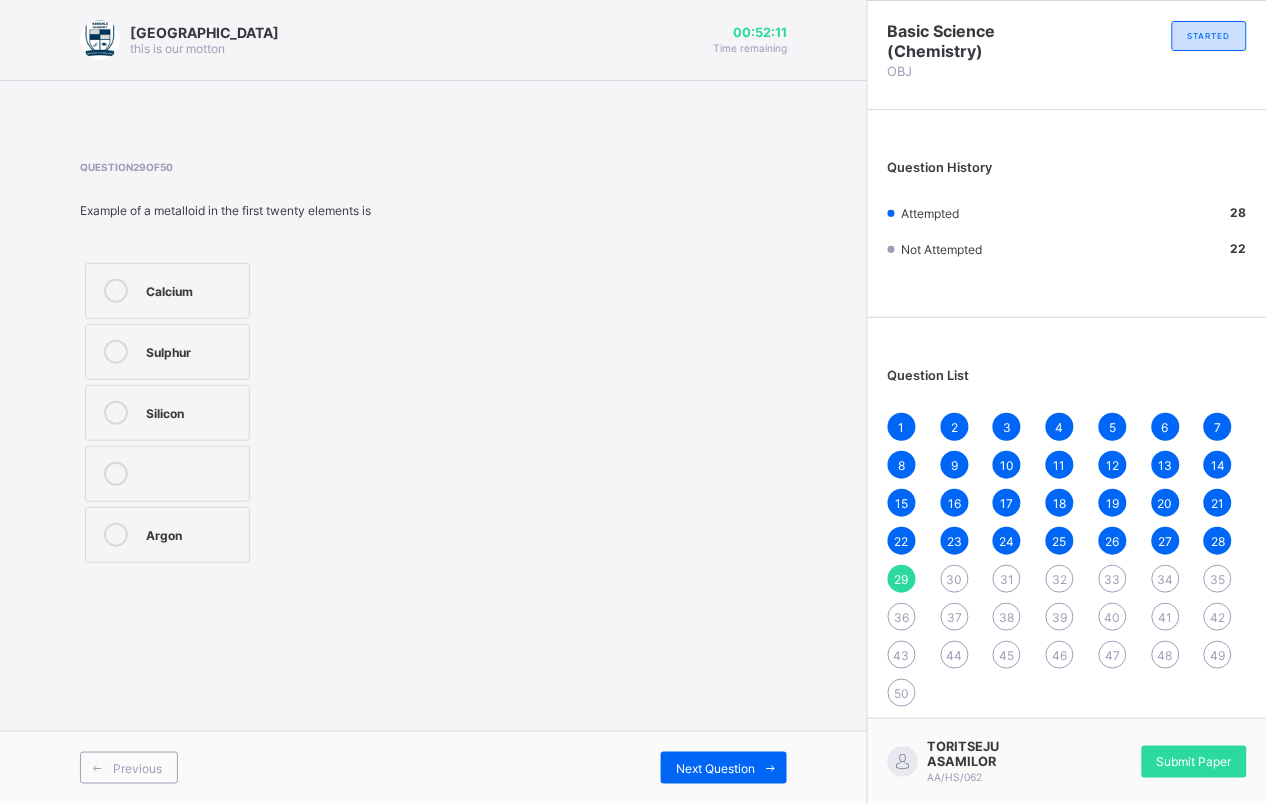 drag, startPoint x: 235, startPoint y: 416, endPoint x: 250, endPoint y: 428, distance: 19.209373 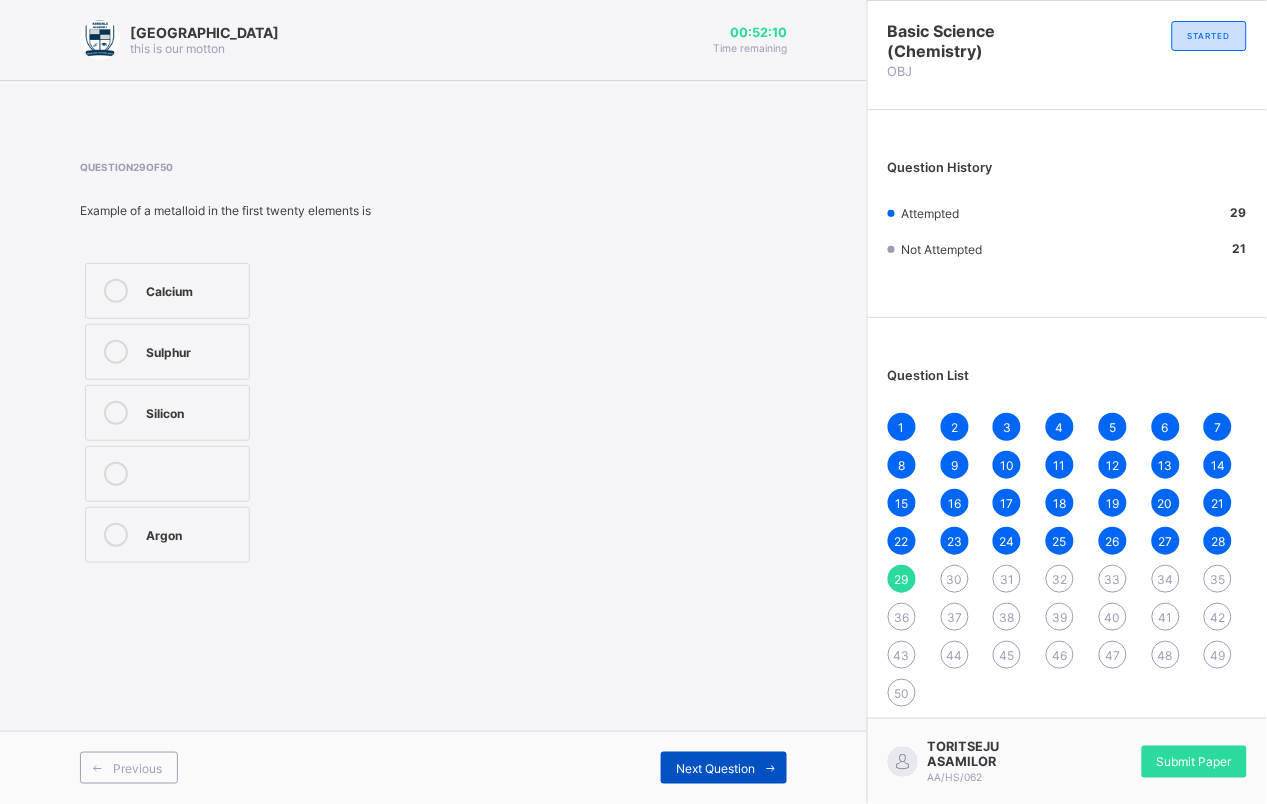click at bounding box center [771, 768] 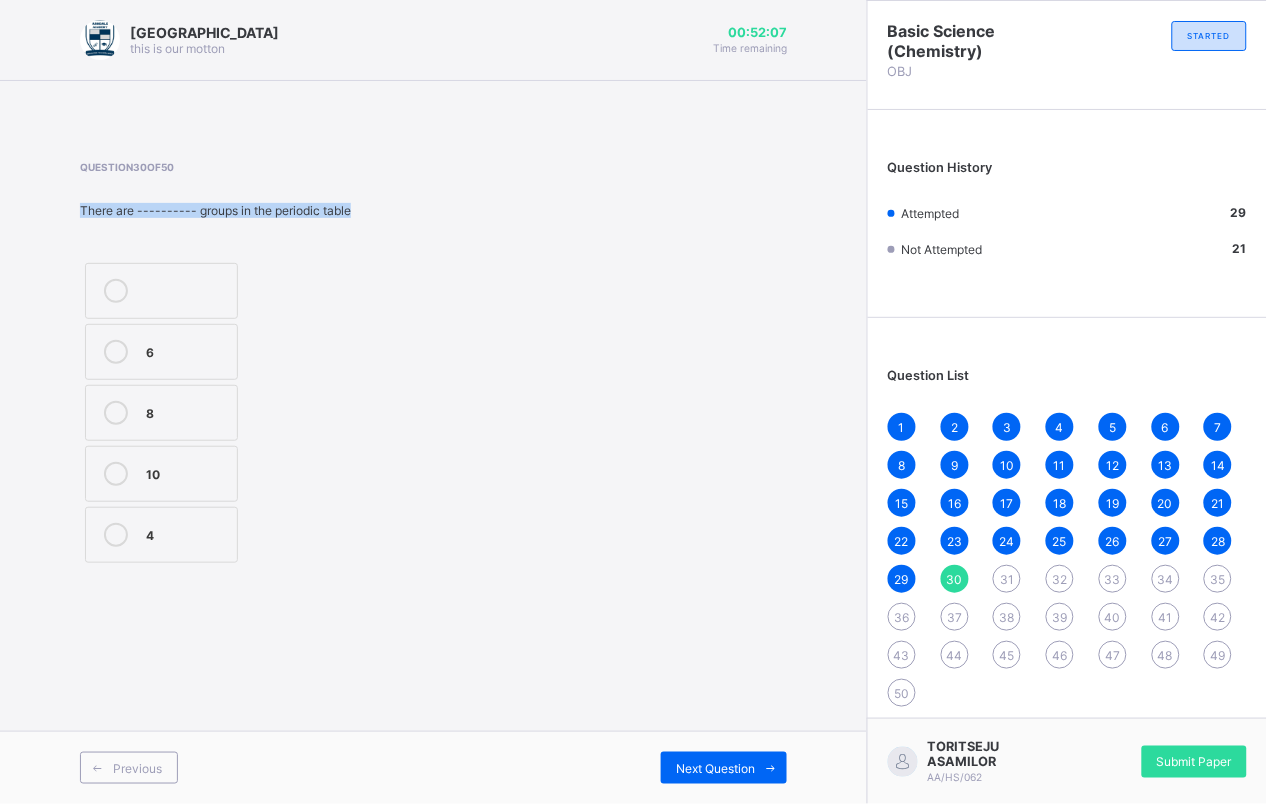 drag, startPoint x: 71, startPoint y: 212, endPoint x: 484, endPoint y: 232, distance: 413.48398 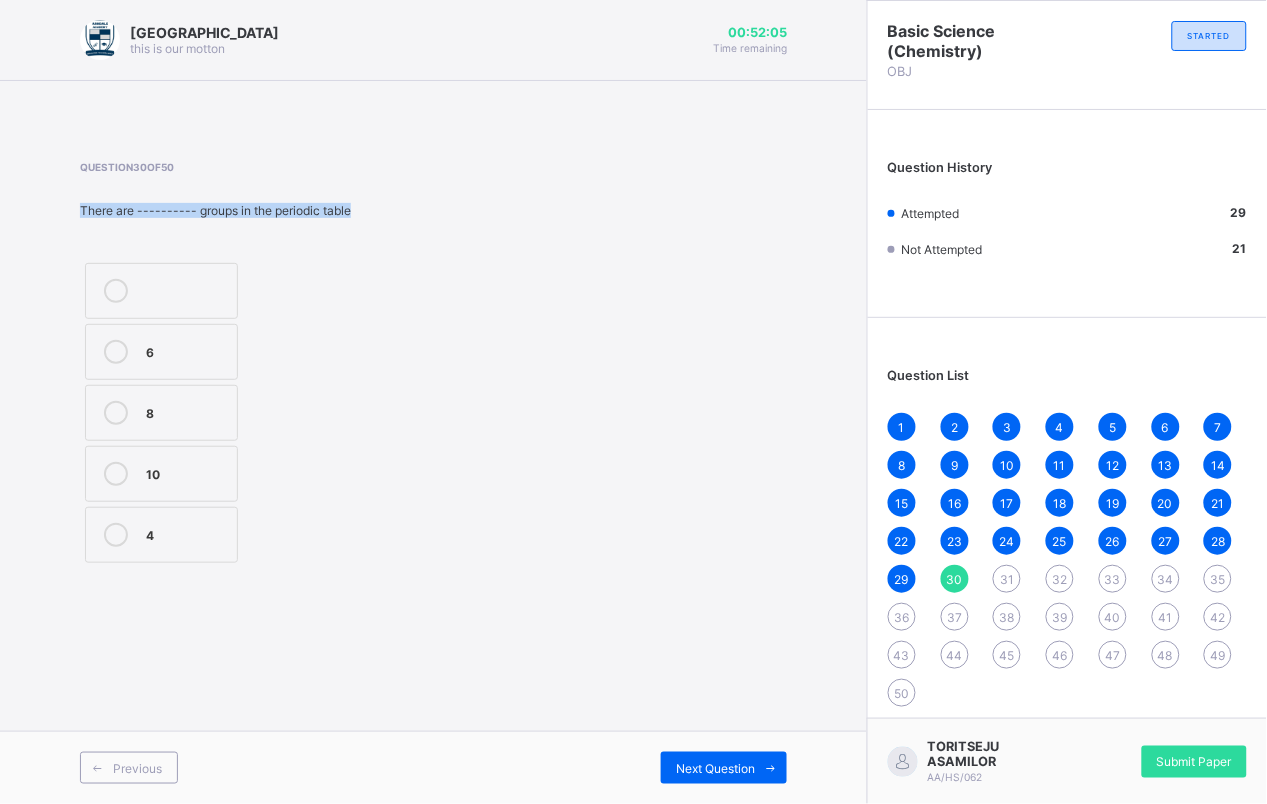 click on "Question  30  of  50 There are ---------- groups in the periodic table 6 8 10 4" at bounding box center (433, 364) 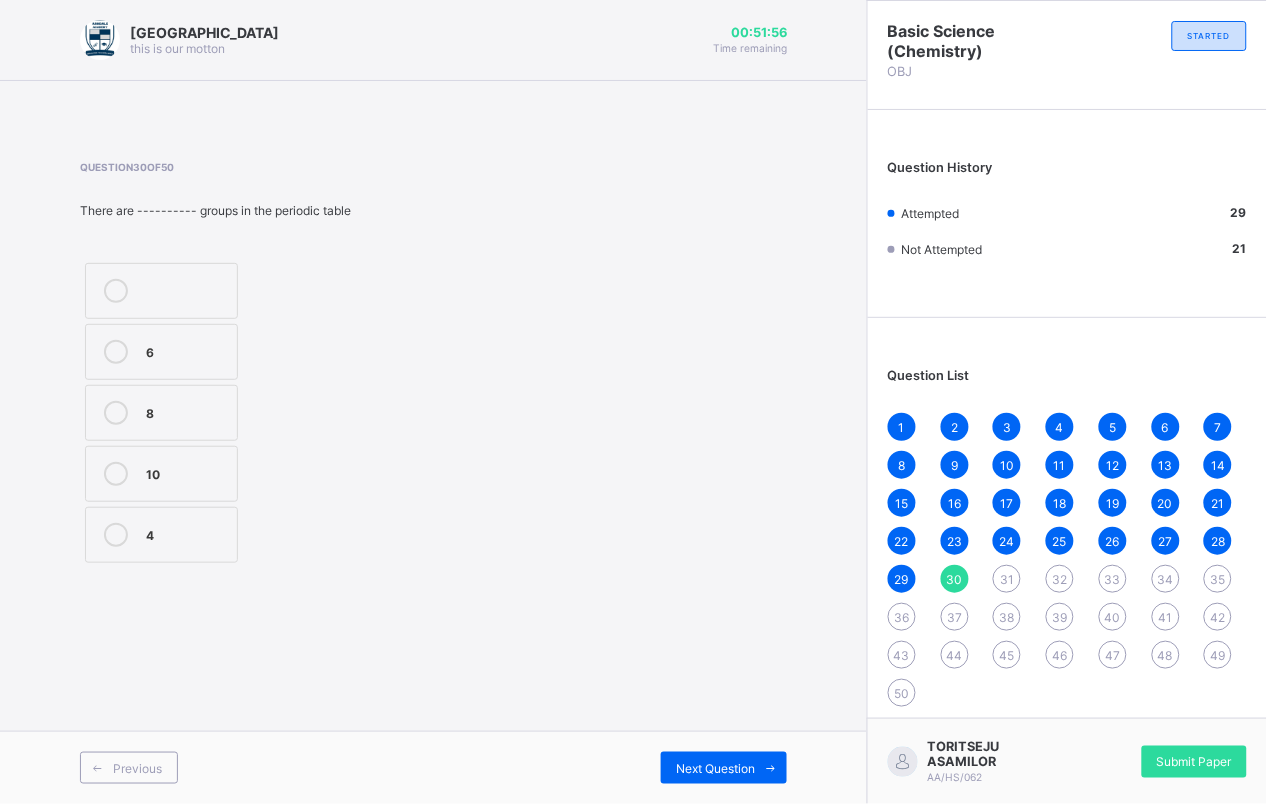 click on "8" at bounding box center [161, 413] 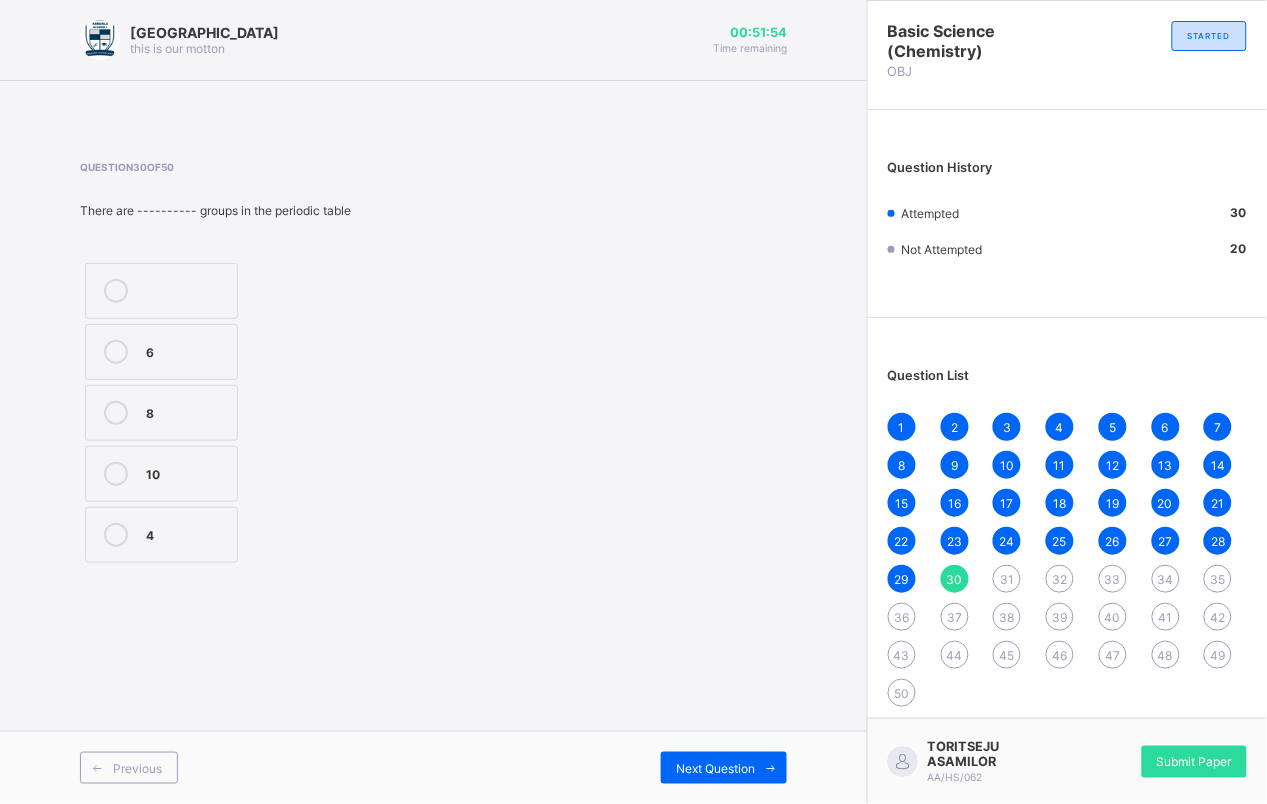 drag, startPoint x: 716, startPoint y: 758, endPoint x: 721, endPoint y: 746, distance: 13 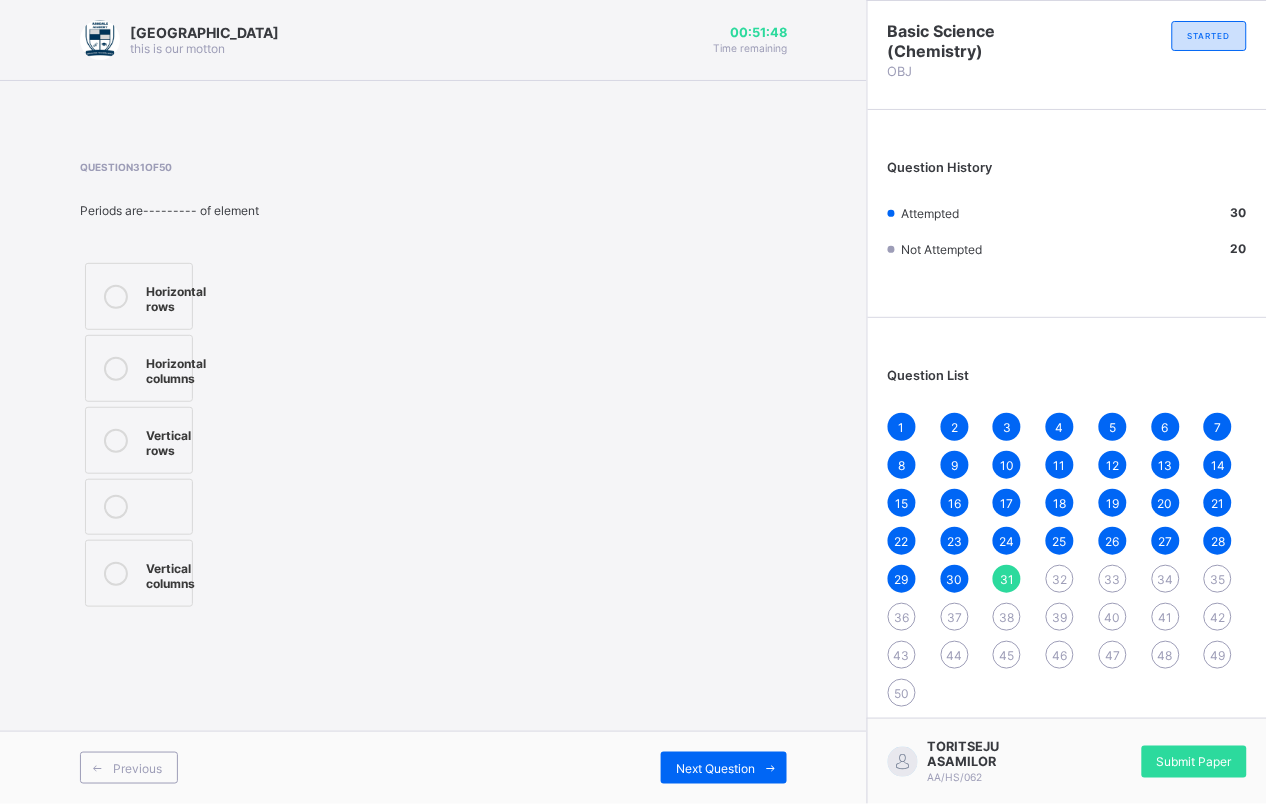 drag, startPoint x: 721, startPoint y: 746, endPoint x: 612, endPoint y: 621, distance: 165.84933 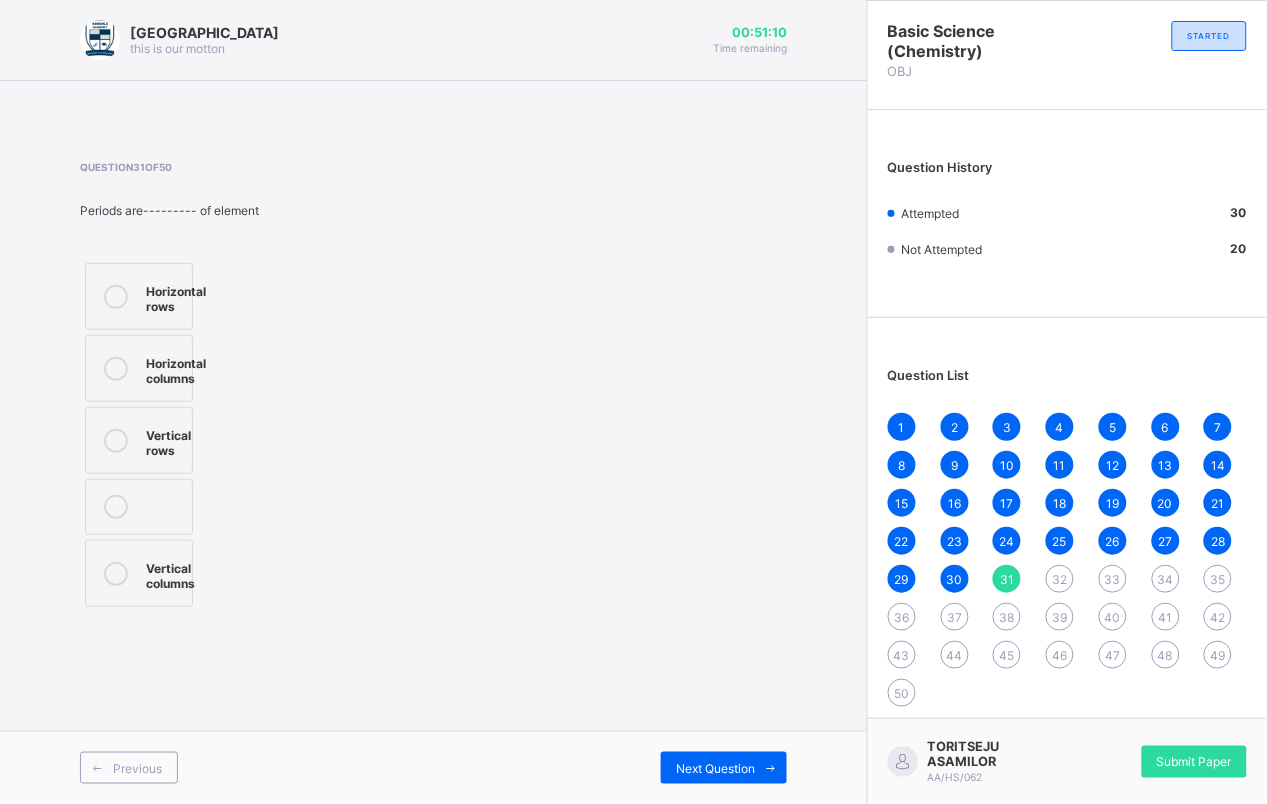 click on "Question  31  of  50 Periods are--------- of element Horizontal rows Horizontal columns Vertical rows Vertical columns" at bounding box center [433, 386] 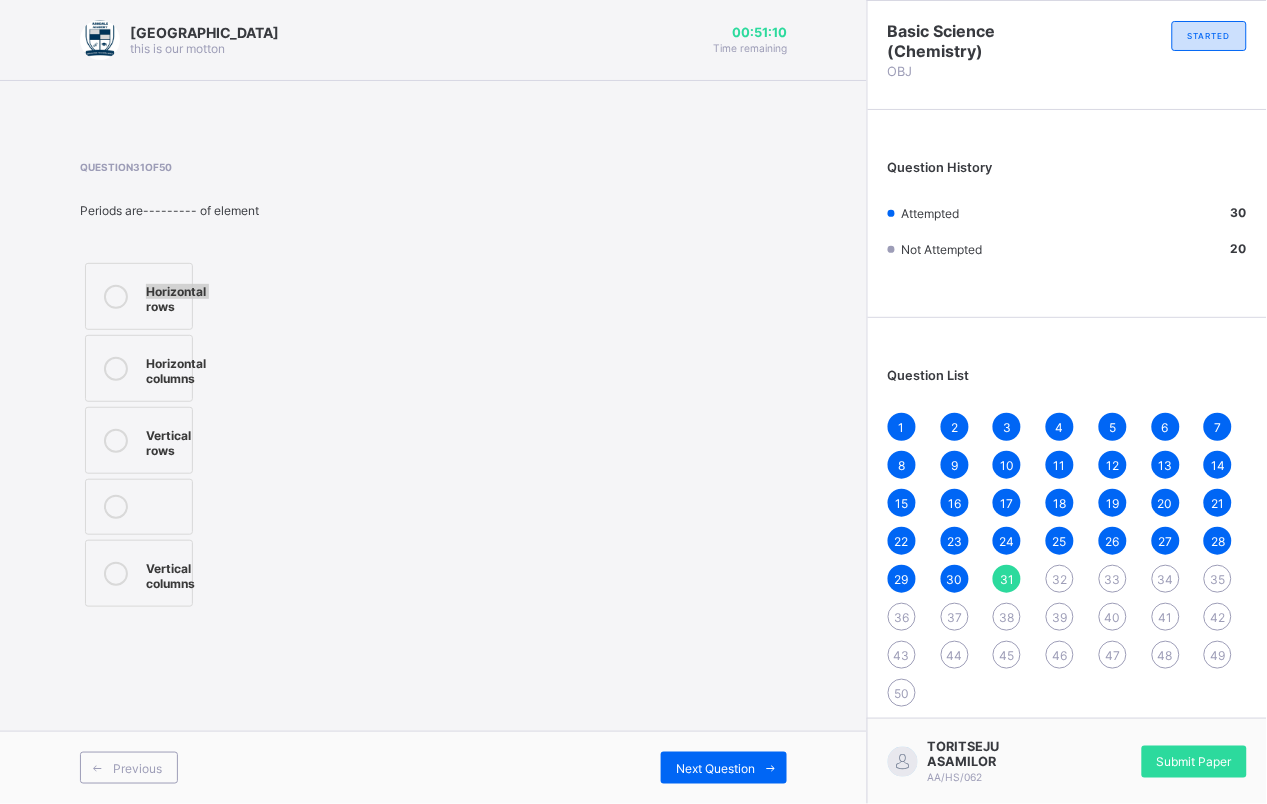 click on "Question  31  of  50 Periods are--------- of element Horizontal rows Horizontal columns Vertical rows Vertical columns" at bounding box center (433, 386) 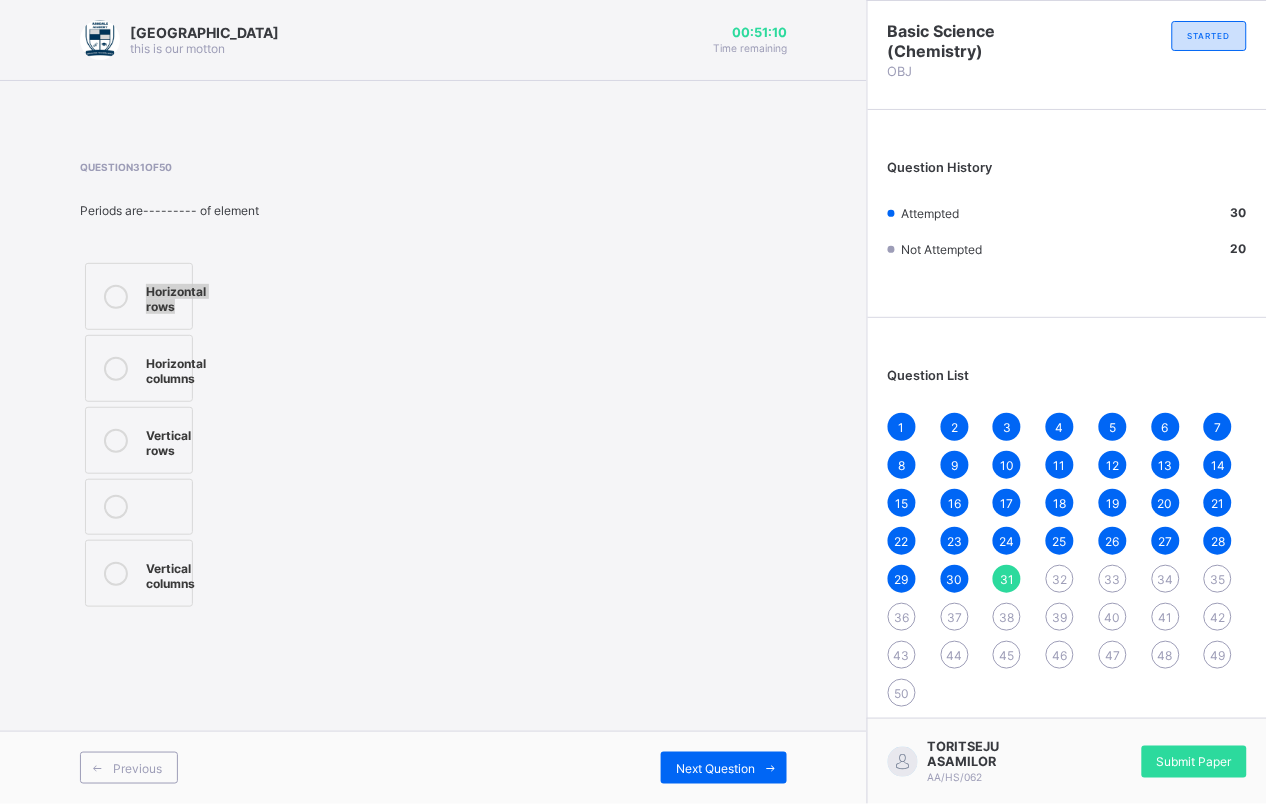 click on "Question  31  of  50 Periods are--------- of element Horizontal rows Horizontal columns Vertical rows Vertical columns" at bounding box center (433, 386) 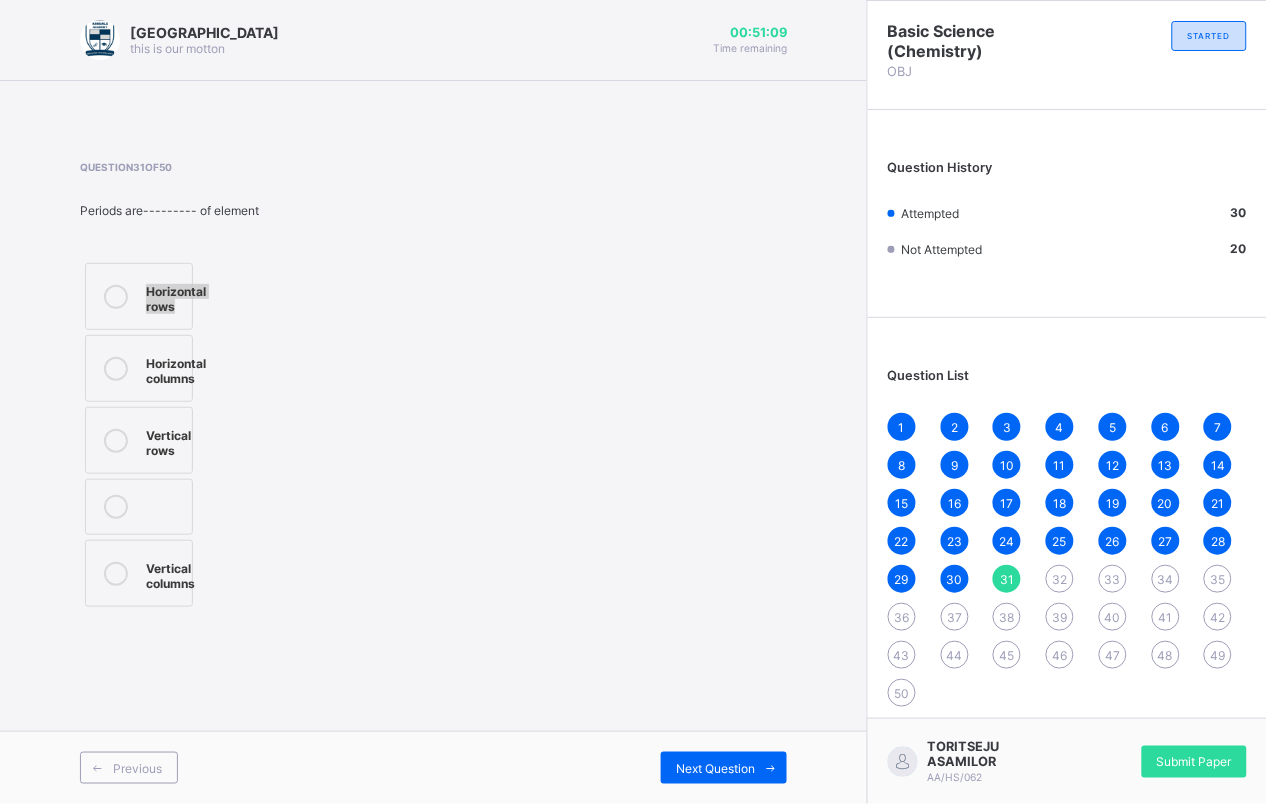 click on "Question  31  of  50 Periods are--------- of element Horizontal rows Horizontal columns Vertical rows Vertical columns" at bounding box center (433, 386) 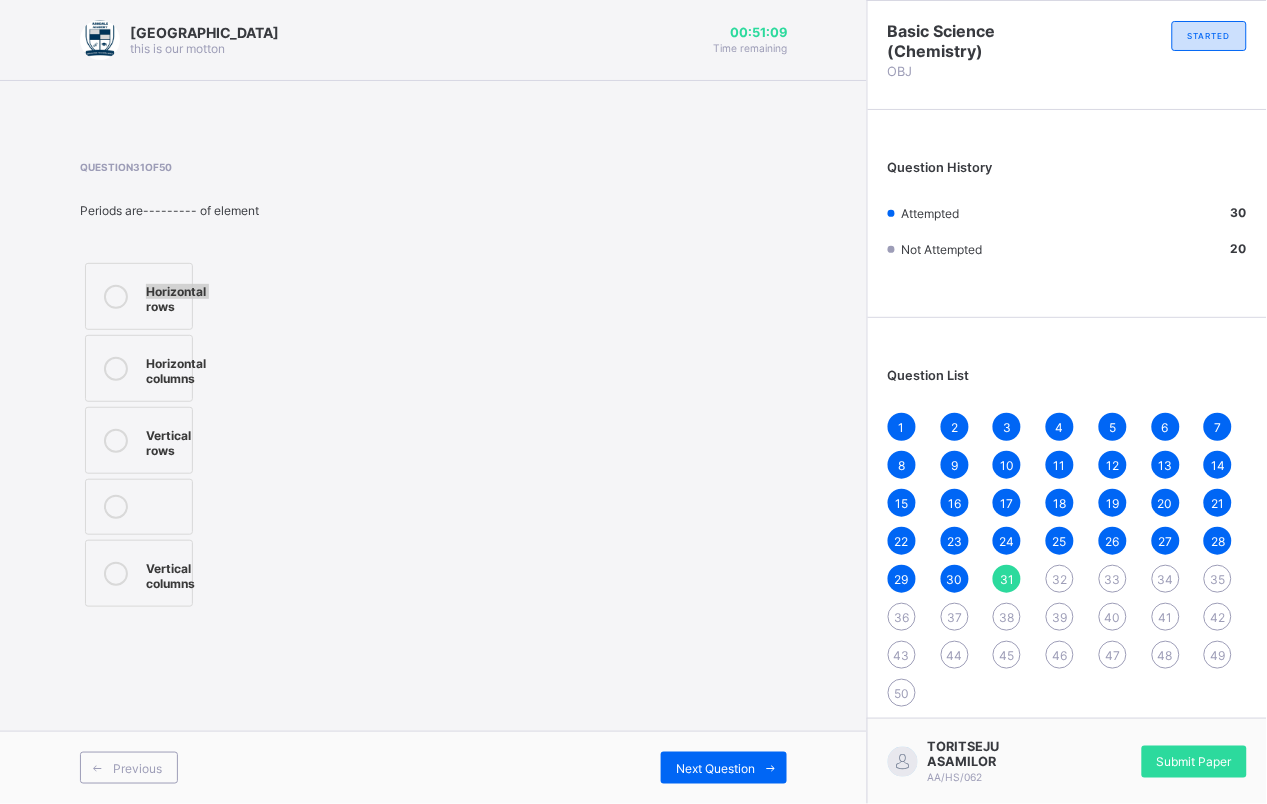 click on "Question  31  of  50 Periods are--------- of element Horizontal rows Horizontal columns Vertical rows Vertical columns" at bounding box center [433, 386] 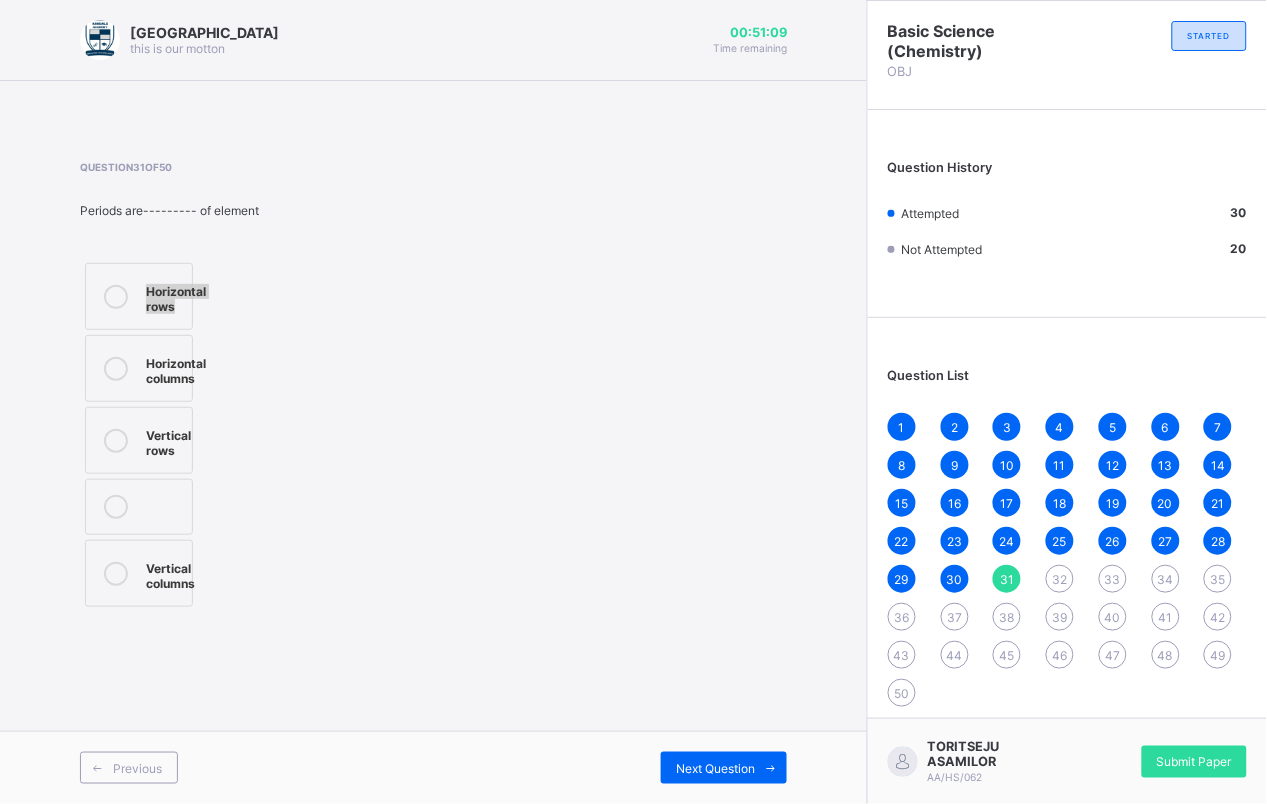 click on "Question  31  of  50 Periods are--------- of element Horizontal rows Horizontal columns Vertical rows Vertical columns" at bounding box center (433, 386) 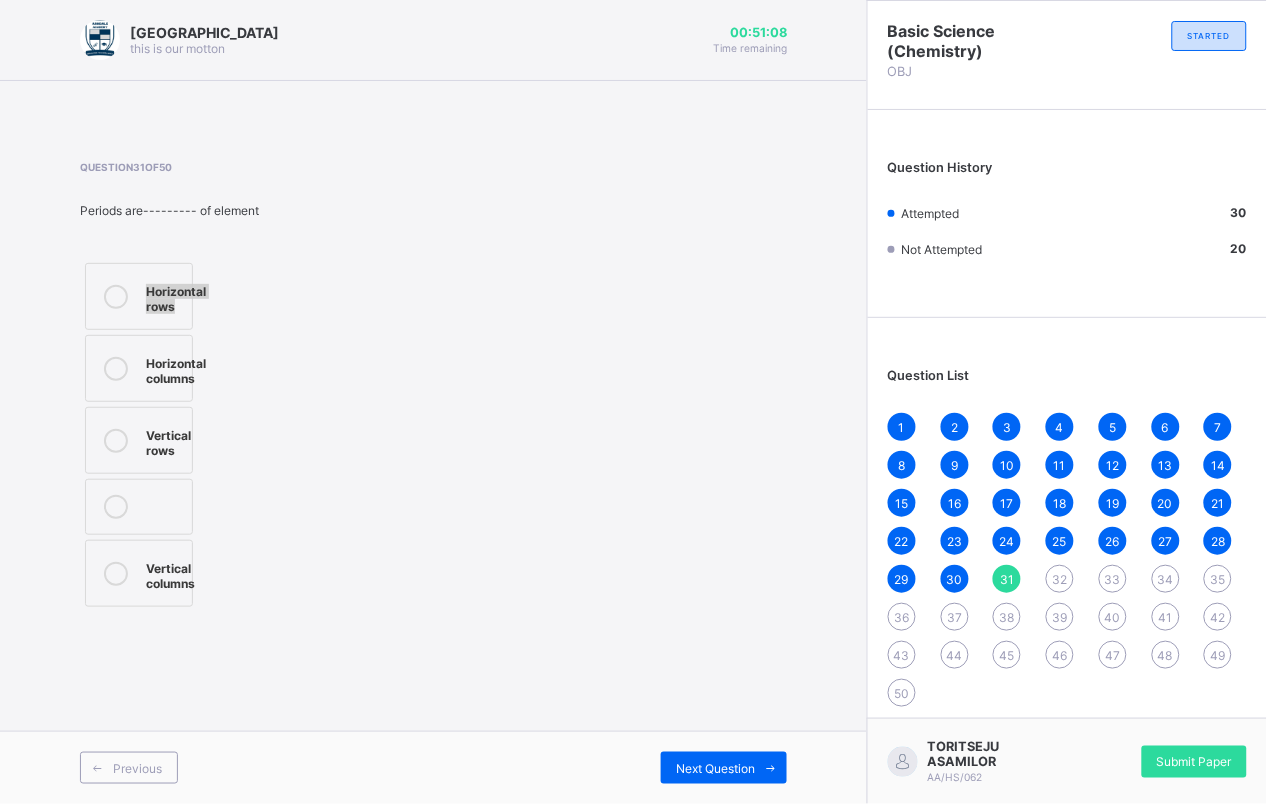 click on "Question  31  of  50 Periods are--------- of element Horizontal rows Horizontal columns Vertical rows Vertical columns" at bounding box center [433, 386] 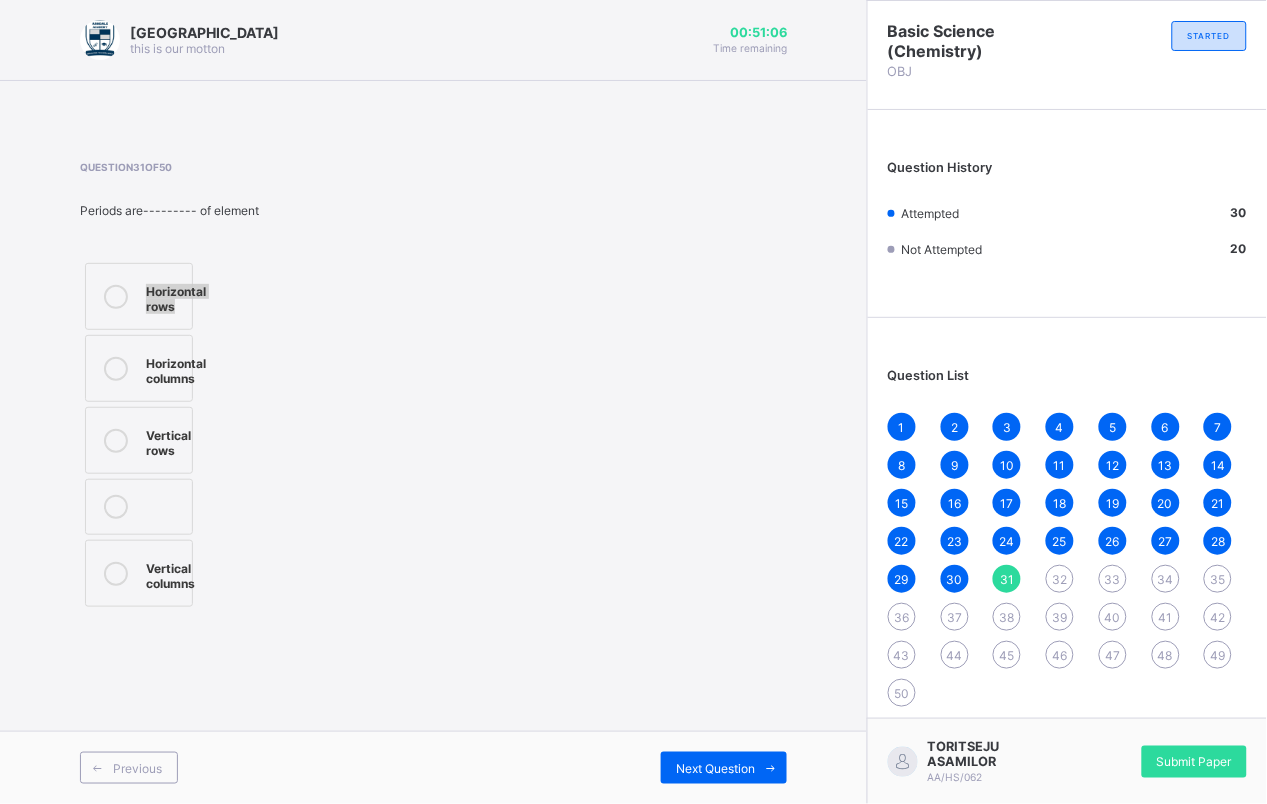 click on "Question  31  of  50 Periods are--------- of element Horizontal rows Horizontal columns Vertical rows Vertical columns" at bounding box center [433, 386] 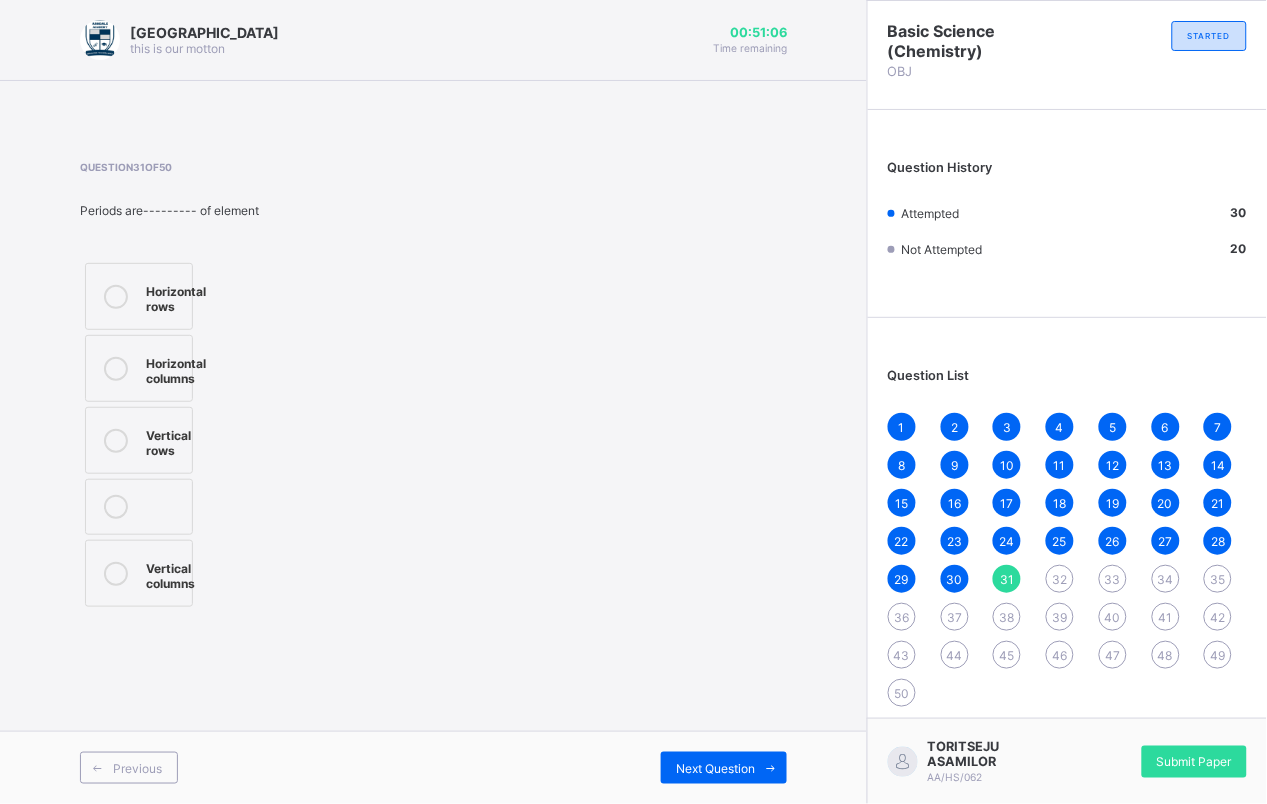 click on "Question  31  of  50 Periods are--------- of element Horizontal rows Horizontal columns Vertical rows Vertical columns" at bounding box center (433, 386) 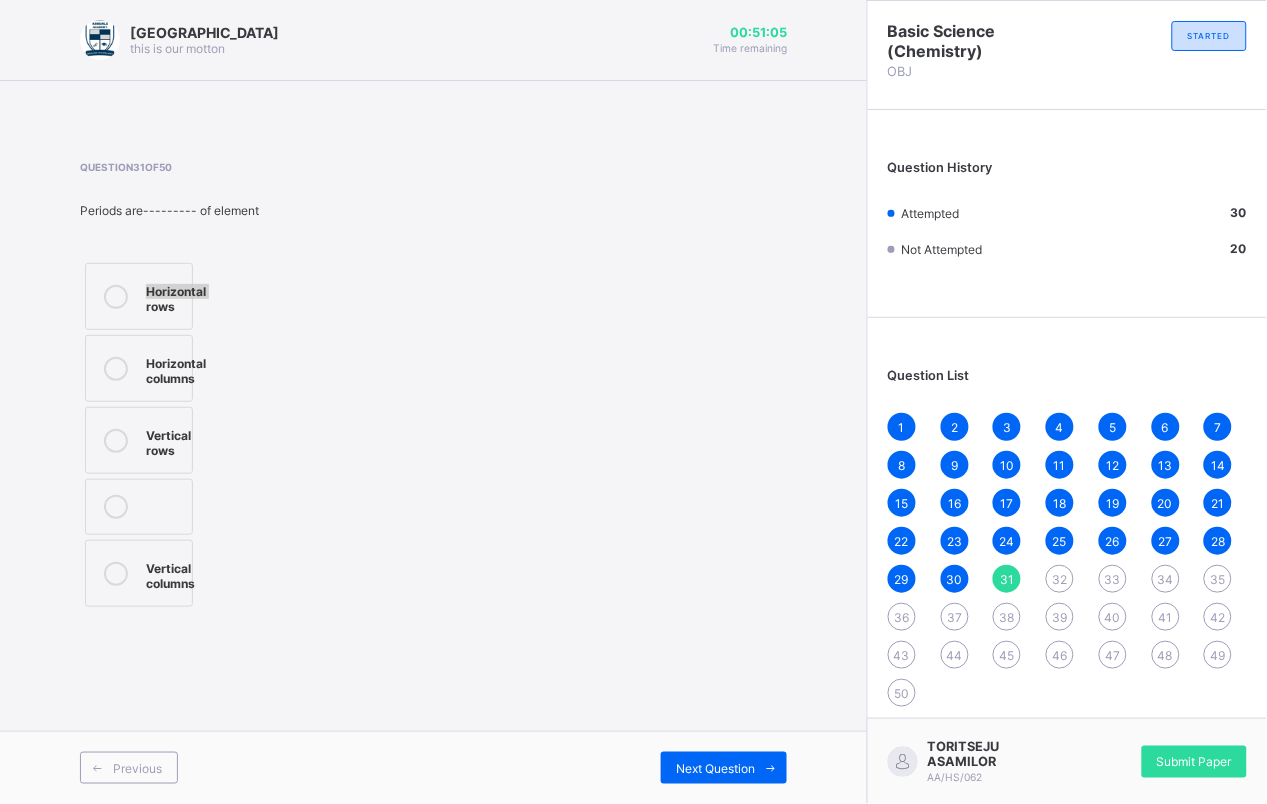 click on "Question  31  of  50 Periods are--------- of element Horizontal rows Horizontal columns Vertical rows Vertical columns" at bounding box center (433, 386) 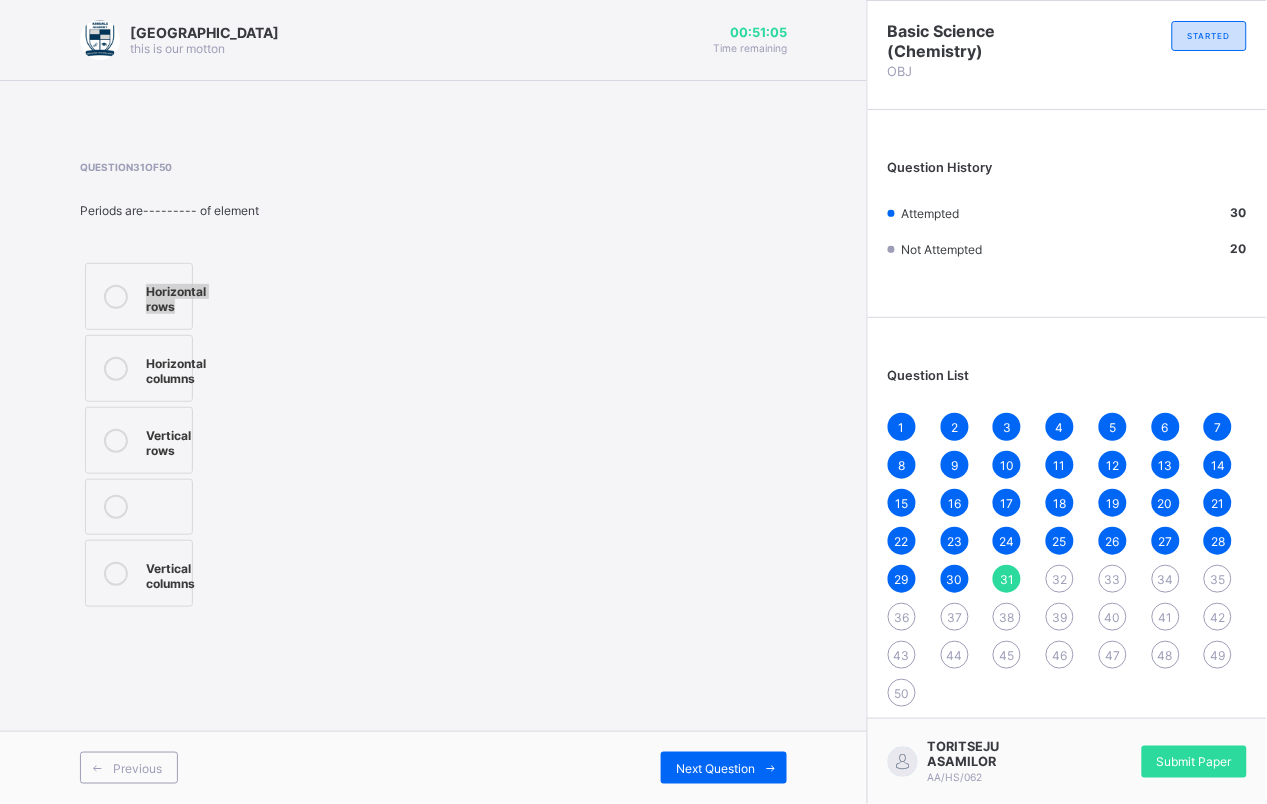 click on "Question  31  of  50 Periods are--------- of element Horizontal rows Horizontal columns Vertical rows Vertical columns" at bounding box center (433, 386) 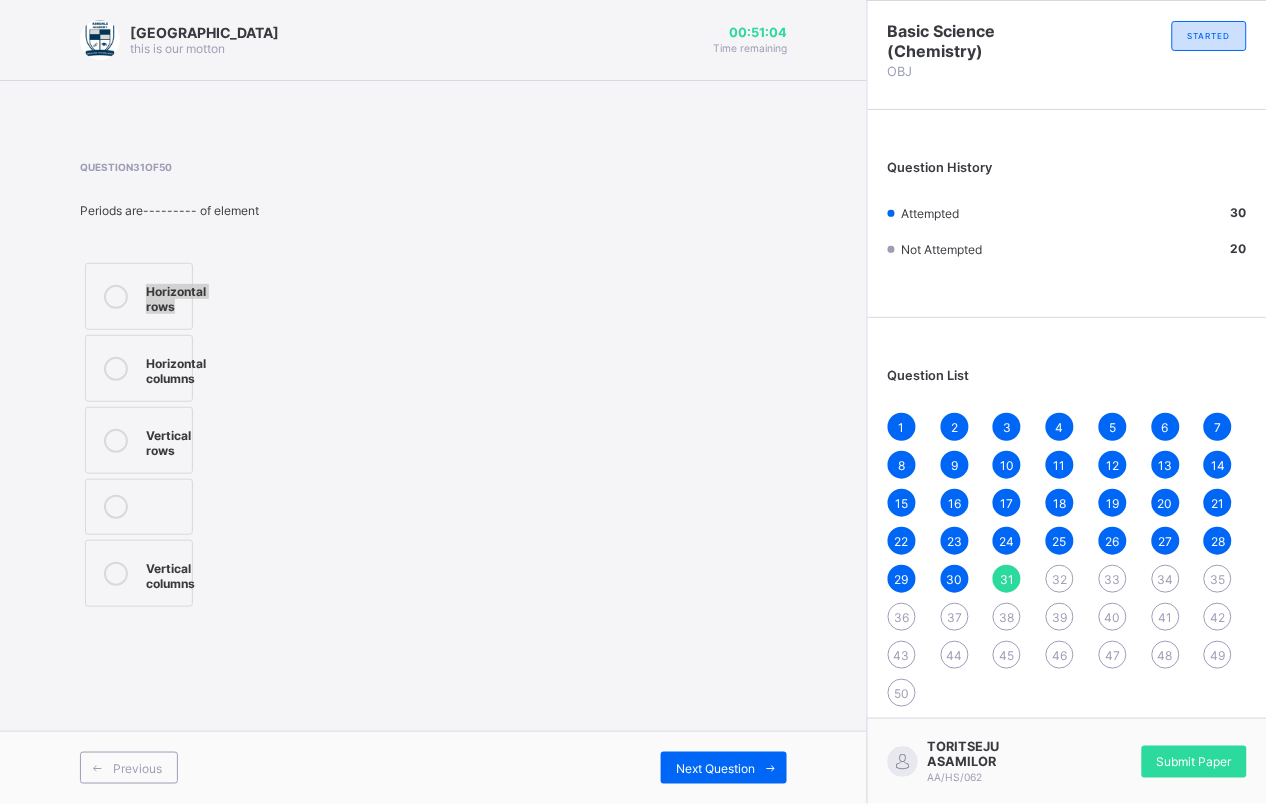 click on "Question  31  of  50 Periods are--------- of element Horizontal rows Horizontal columns Vertical rows Vertical columns" at bounding box center (433, 386) 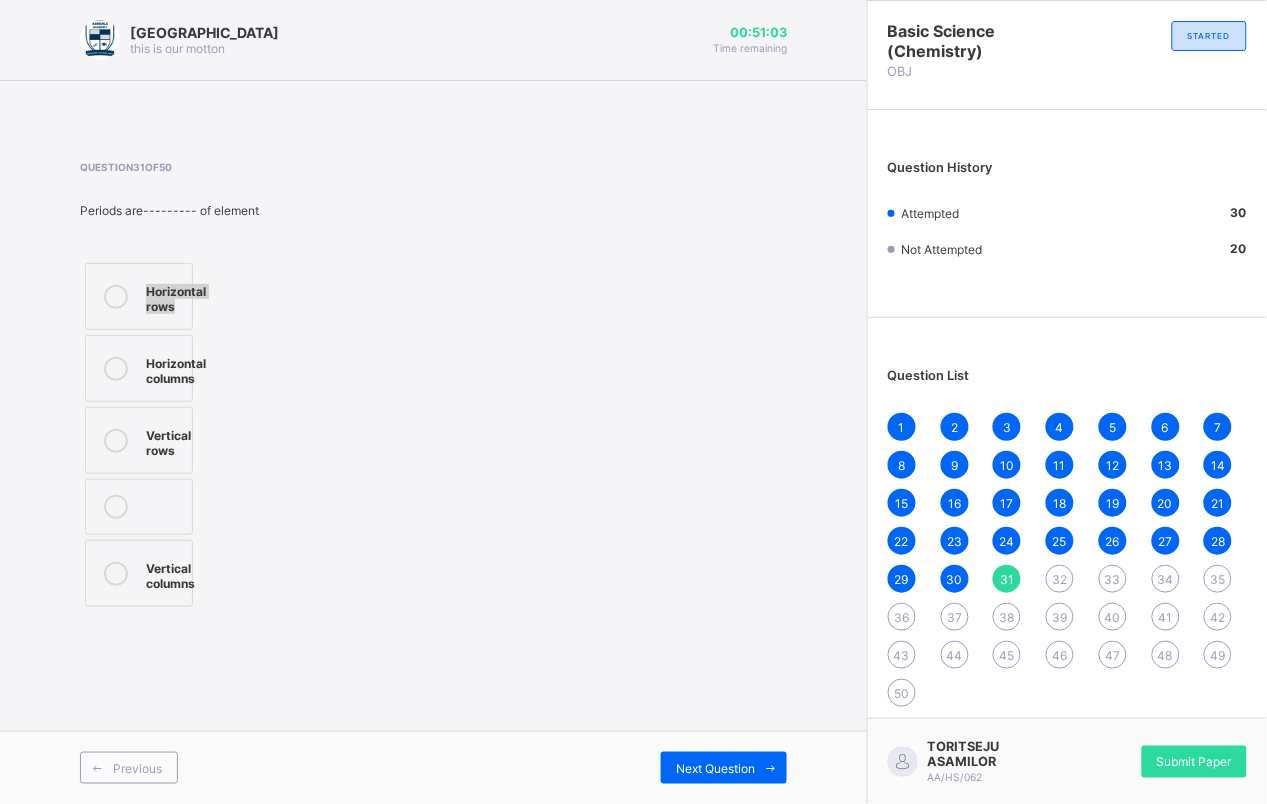click on "Question  31  of  50 Periods are--------- of element Horizontal rows Horizontal columns Vertical rows Vertical columns" at bounding box center (433, 386) 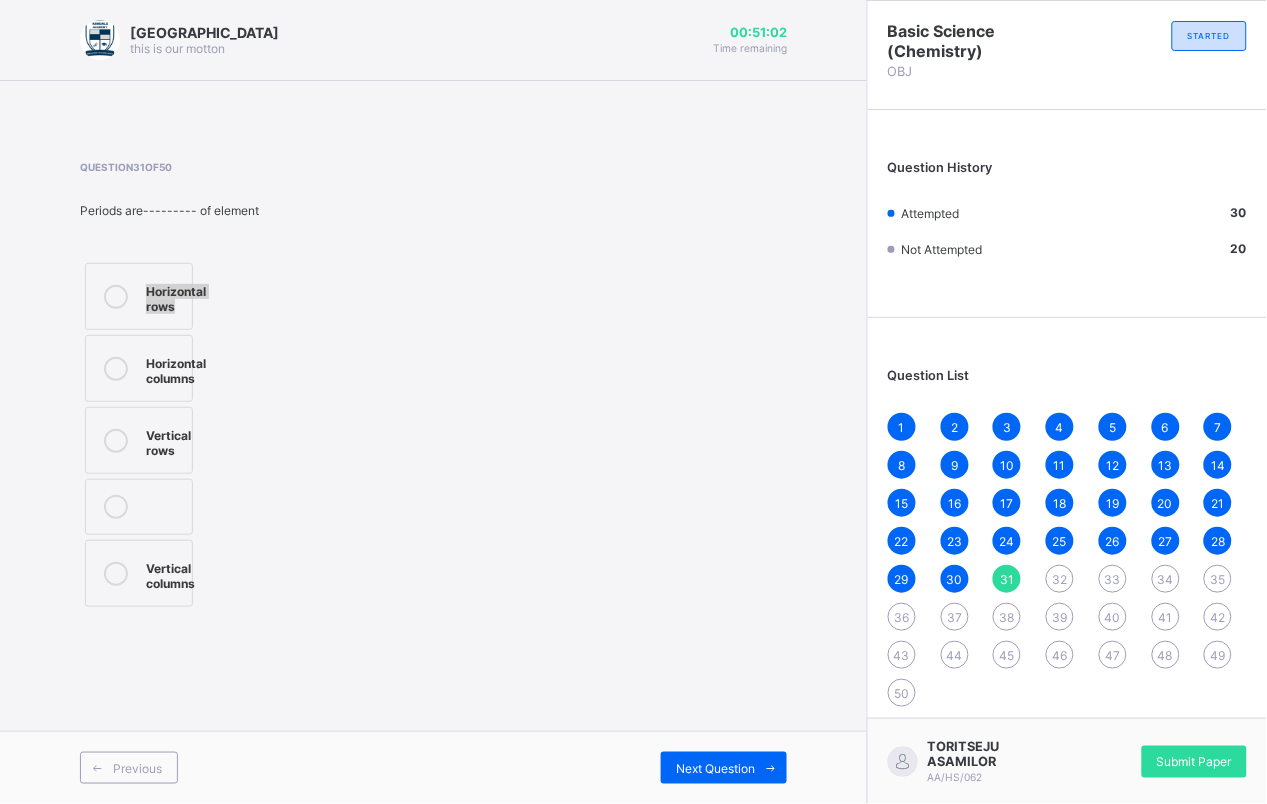 click on "Question  31  of  50 Periods are--------- of element Horizontal rows Horizontal columns Vertical rows Vertical columns" at bounding box center [433, 386] 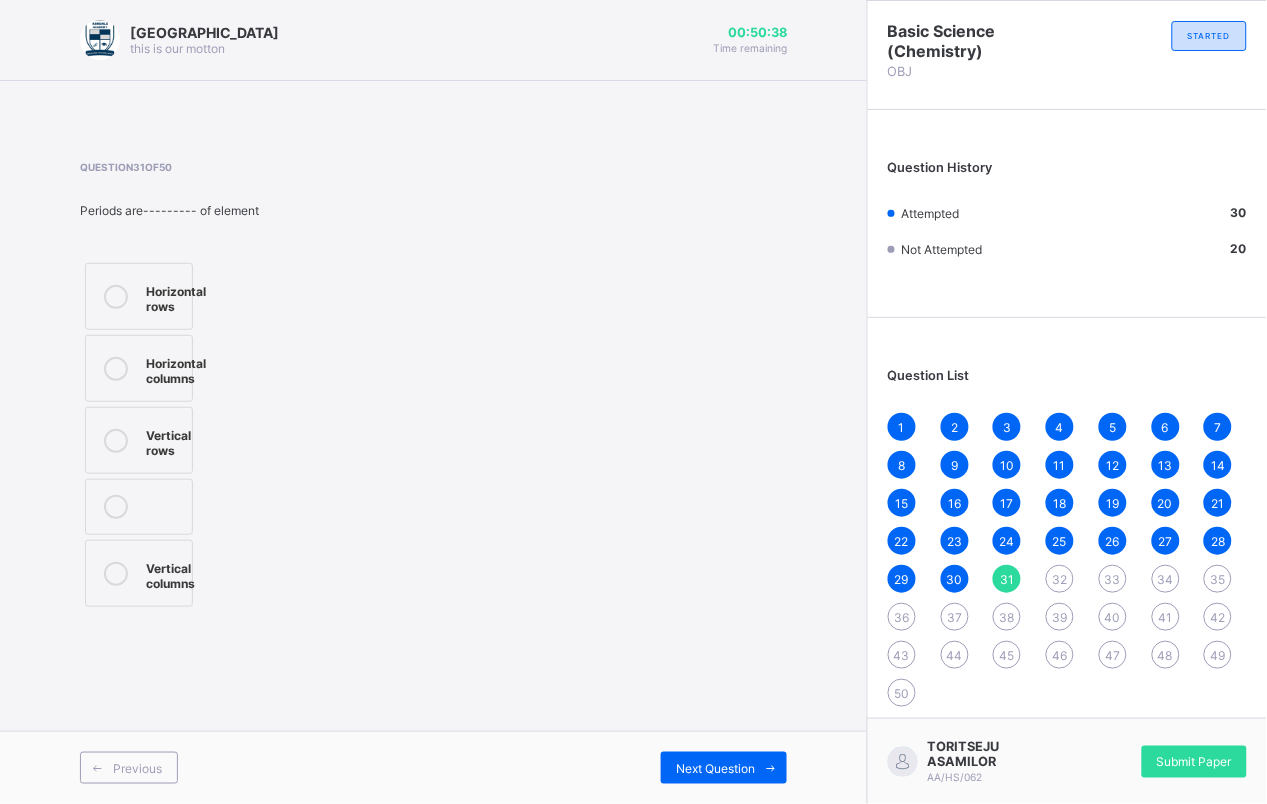 click at bounding box center (116, 368) 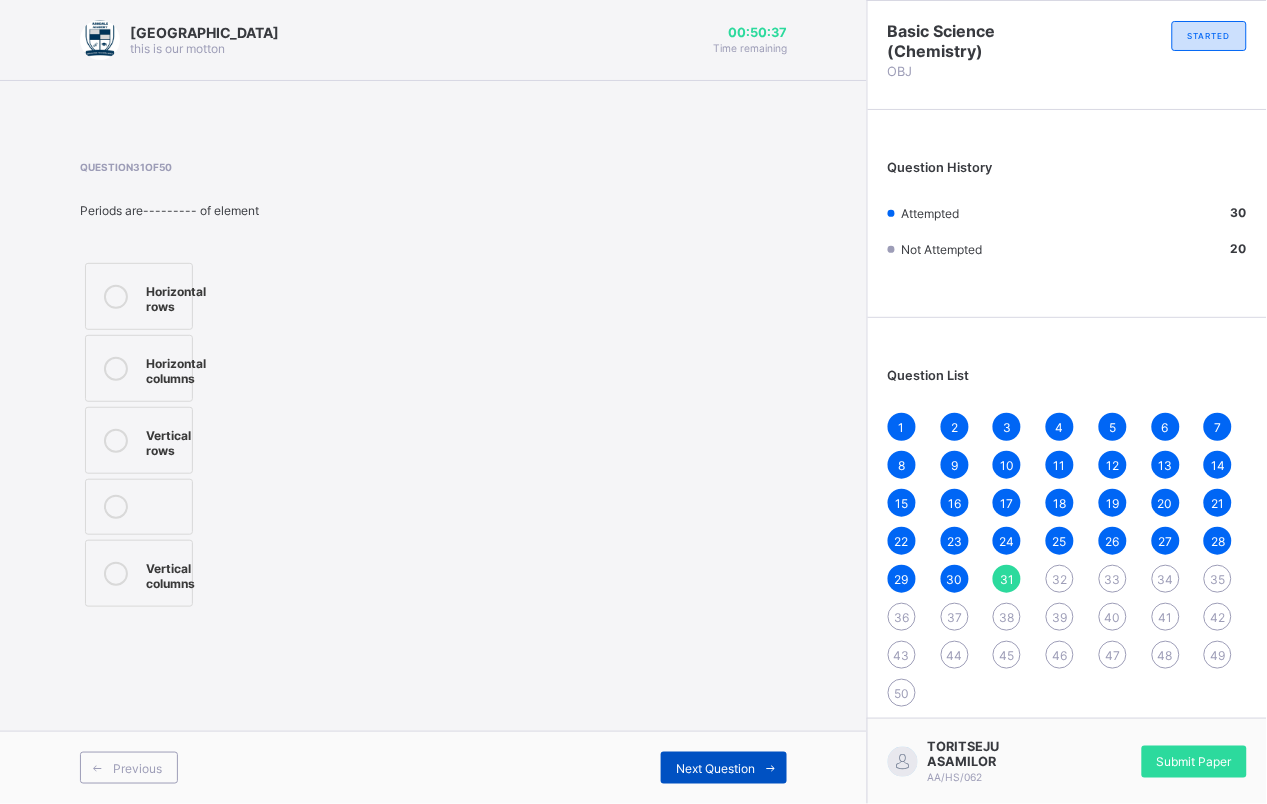 click at bounding box center [771, 768] 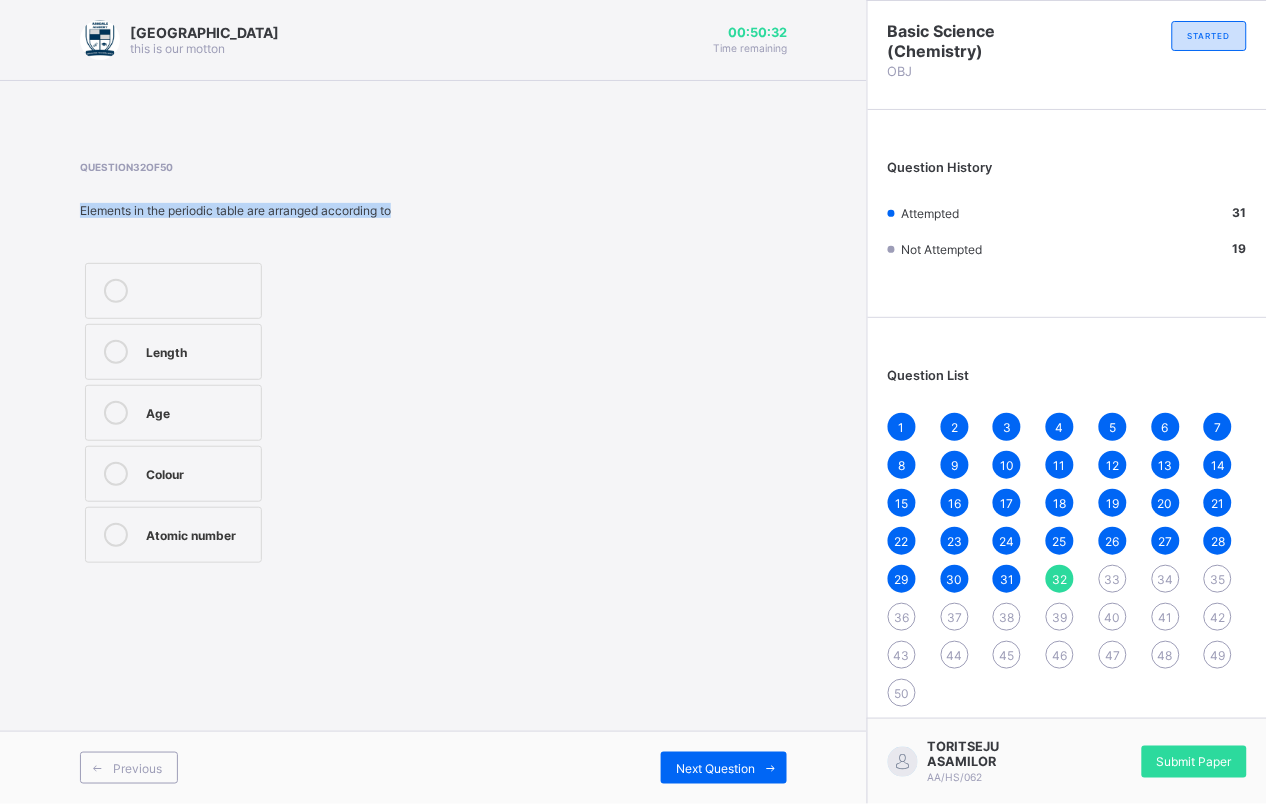 drag, startPoint x: 73, startPoint y: 211, endPoint x: 456, endPoint y: 210, distance: 383.0013 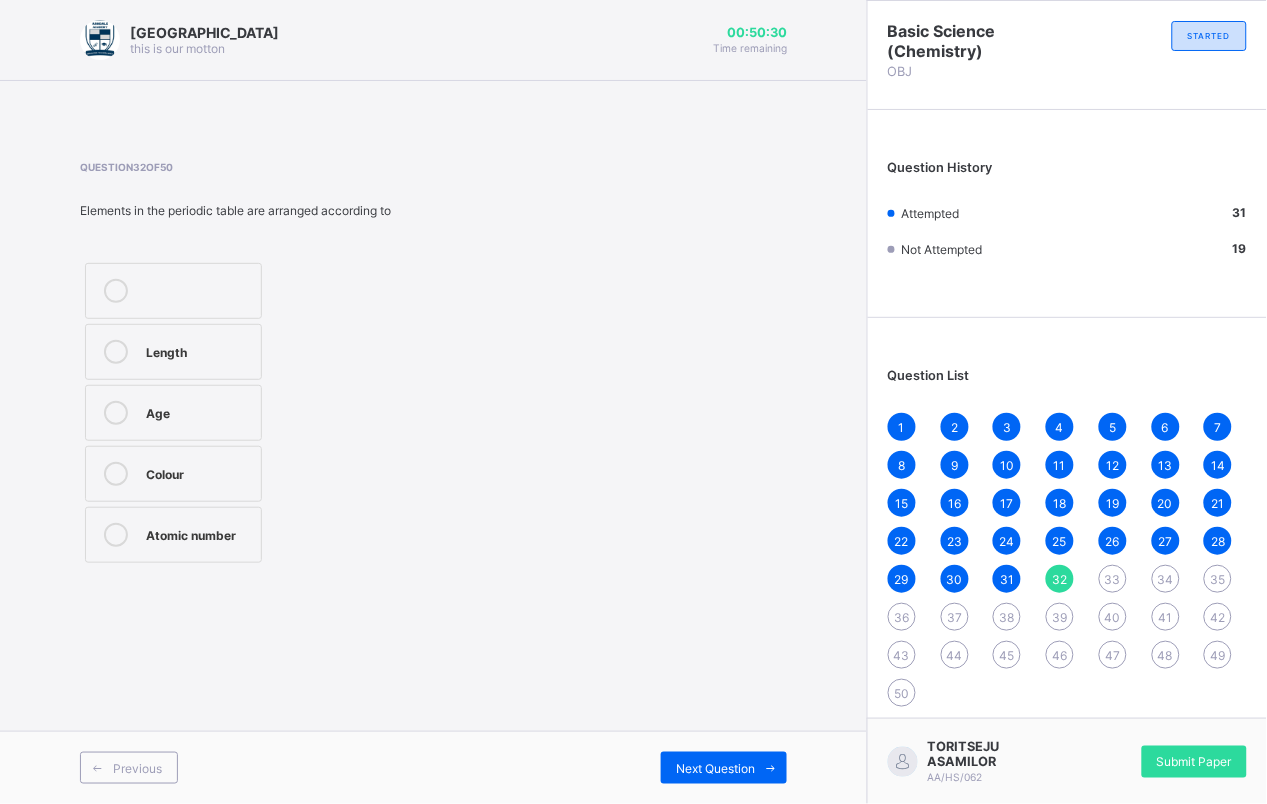 click on "Atomic number" at bounding box center (198, 533) 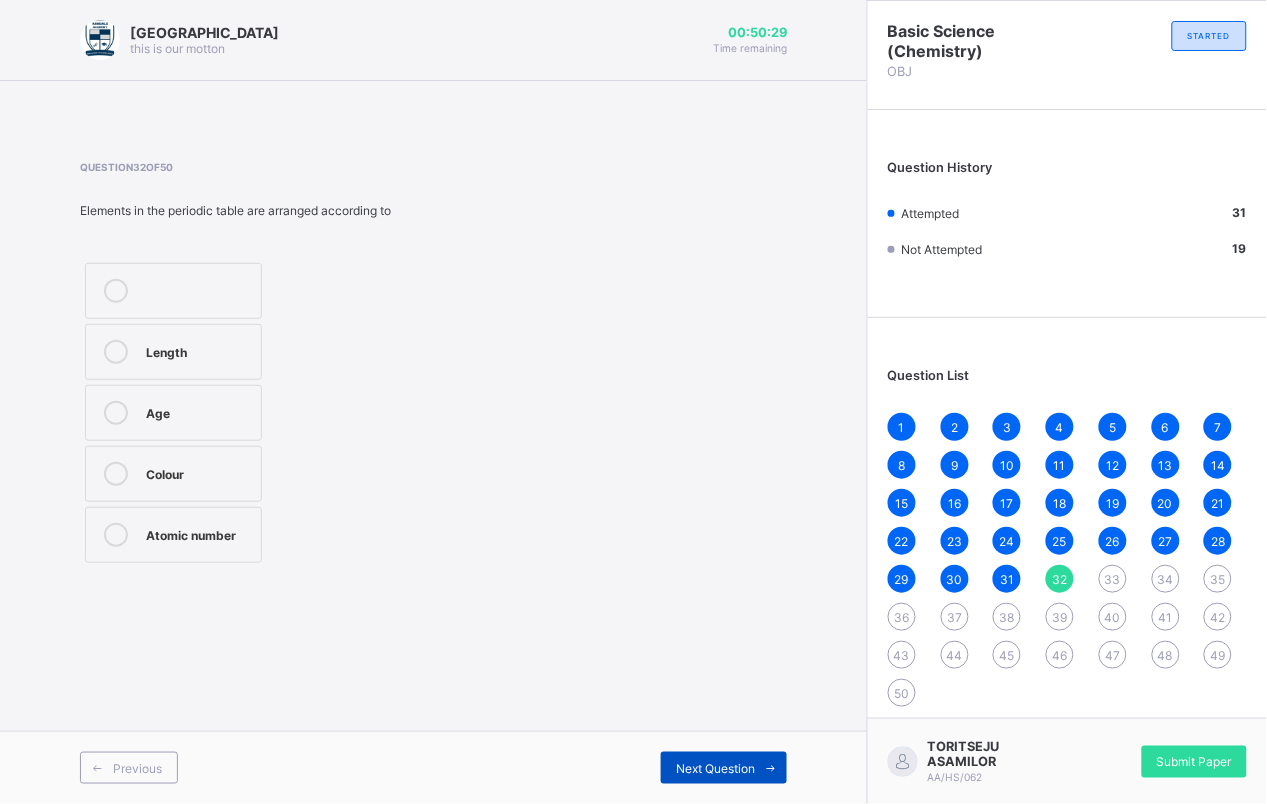 click on "Next Question" at bounding box center [724, 768] 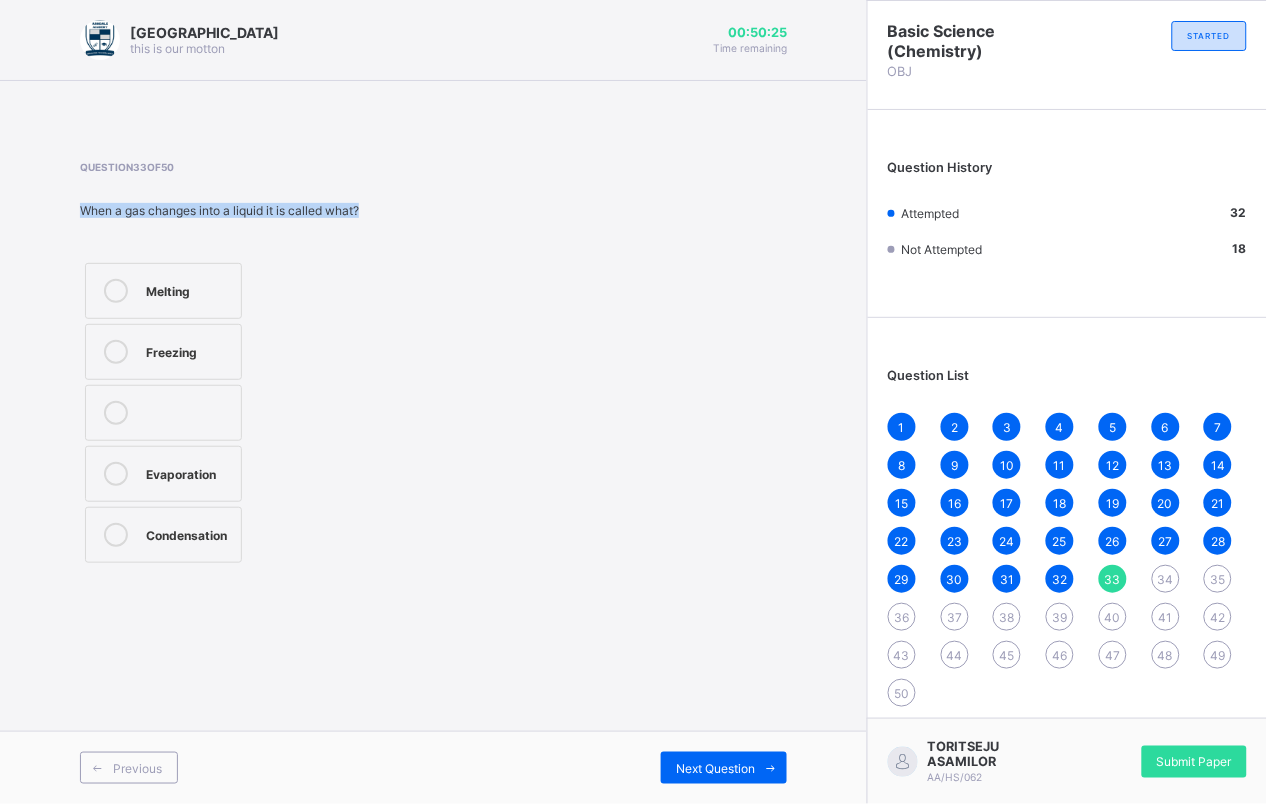 drag, startPoint x: 403, startPoint y: 208, endPoint x: 340, endPoint y: 193, distance: 64.7611 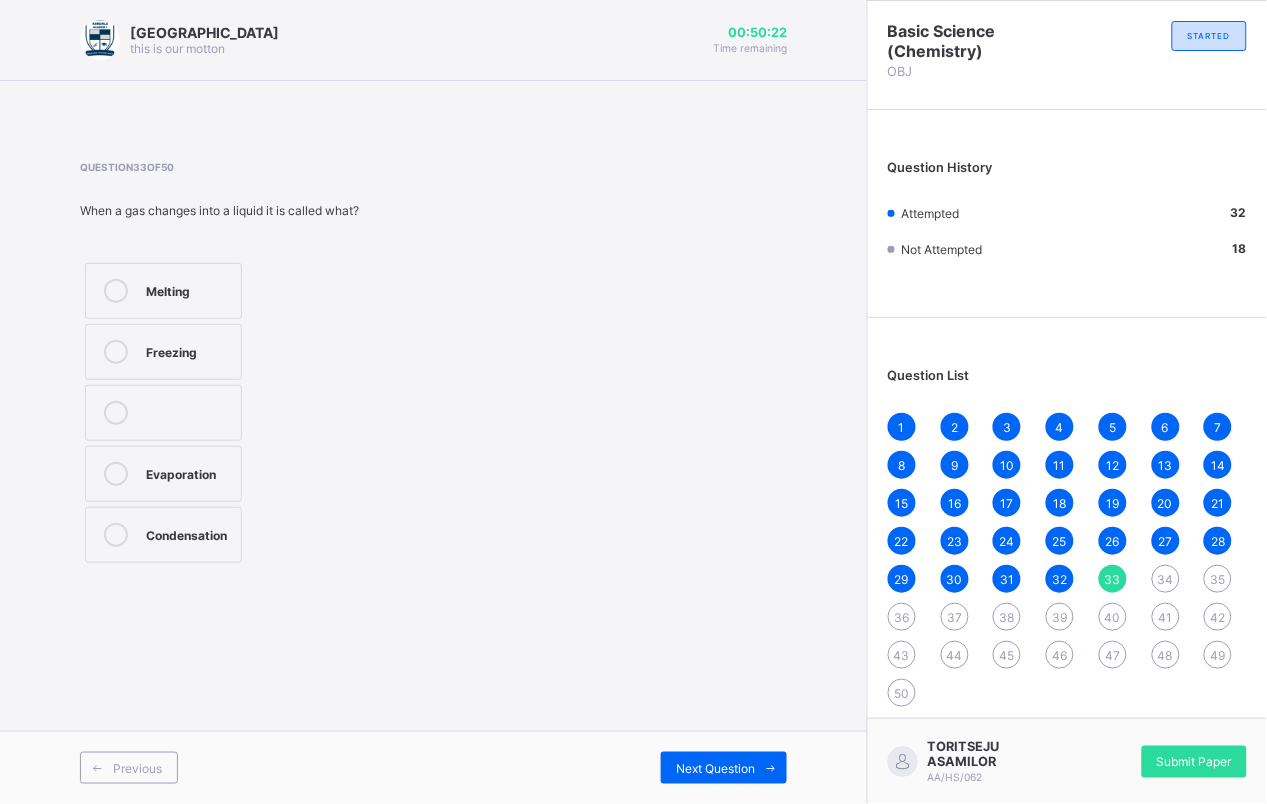 drag, startPoint x: 340, startPoint y: 193, endPoint x: 503, endPoint y: 235, distance: 168.3241 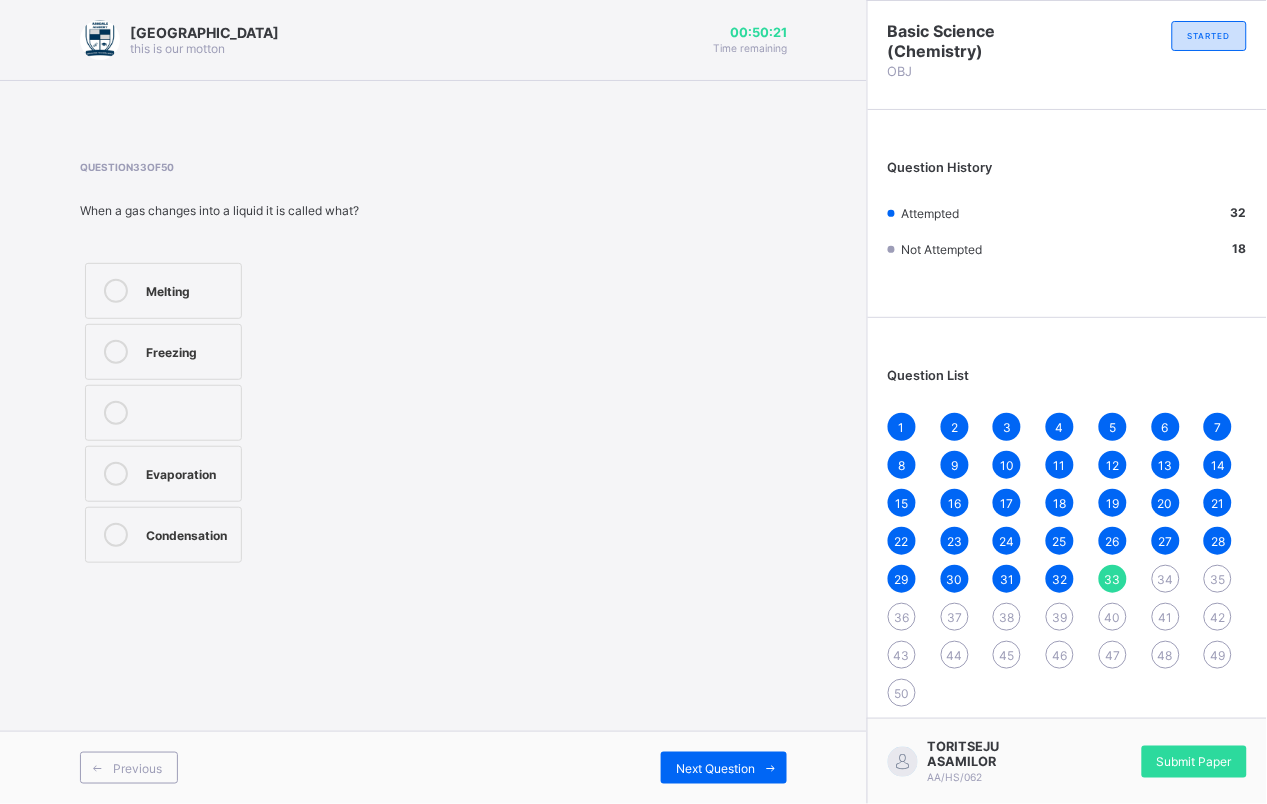click on "Condensation" at bounding box center [188, 533] 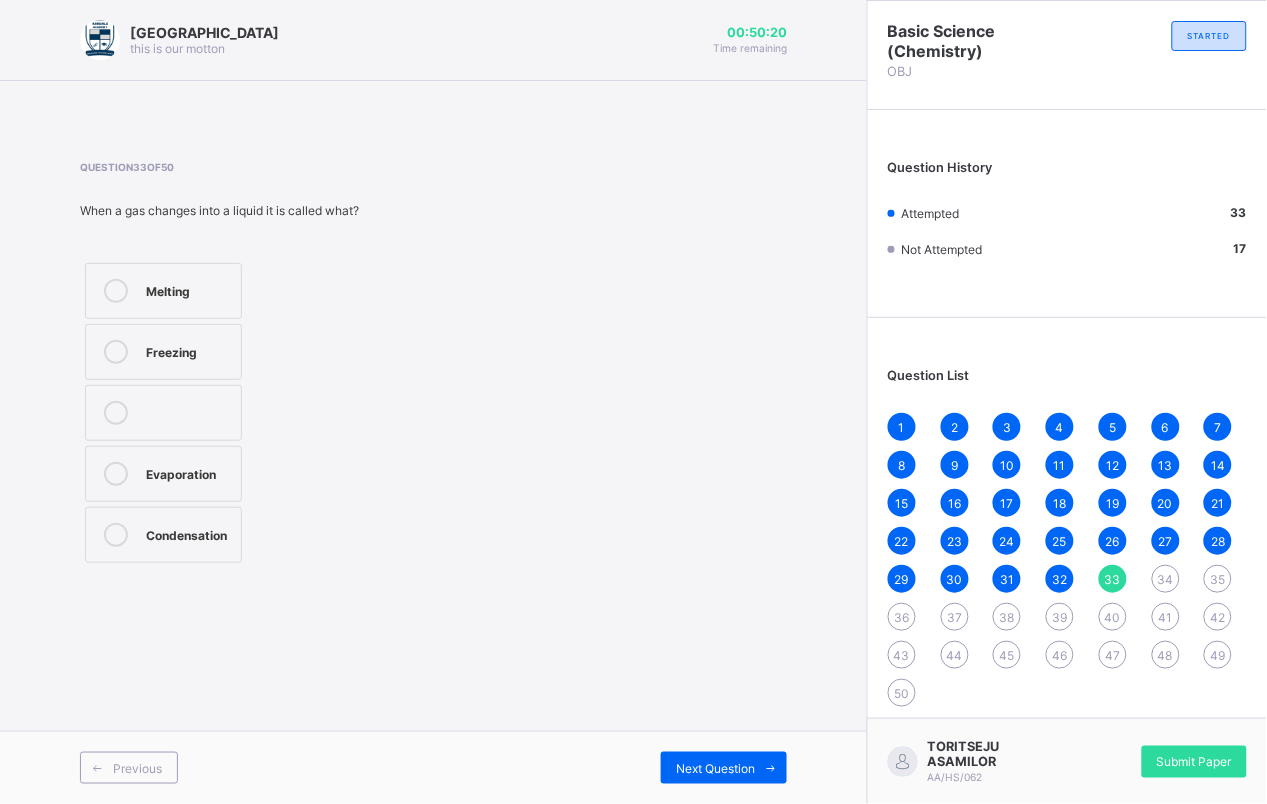 click on "Previous Next Question" at bounding box center (433, 767) 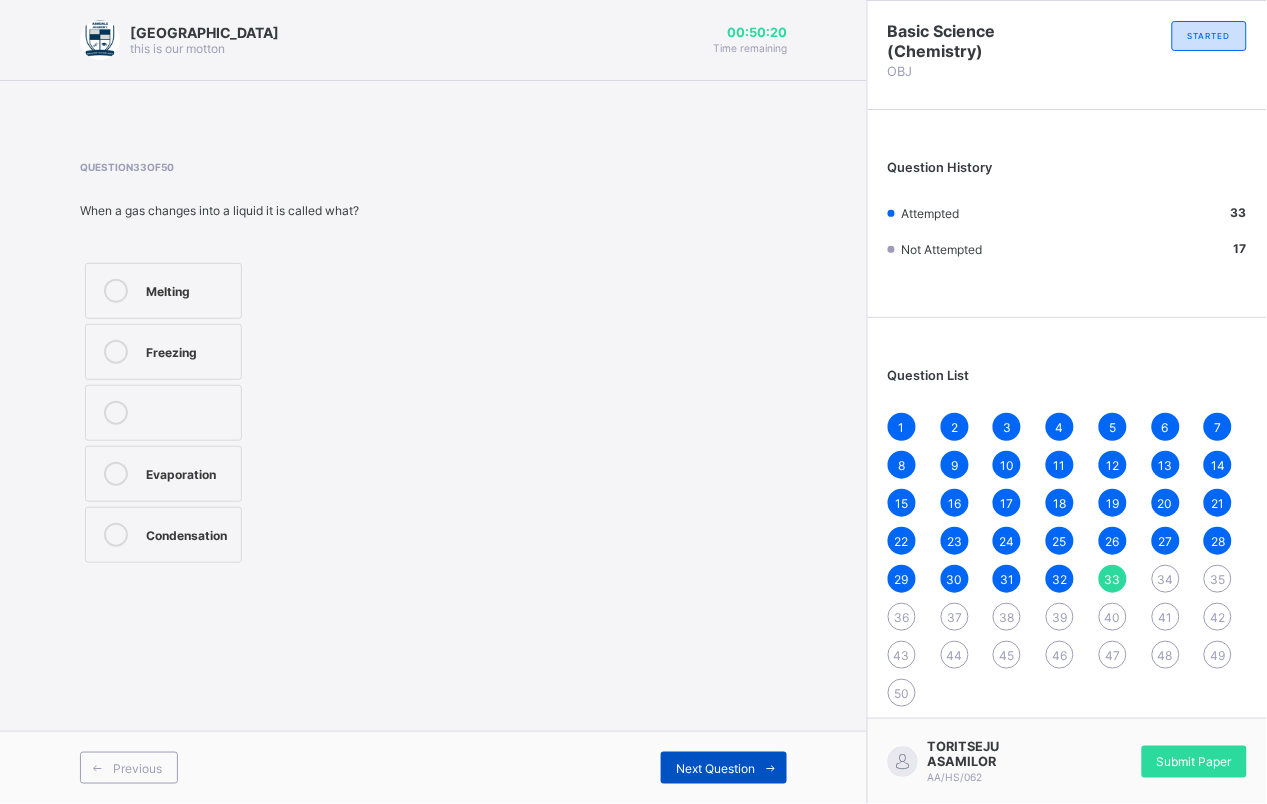 click on "Next Question" at bounding box center [724, 768] 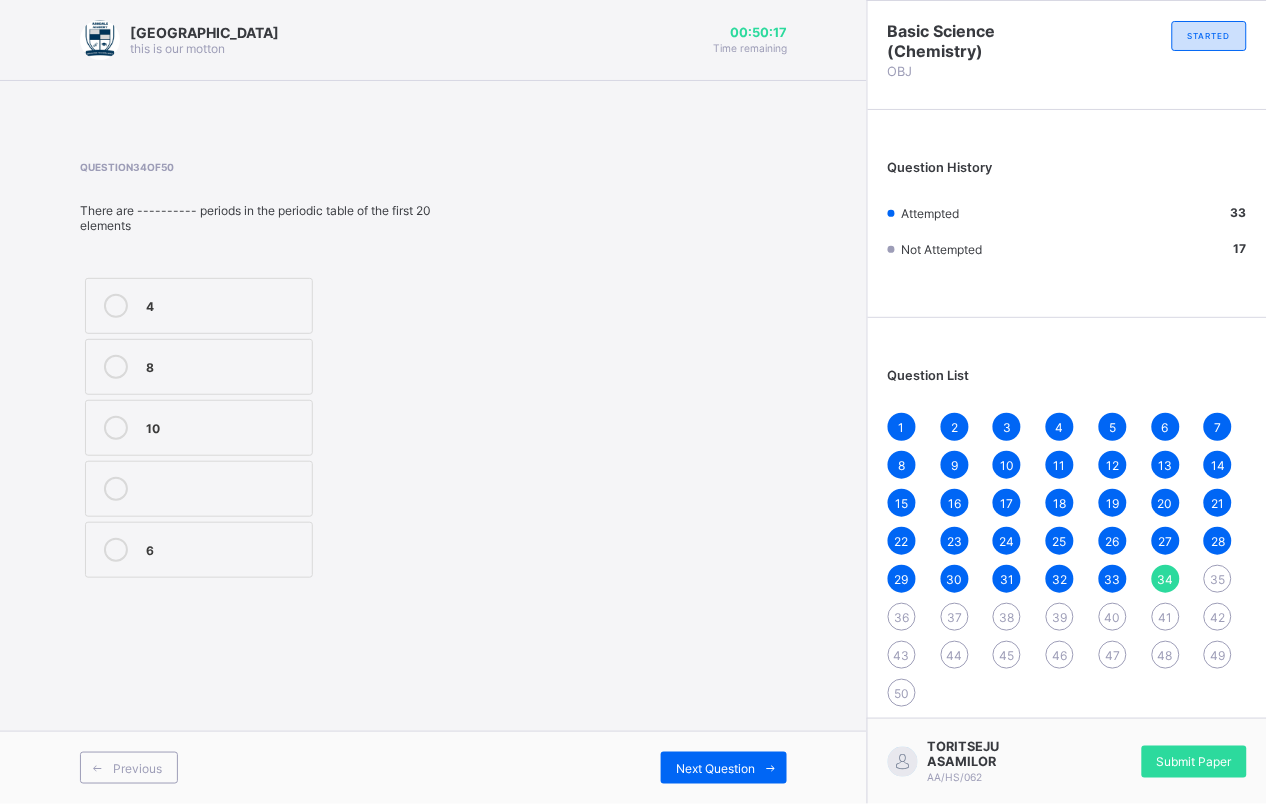drag, startPoint x: 55, startPoint y: 208, endPoint x: 390, endPoint y: 191, distance: 335.43106 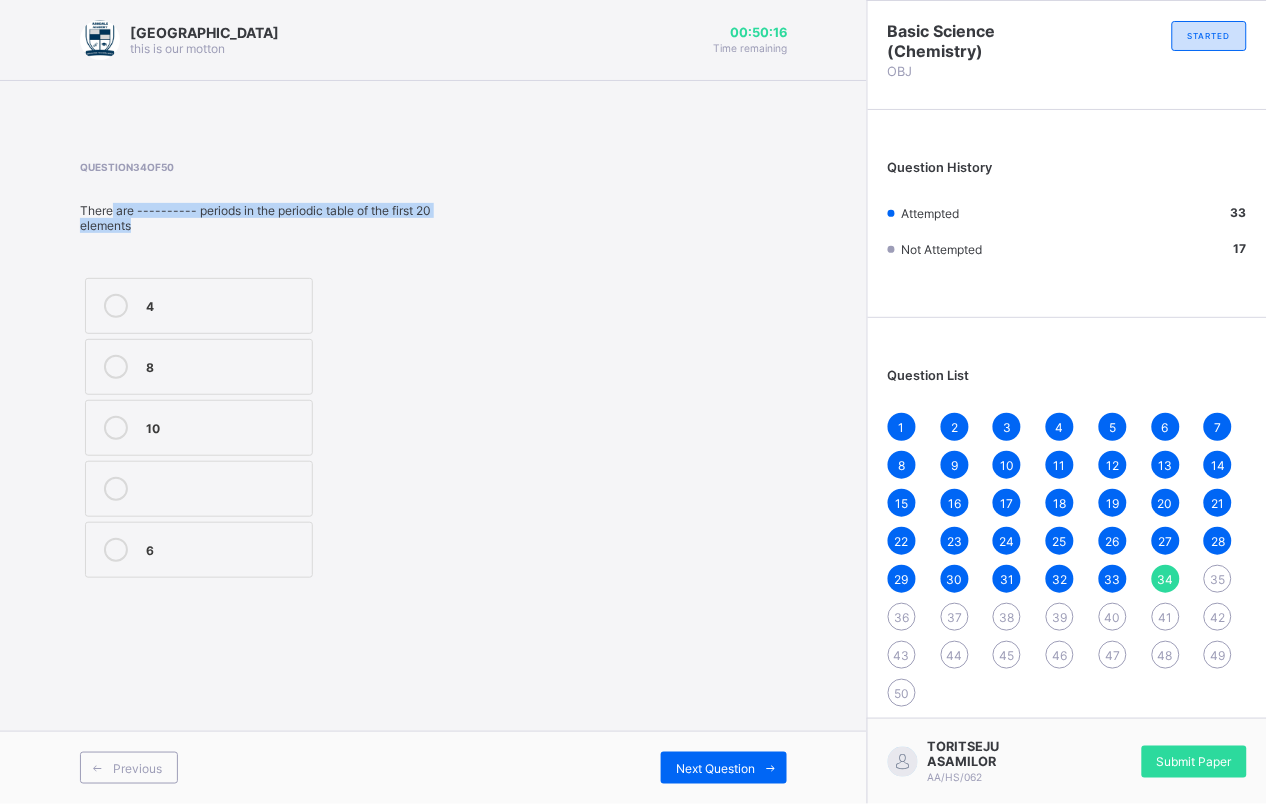 drag, startPoint x: 112, startPoint y: 206, endPoint x: 478, endPoint y: 218, distance: 366.19666 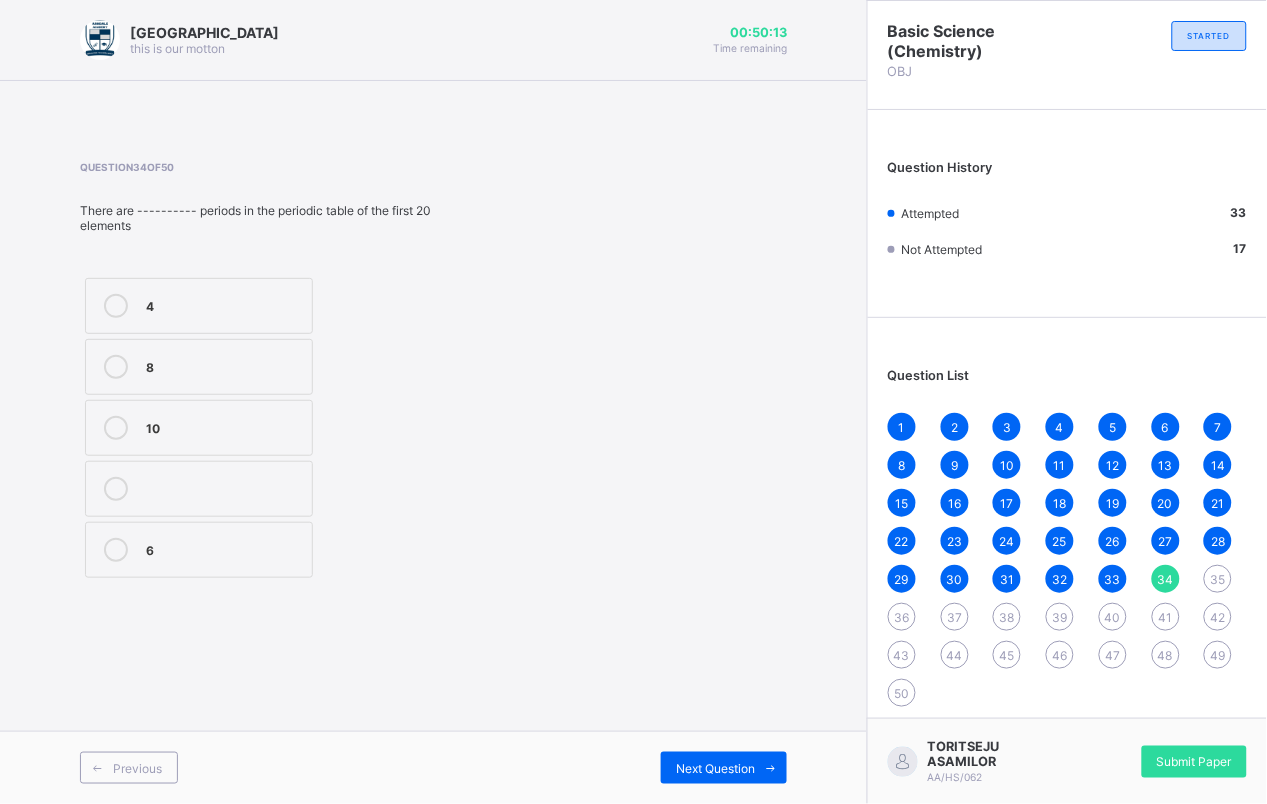 drag, startPoint x: 478, startPoint y: 218, endPoint x: 488, endPoint y: 282, distance: 64.77654 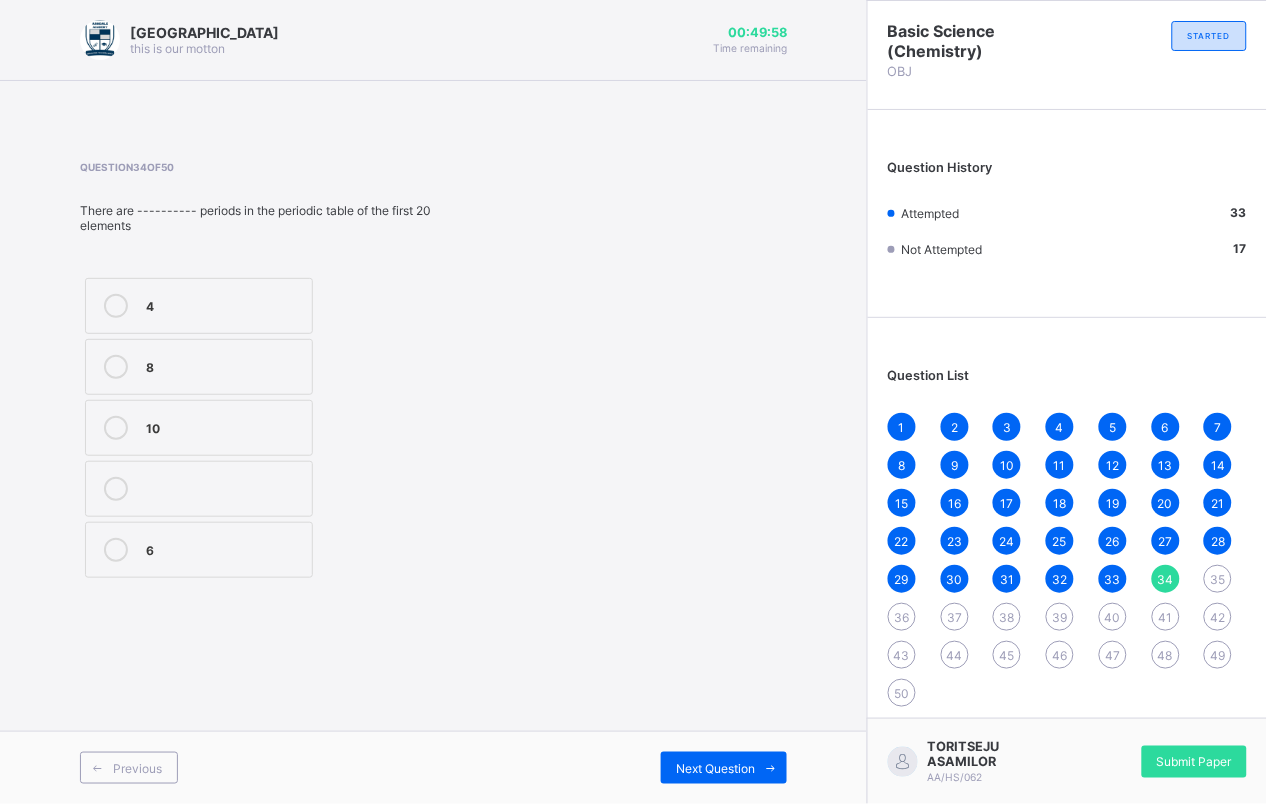 click on "10" at bounding box center (224, 426) 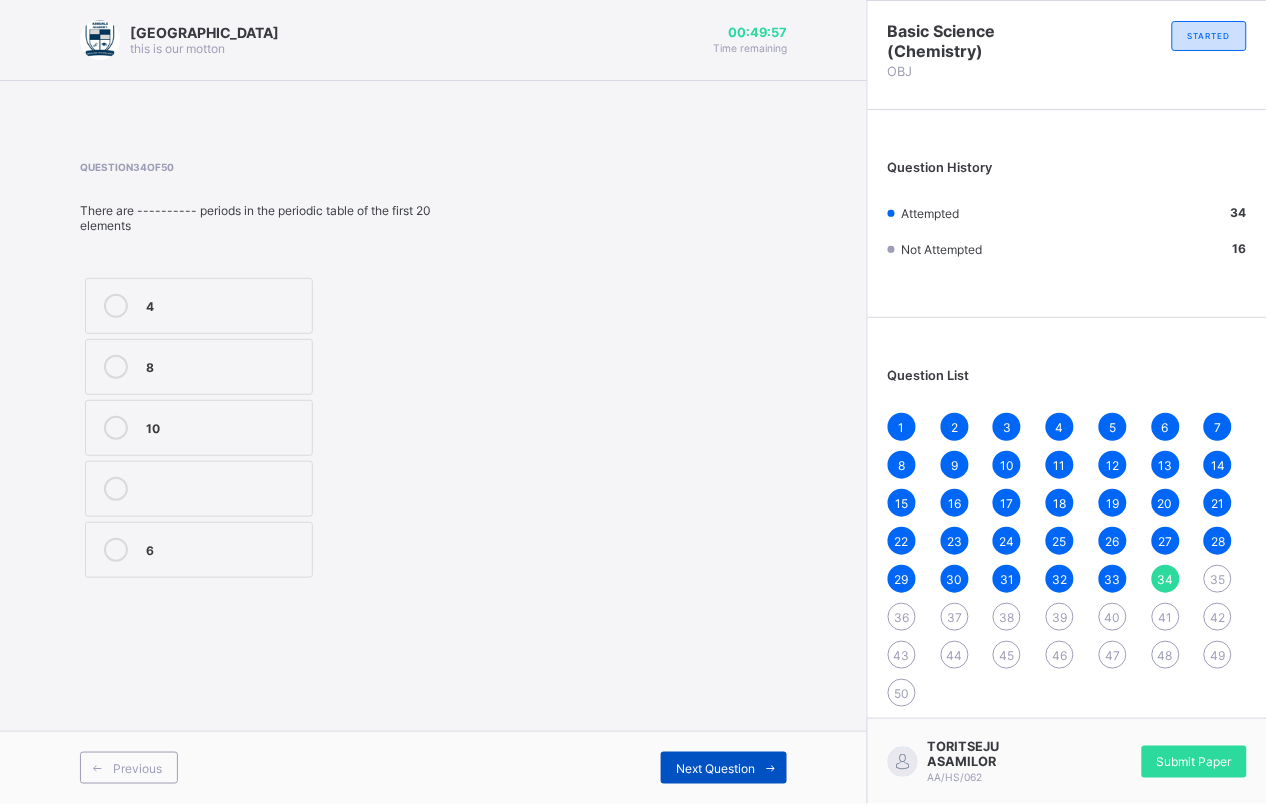 click on "Next Question" at bounding box center [724, 768] 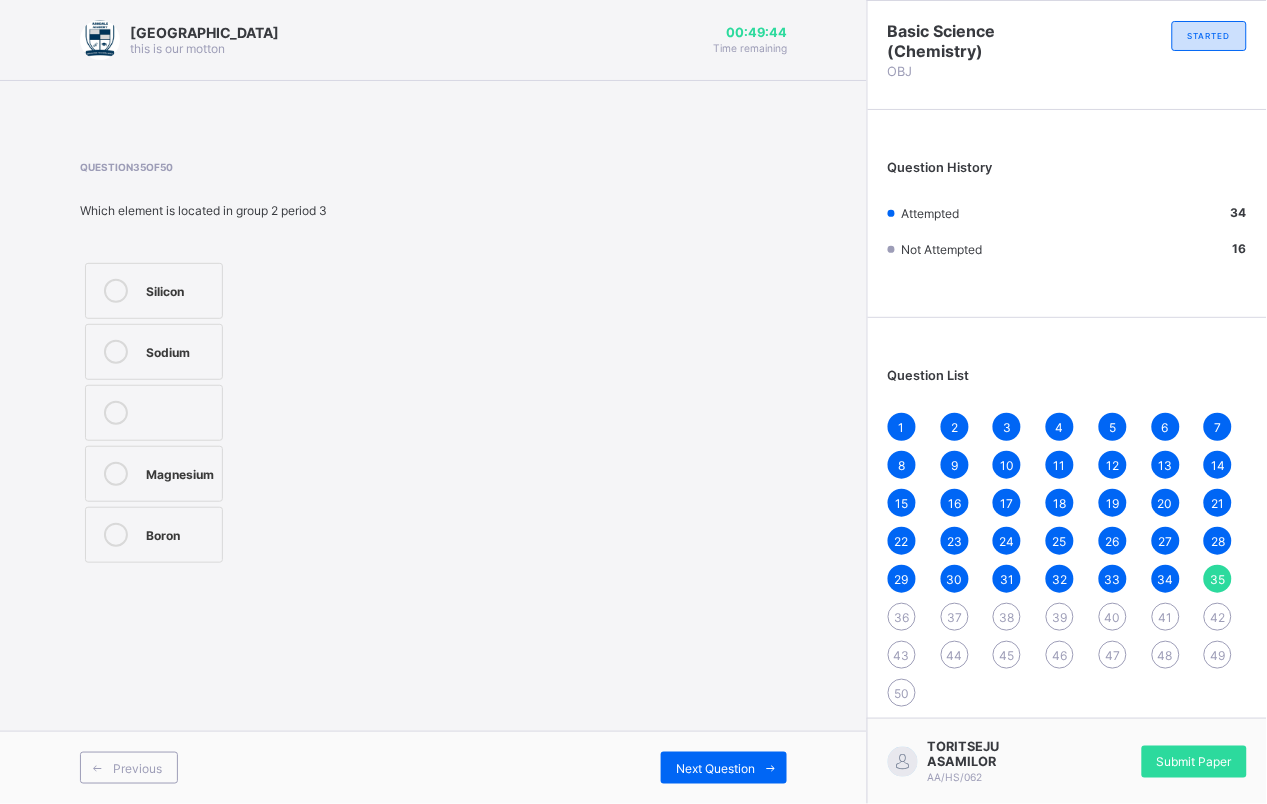 click on "Sodium" at bounding box center [154, 352] 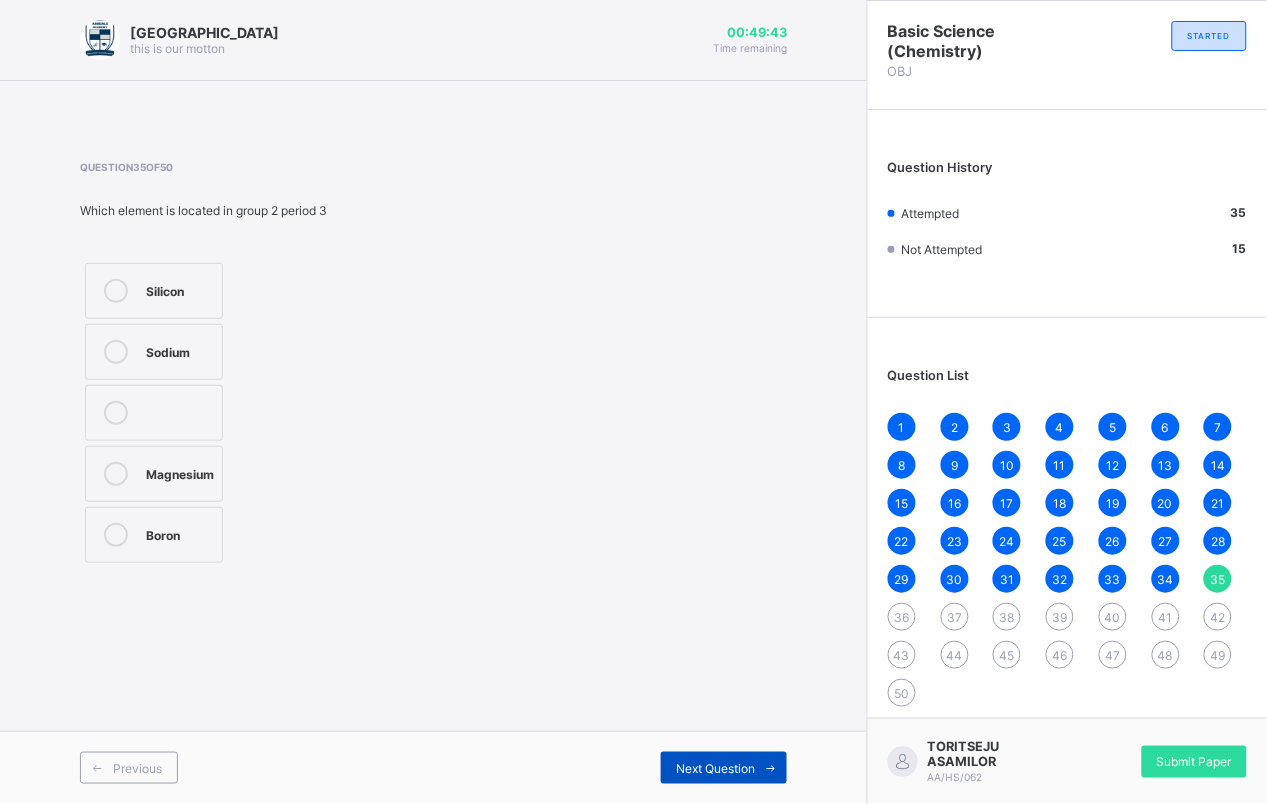click on "Next Question" at bounding box center (715, 768) 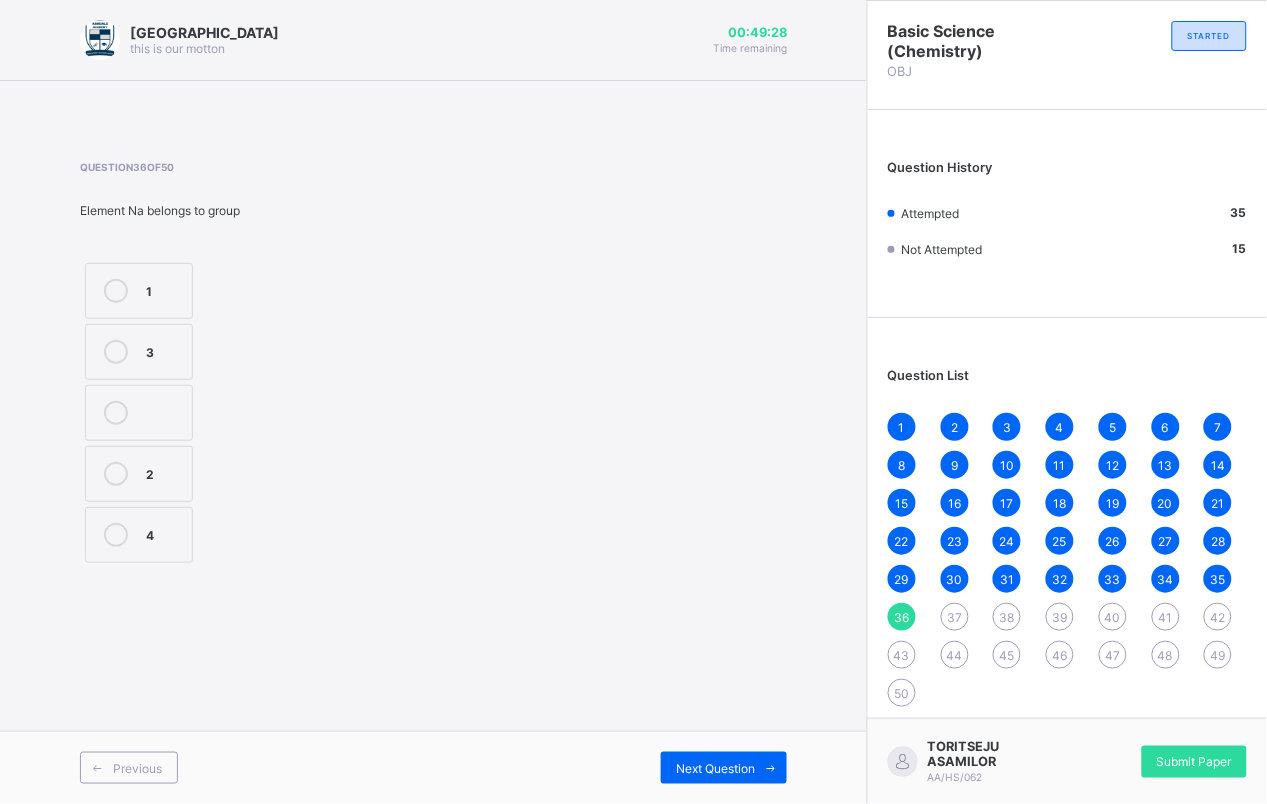 click on "4" at bounding box center (139, 535) 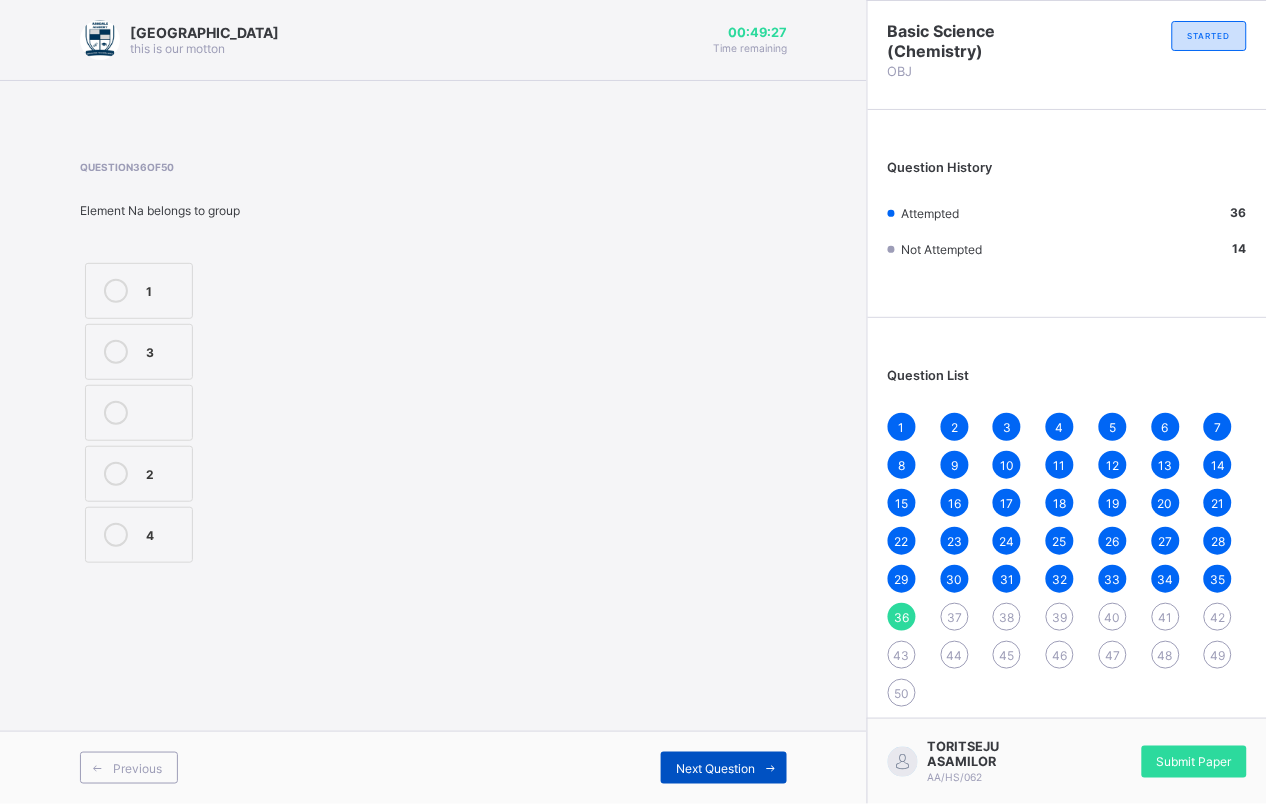 click on "Next Question" at bounding box center (715, 768) 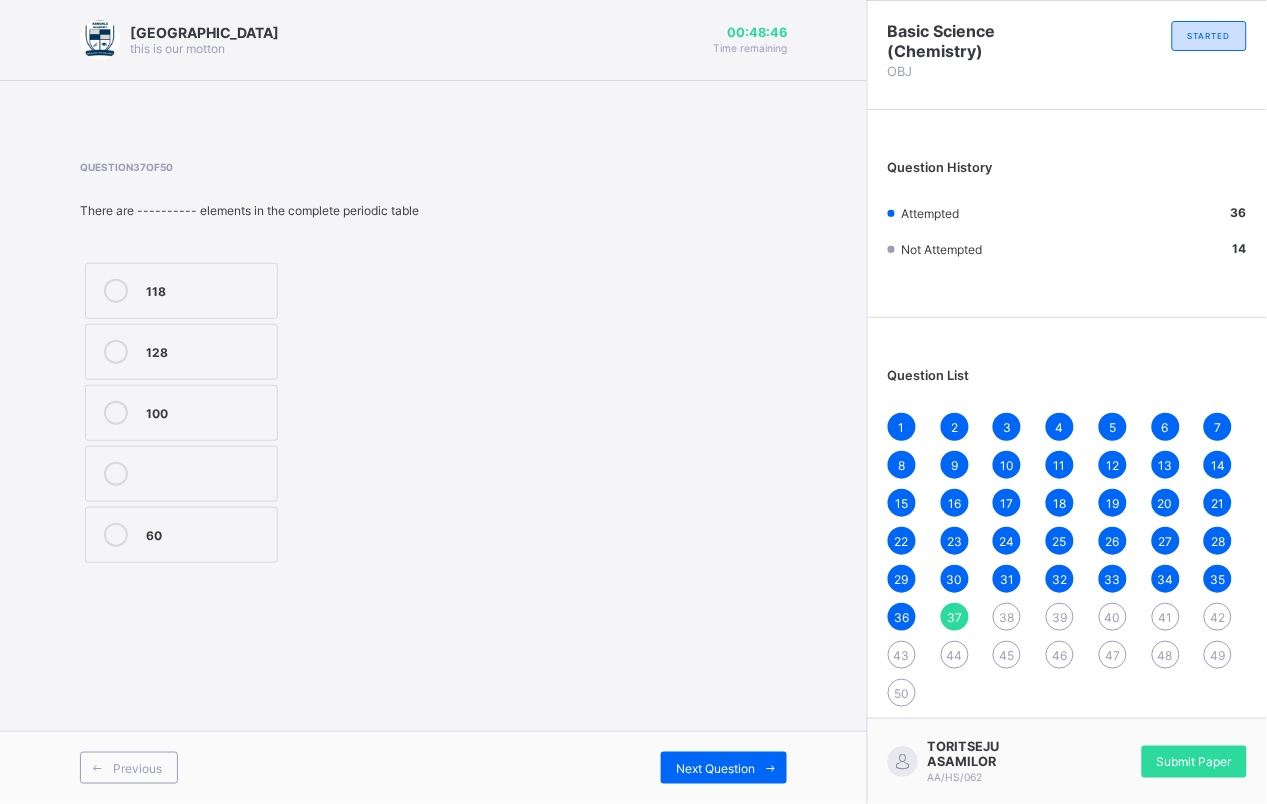 click on "60" at bounding box center (181, 535) 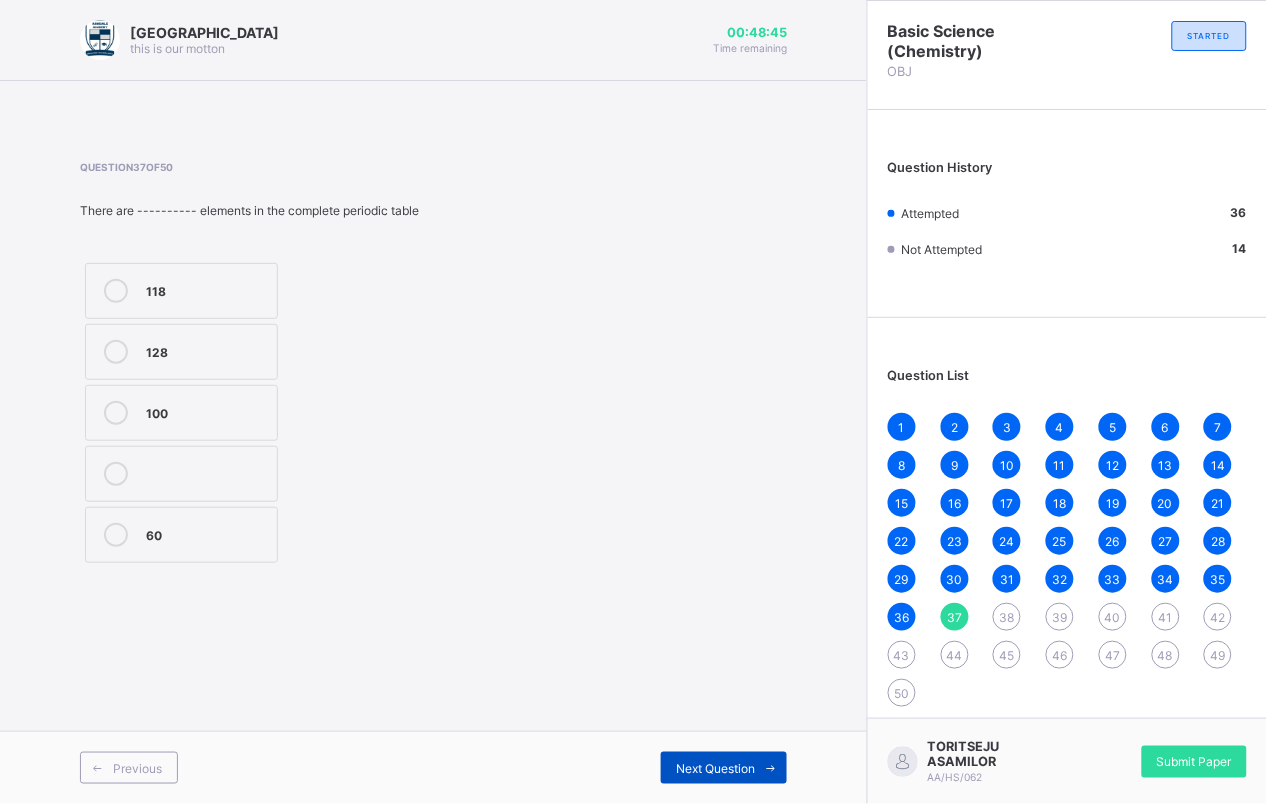 click on "Next Question" at bounding box center [715, 768] 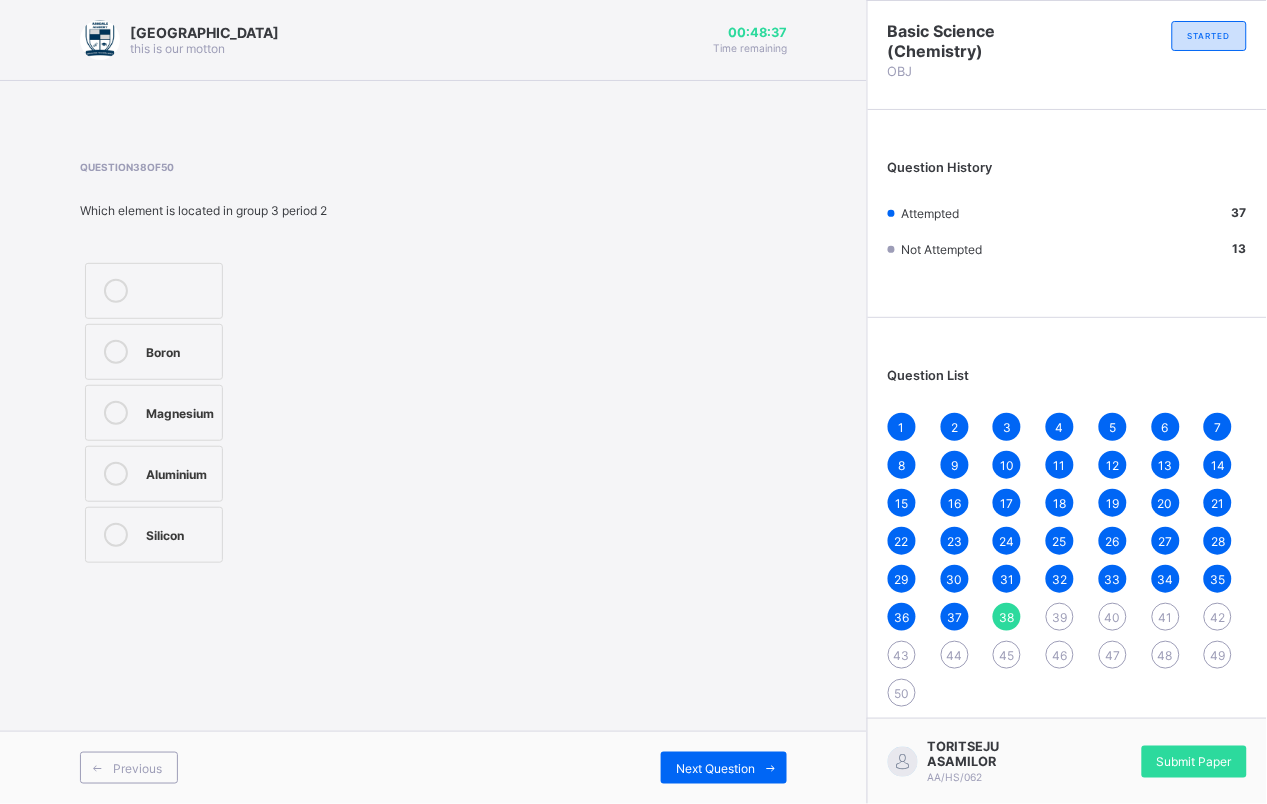 click on "Aluminium" at bounding box center (154, 474) 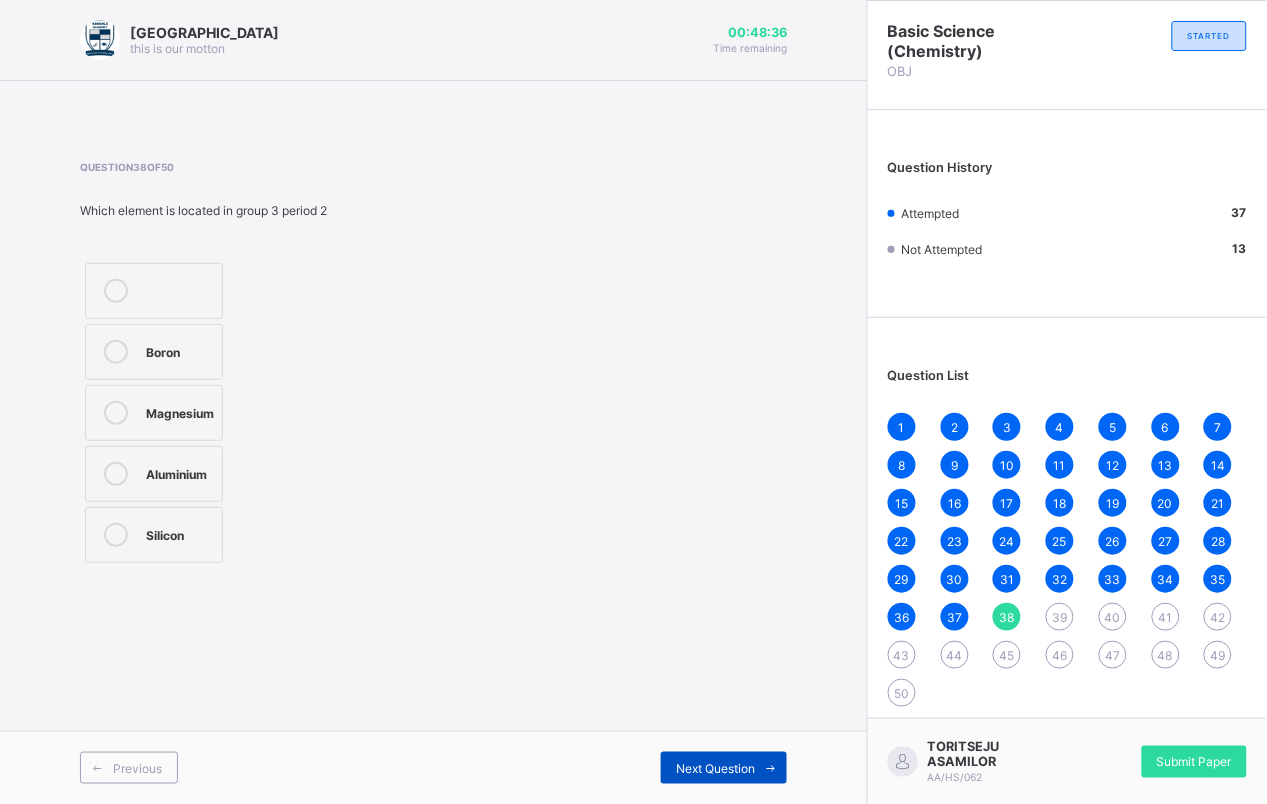 click on "Next Question" at bounding box center [724, 768] 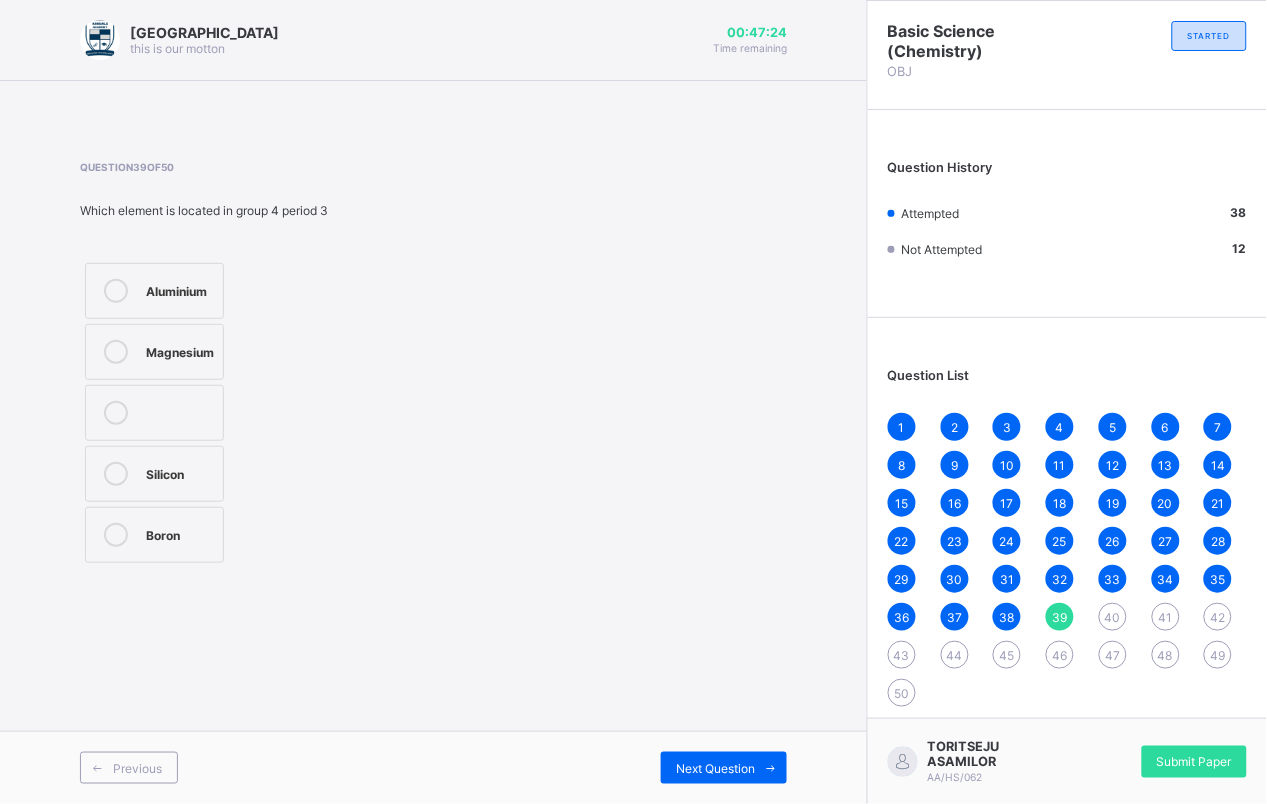 click on "Question  39  of  50 Which element is located in group 4 period 3 Aluminium Magnesium Silicon Boron" at bounding box center [433, 364] 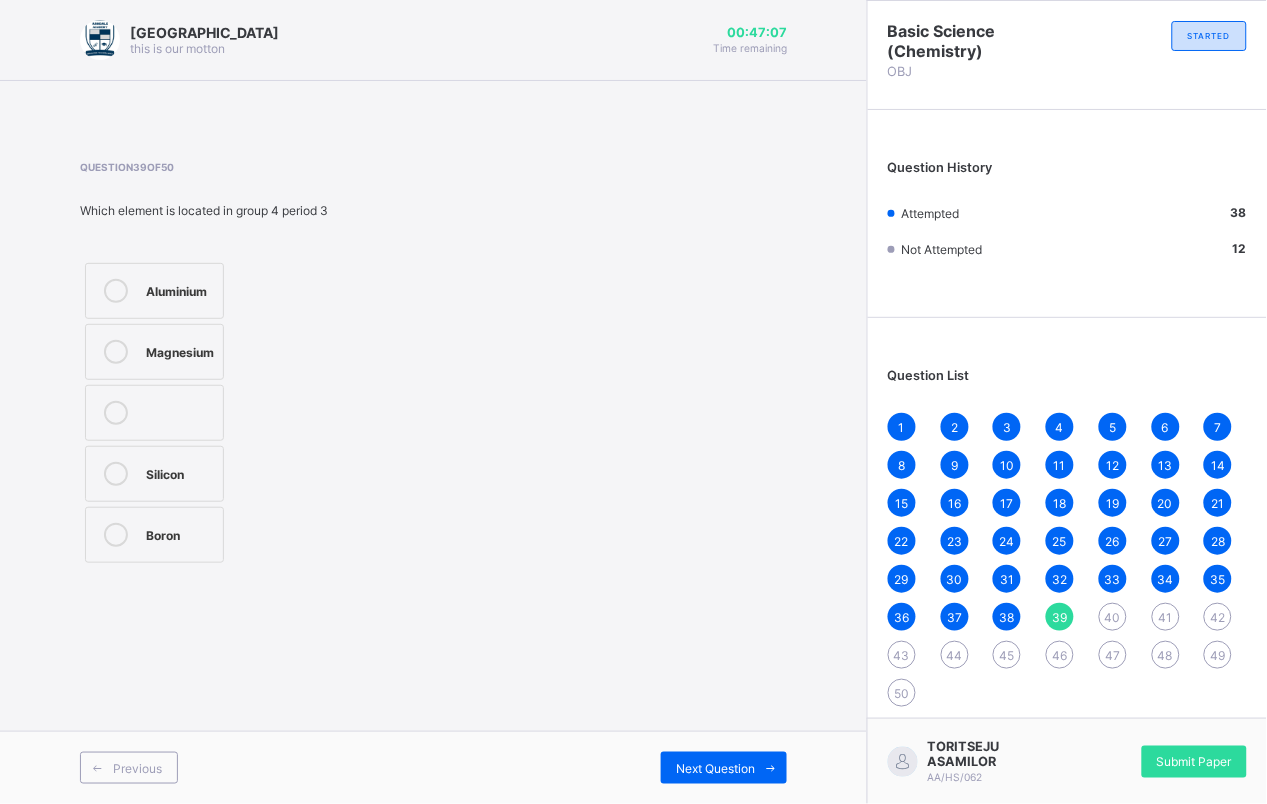 click on "Aluminium Magnesium Silicon Boron" at bounding box center [204, 413] 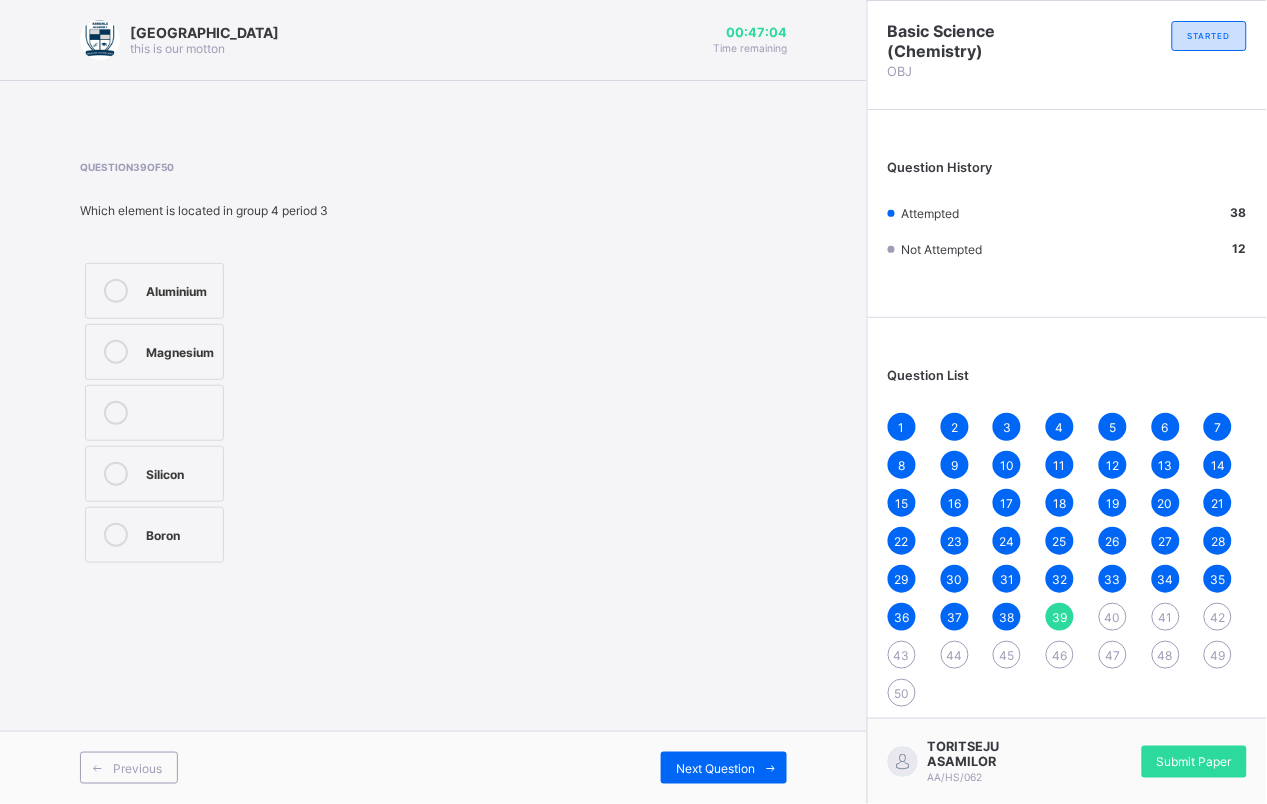 click on "Silicon" at bounding box center (154, 474) 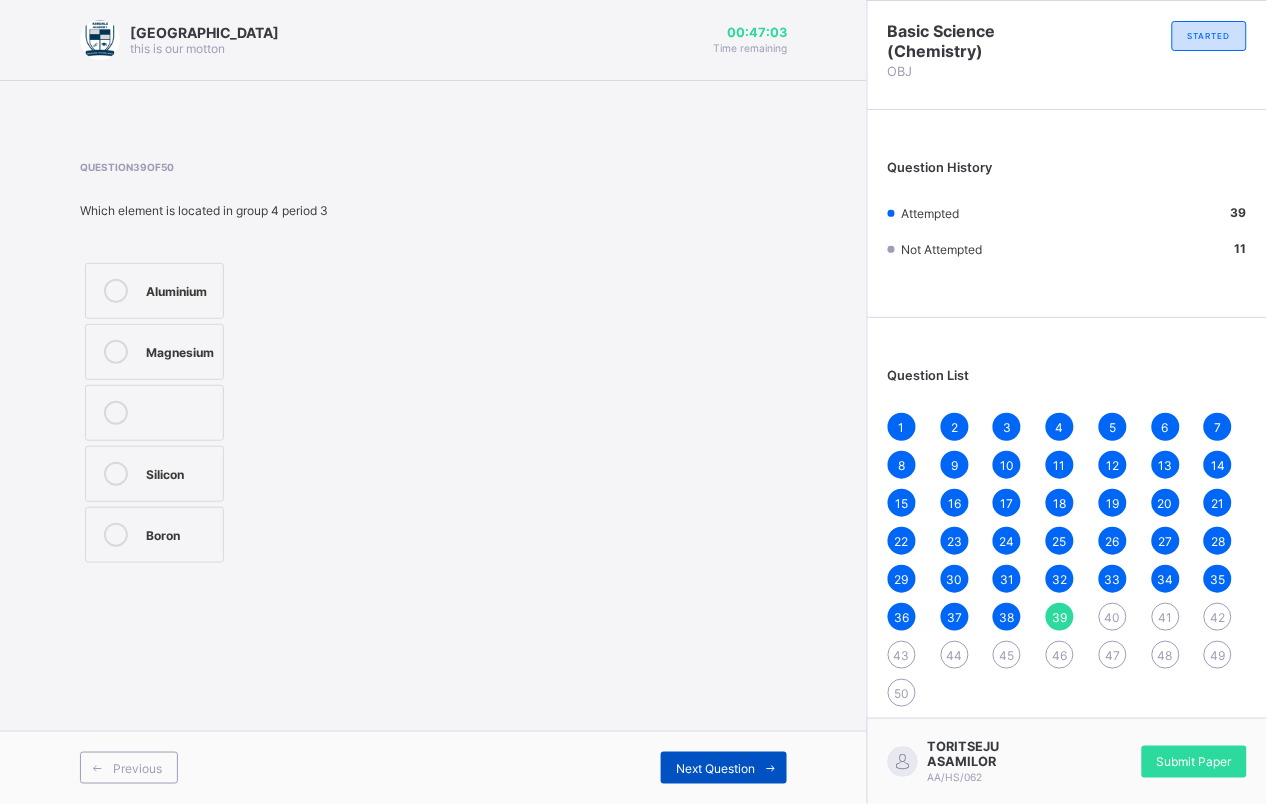 click at bounding box center (771, 768) 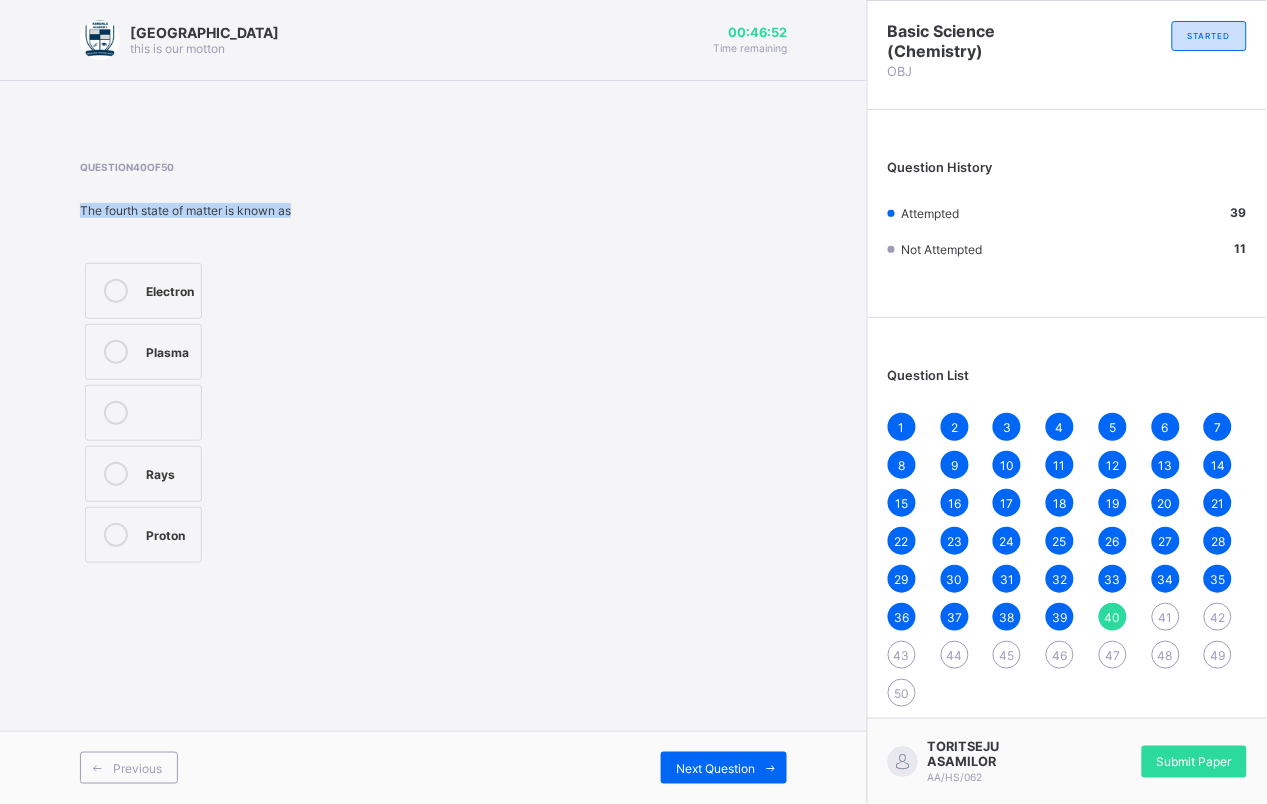 drag, startPoint x: 406, startPoint y: 171, endPoint x: 311, endPoint y: 202, distance: 99.92998 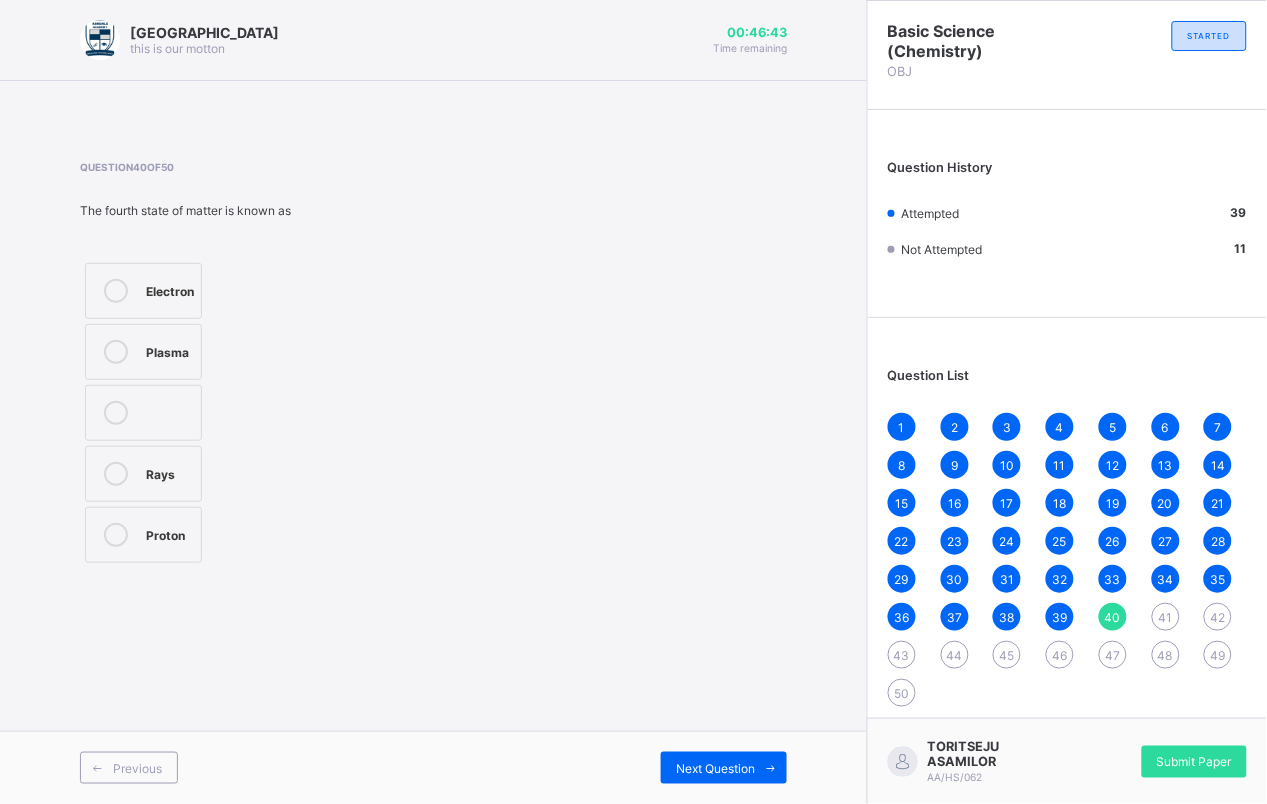 click on "Proton" at bounding box center (168, 533) 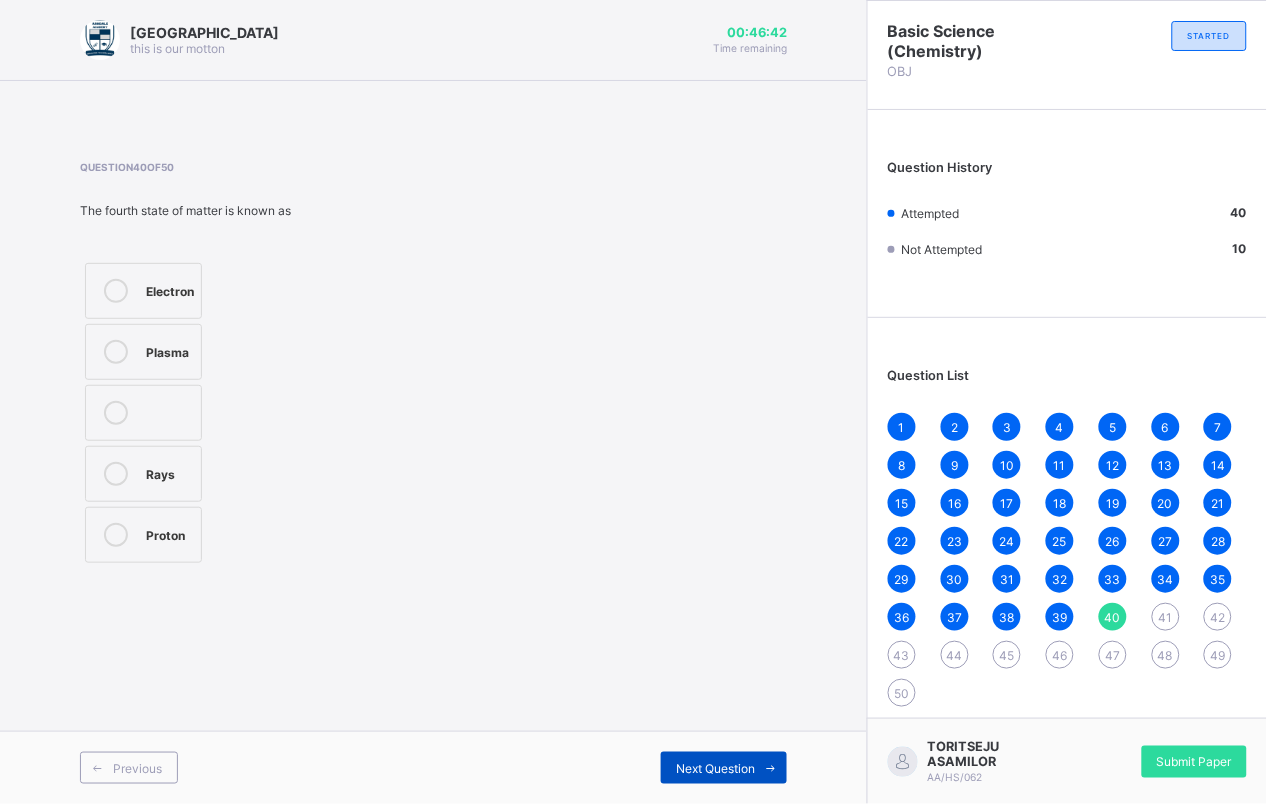 click on "Next Question" at bounding box center (715, 768) 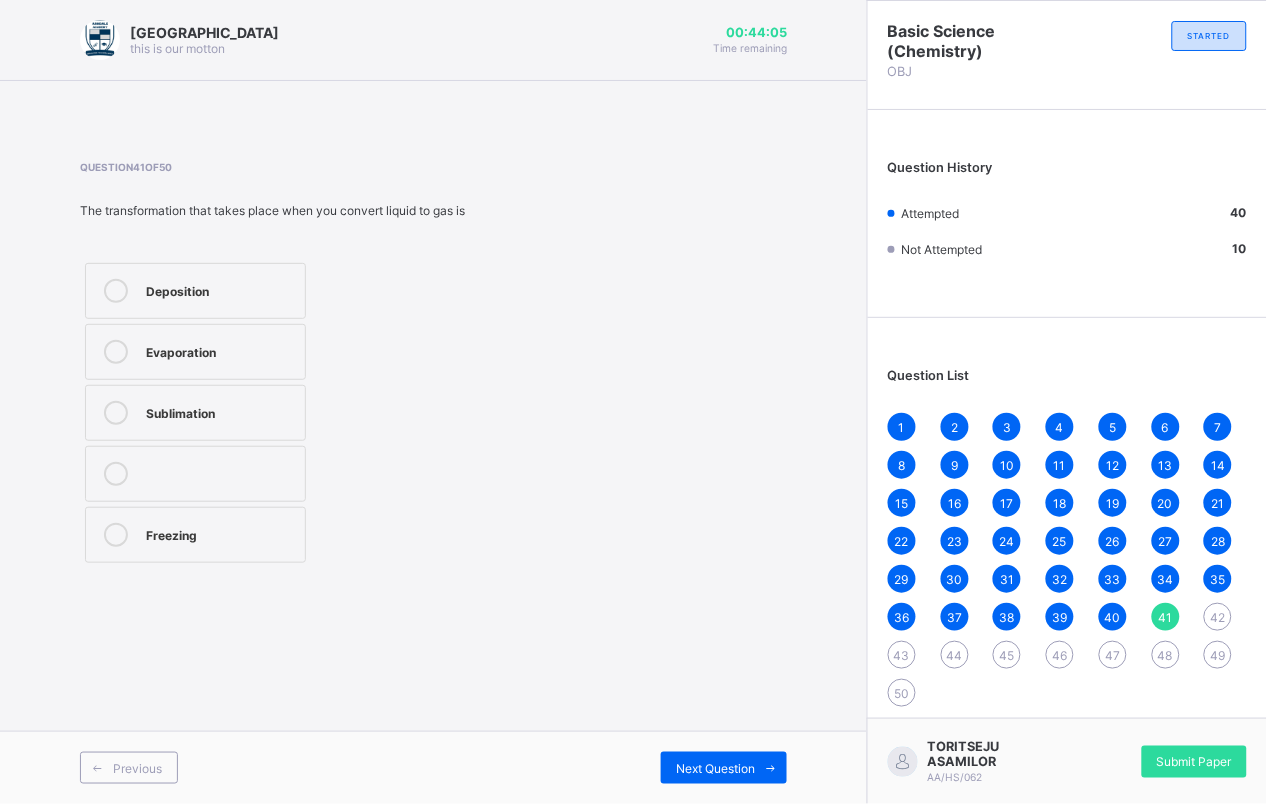 click on "Deposition Evaporation Sublimation Freezing" at bounding box center [272, 413] 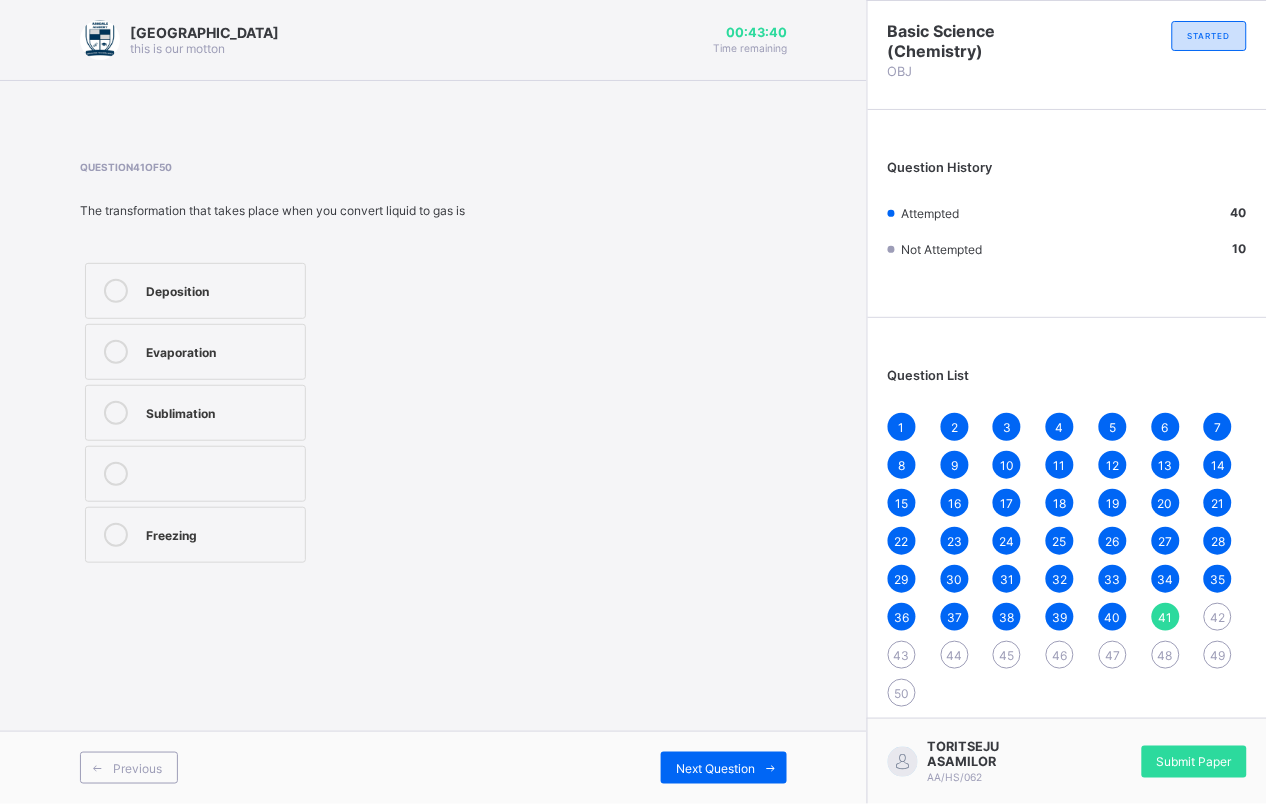 click on "Deposition Evaporation Sublimation Freezing" at bounding box center (272, 413) 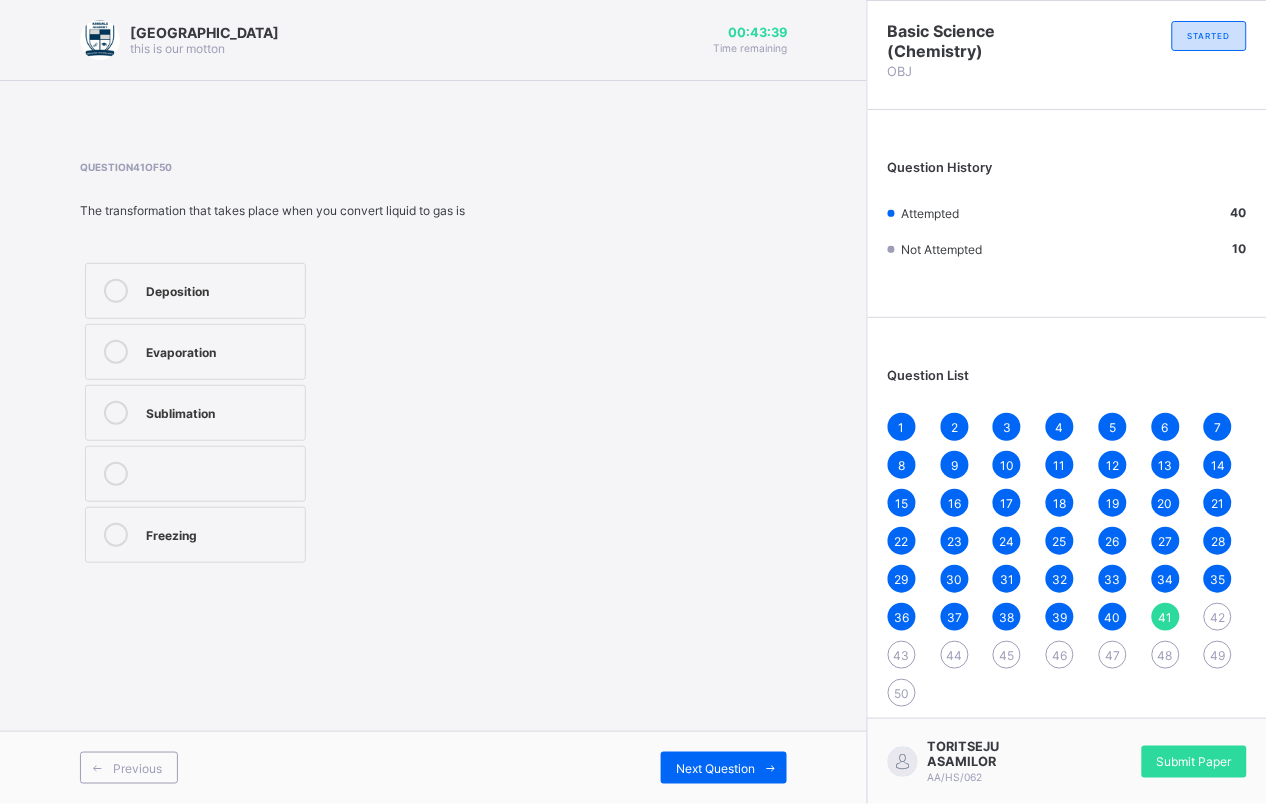 click on "Deposition Evaporation Sublimation Freezing" at bounding box center (272, 413) 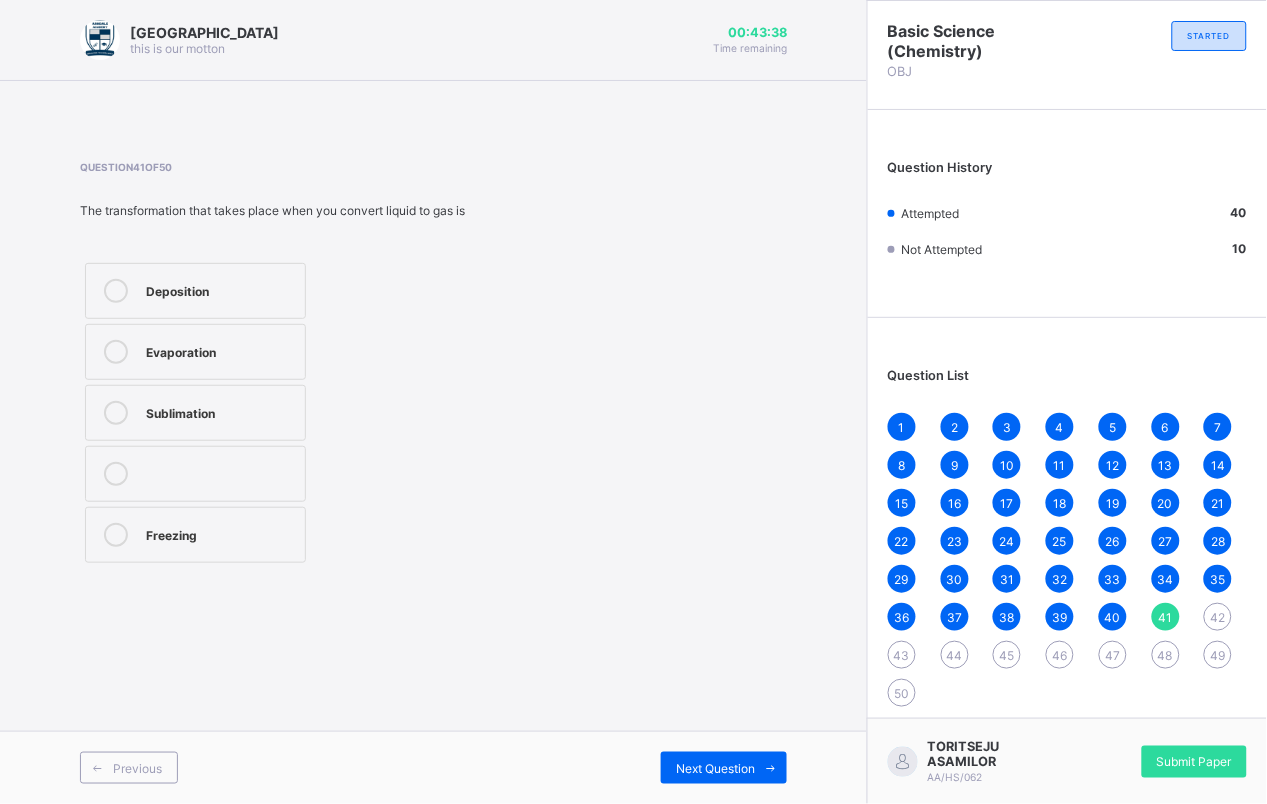 click on "Deposition Evaporation Sublimation Freezing" at bounding box center [272, 413] 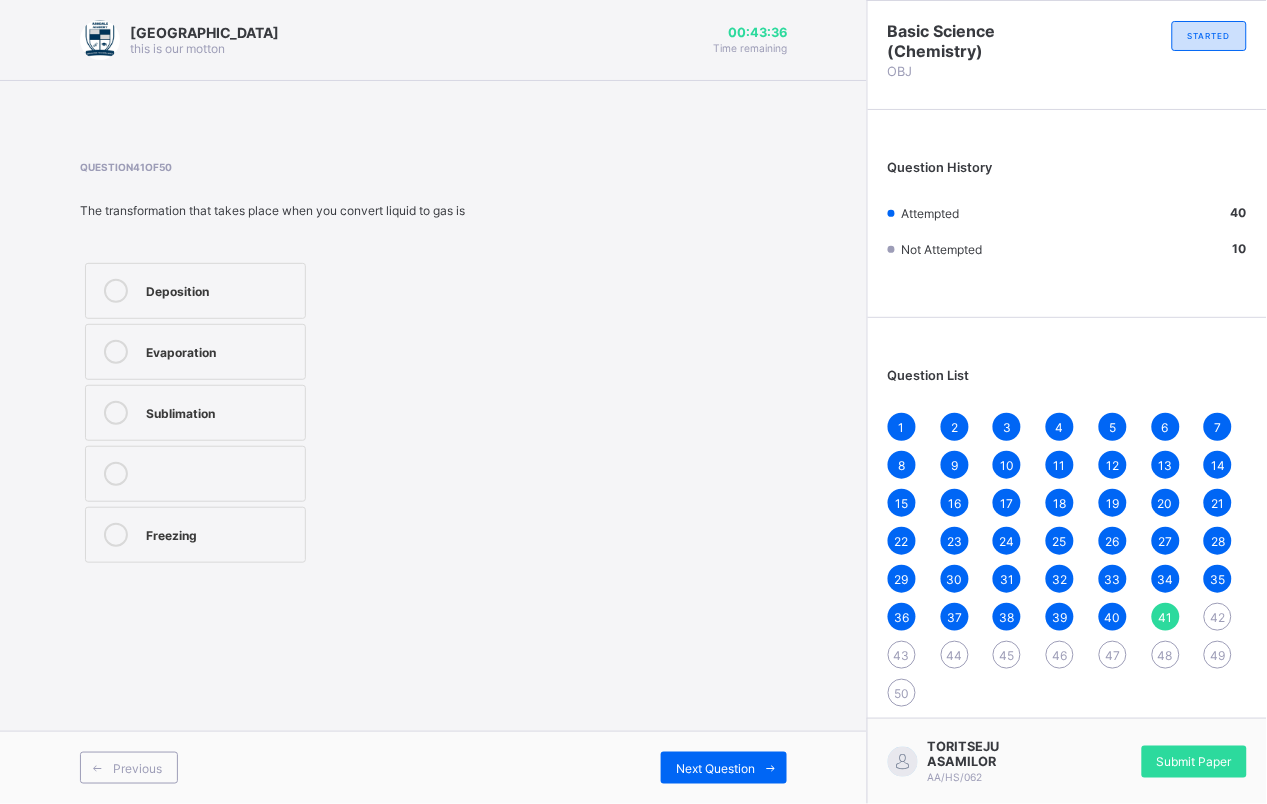 drag, startPoint x: 475, startPoint y: 532, endPoint x: 574, endPoint y: 491, distance: 107.15409 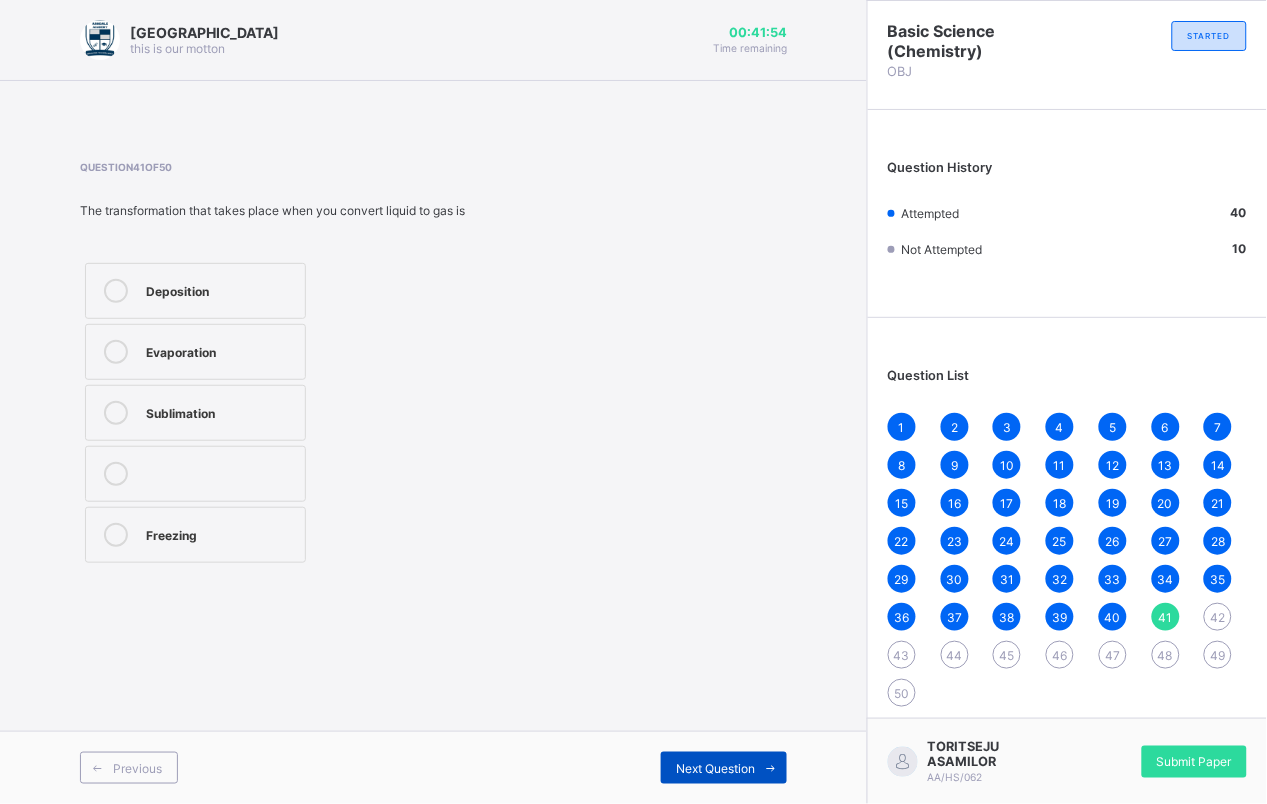 click on "Next Question" at bounding box center [724, 768] 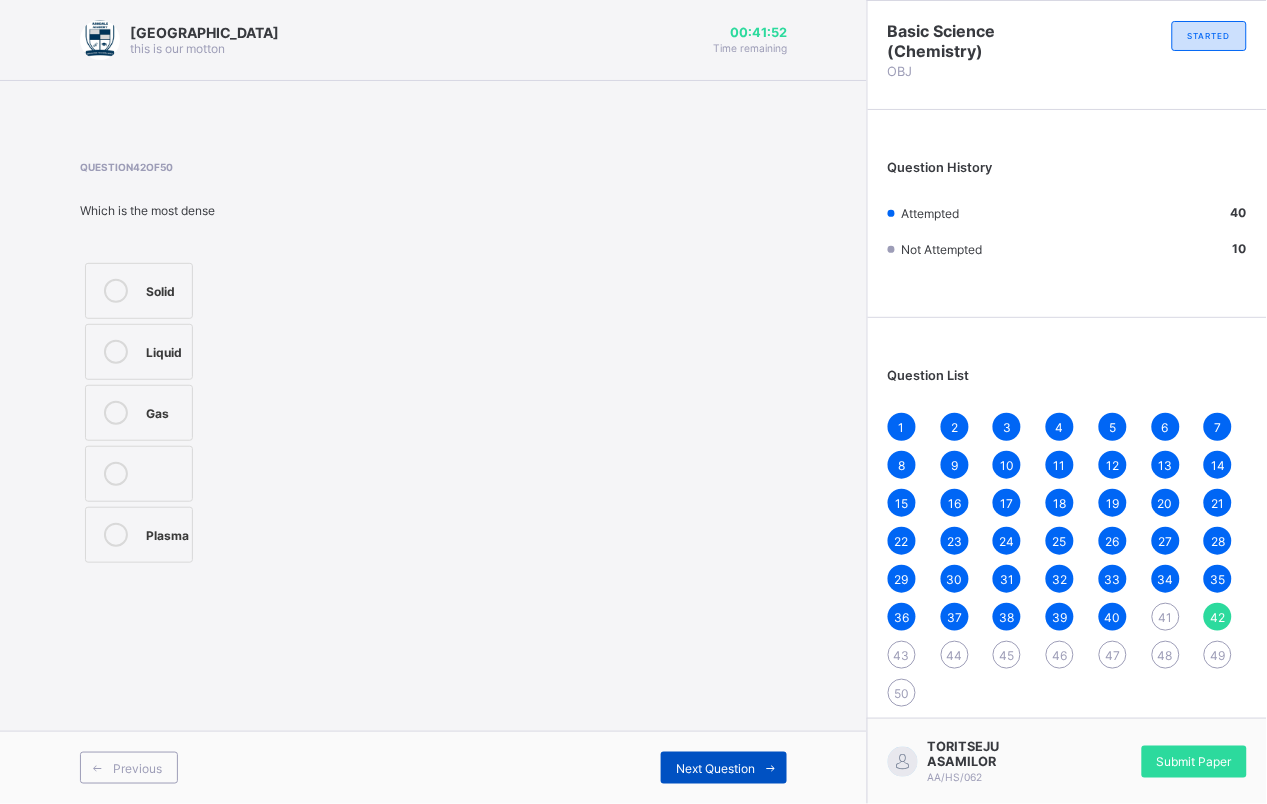 click on "Next Question" at bounding box center [724, 768] 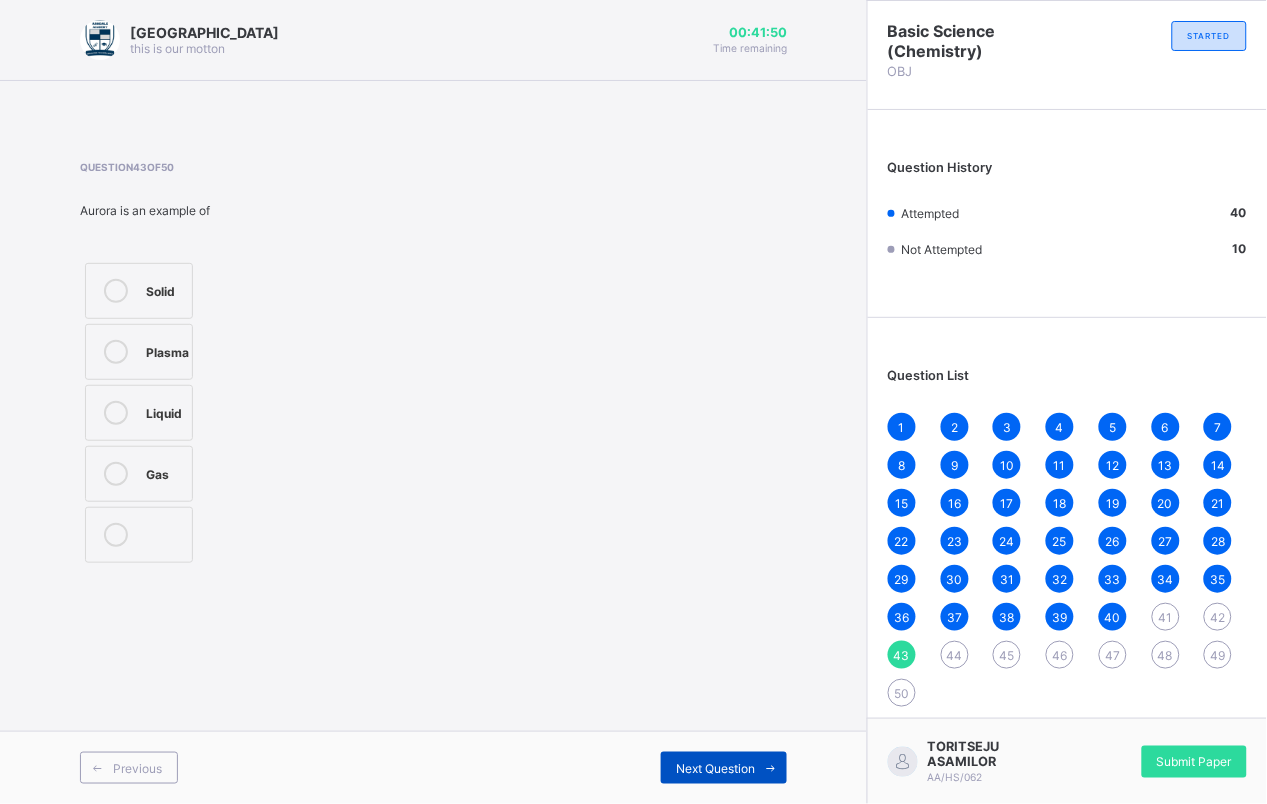 click on "Next Question" at bounding box center [724, 768] 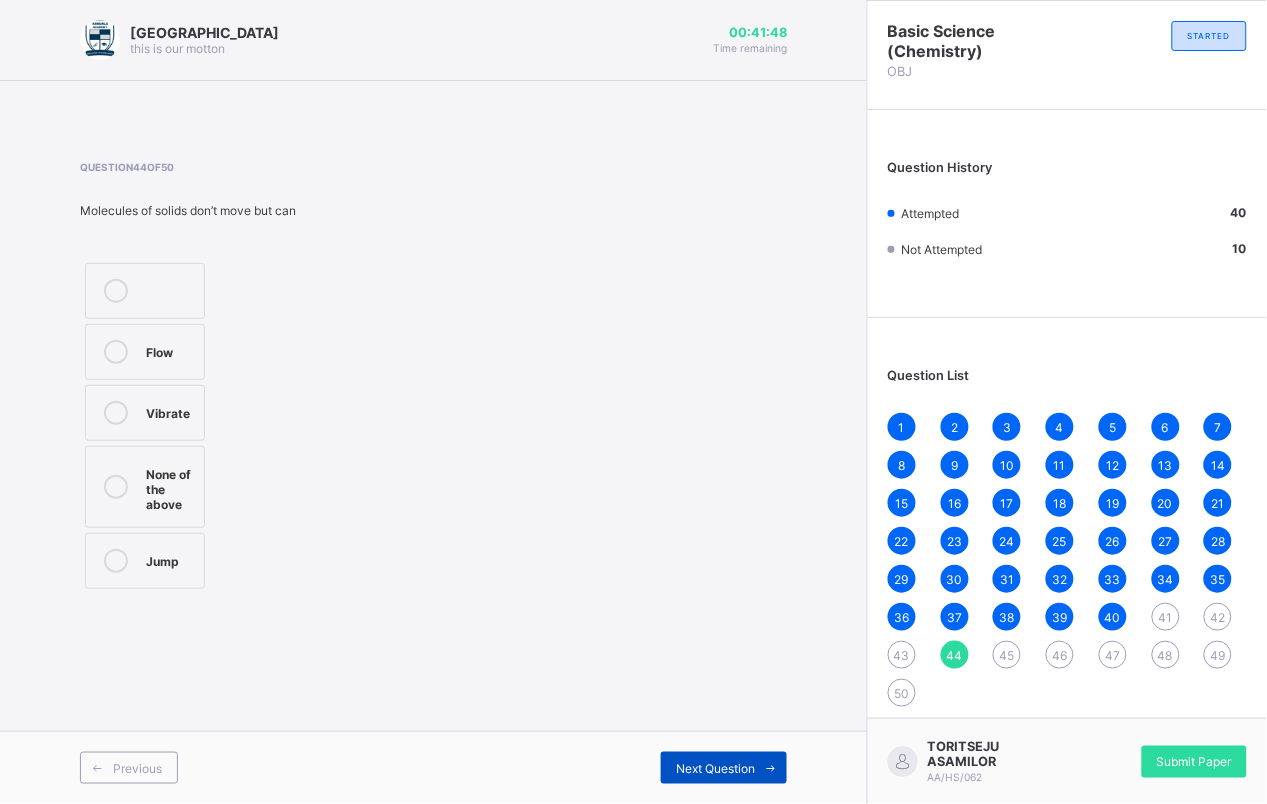 click on "Next Question" at bounding box center [724, 768] 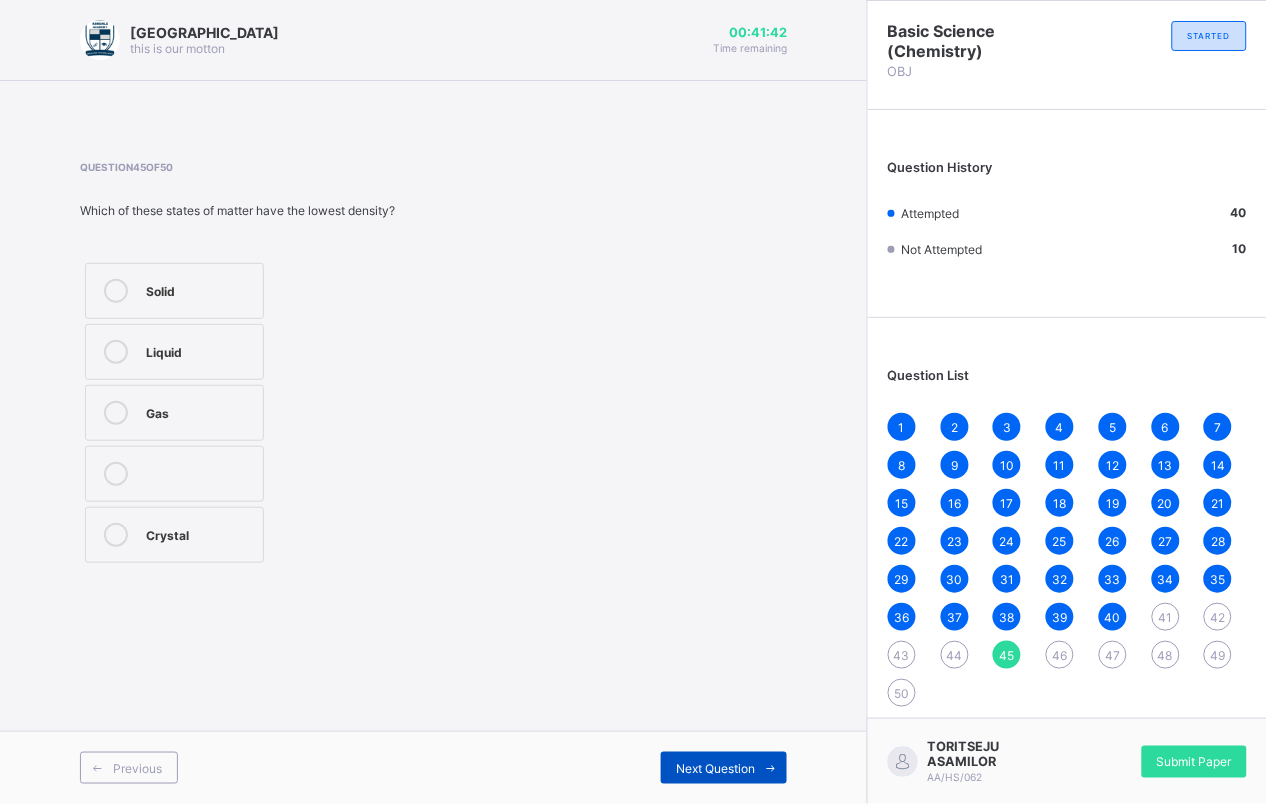 click on "Next Question" at bounding box center [724, 768] 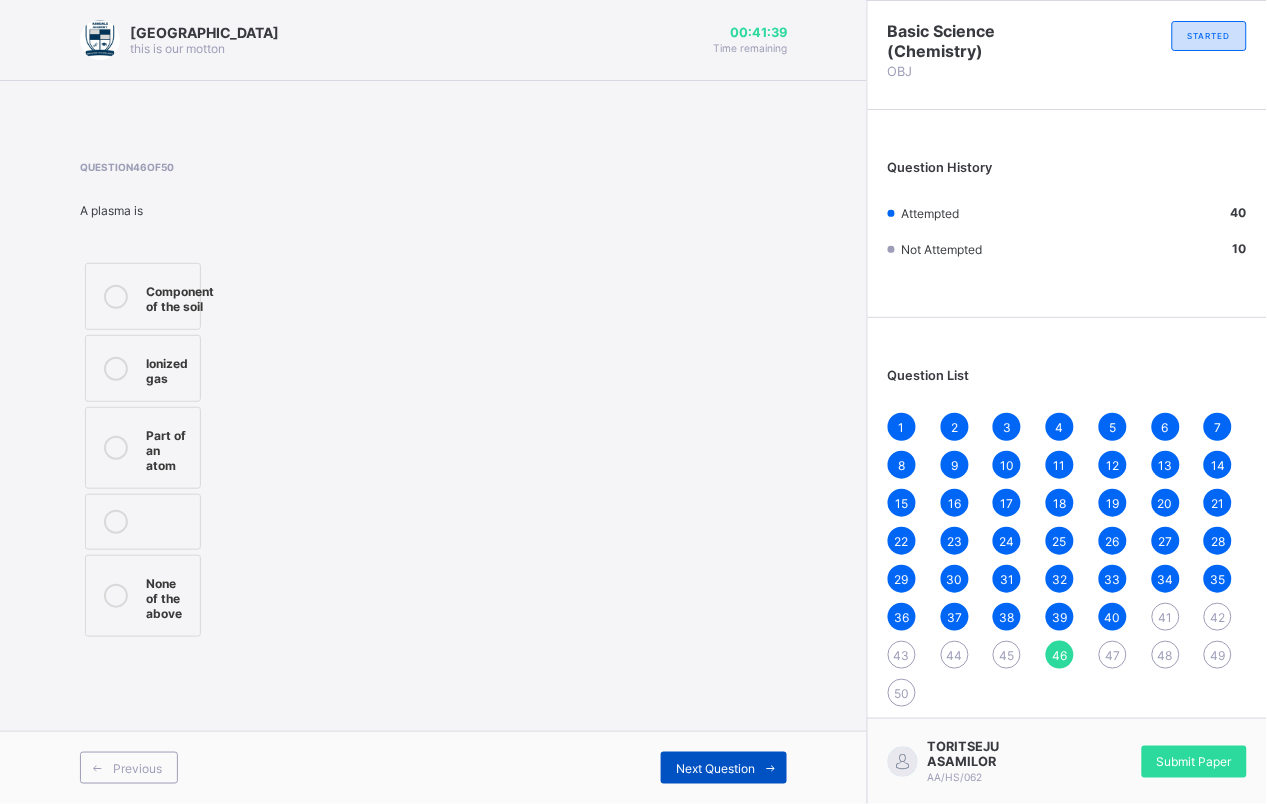 click on "Next Question" at bounding box center [724, 768] 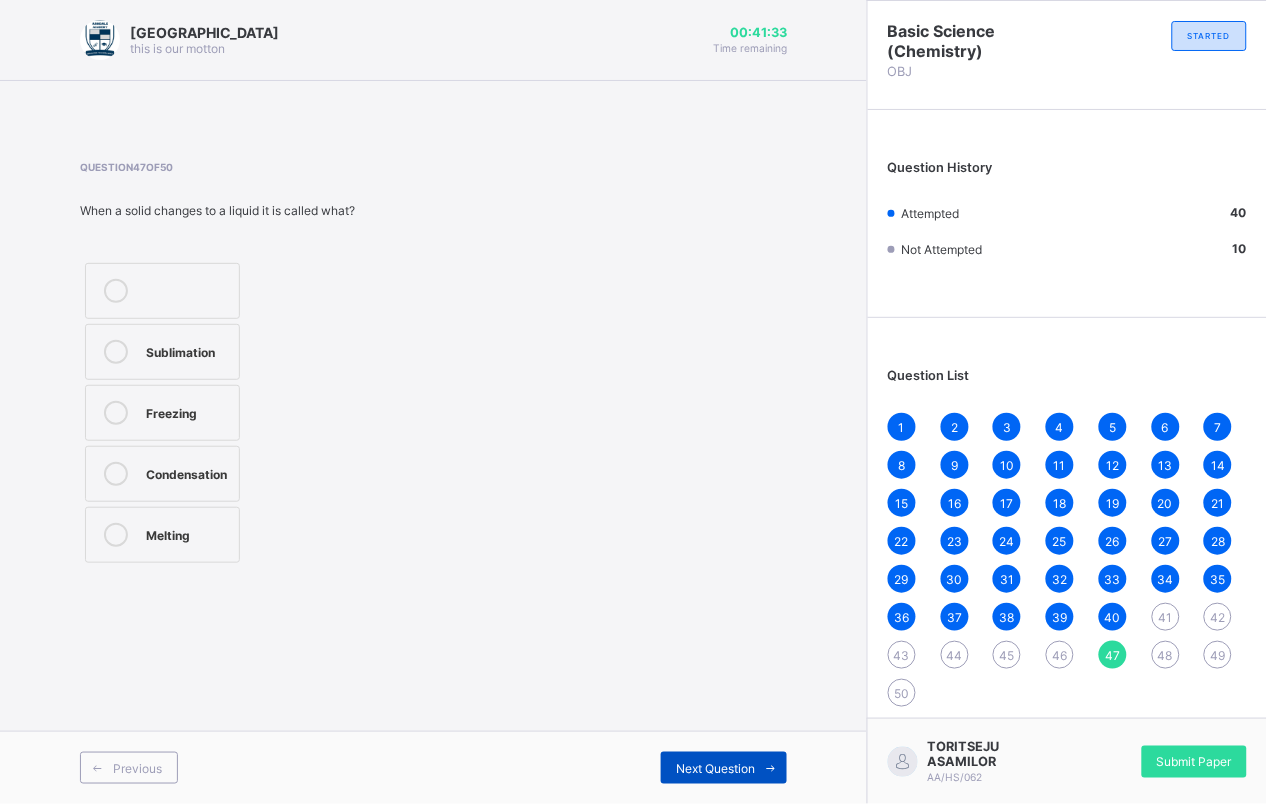 click on "Next Question" at bounding box center (724, 768) 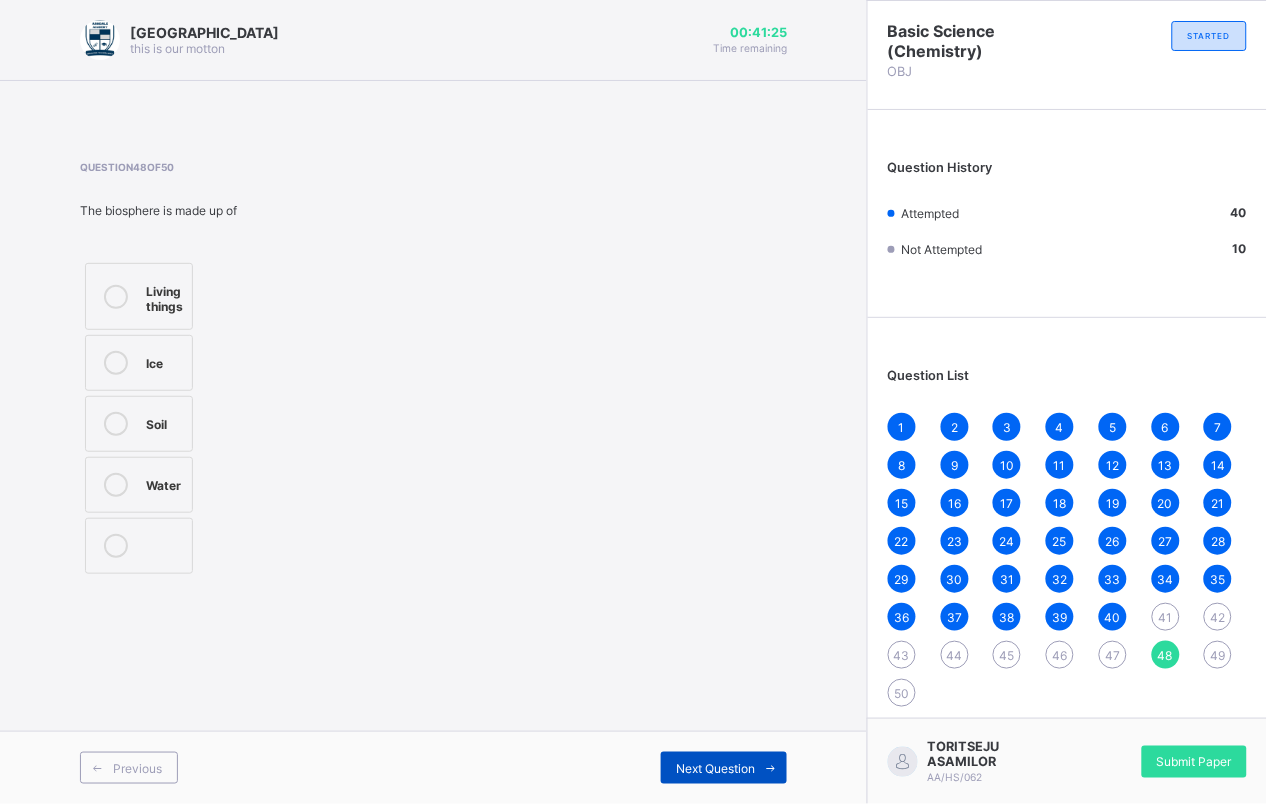 click on "Next Question" at bounding box center [724, 768] 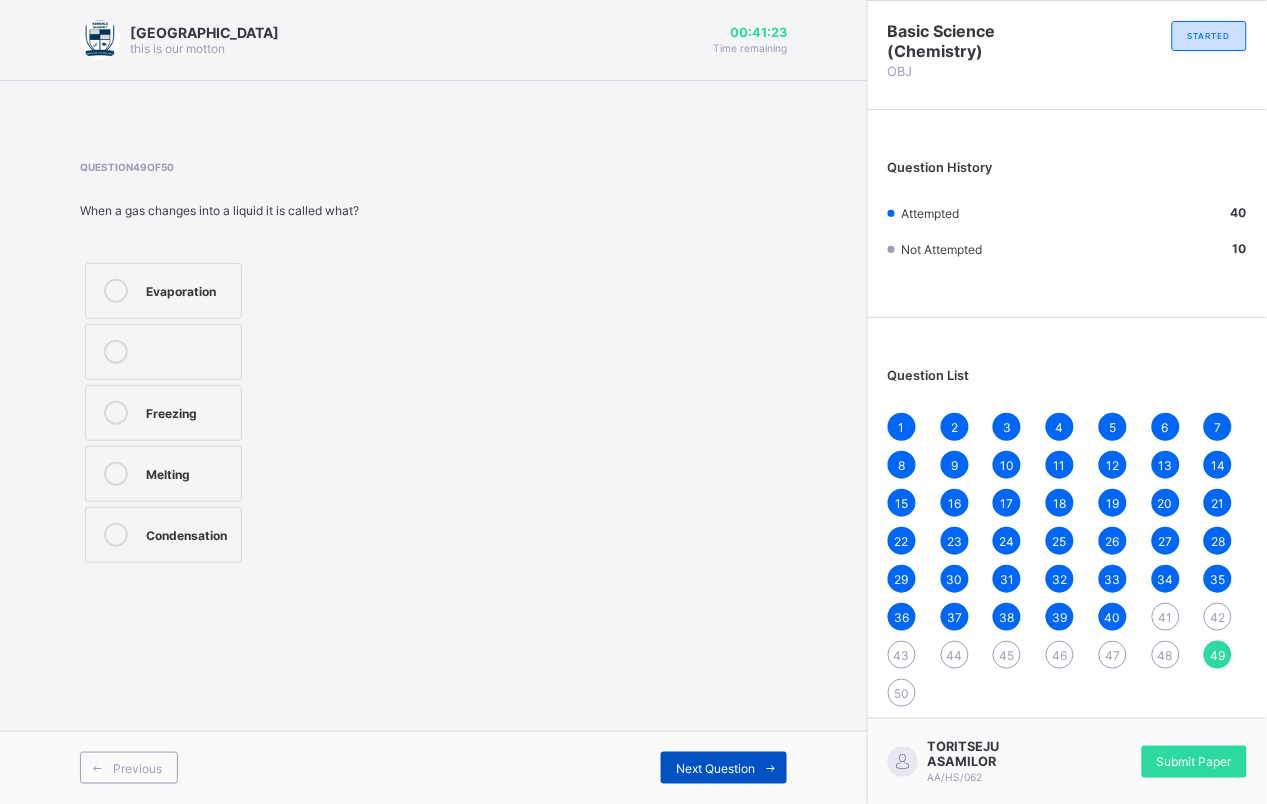 click on "Next Question" at bounding box center [724, 768] 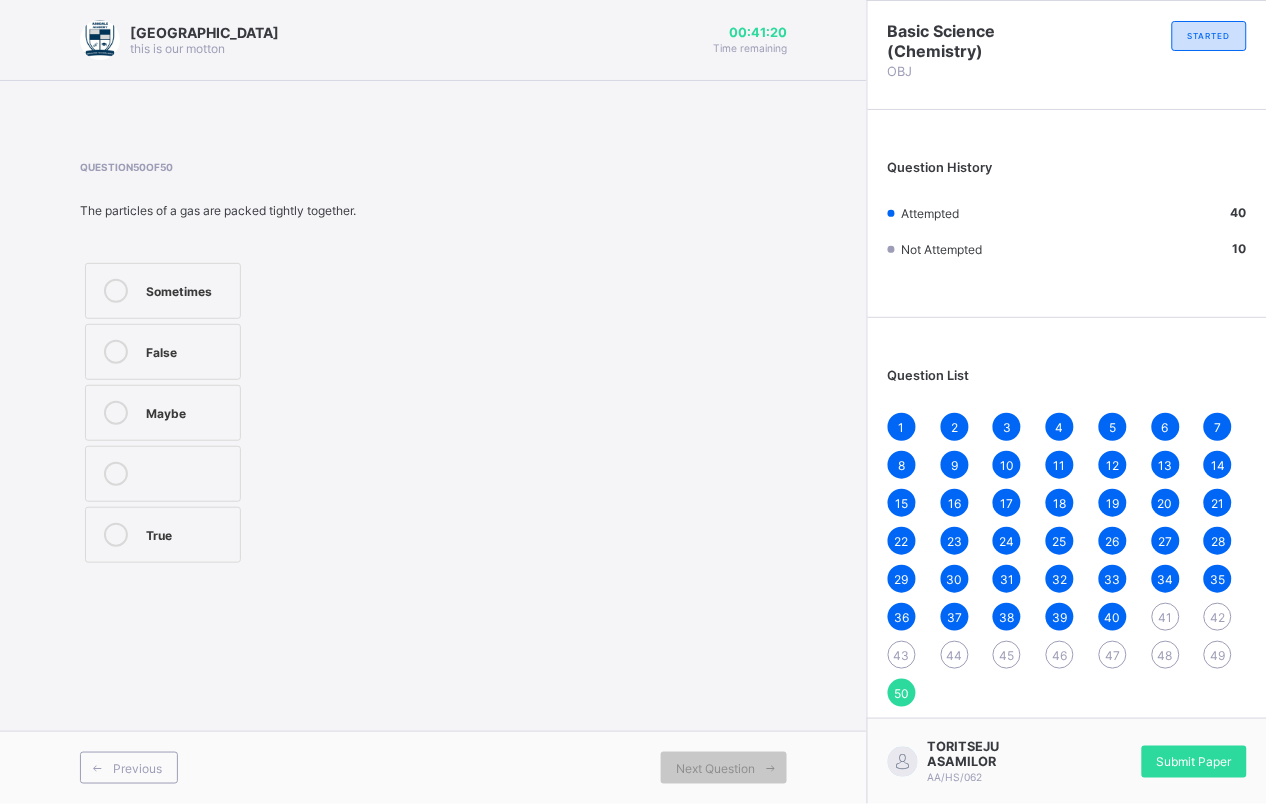 click on "48" at bounding box center [1165, 655] 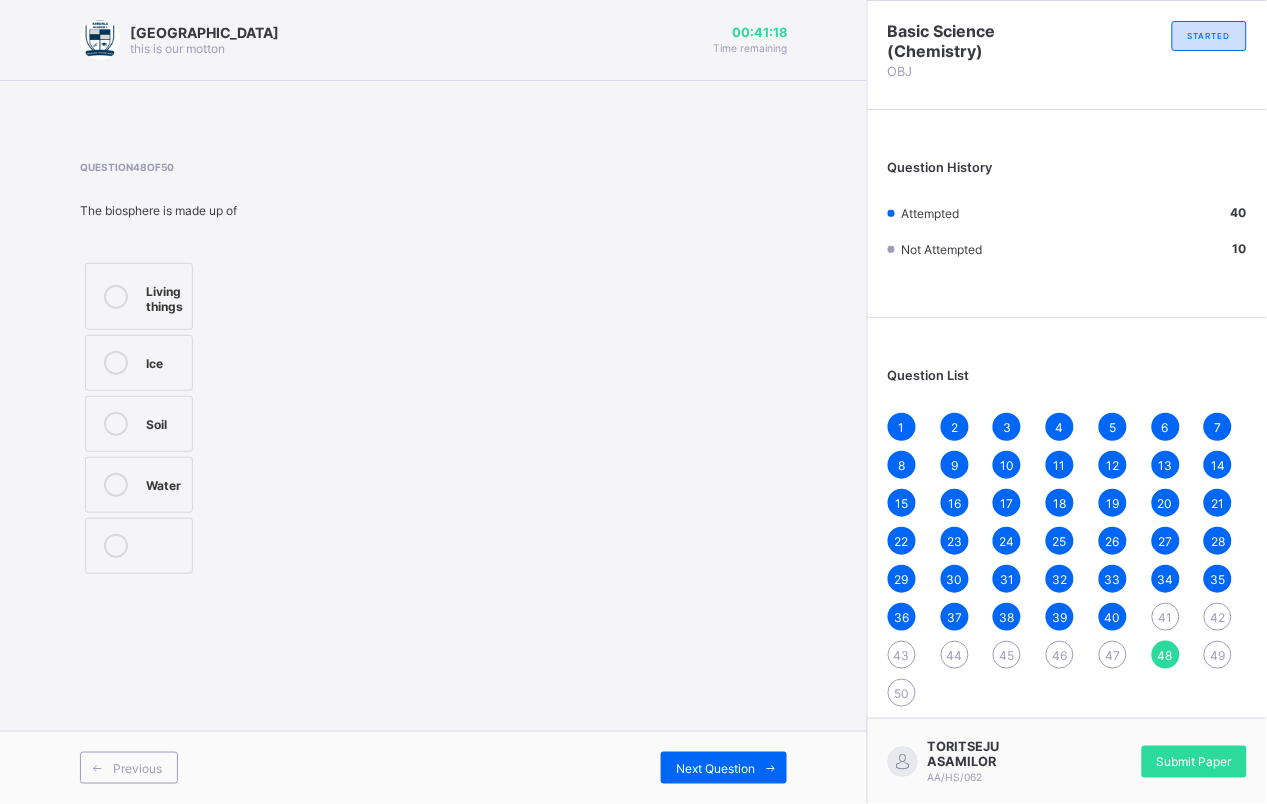 click on "47" at bounding box center (1112, 655) 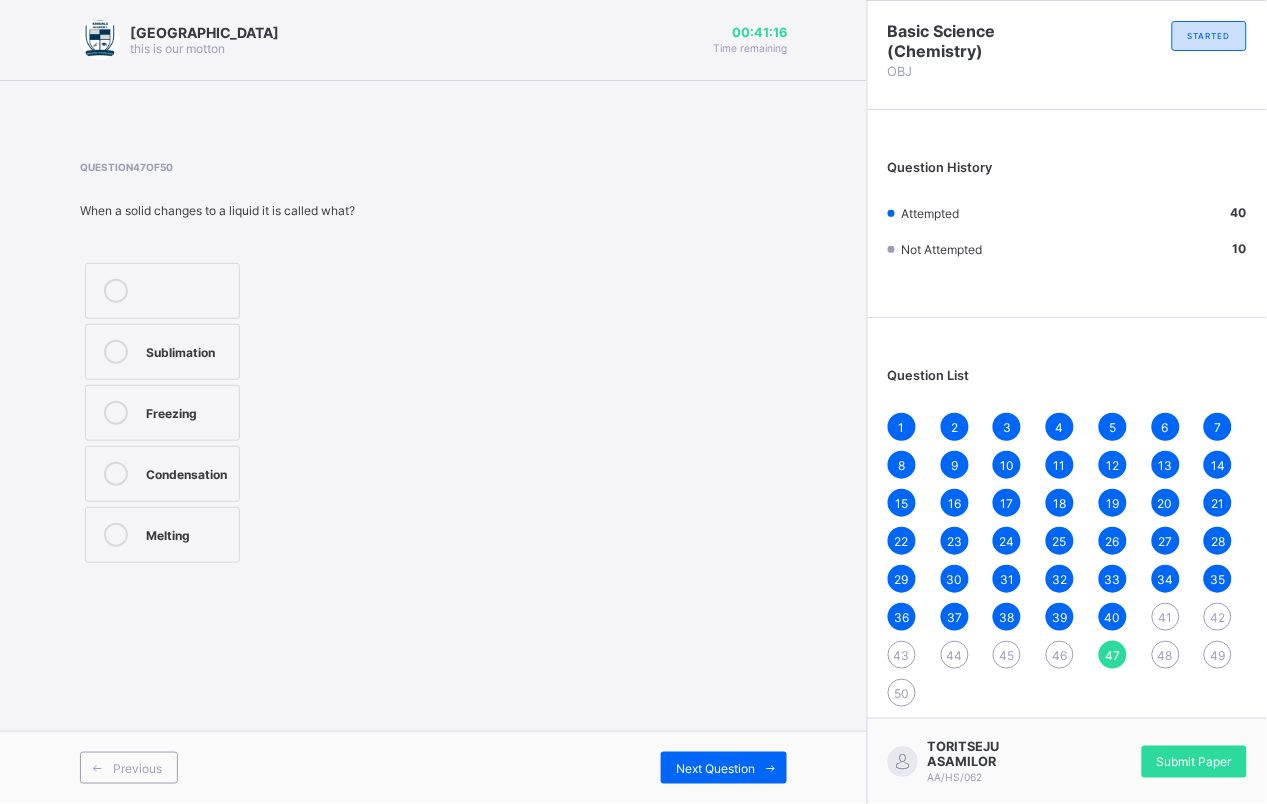 drag, startPoint x: 226, startPoint y: 541, endPoint x: 293, endPoint y: 574, distance: 74.68601 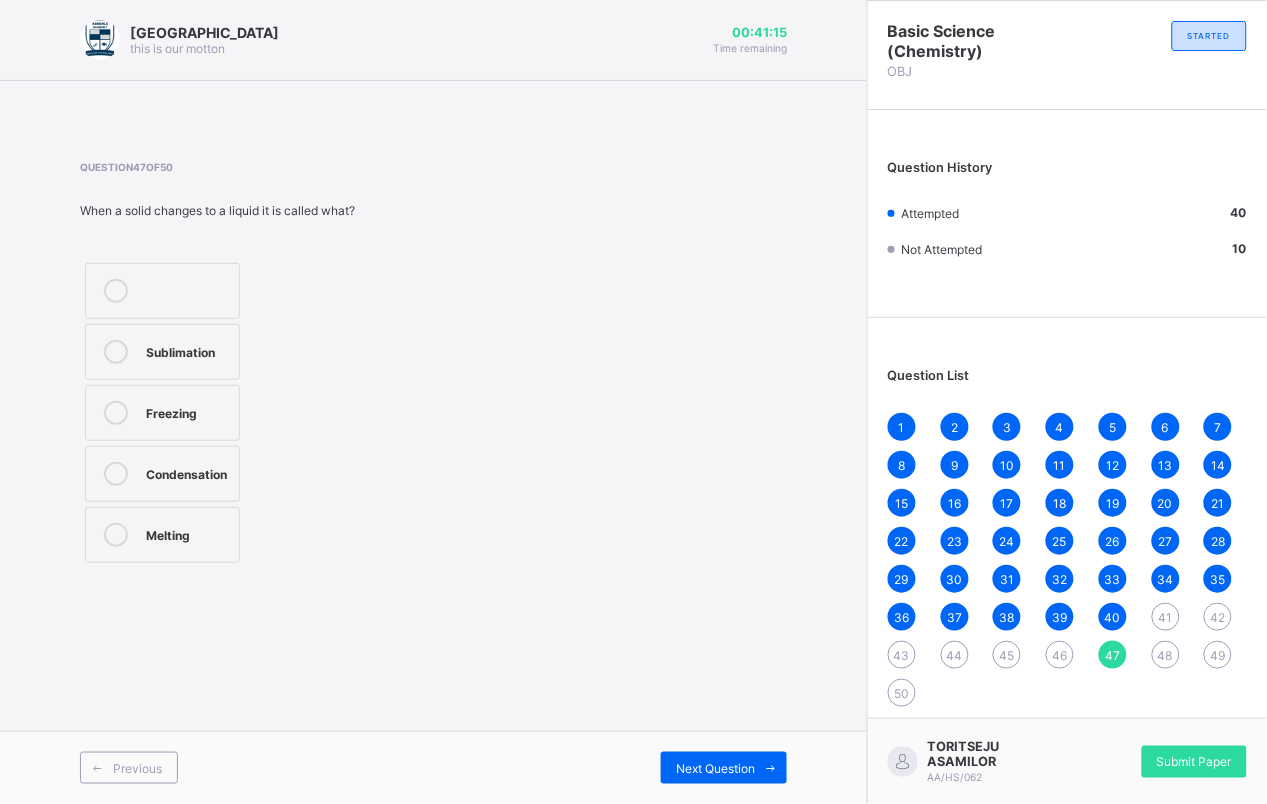 click on "Melting" at bounding box center (162, 535) 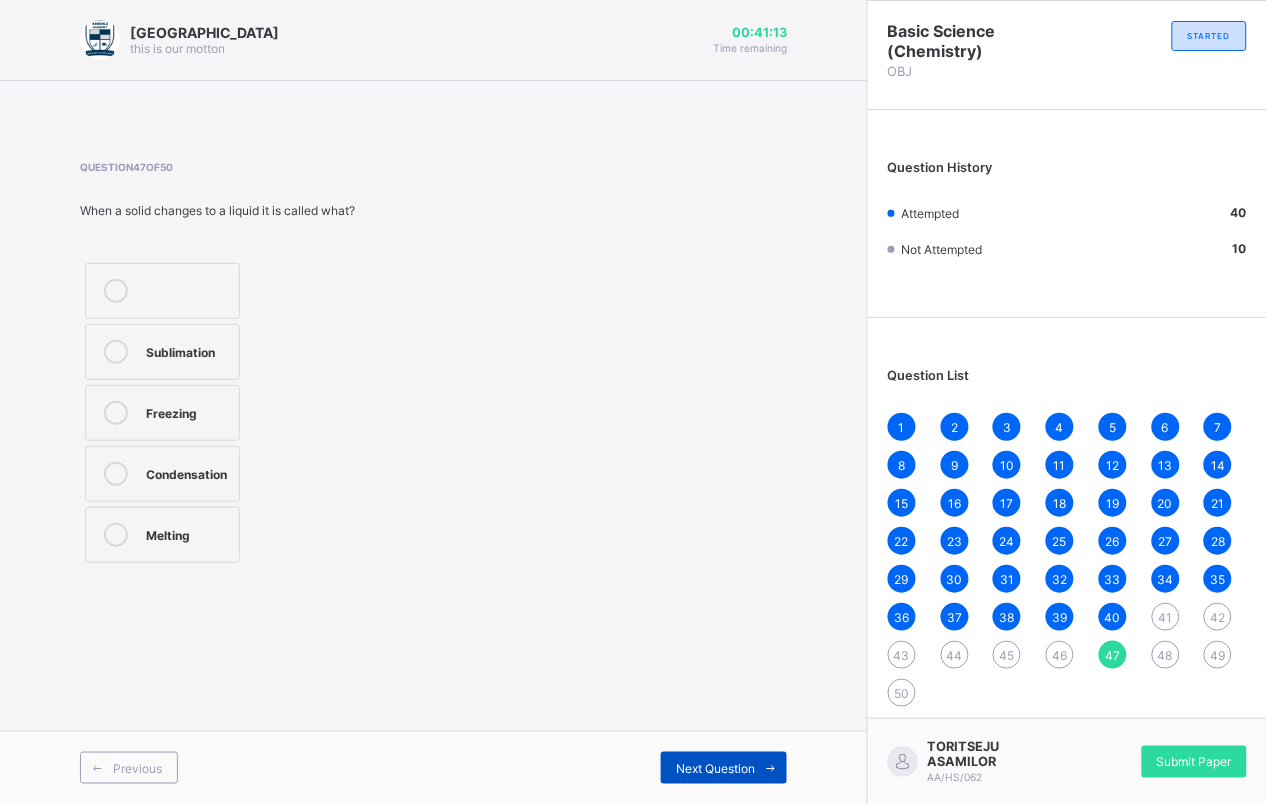 click on "Next Question" at bounding box center (715, 768) 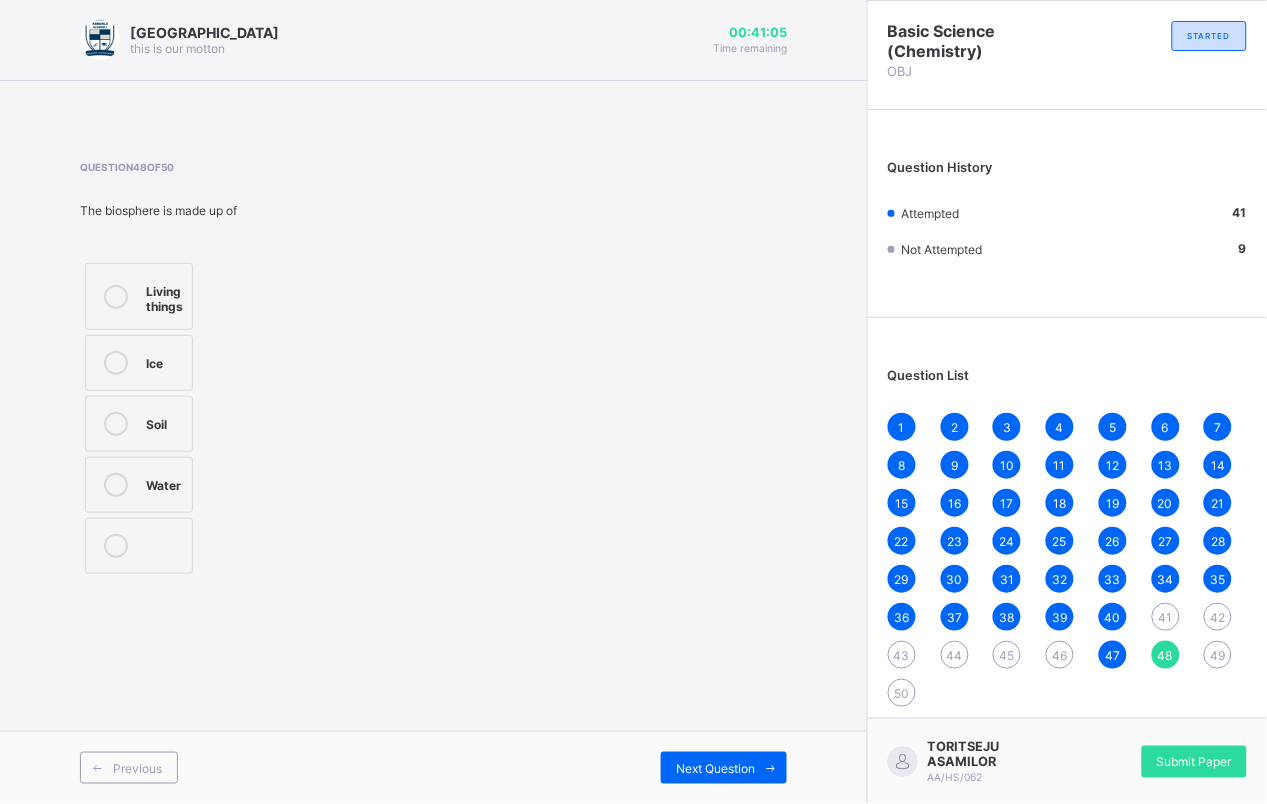 click on "43" at bounding box center [902, 655] 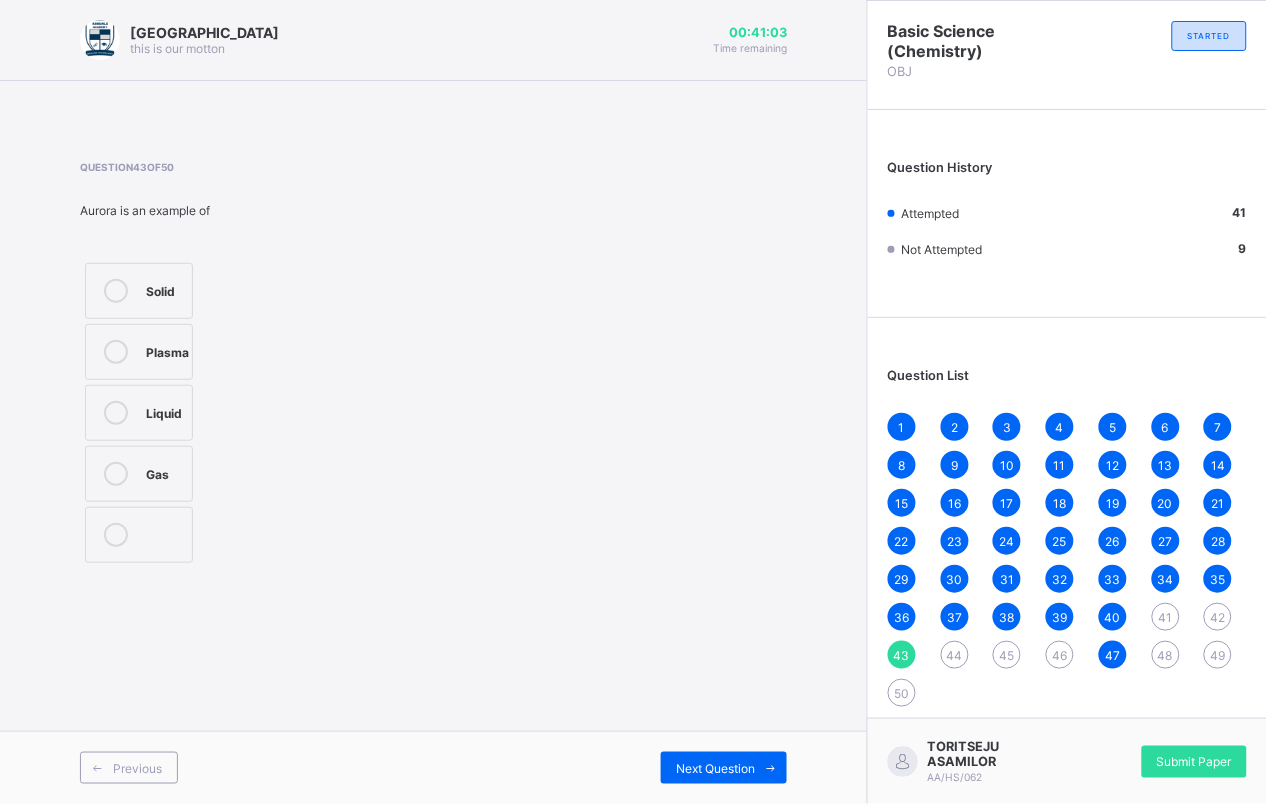 click on "44" at bounding box center [955, 655] 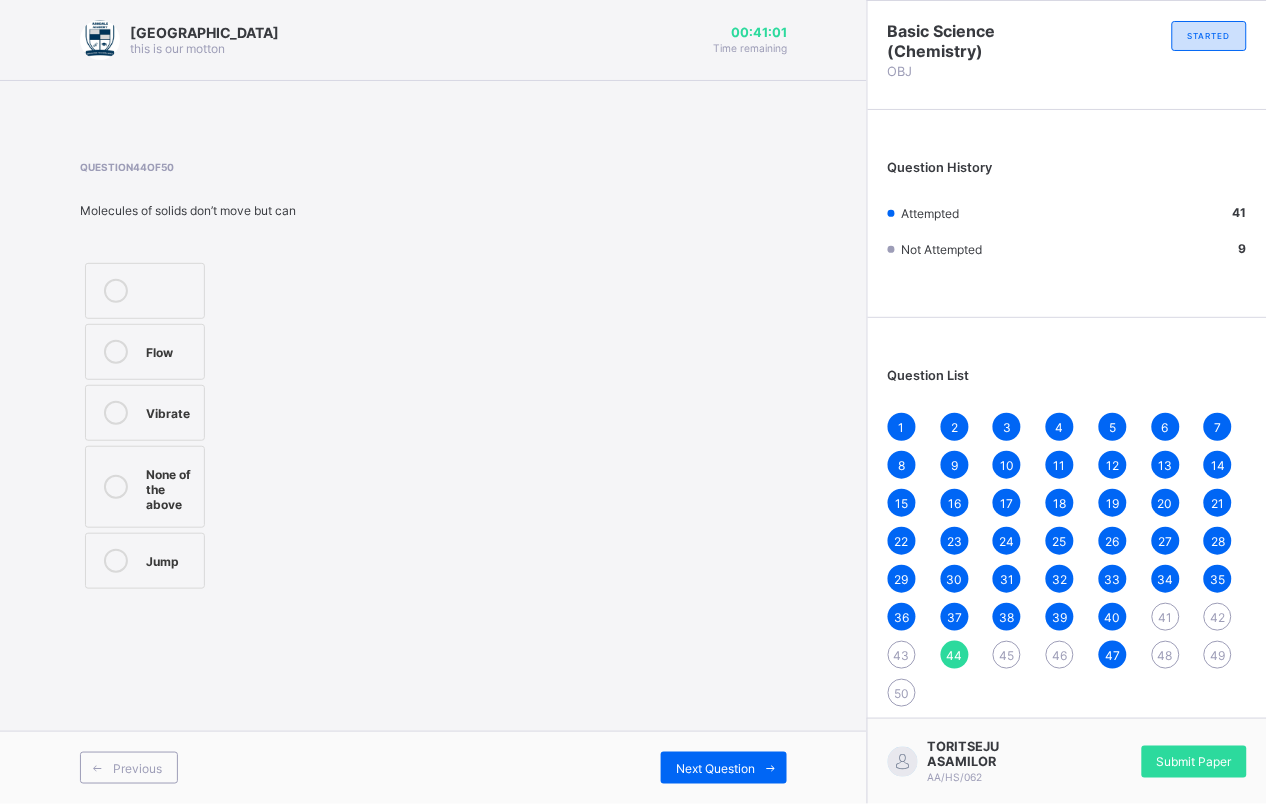 click on "45" at bounding box center [1007, 655] 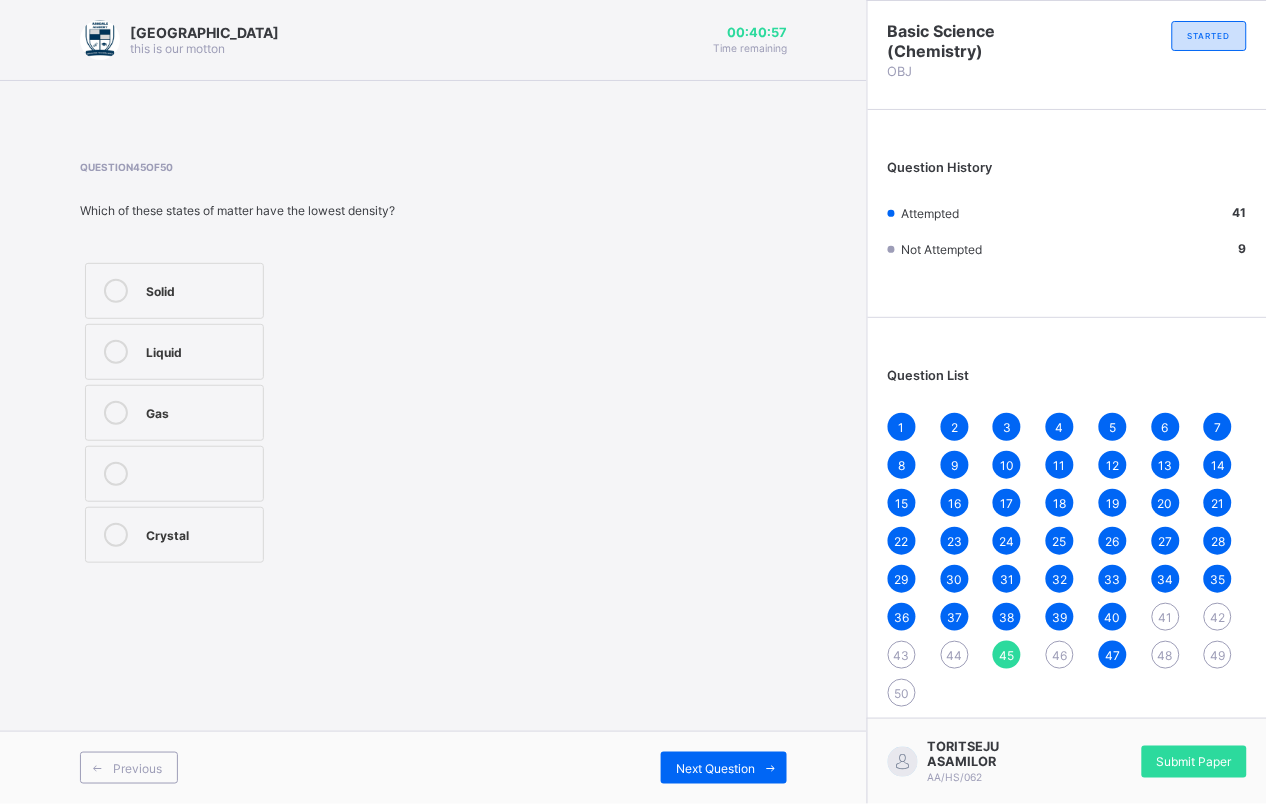 click on "46" at bounding box center (1060, 655) 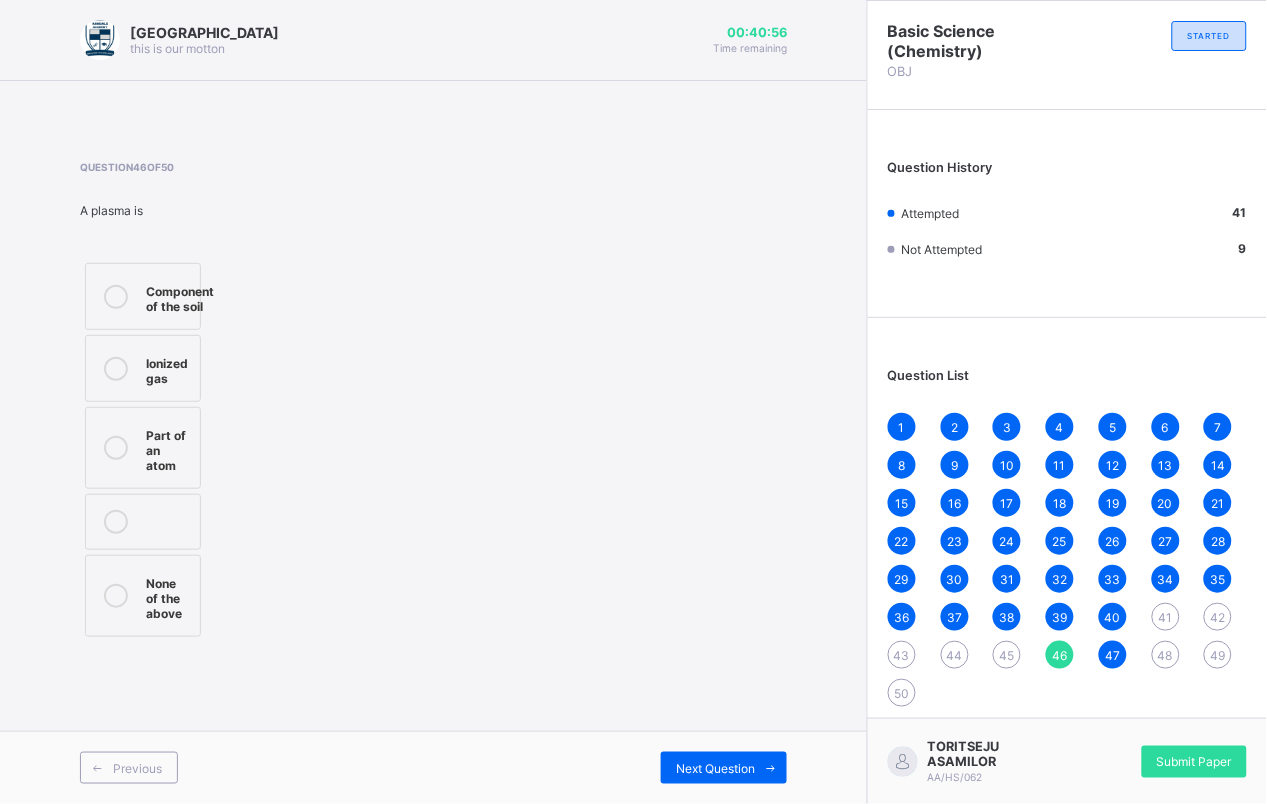 click on "42" at bounding box center [1218, 617] 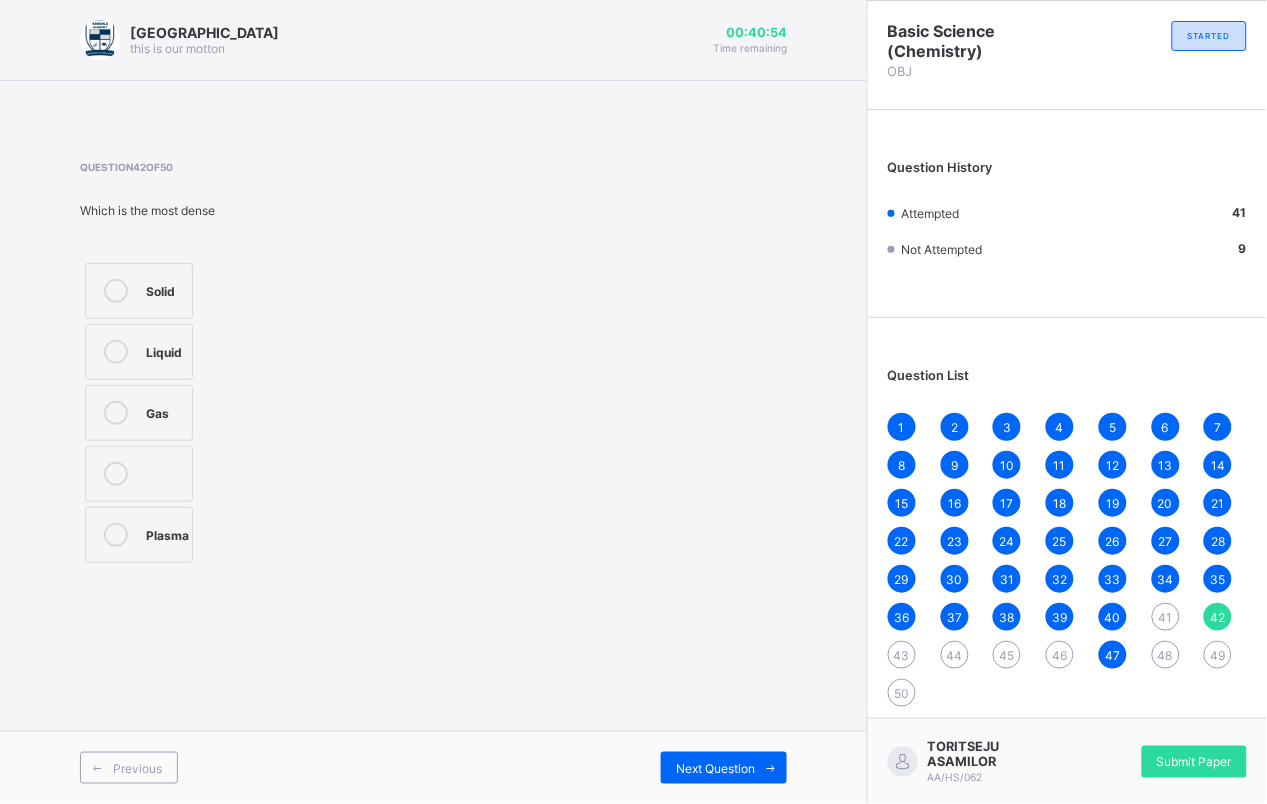click on "41" at bounding box center (1166, 617) 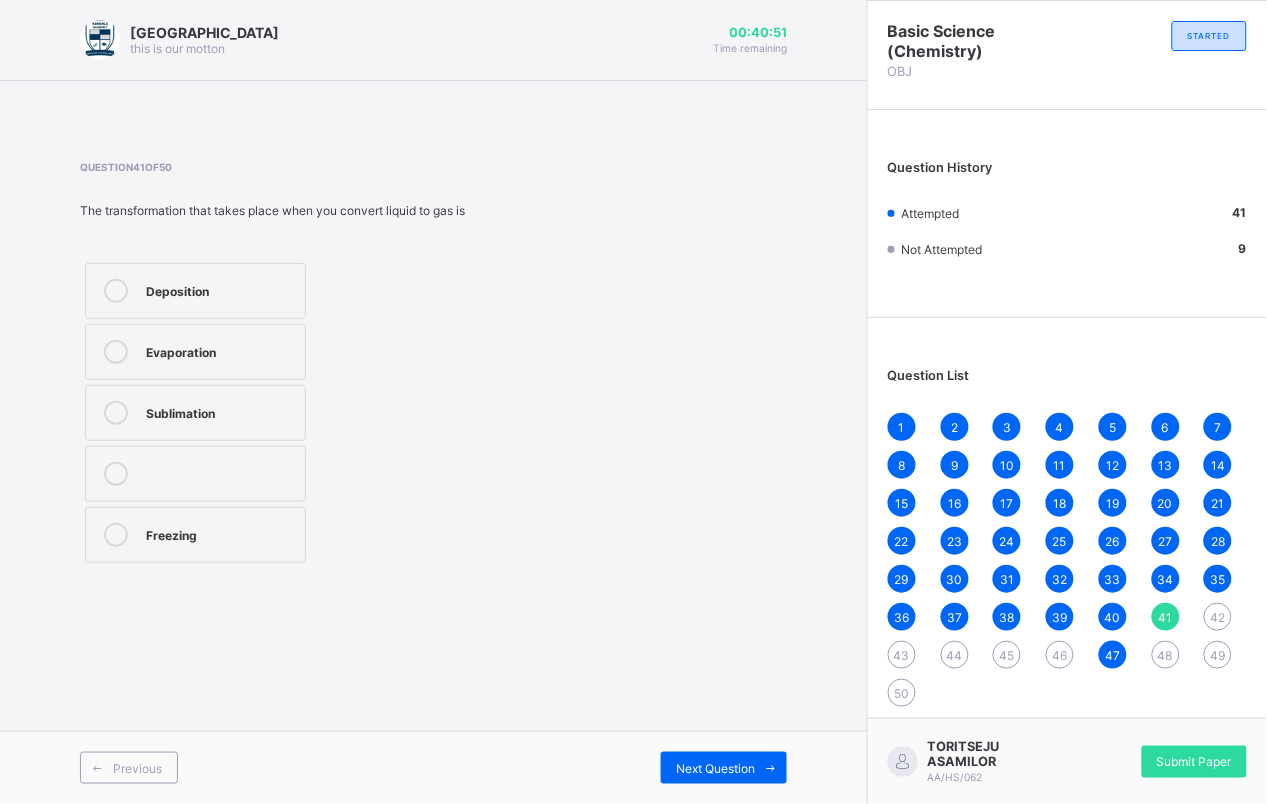 click on "48" at bounding box center [1166, 655] 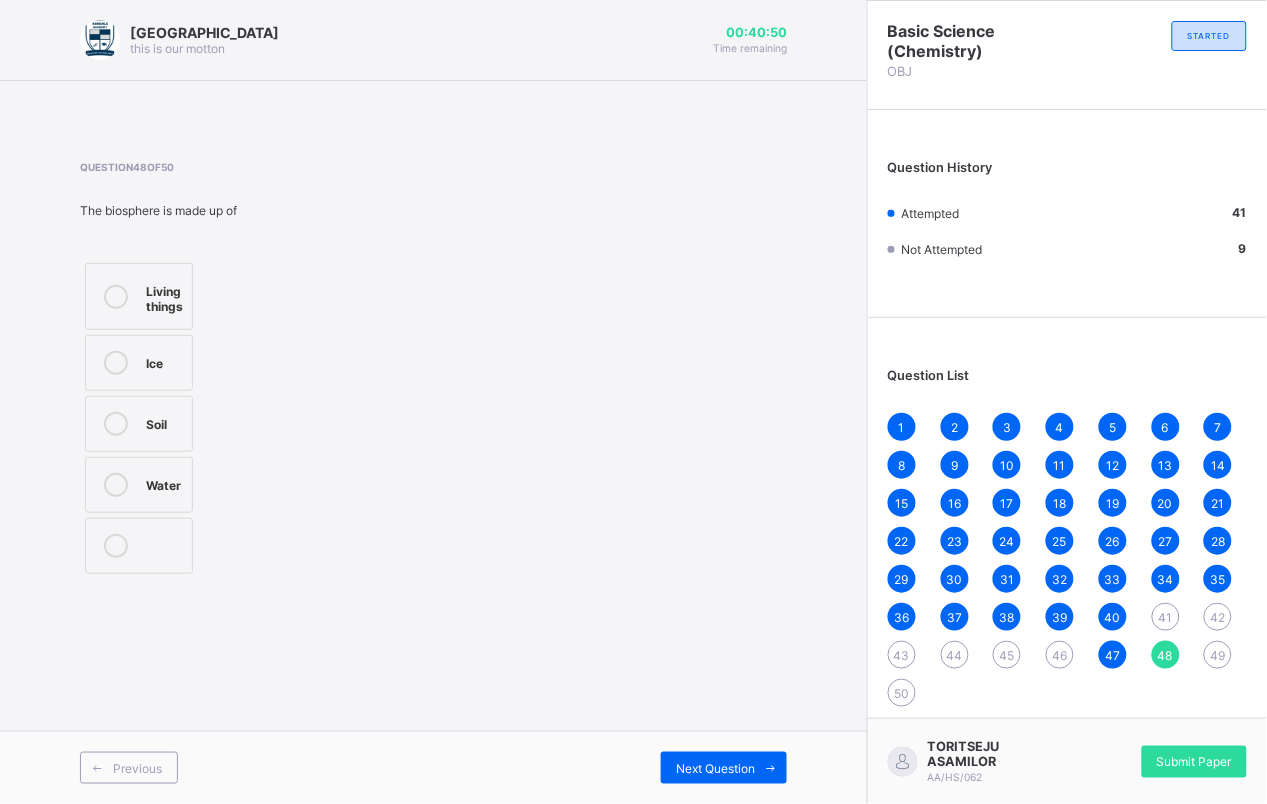 click on "49" at bounding box center [1218, 655] 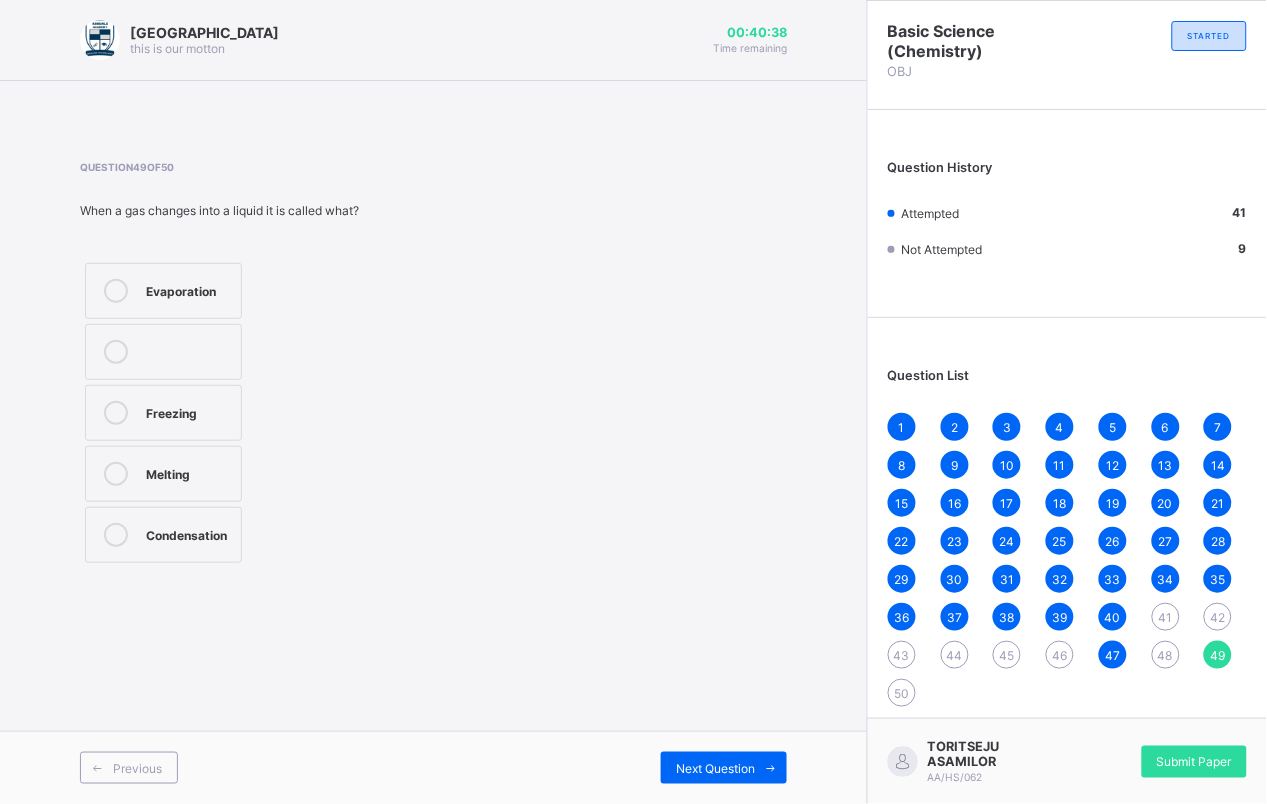 click on "Evaporation Freezing Melting Condensation" at bounding box center (219, 413) 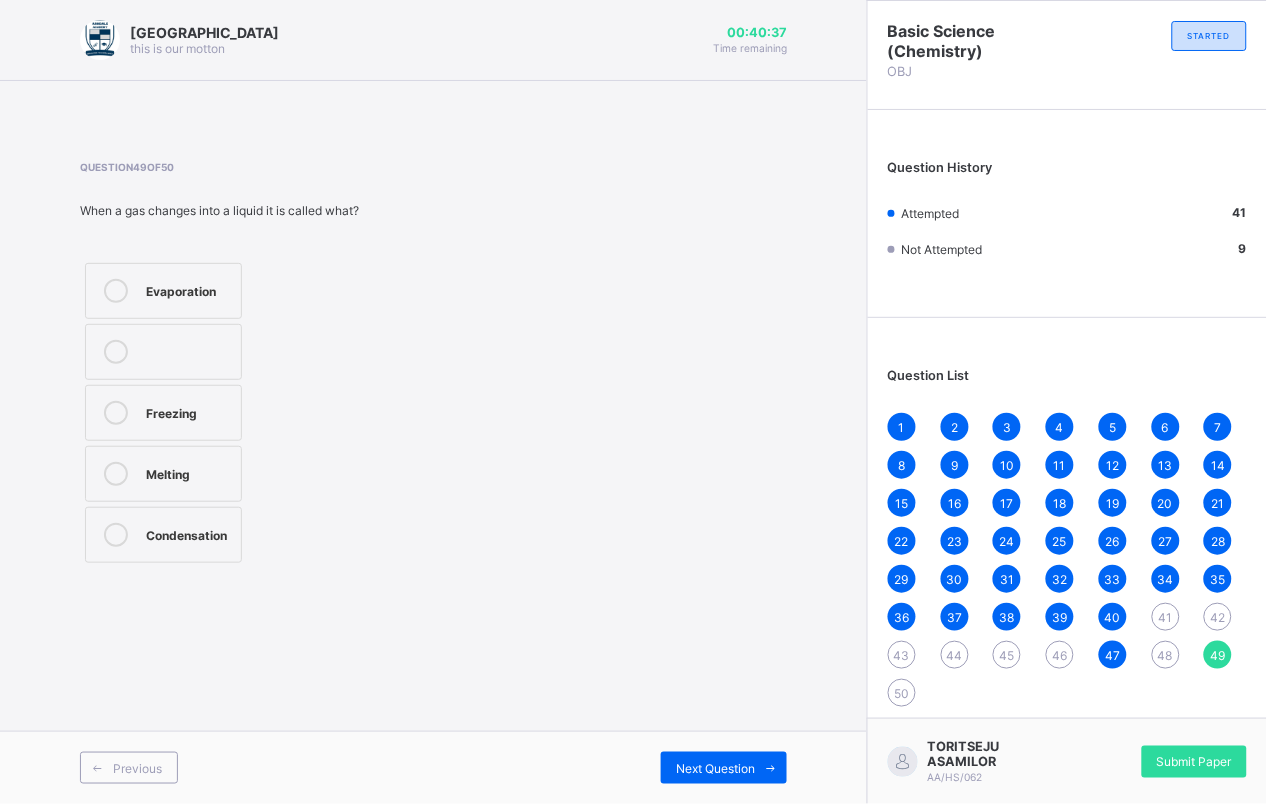 click on "Evaporation Freezing Melting Condensation" at bounding box center (219, 413) 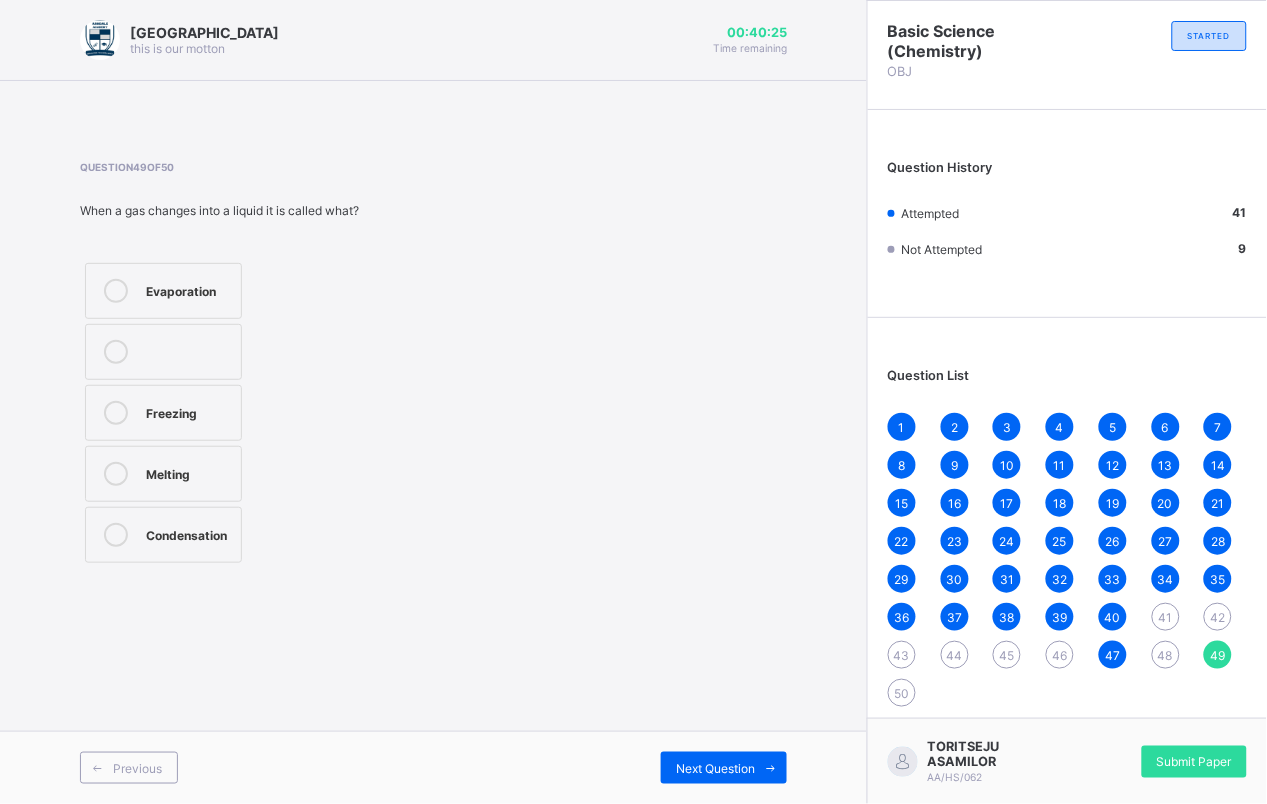 drag, startPoint x: 176, startPoint y: 547, endPoint x: 187, endPoint y: 554, distance: 13.038404 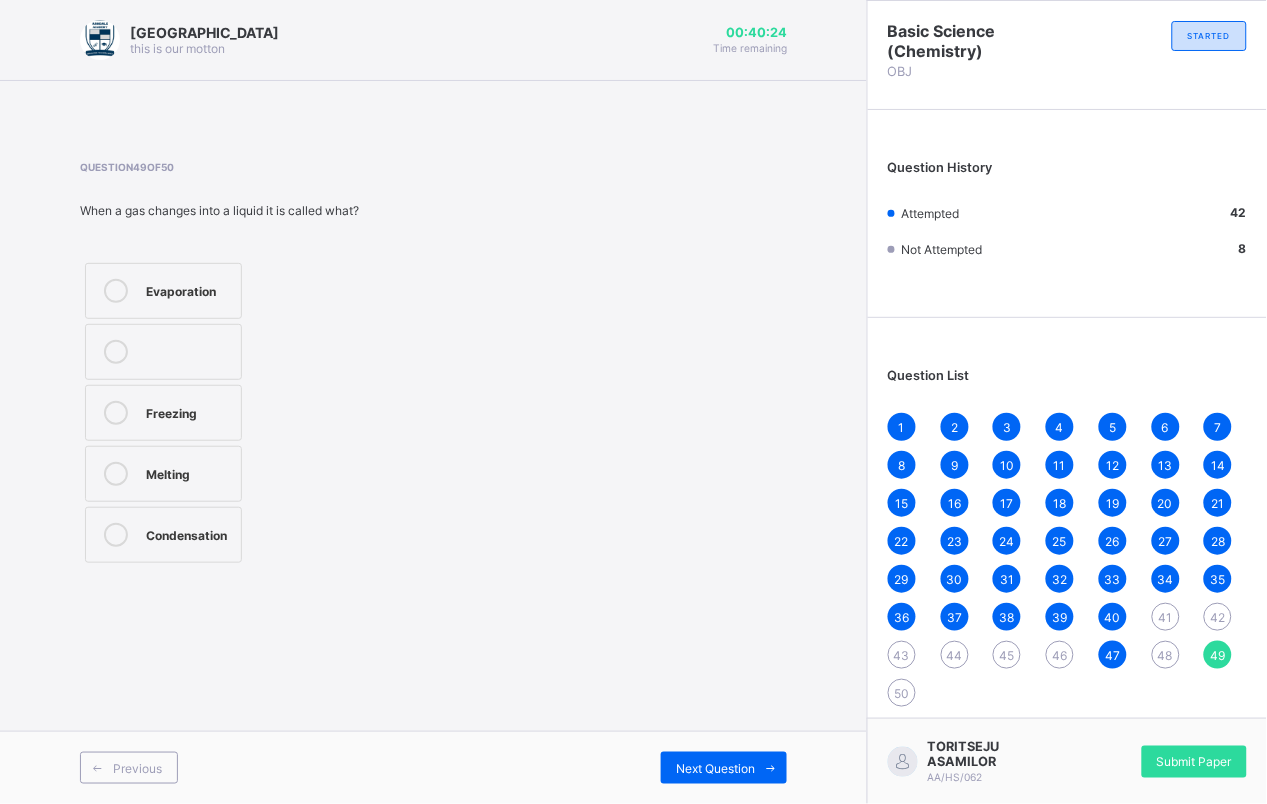 click on "Previous Next Question" at bounding box center (433, 767) 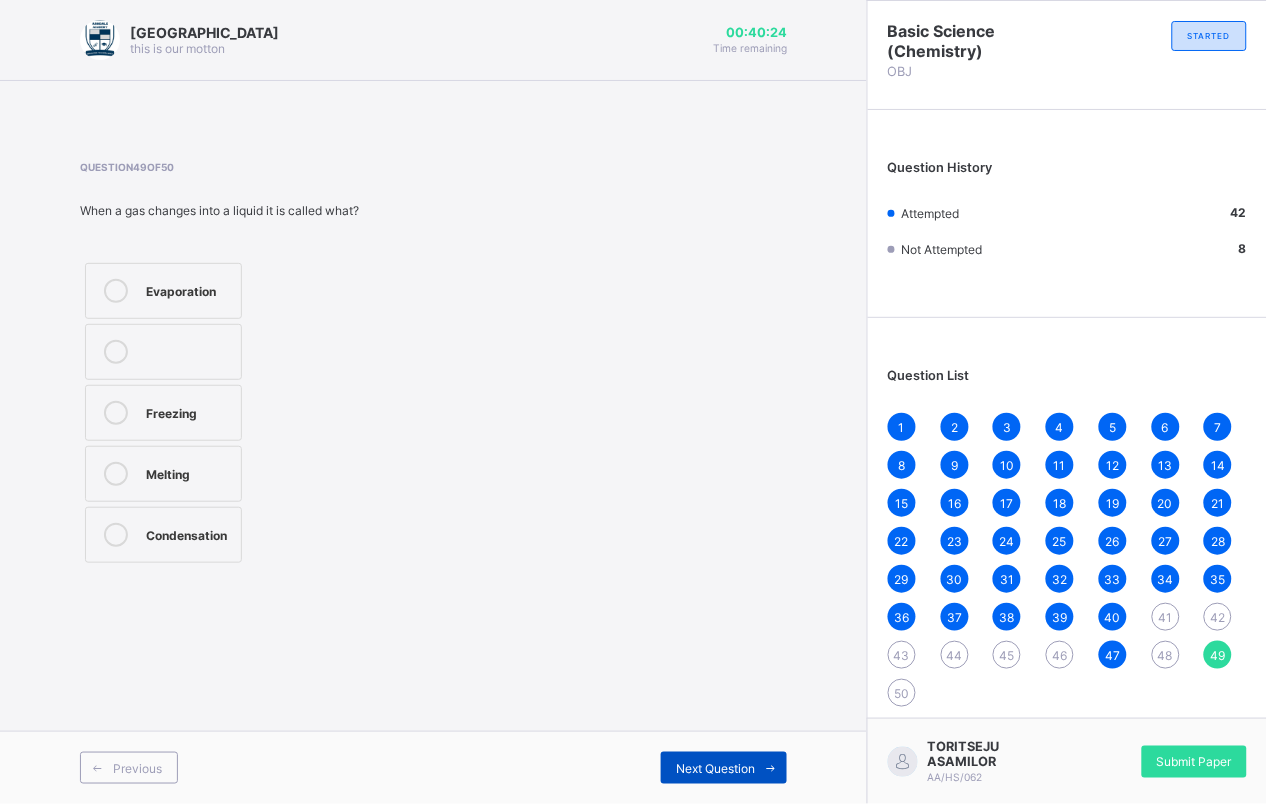 click on "Next Question" at bounding box center (724, 768) 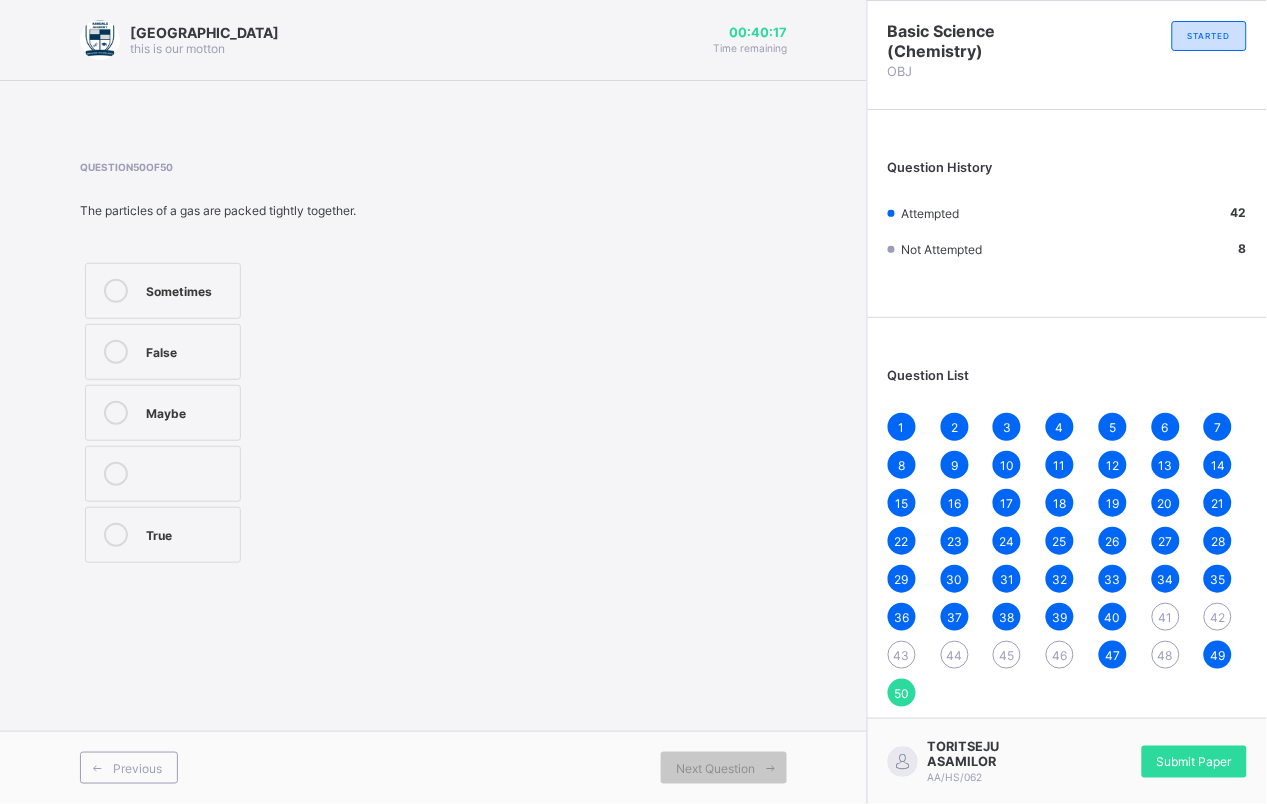 click on "True" at bounding box center [188, 533] 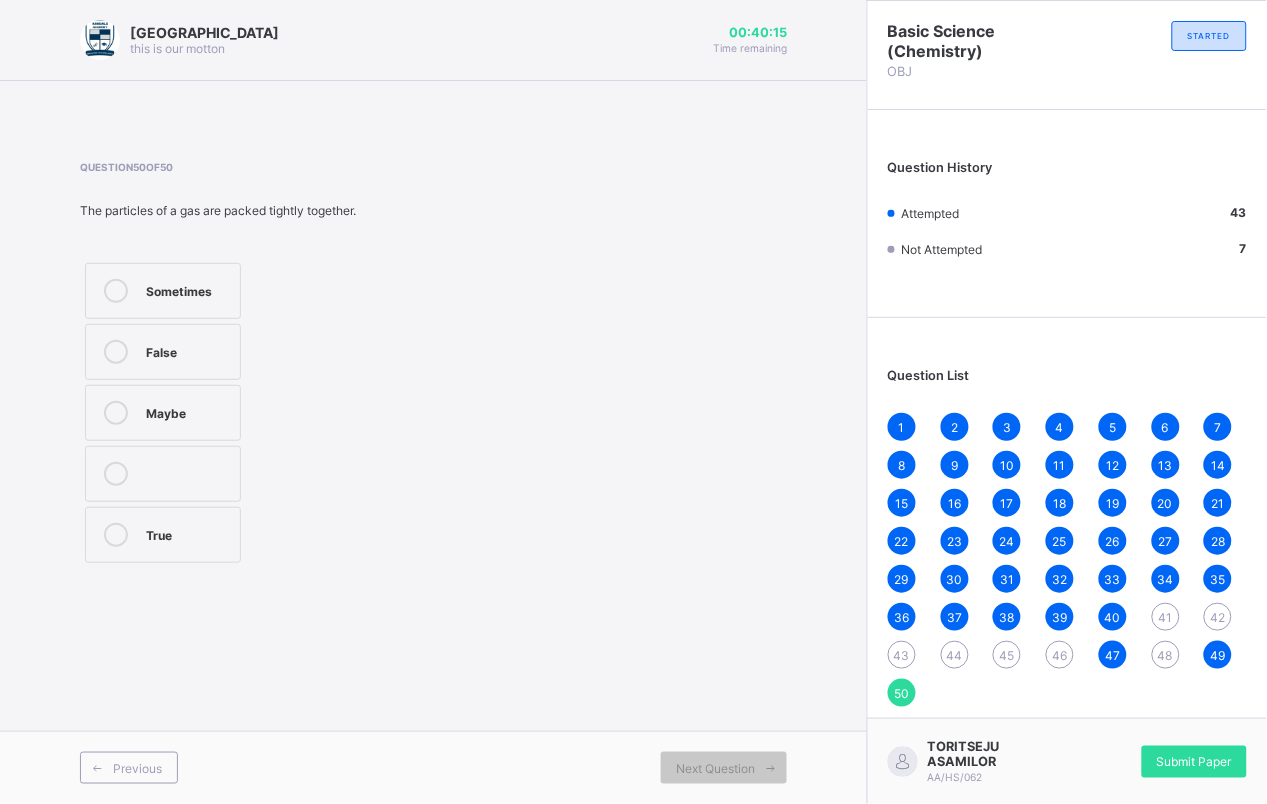 click on "1 2 3 4 5 6 7 8 9 10 11 12 13 14 15 16 17 18 19 20 21 22 23 24 25 26 27 28 29 30 31 32 33 34 35 36 37 38 39 40 41 42 43 44 45 46 47 48 49 50" at bounding box center [1067, 560] 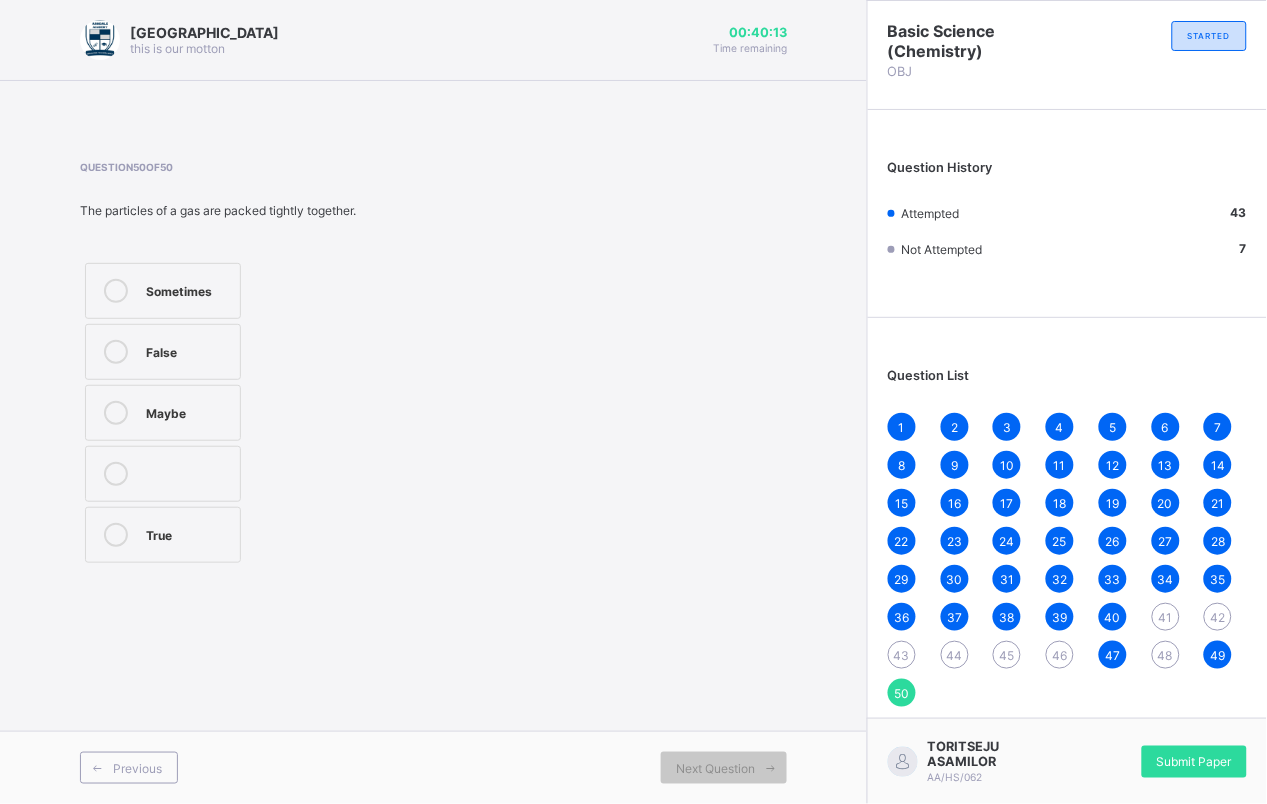 click on "46" at bounding box center [1060, 655] 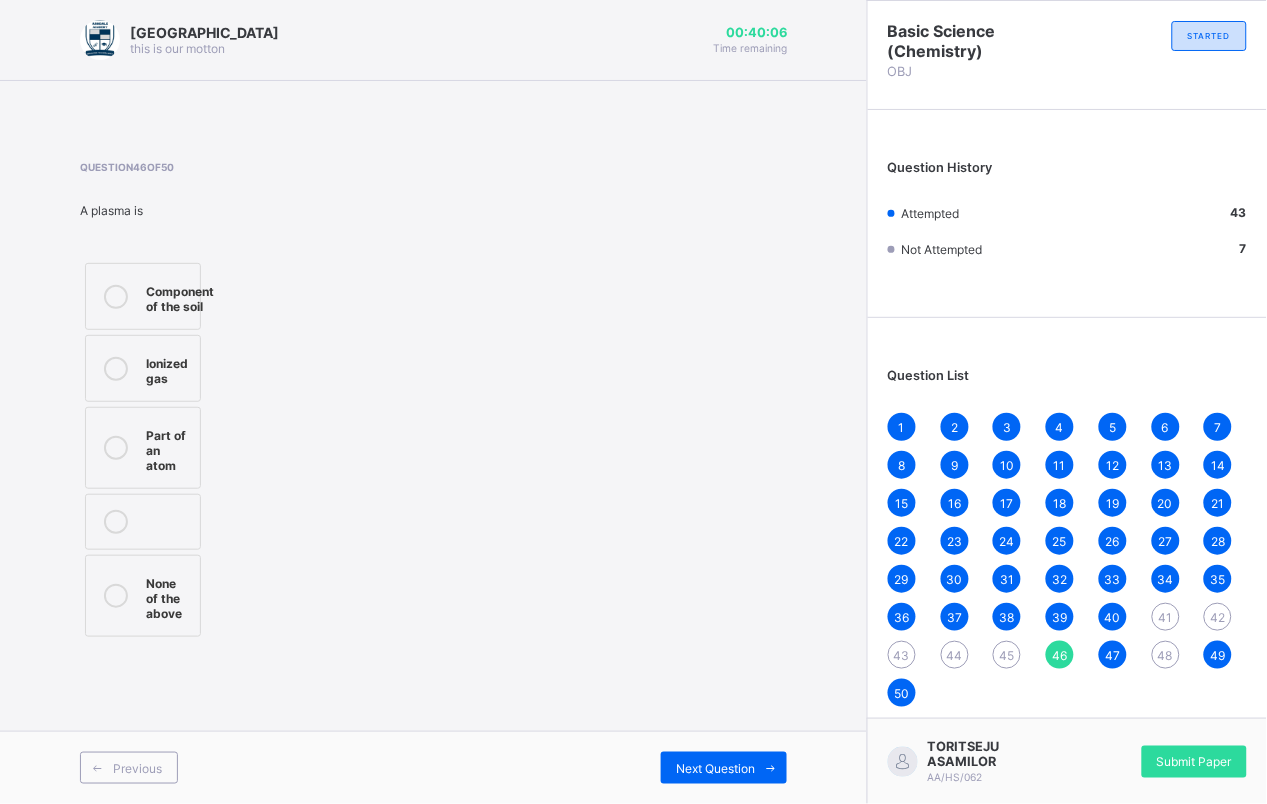 click on "Component of the soil Ionized gas Part of an atom None of the above" at bounding box center (185, 450) 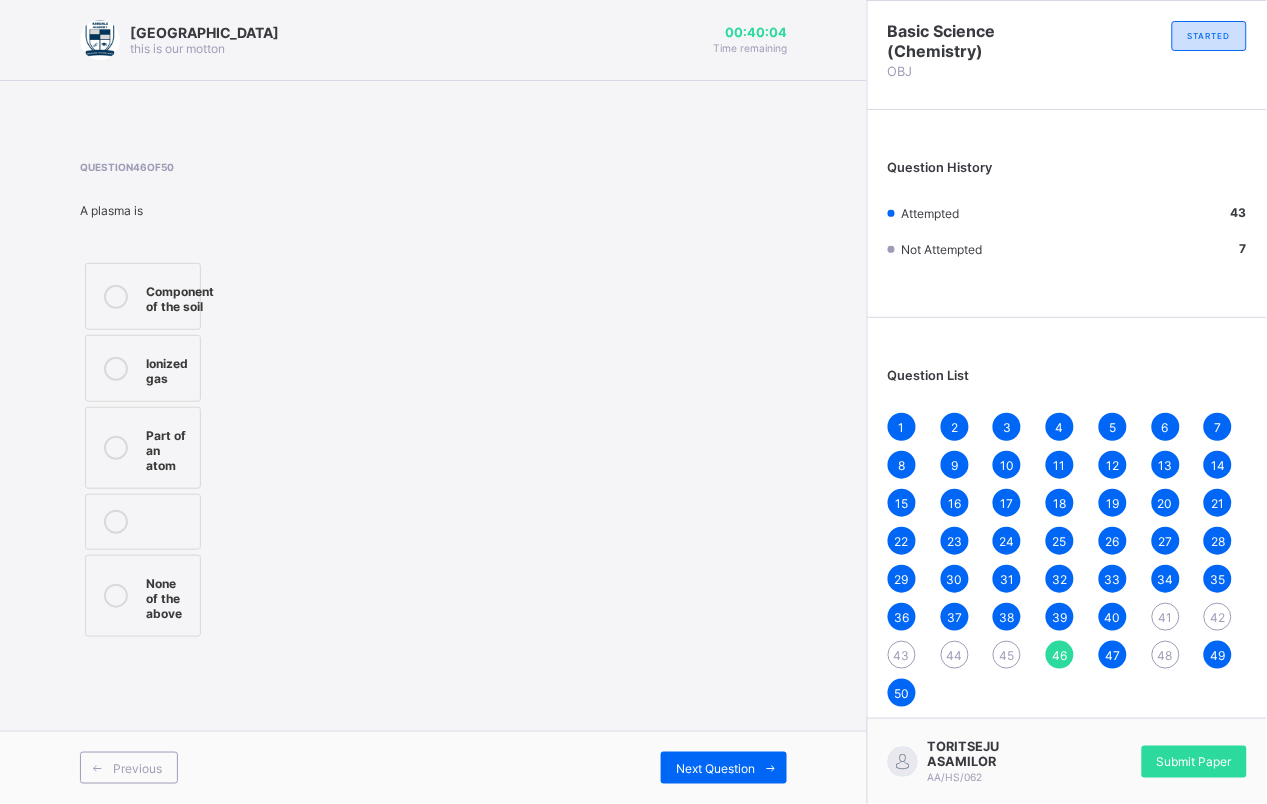 click on "Component of the soil Ionized gas Part of an atom None of the above" at bounding box center [185, 450] 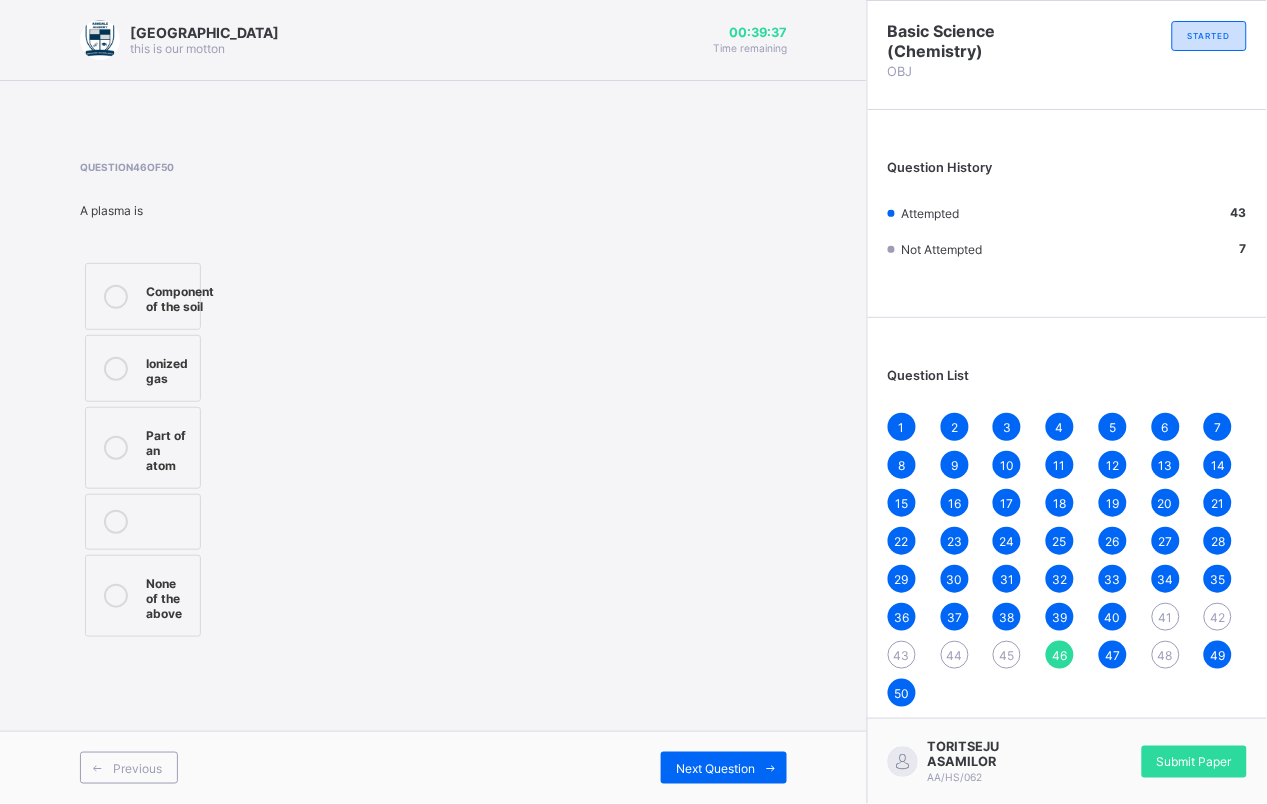 click on "Component of the soil Ionized gas Part of an atom None of the above" at bounding box center [185, 450] 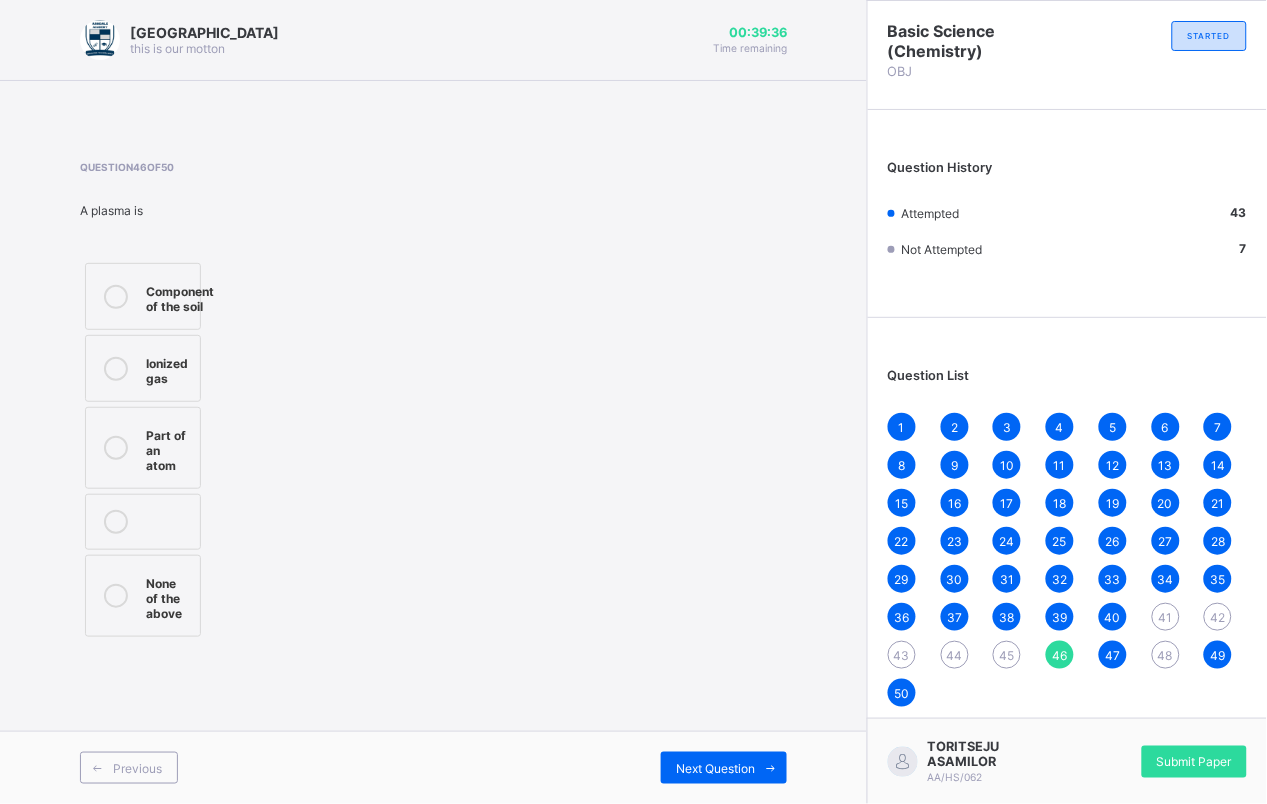 click on "Component of the soil Ionized gas Part of an atom None of the above" at bounding box center [185, 450] 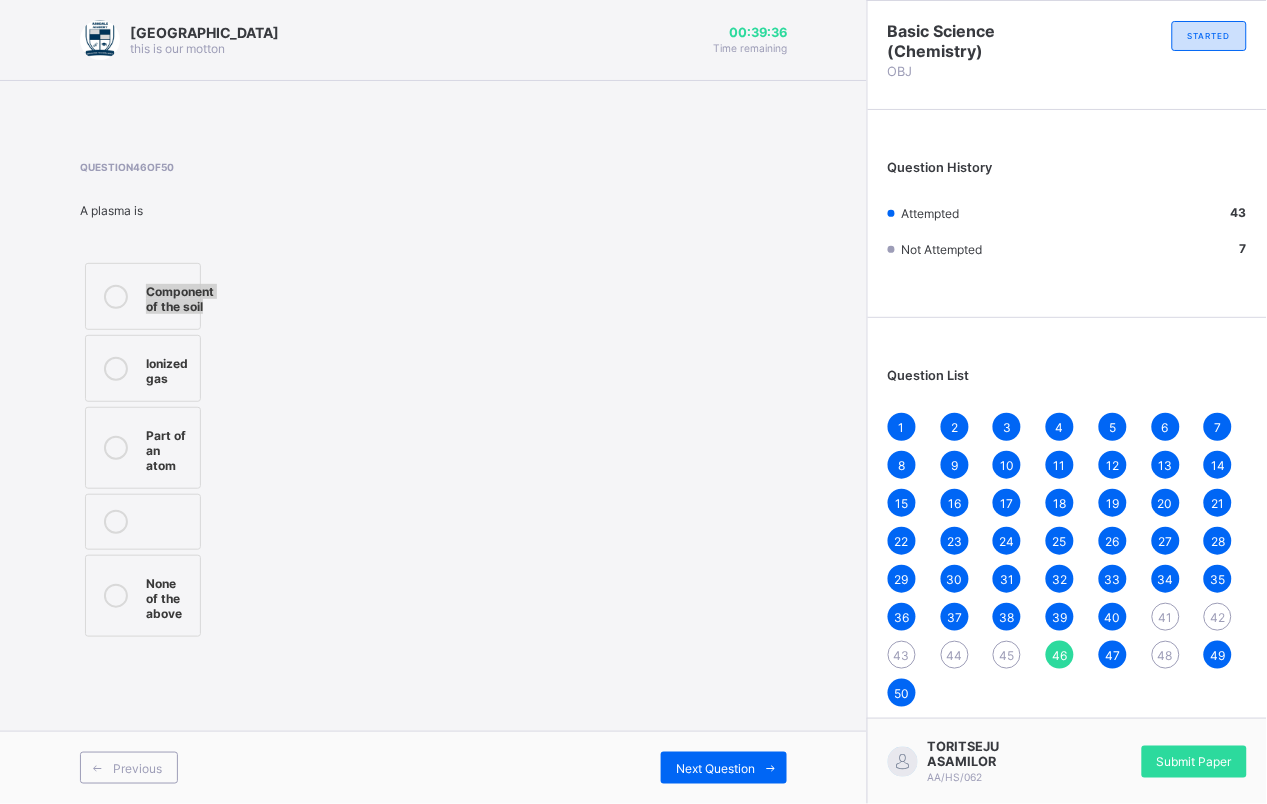 click on "Component of the soil Ionized gas Part of an atom None of the above" at bounding box center [185, 450] 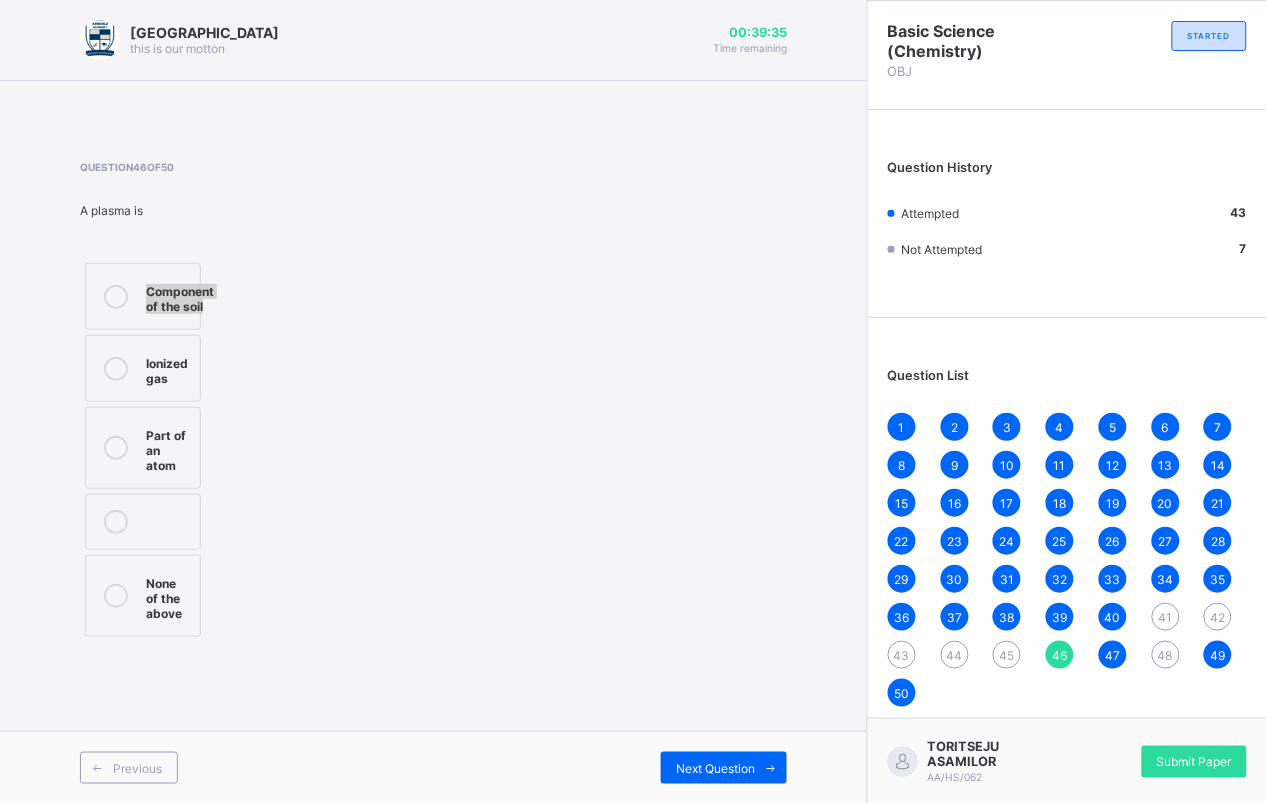 click on "Component of the soil Ionized gas Part of an atom None of the above" at bounding box center [185, 450] 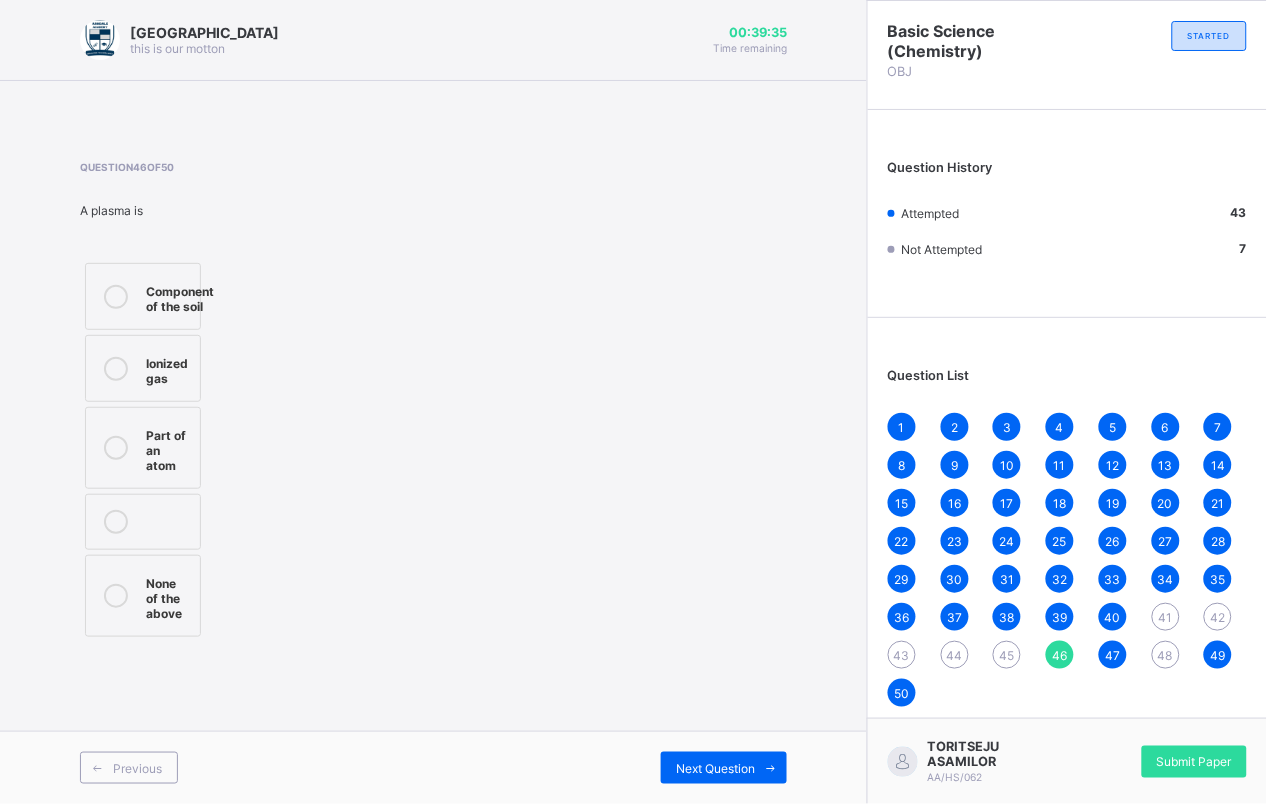 click on "Component of the soil Ionized gas Part of an atom None of the above" at bounding box center [185, 450] 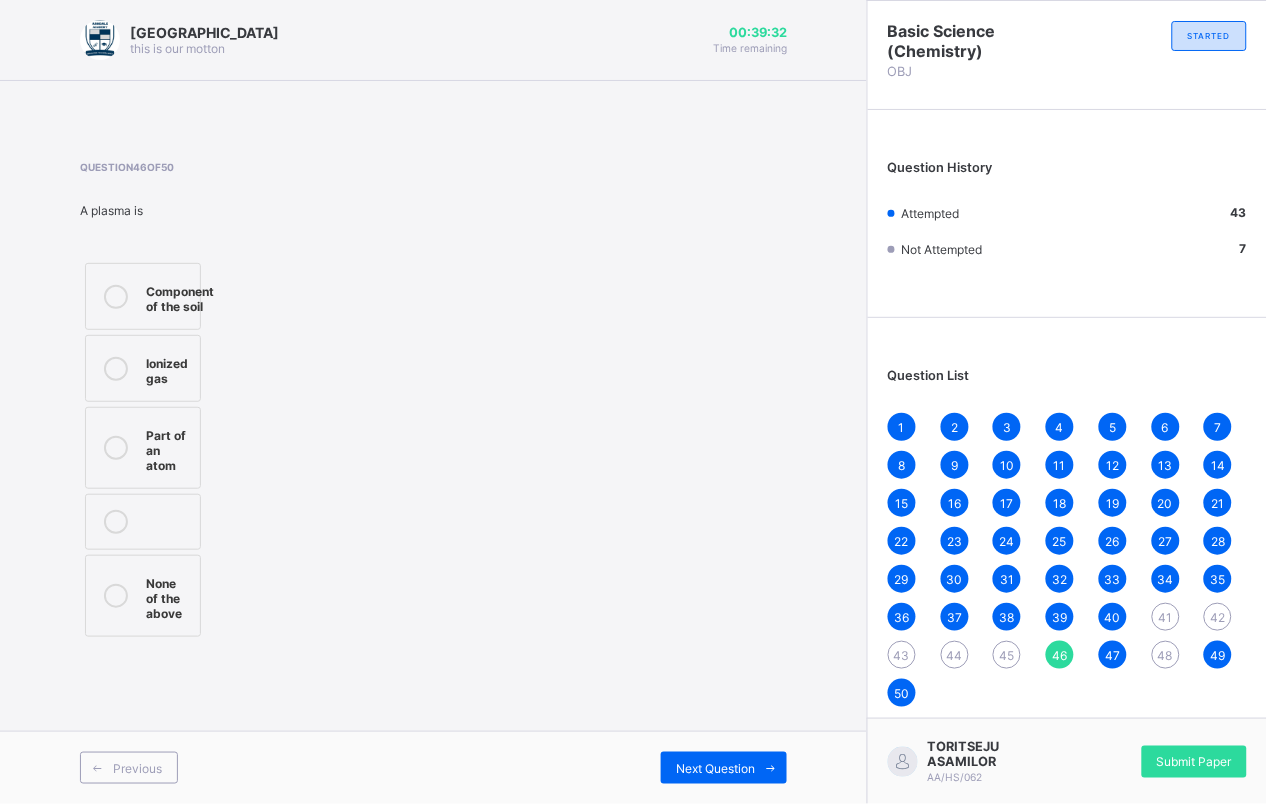 drag, startPoint x: 312, startPoint y: 215, endPoint x: 301, endPoint y: 215, distance: 11 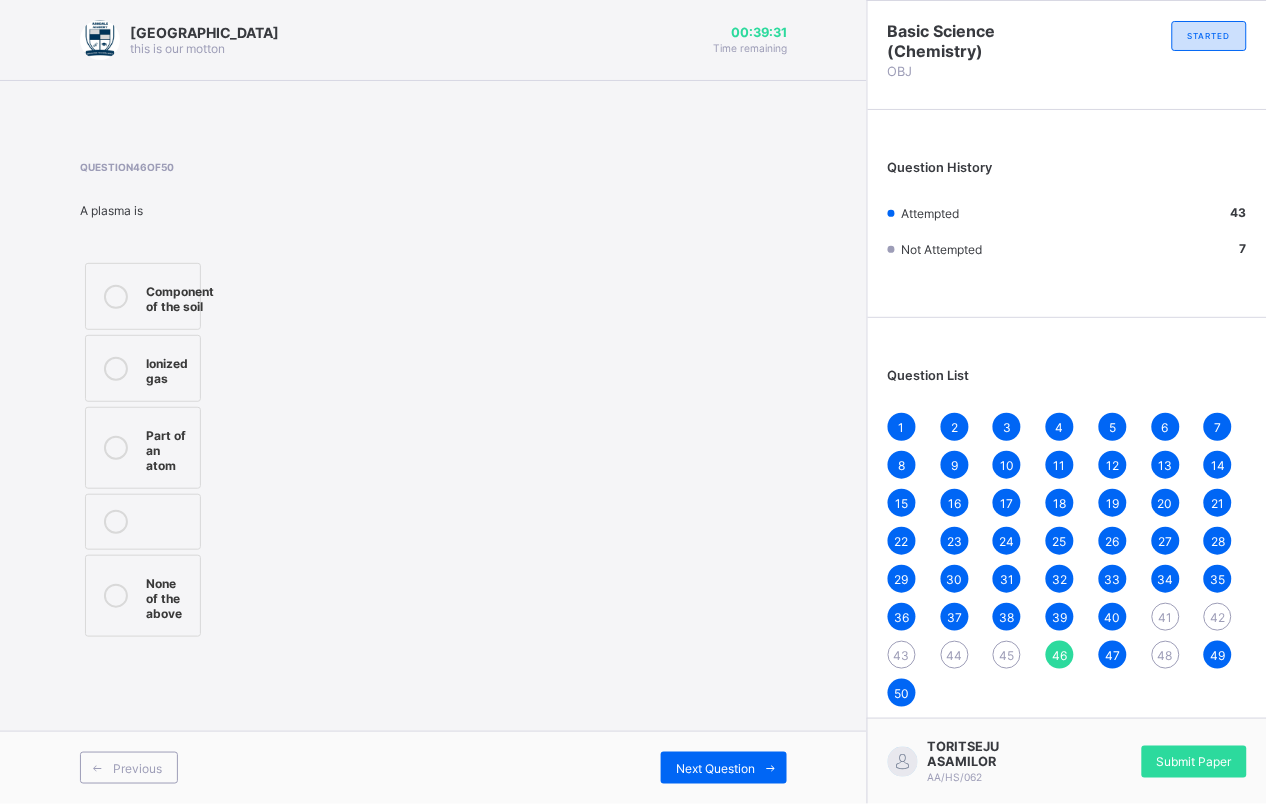 click on "Question  46  of  50 A plasma is Component of the soil Ionized gas Part of an atom None of the above" at bounding box center (433, 401) 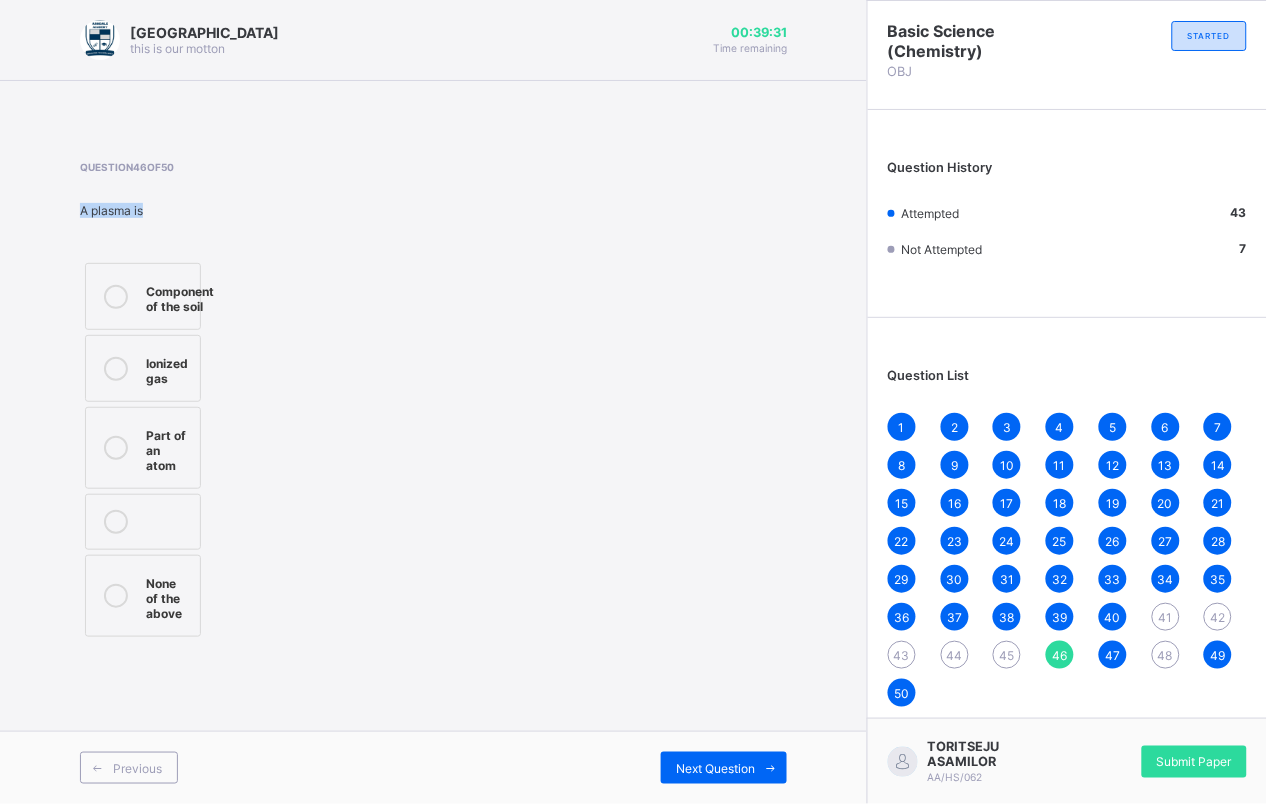 click on "Question  46  of  50 A plasma is Component of the soil Ionized gas Part of an atom None of the above" at bounding box center [433, 401] 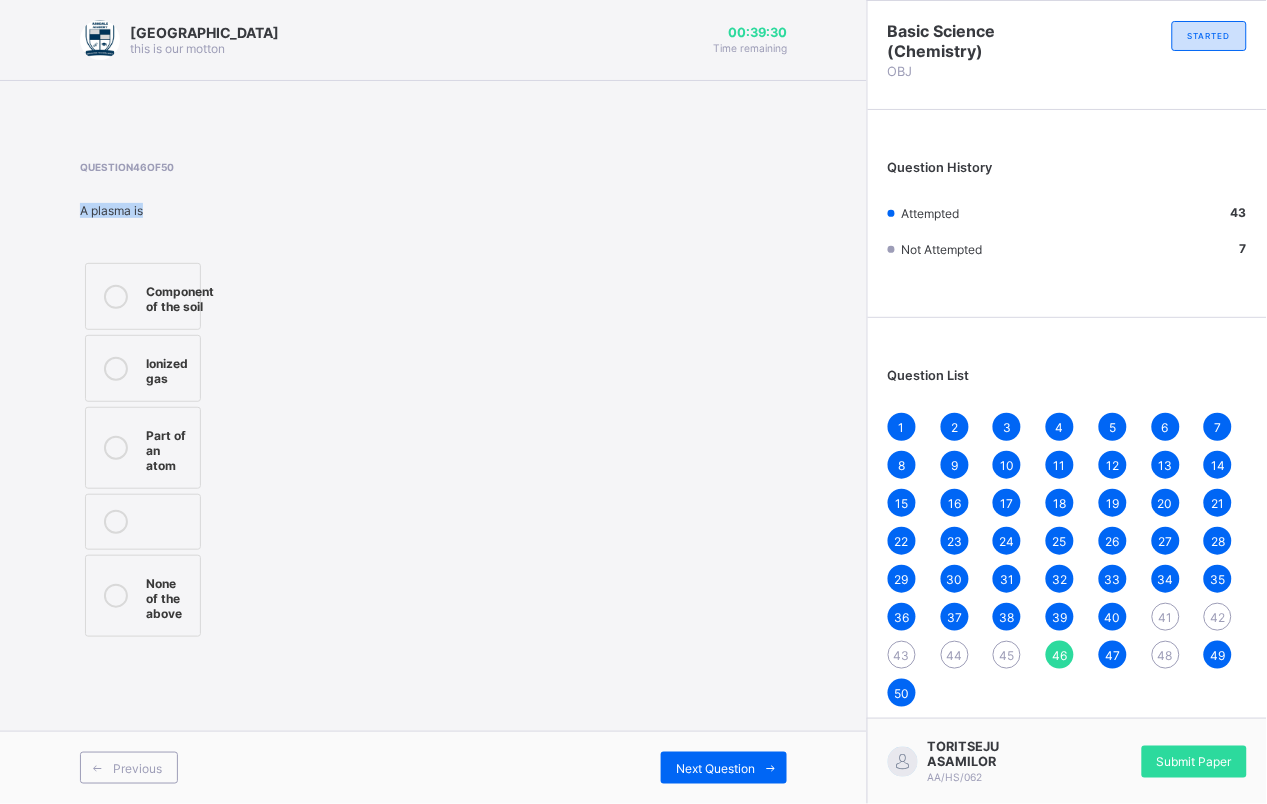 click on "Question  46  of  50 A plasma is Component of the soil Ionized gas Part of an atom None of the above" at bounding box center (433, 401) 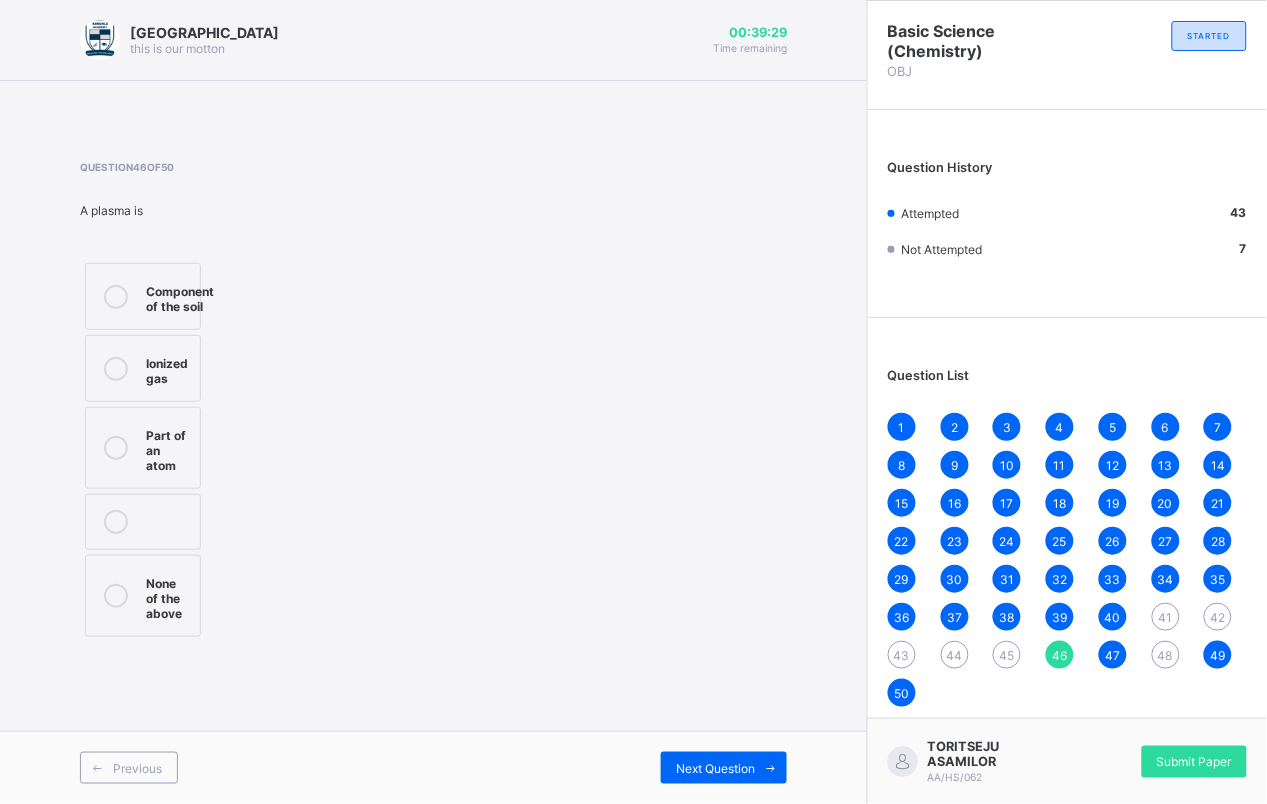 click on "Question  46  of  50 A plasma is Component of the soil Ionized gas Part of an atom None of the above" at bounding box center [433, 401] 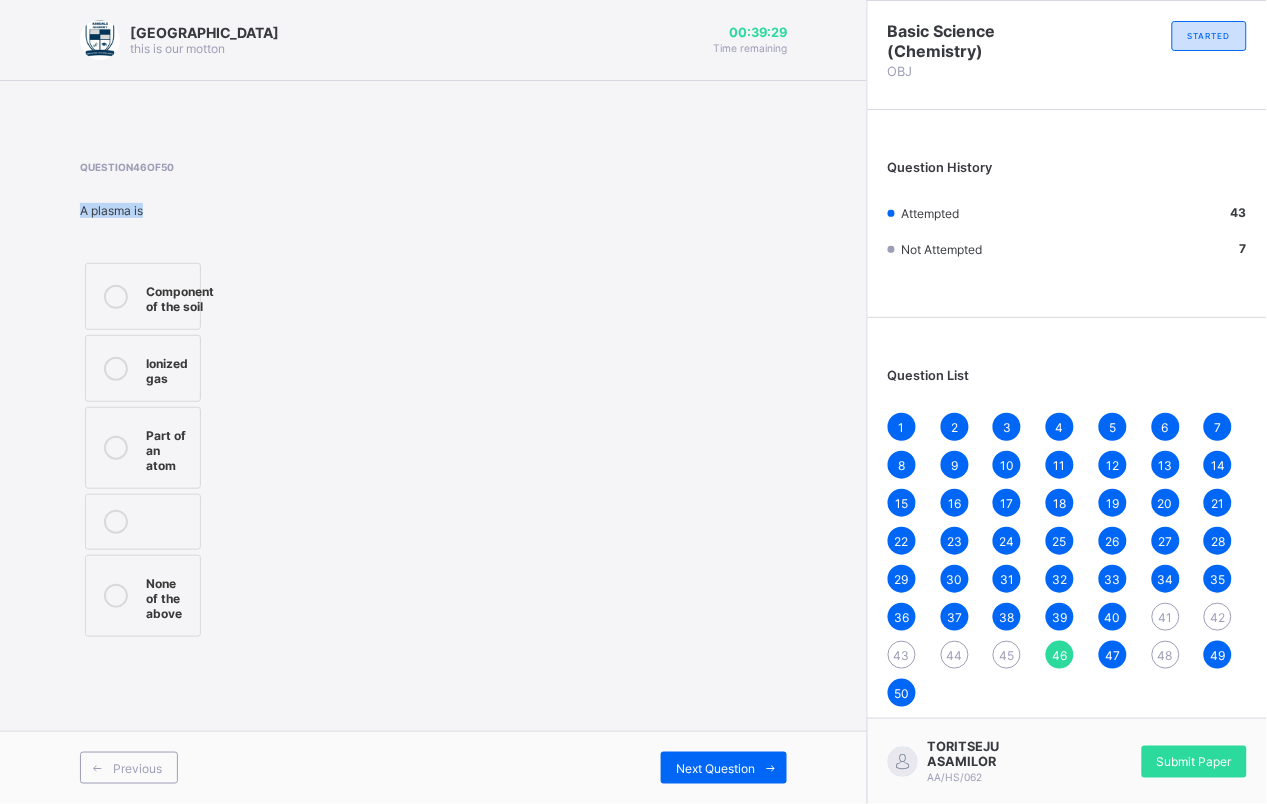 click on "Question  46  of  50 A plasma is Component of the soil Ionized gas Part of an atom None of the above" at bounding box center (433, 401) 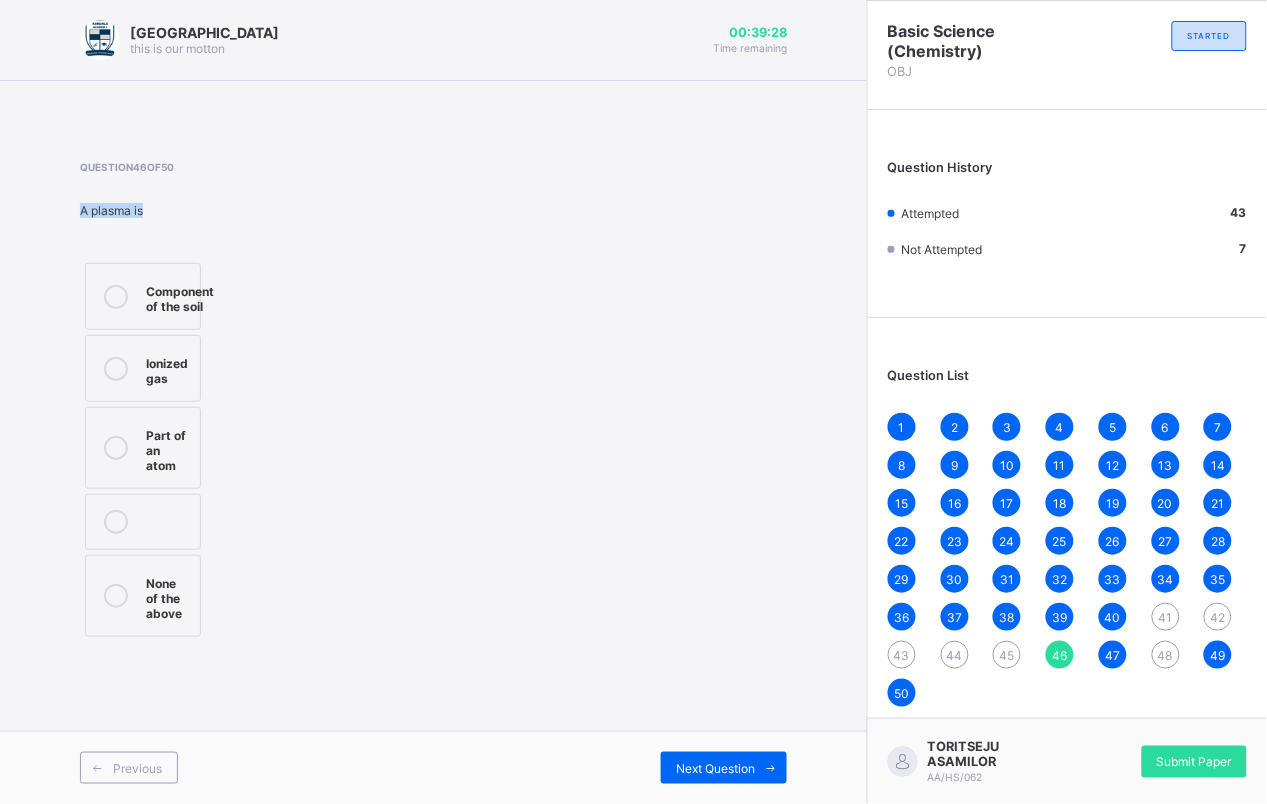click on "Question  46  of  50 A plasma is Component of the soil Ionized gas Part of an atom None of the above" at bounding box center [433, 401] 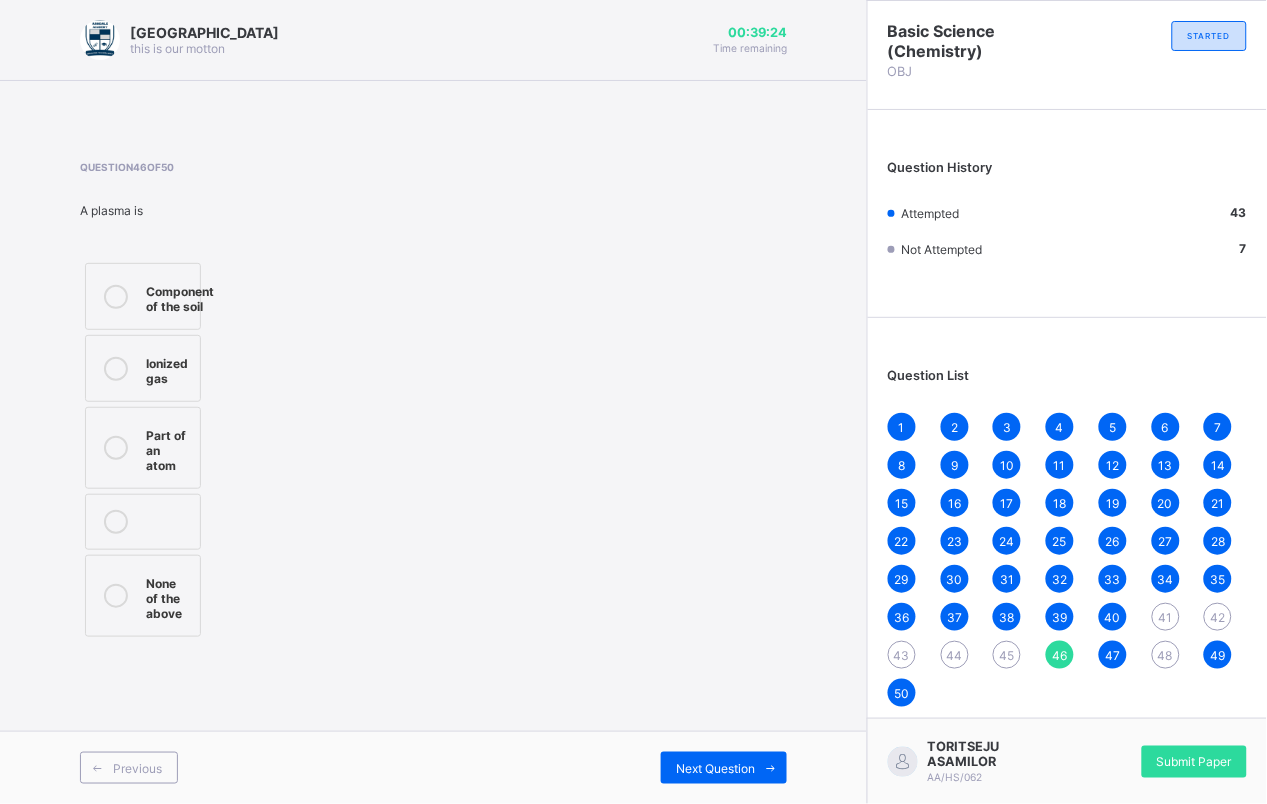 click at bounding box center (116, 448) 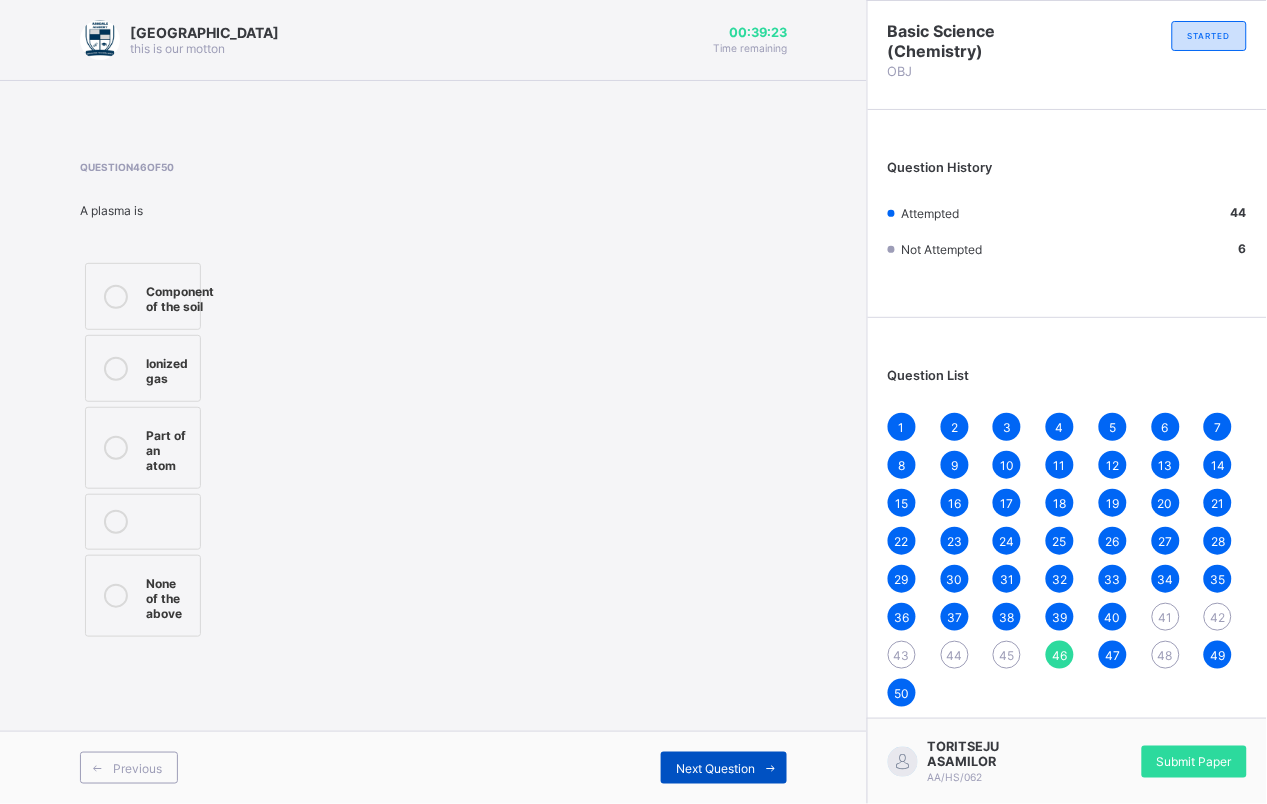 click on "Next Question" at bounding box center (724, 768) 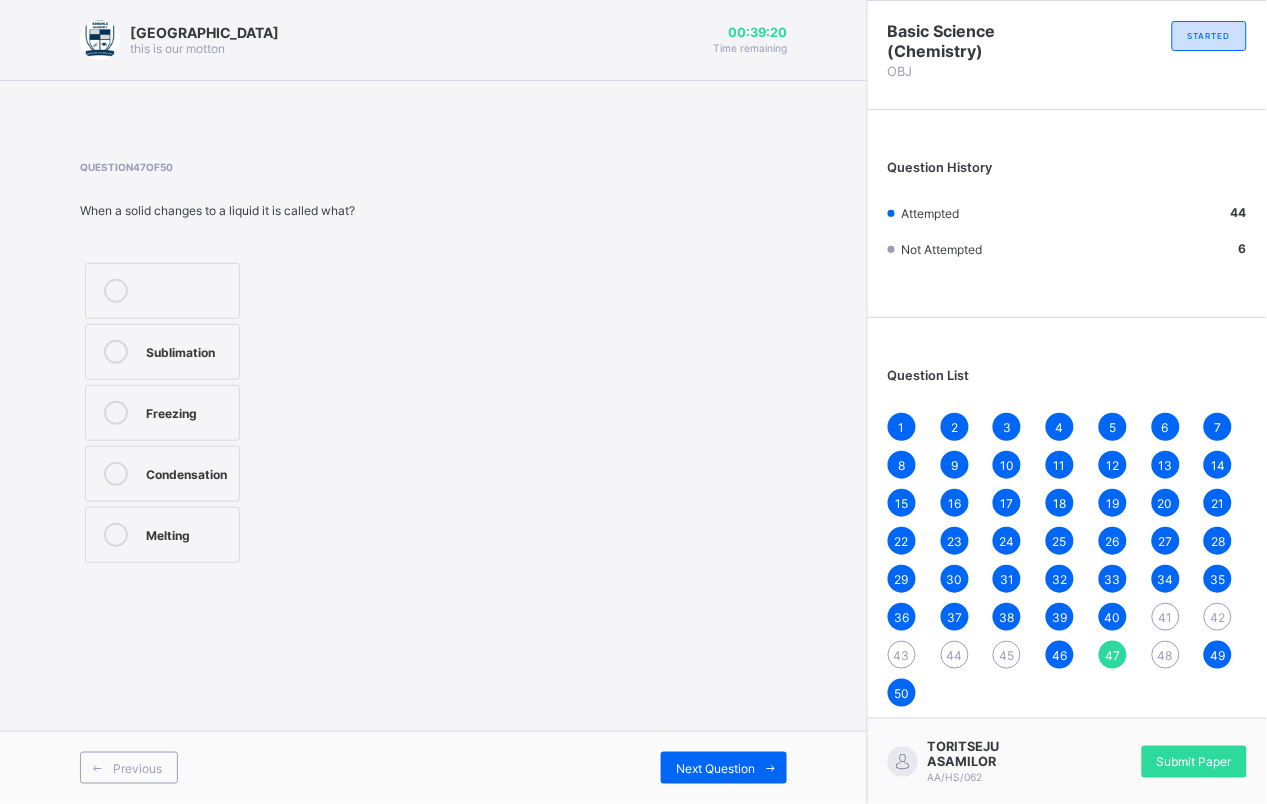drag, startPoint x: 908, startPoint y: 662, endPoint x: 900, endPoint y: 672, distance: 12.806249 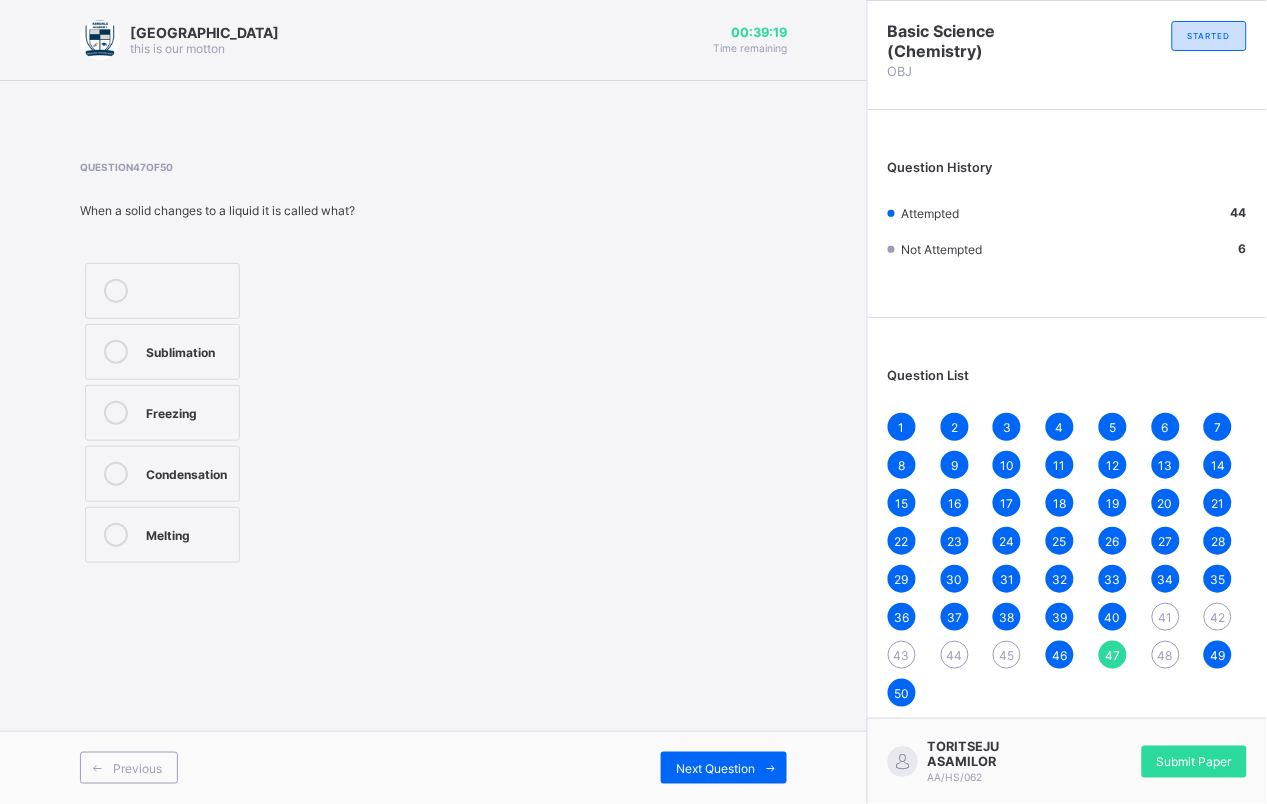 drag, startPoint x: 900, startPoint y: 672, endPoint x: 898, endPoint y: 652, distance: 20.09975 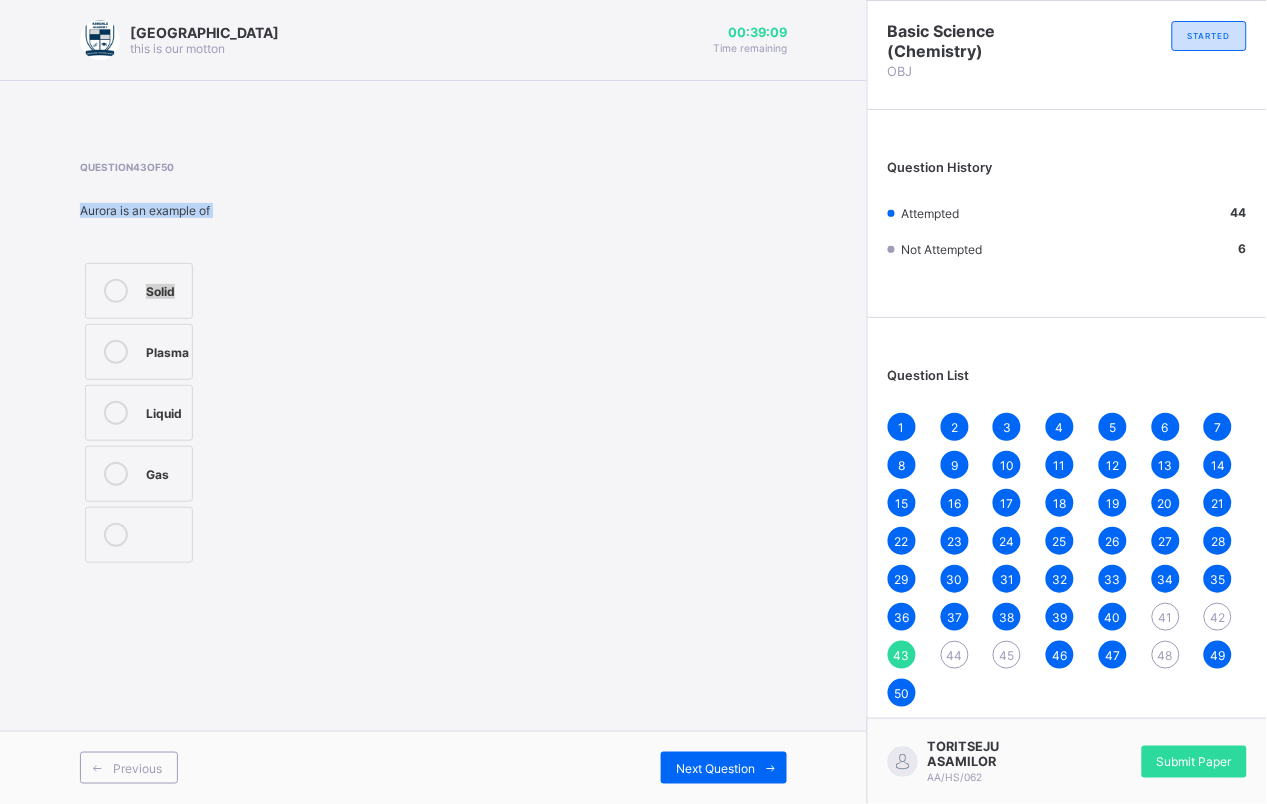 drag, startPoint x: 82, startPoint y: 223, endPoint x: 195, endPoint y: 226, distance: 113.03982 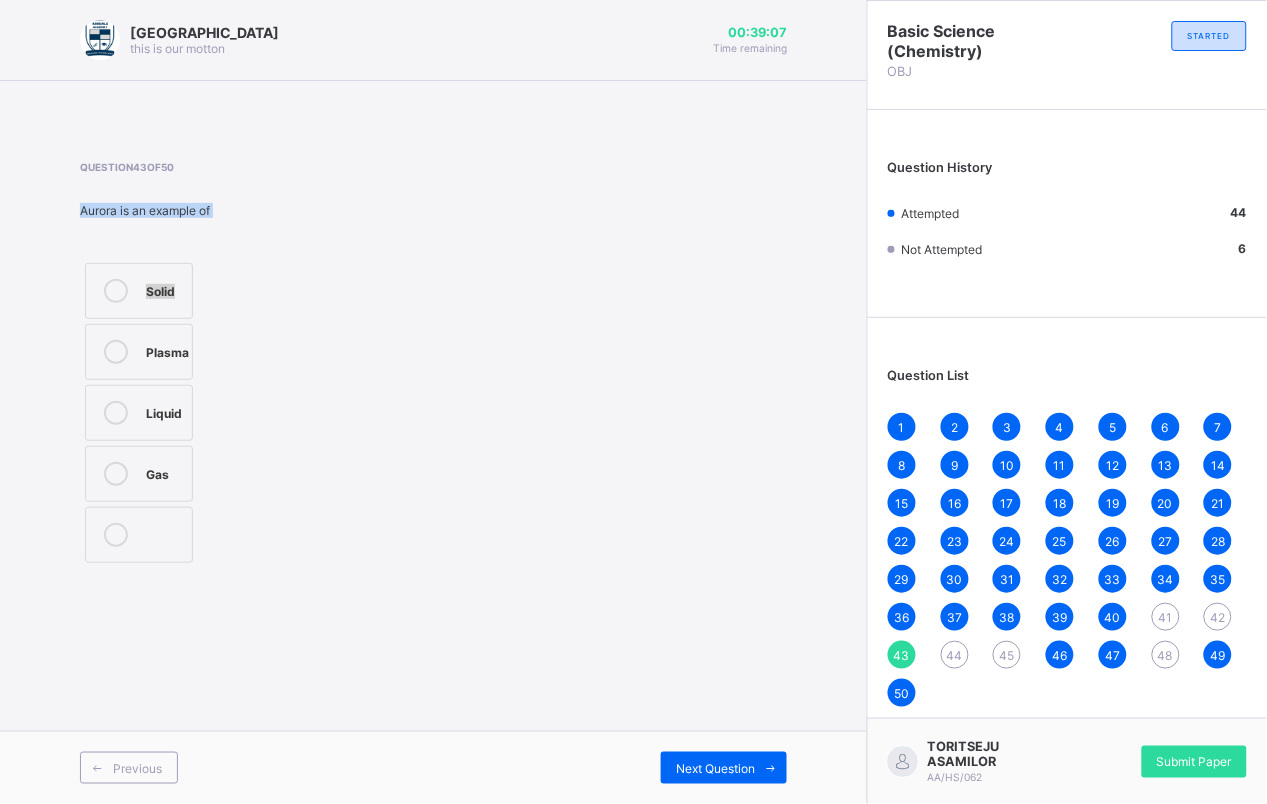 click on "Question  43  of  50 Aurora is an example of Solid Plasma Liquid Gas" at bounding box center (178, 364) 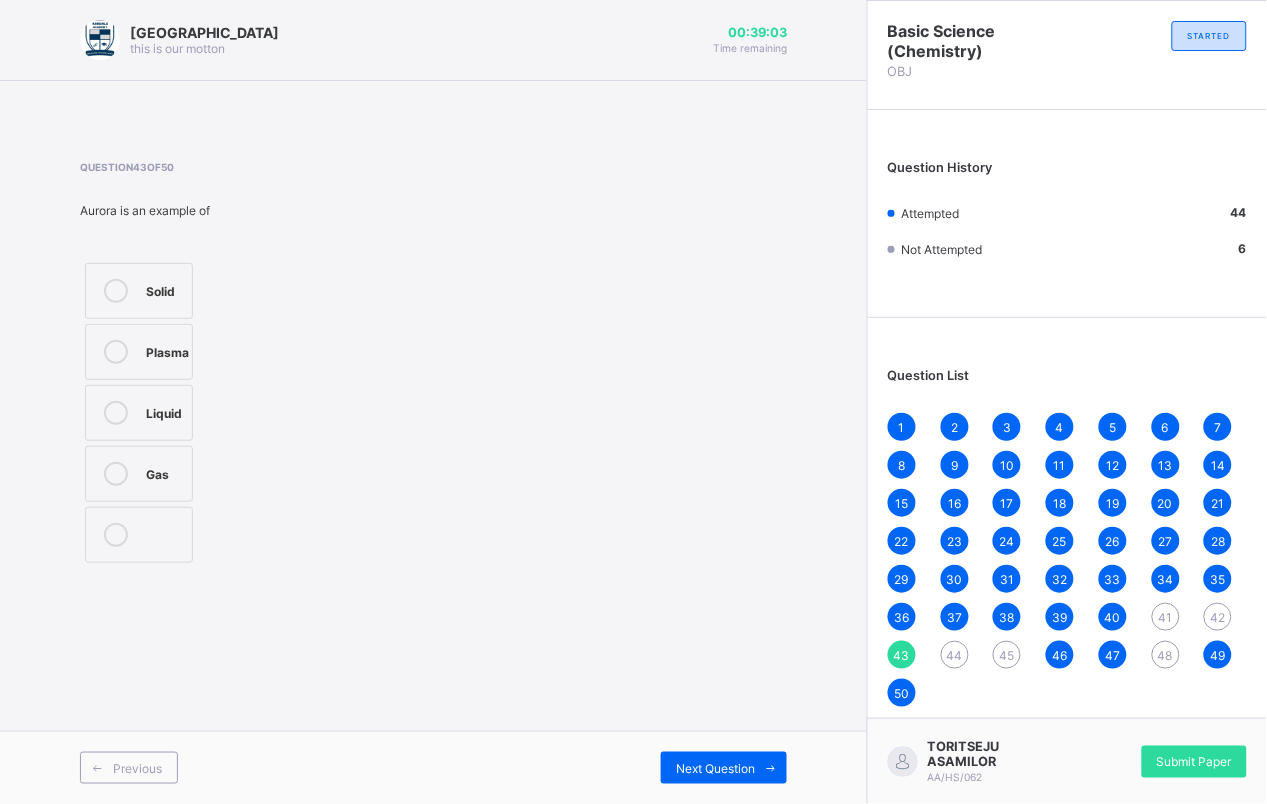 click on "Solid Plasma Liquid Gas" at bounding box center [178, 413] 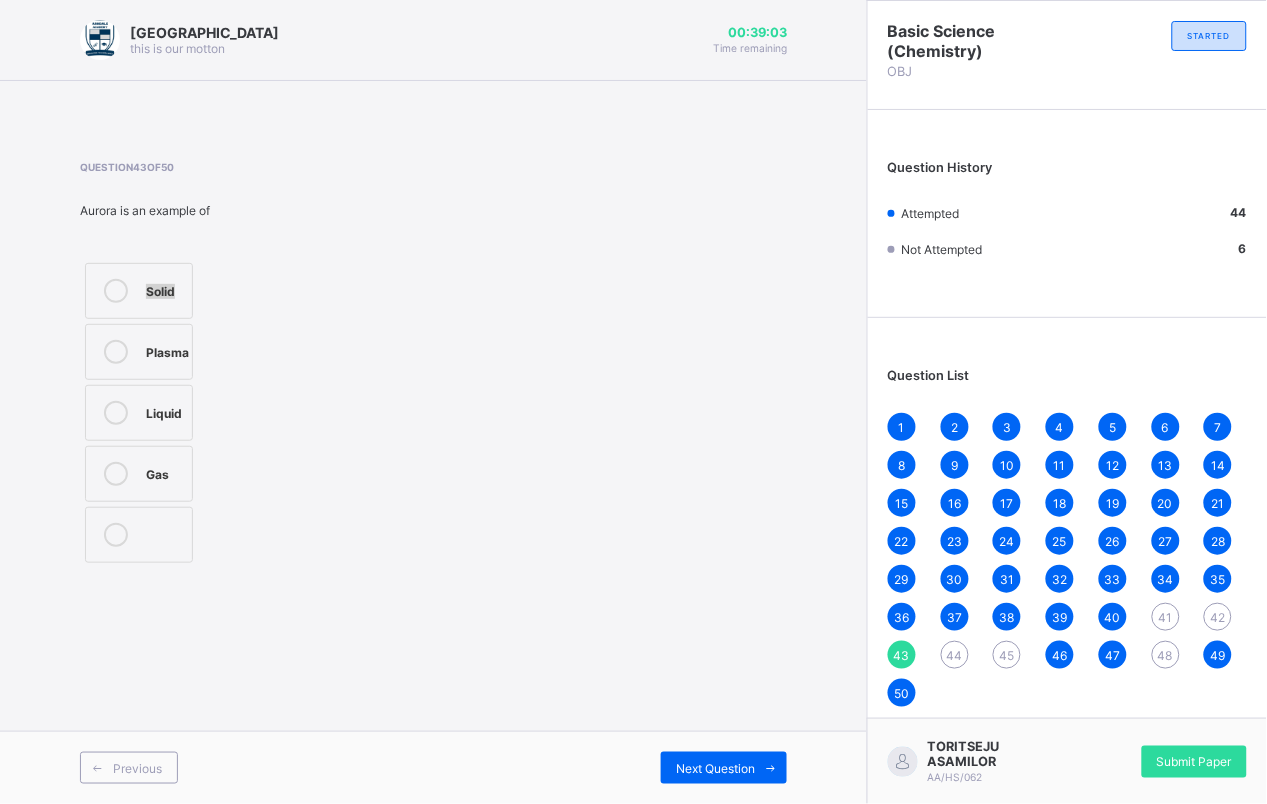 click on "Solid Plasma Liquid Gas" at bounding box center [178, 413] 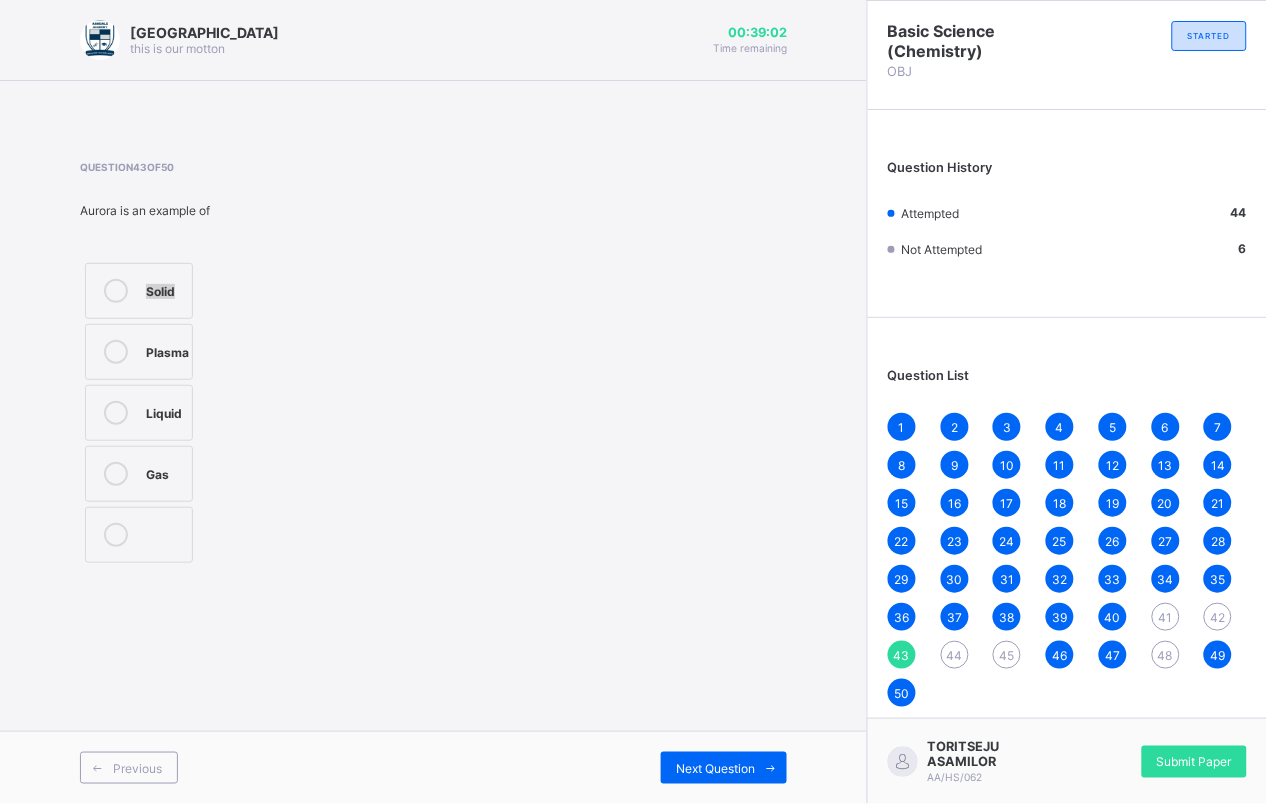 click on "Solid Plasma Liquid Gas" at bounding box center [178, 413] 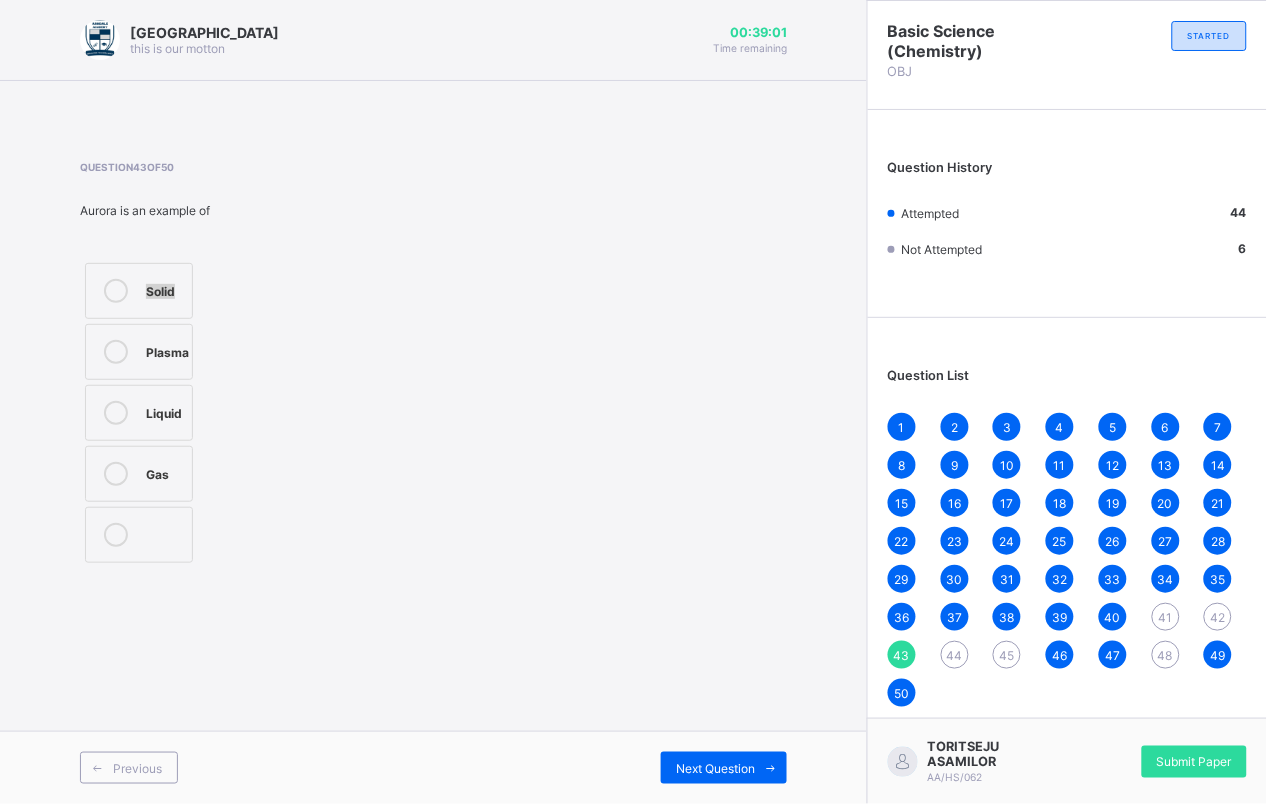 click on "Solid Plasma Liquid Gas" at bounding box center [178, 413] 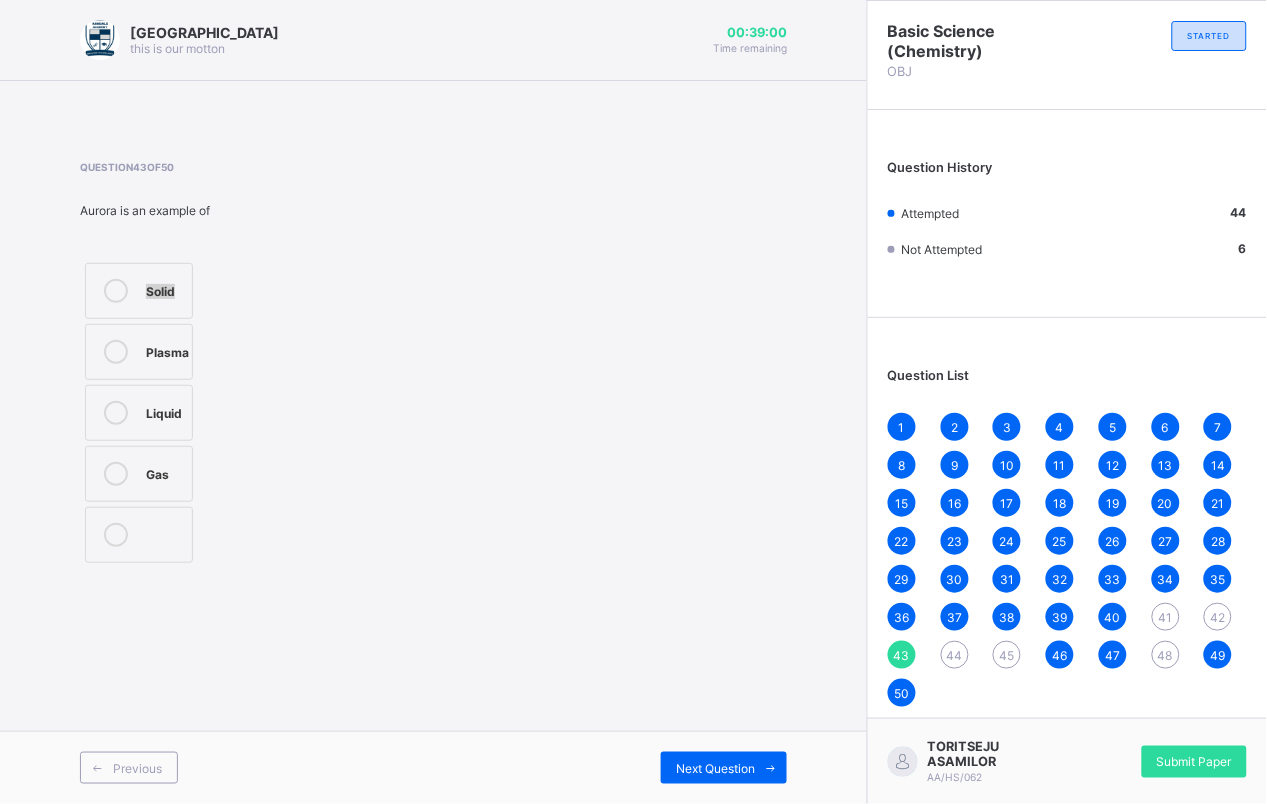 click on "Solid Plasma Liquid Gas" at bounding box center (178, 413) 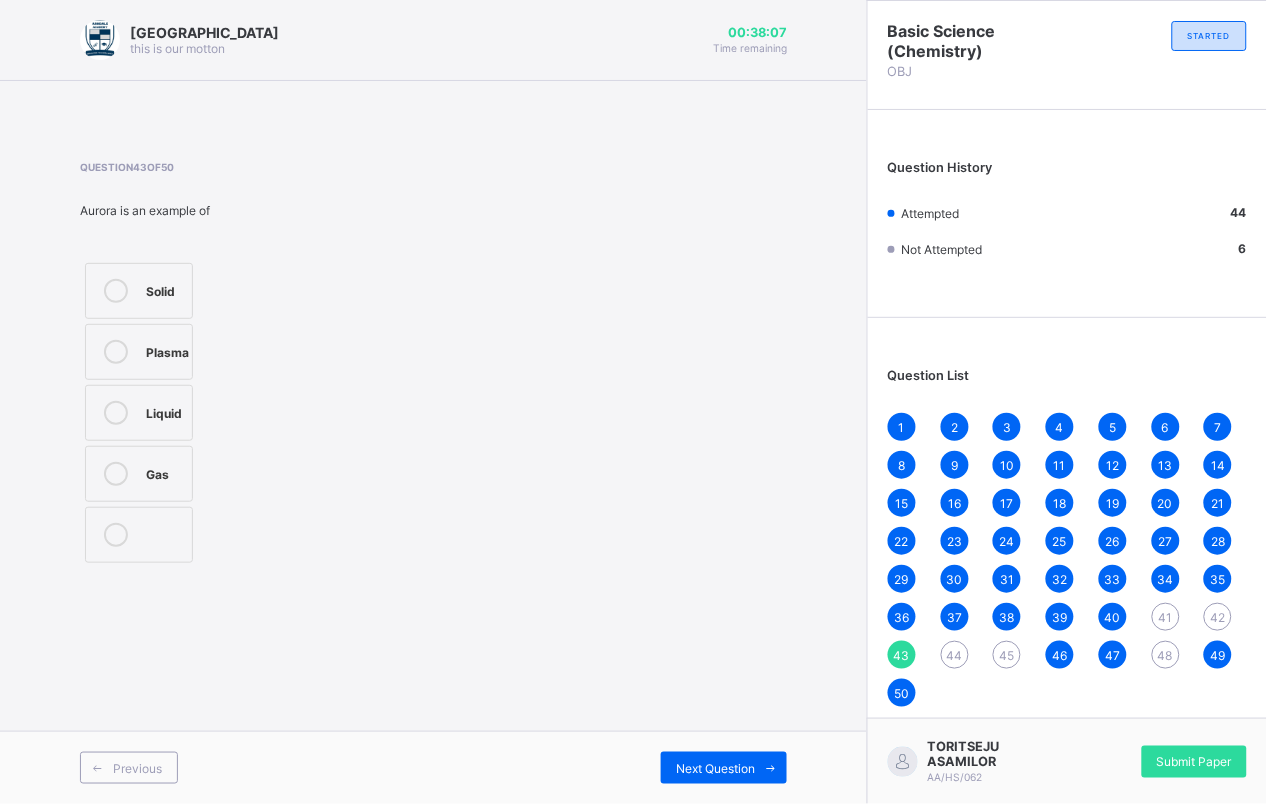 drag, startPoint x: 177, startPoint y: 364, endPoint x: 321, endPoint y: 466, distance: 176.4653 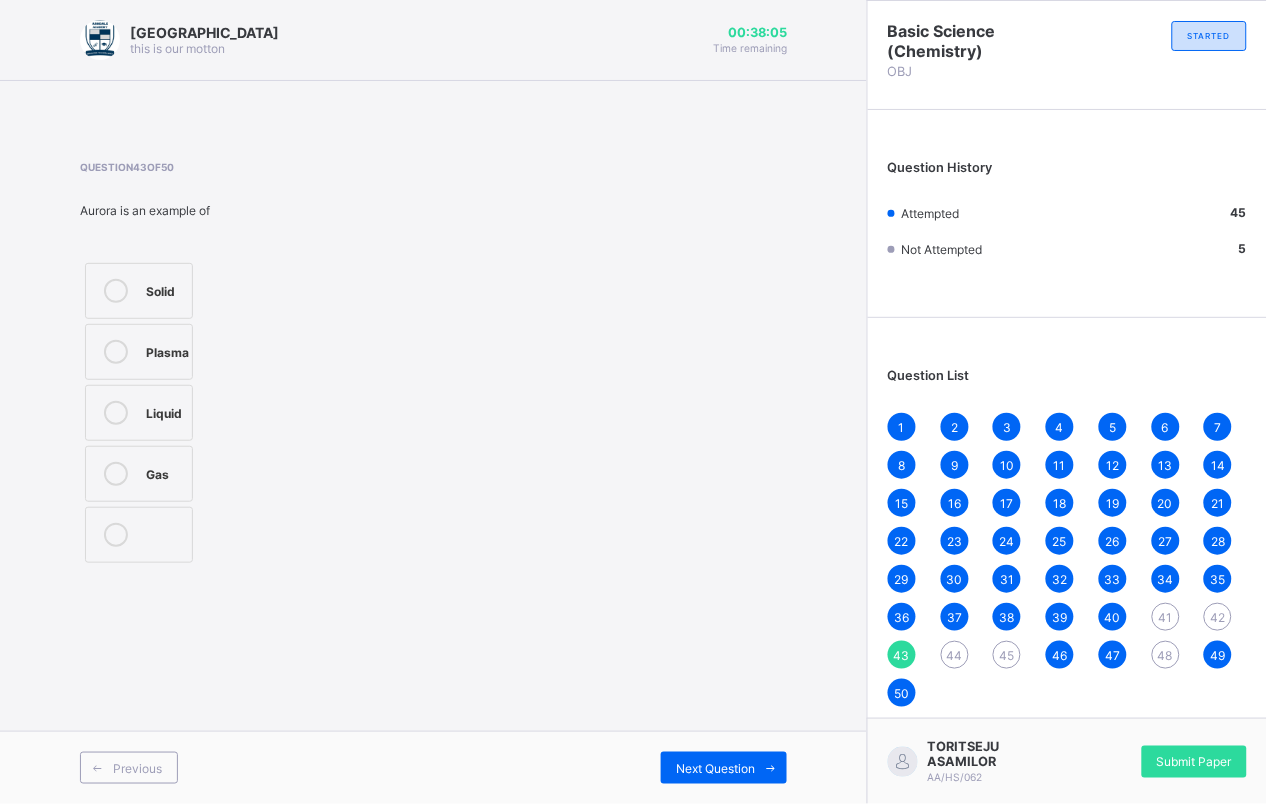 click on "Previous Next Question" at bounding box center [433, 767] 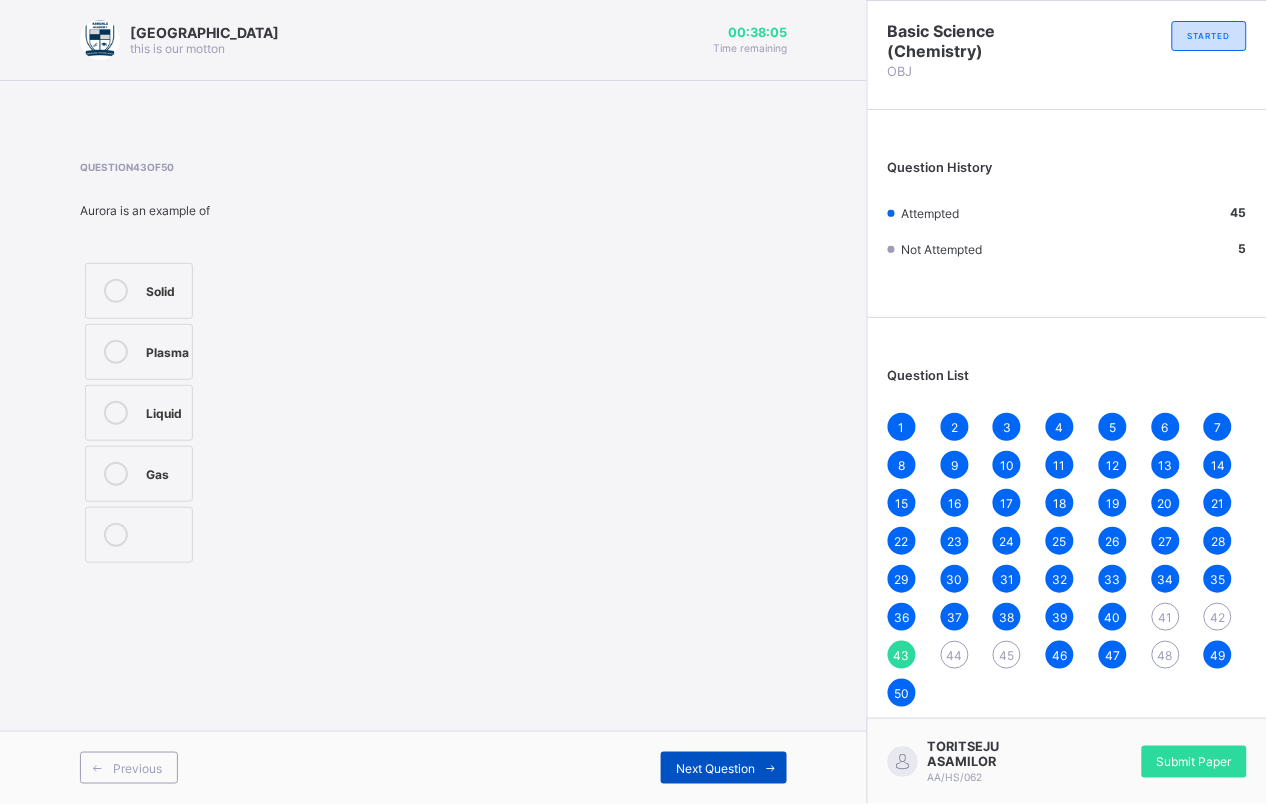 click on "Next Question" at bounding box center [724, 768] 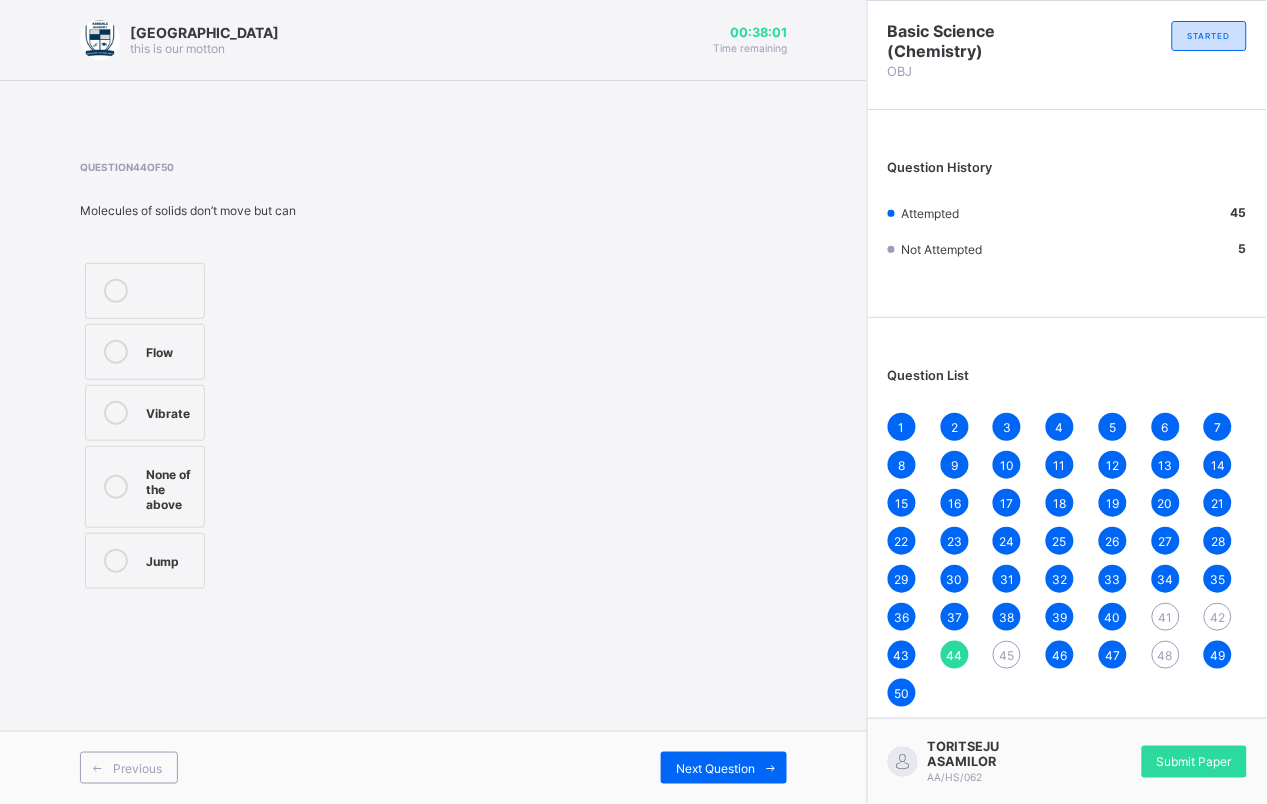 click on "41" at bounding box center [1166, 617] 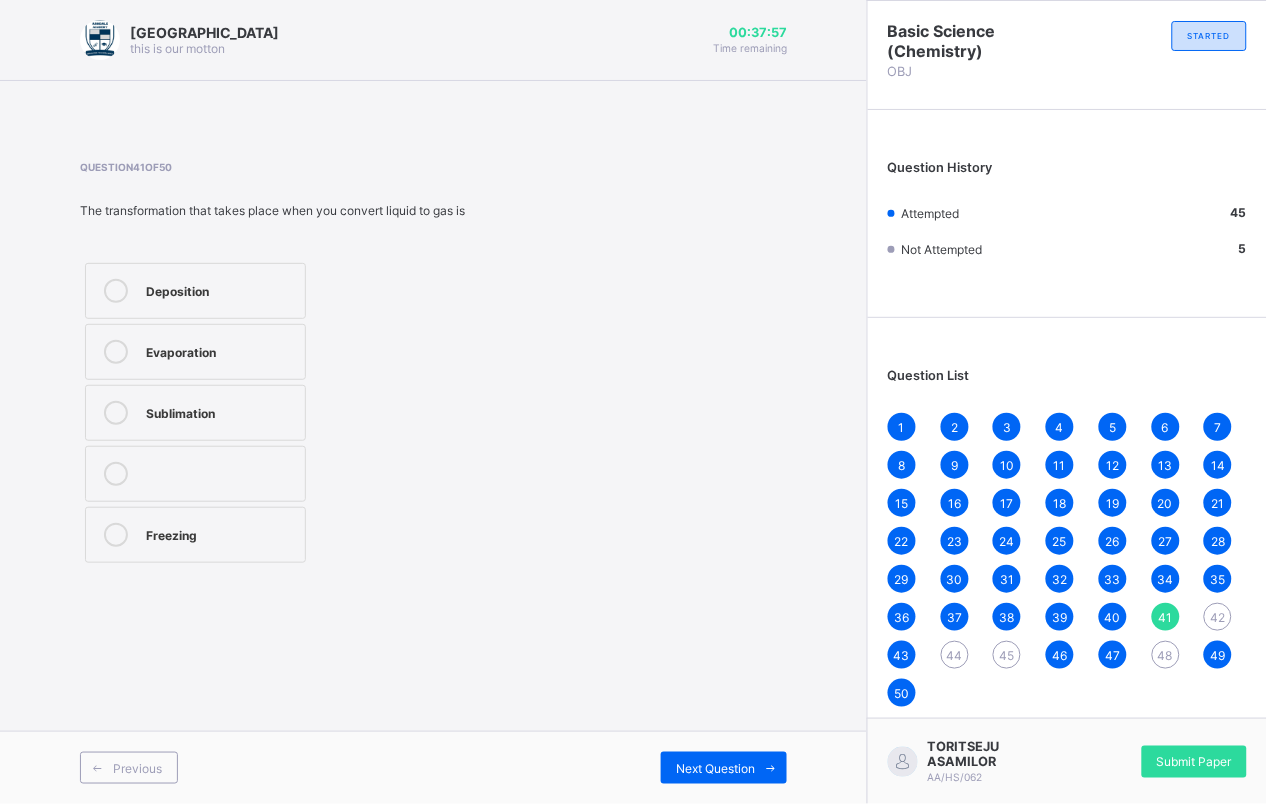 click on "Sublimation" at bounding box center [195, 413] 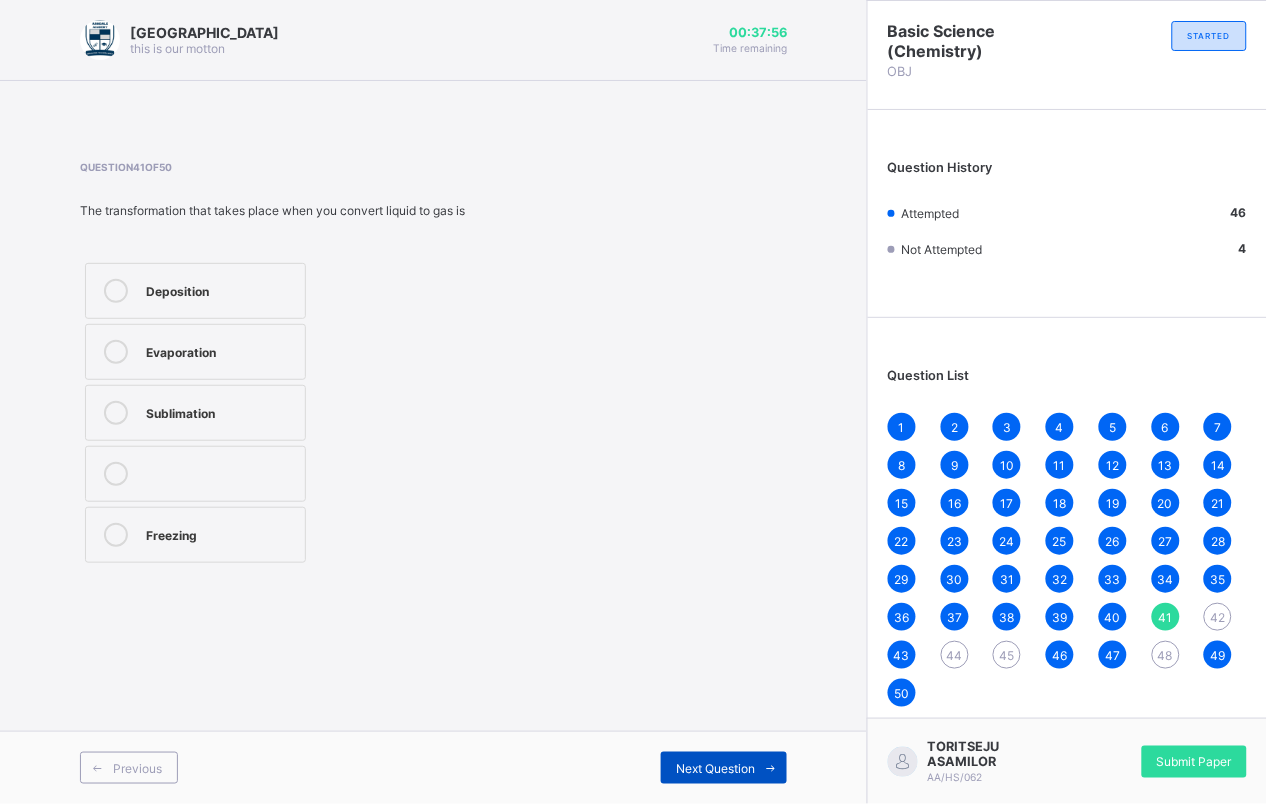 click on "Next Question" at bounding box center (724, 768) 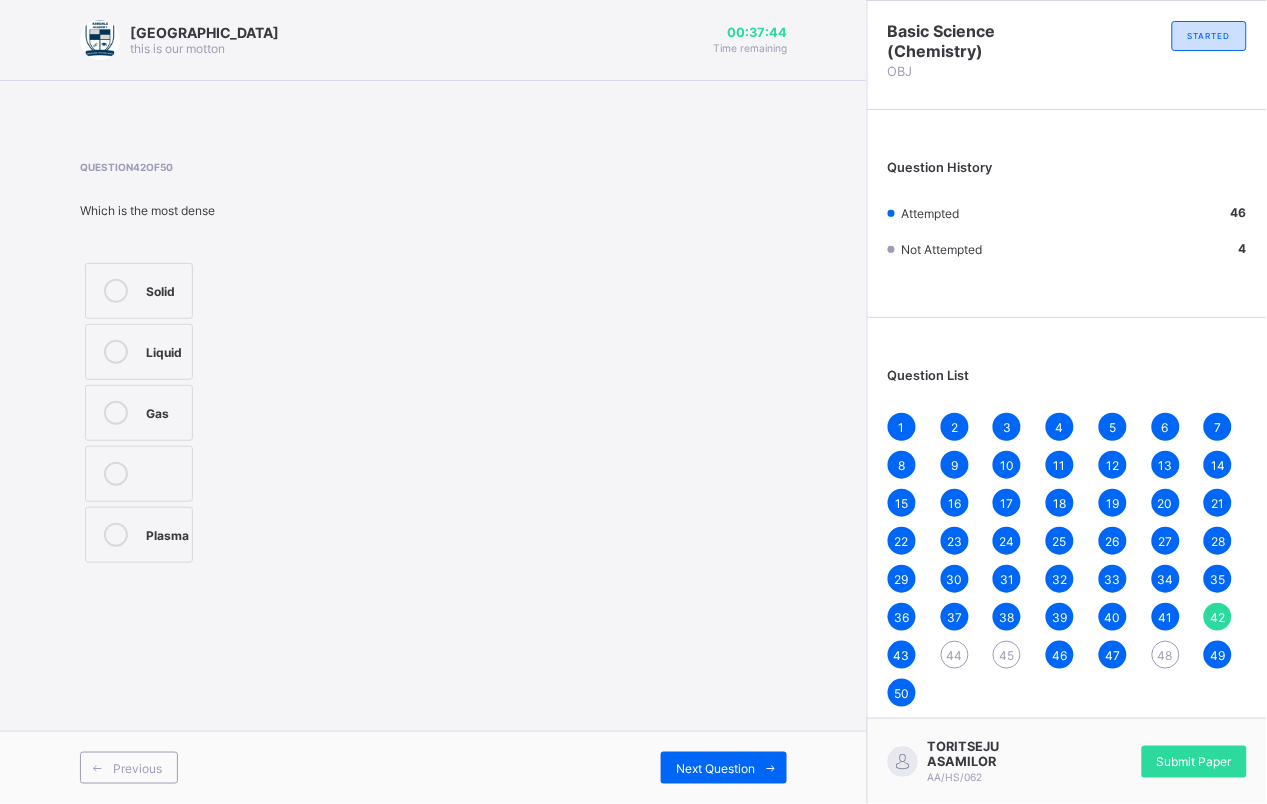 drag, startPoint x: 146, startPoint y: 342, endPoint x: 204, endPoint y: 401, distance: 82.73451 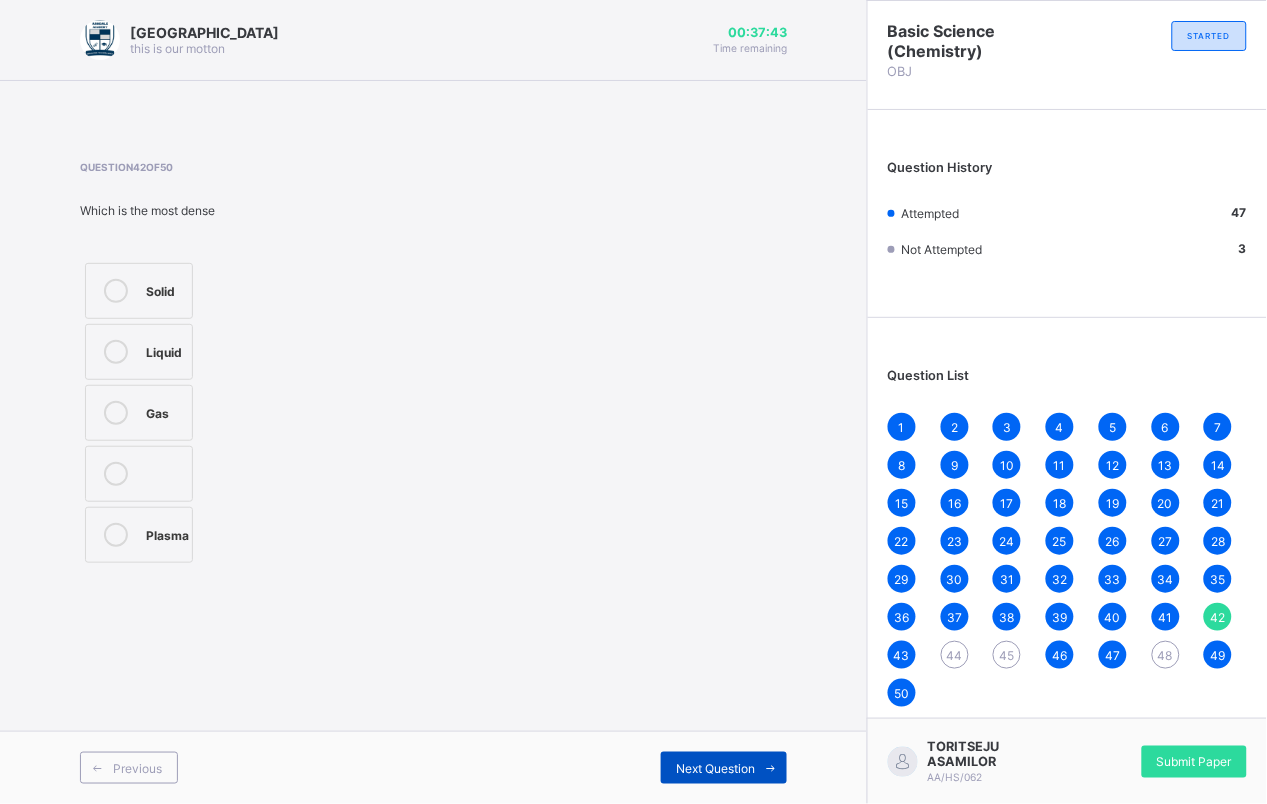 click on "Next Question" at bounding box center [724, 768] 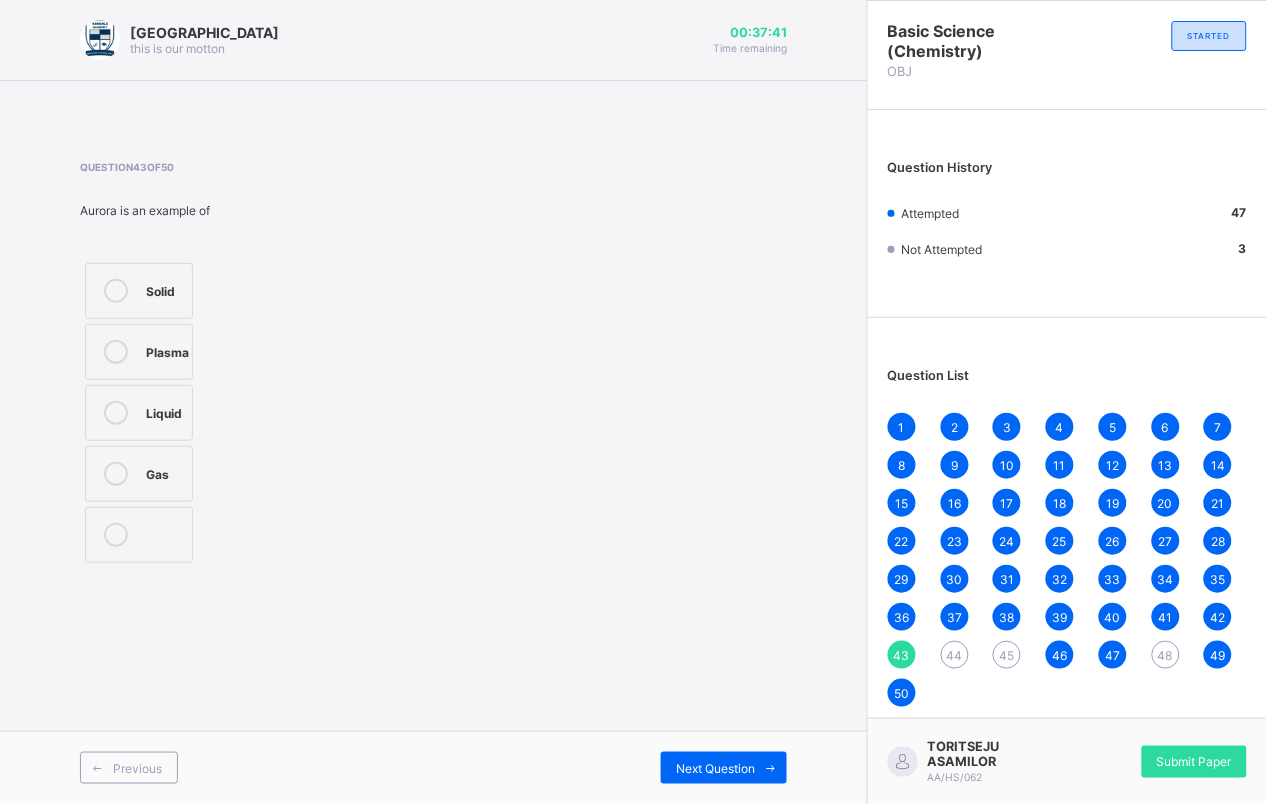 click on "44" at bounding box center (955, 655) 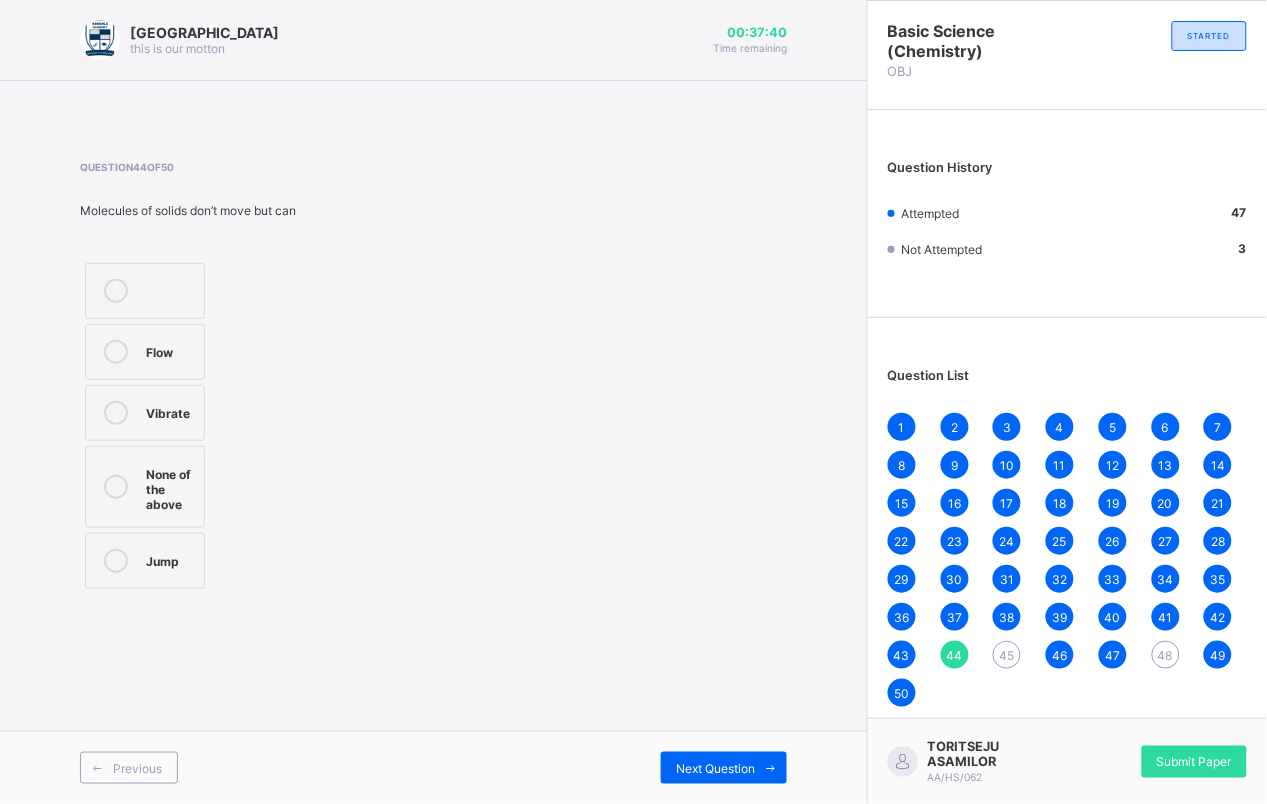 click on "Vibrate" at bounding box center (170, 411) 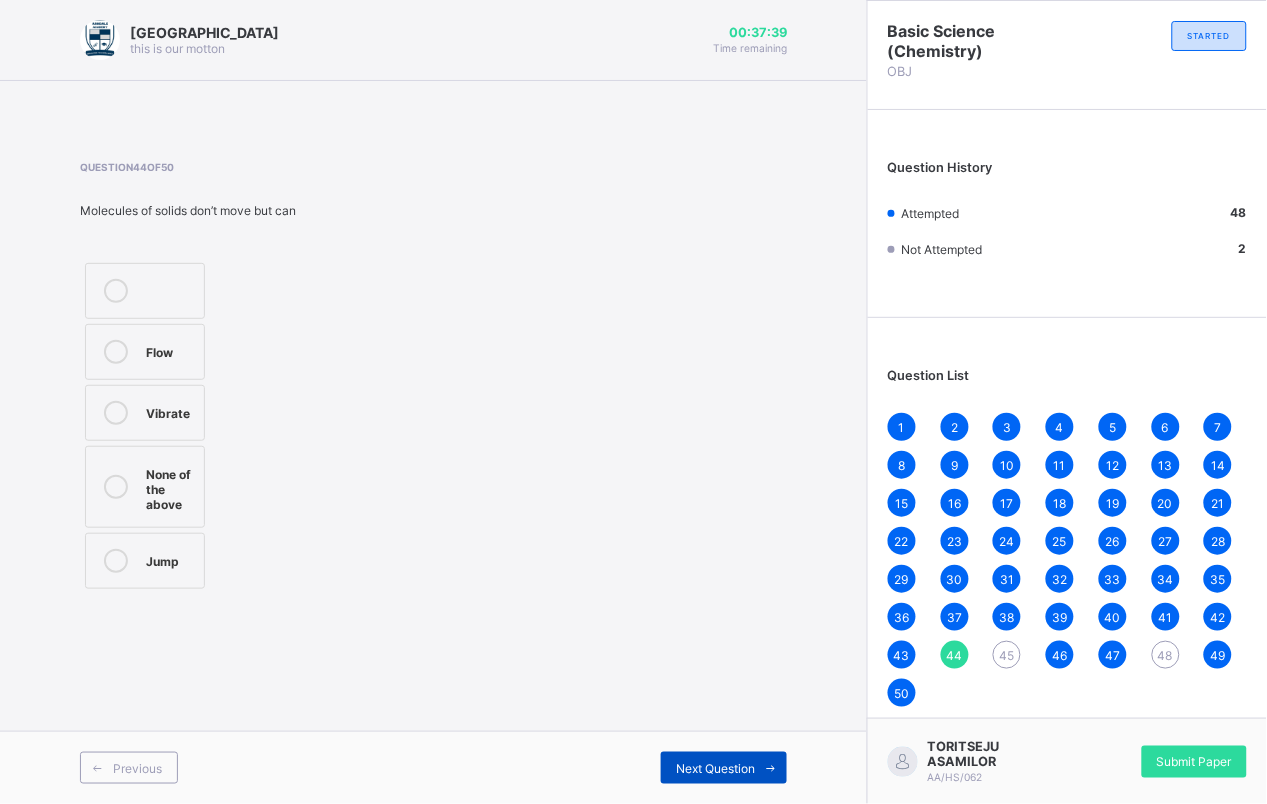 click on "Next Question" at bounding box center (715, 768) 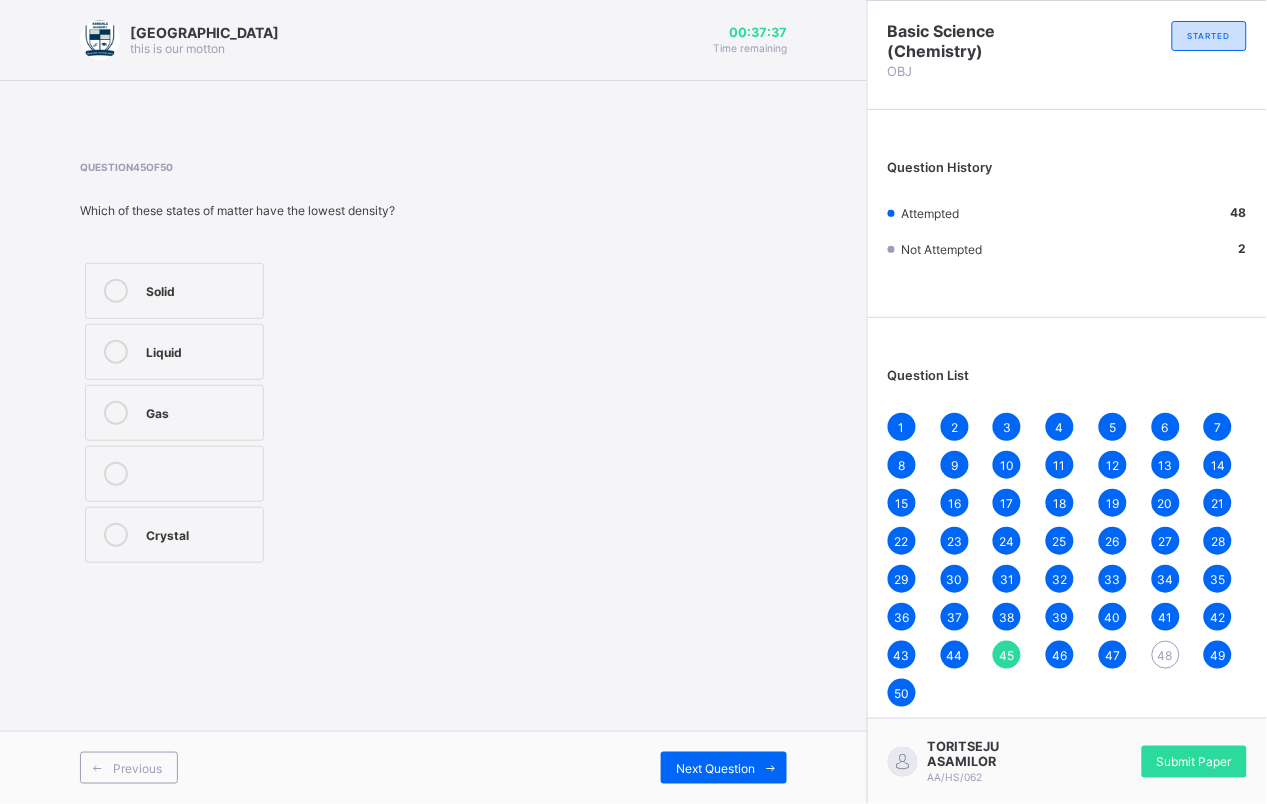 click on "Gas" at bounding box center (174, 413) 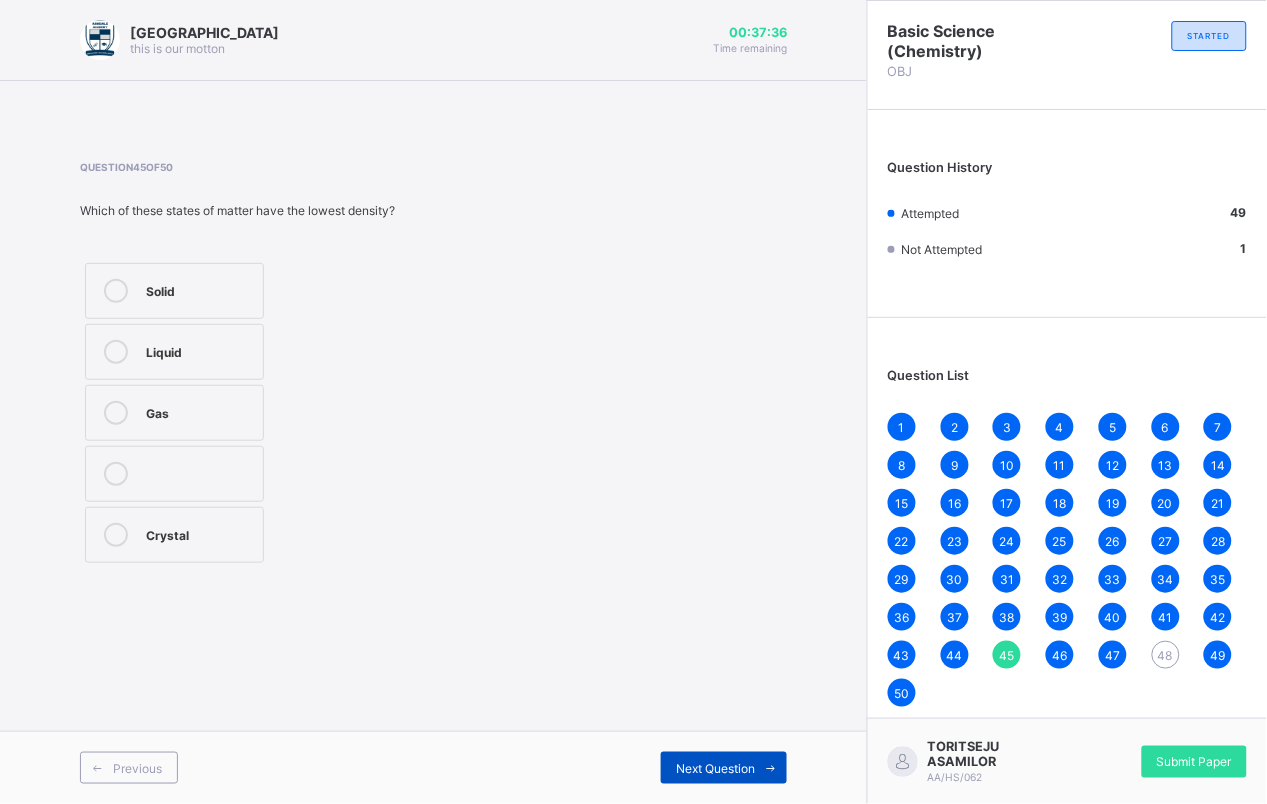 click on "Next Question" at bounding box center [724, 768] 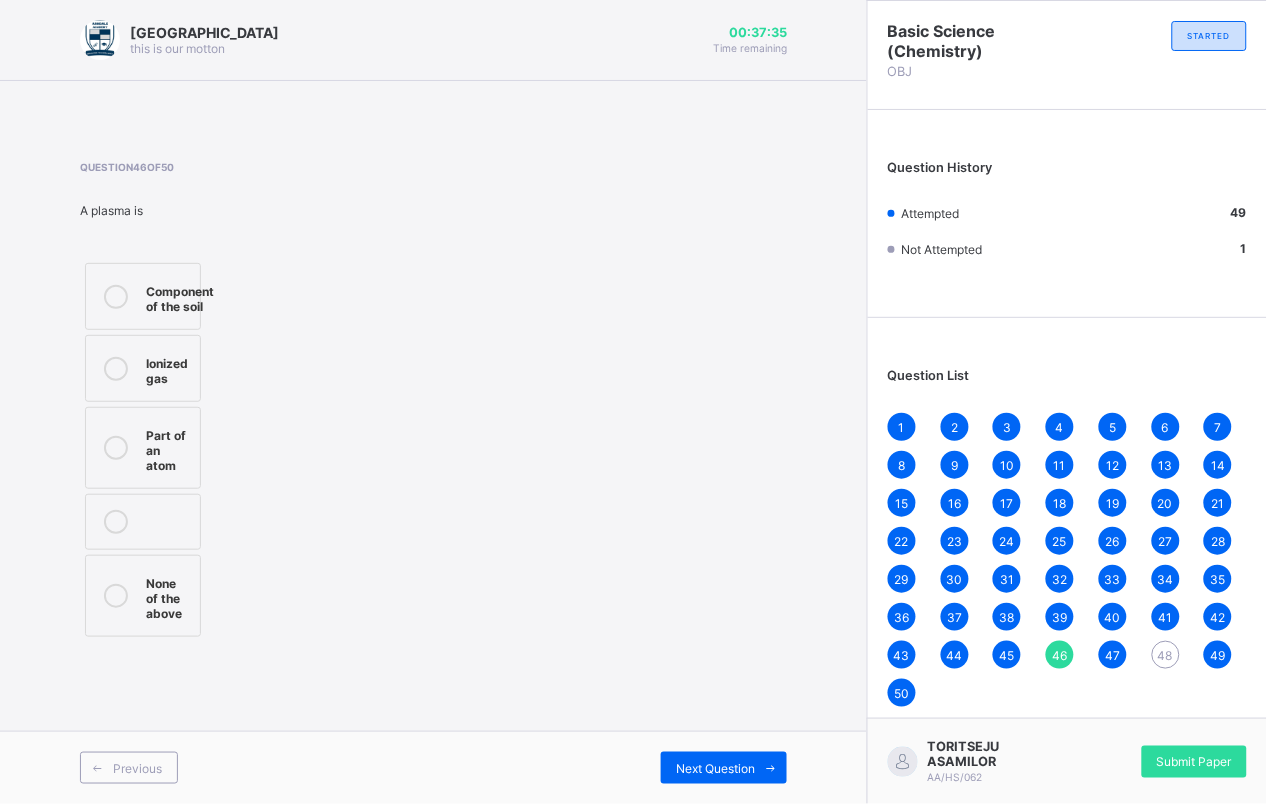 click on "48" at bounding box center (1165, 655) 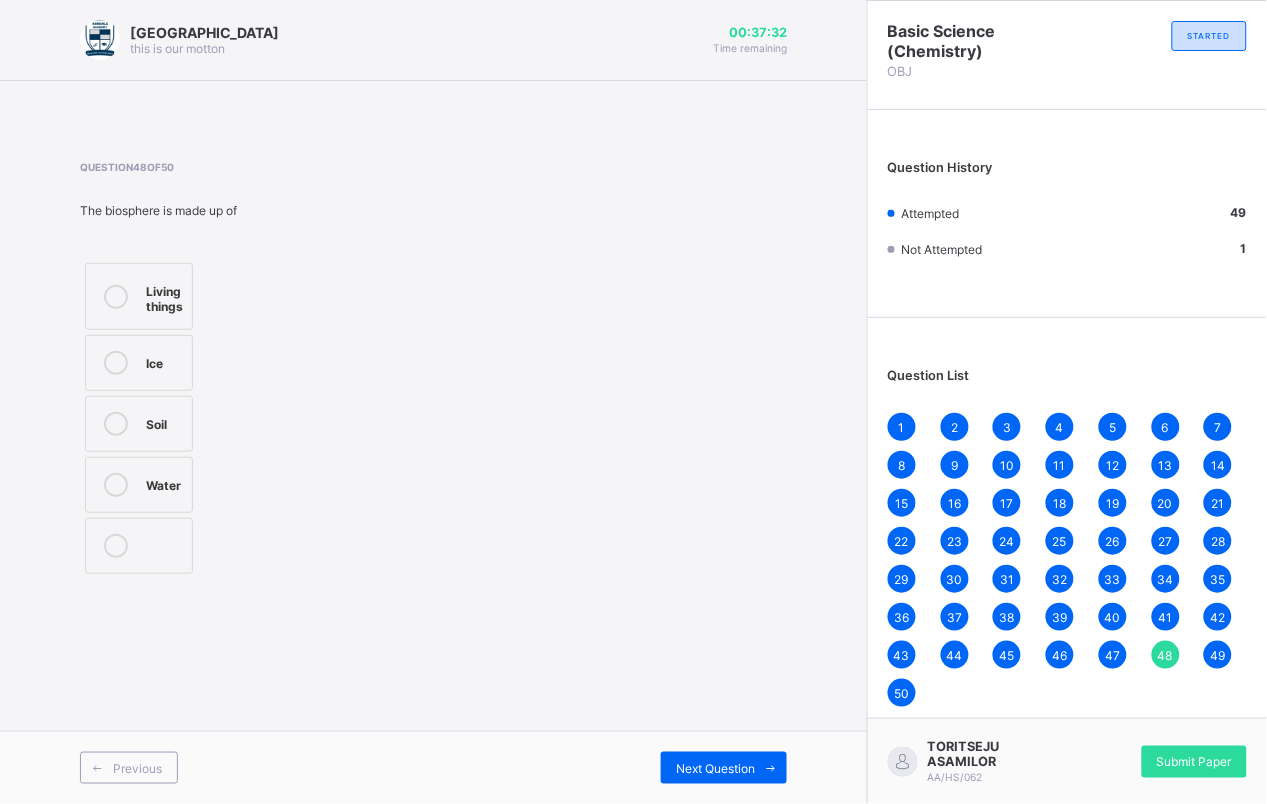 click on "Soil" at bounding box center [164, 422] 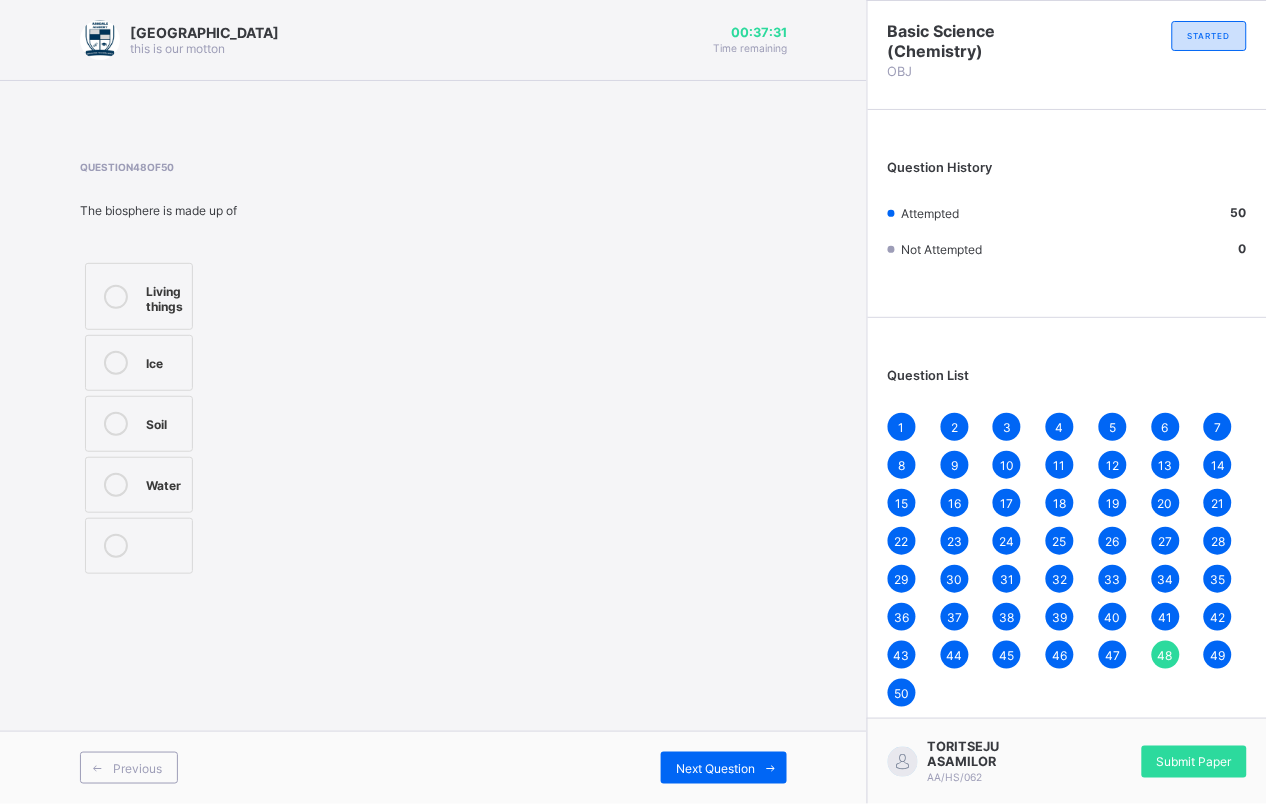 click on "Previous Next Question" at bounding box center [433, 767] 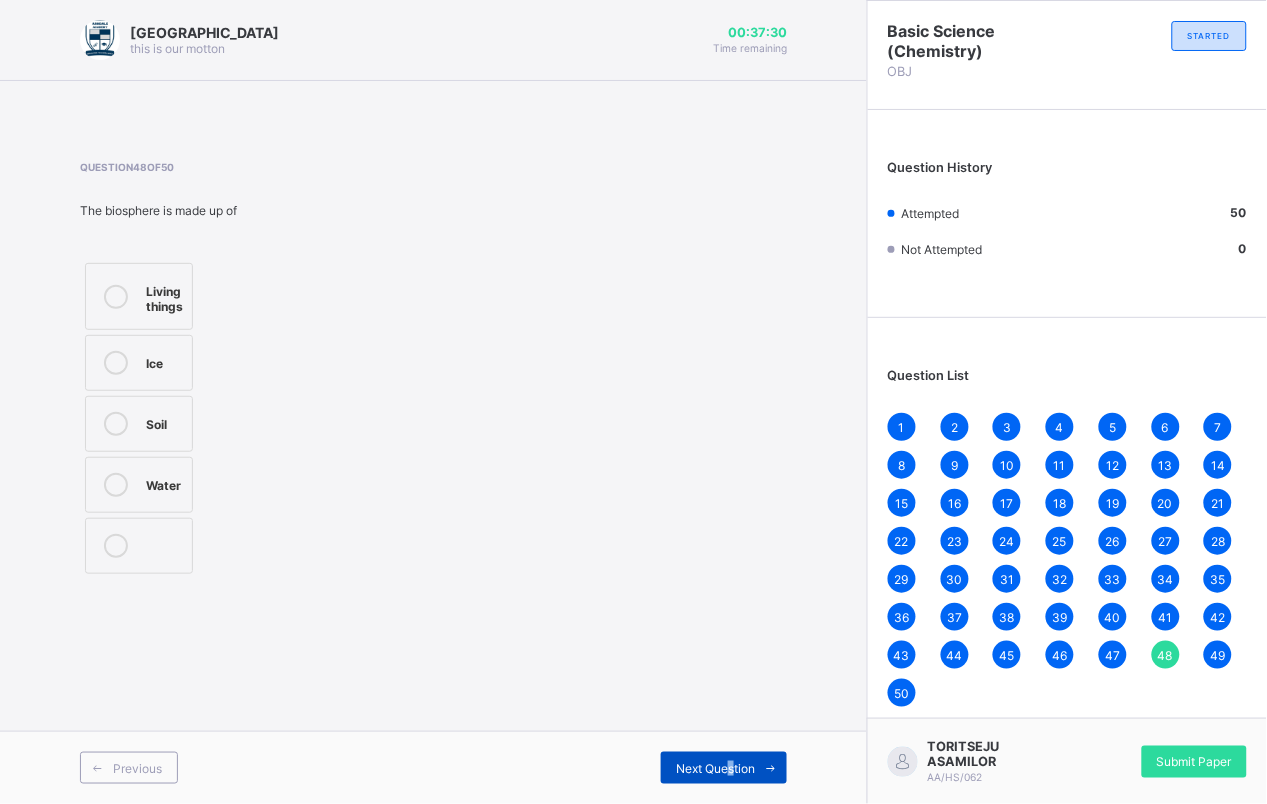 click on "Next Question" at bounding box center [715, 768] 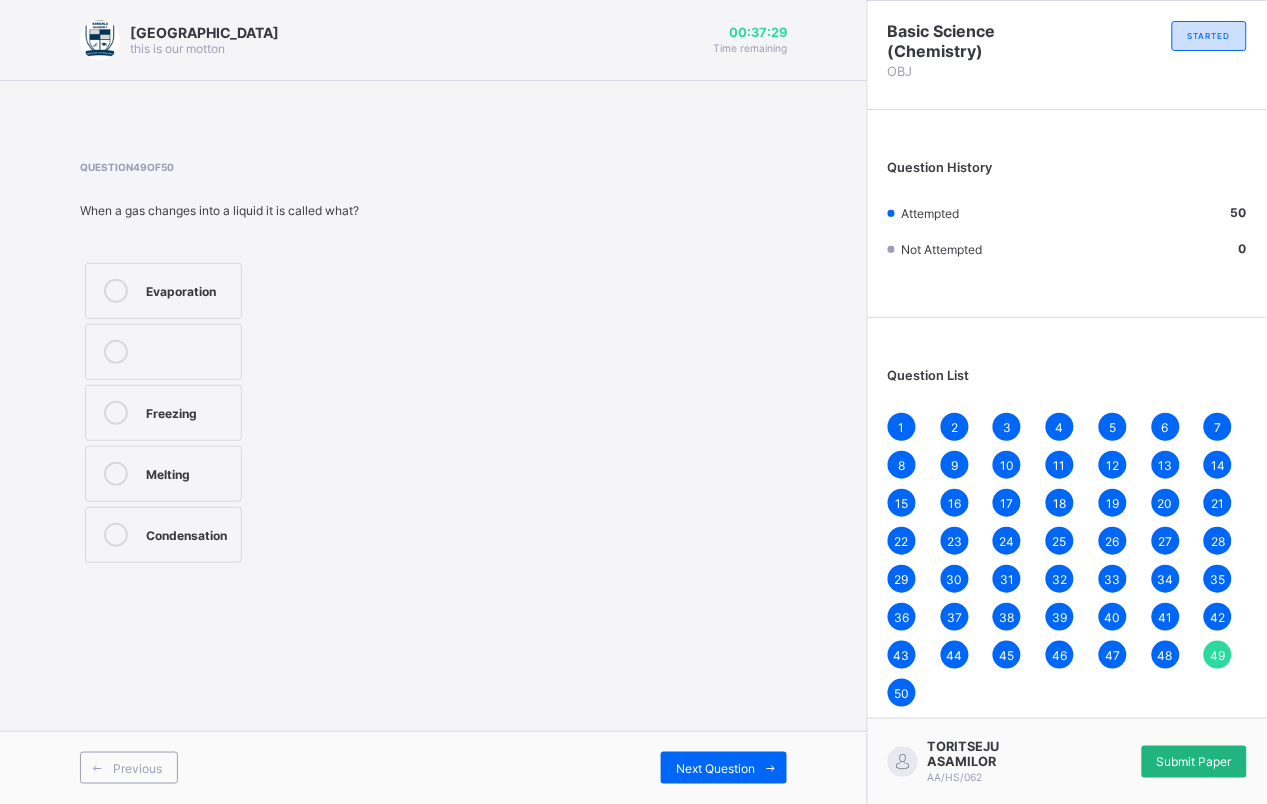 click on "Submit Paper" at bounding box center (1194, 762) 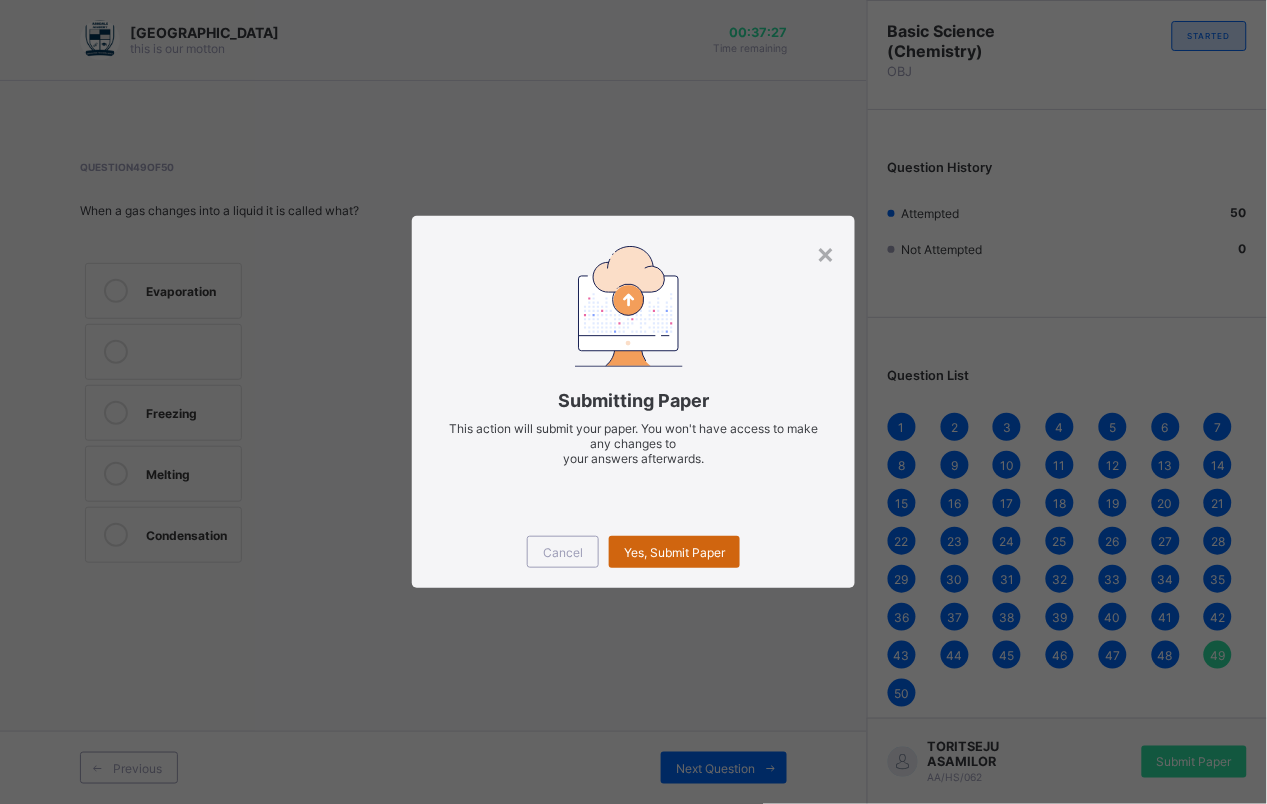 click on "Yes, Submit Paper" at bounding box center [674, 552] 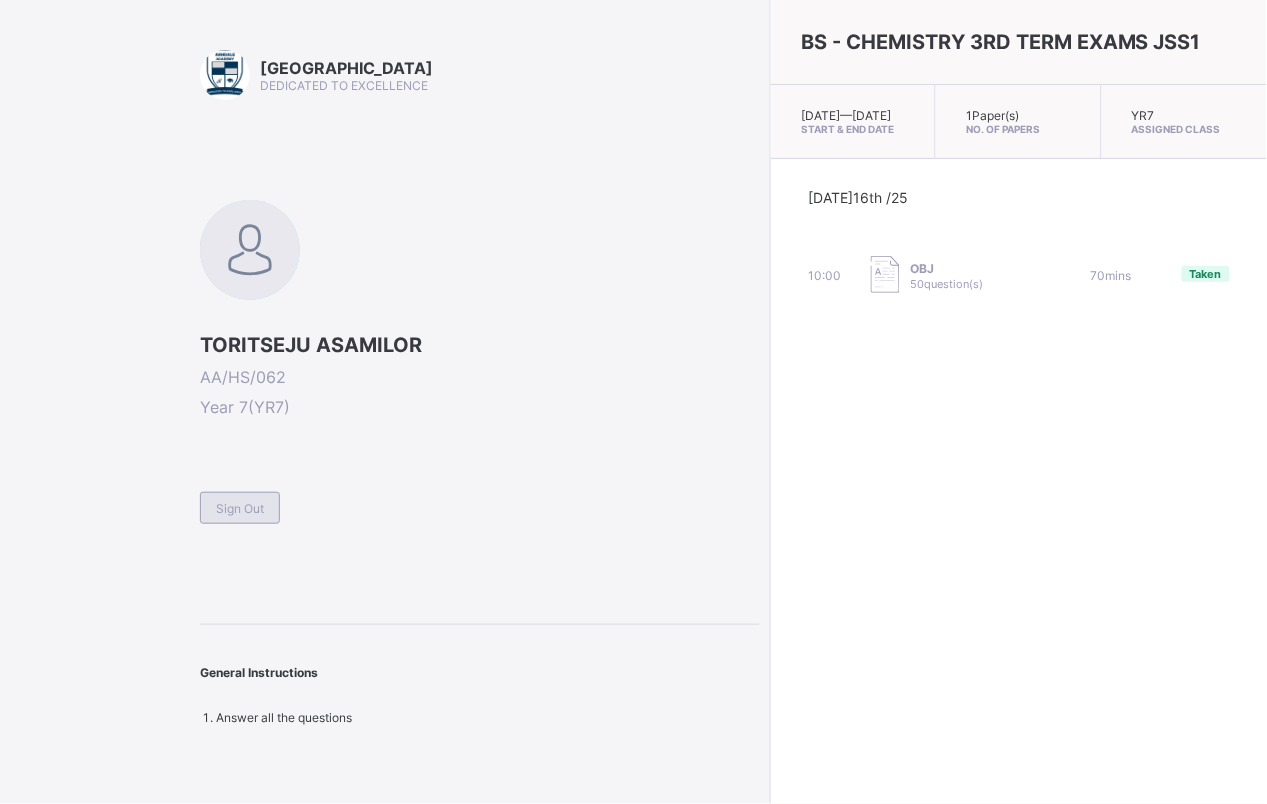 click on "Sign Out" at bounding box center [240, 508] 